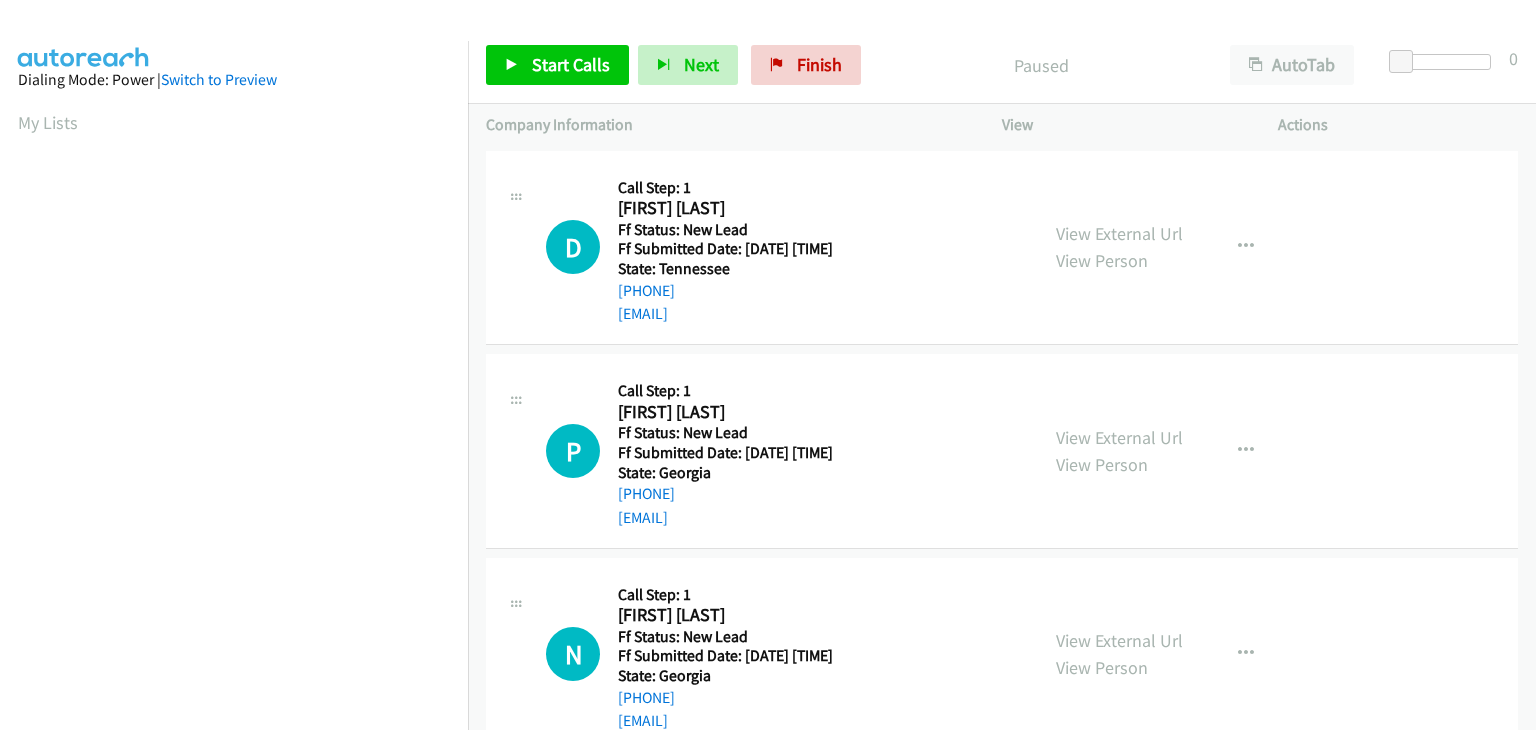 scroll, scrollTop: 0, scrollLeft: 0, axis: both 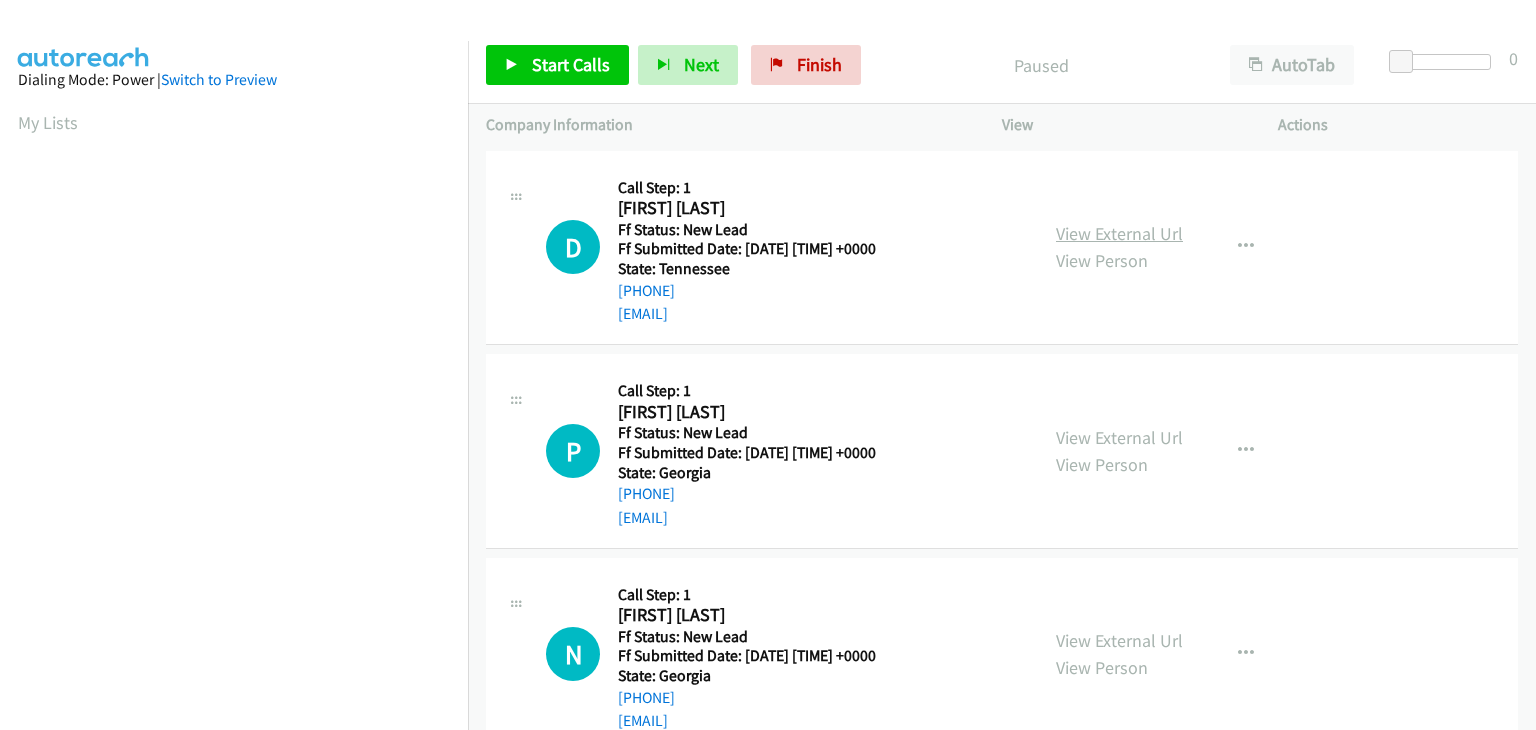 click on "View External Url" at bounding box center [1119, 233] 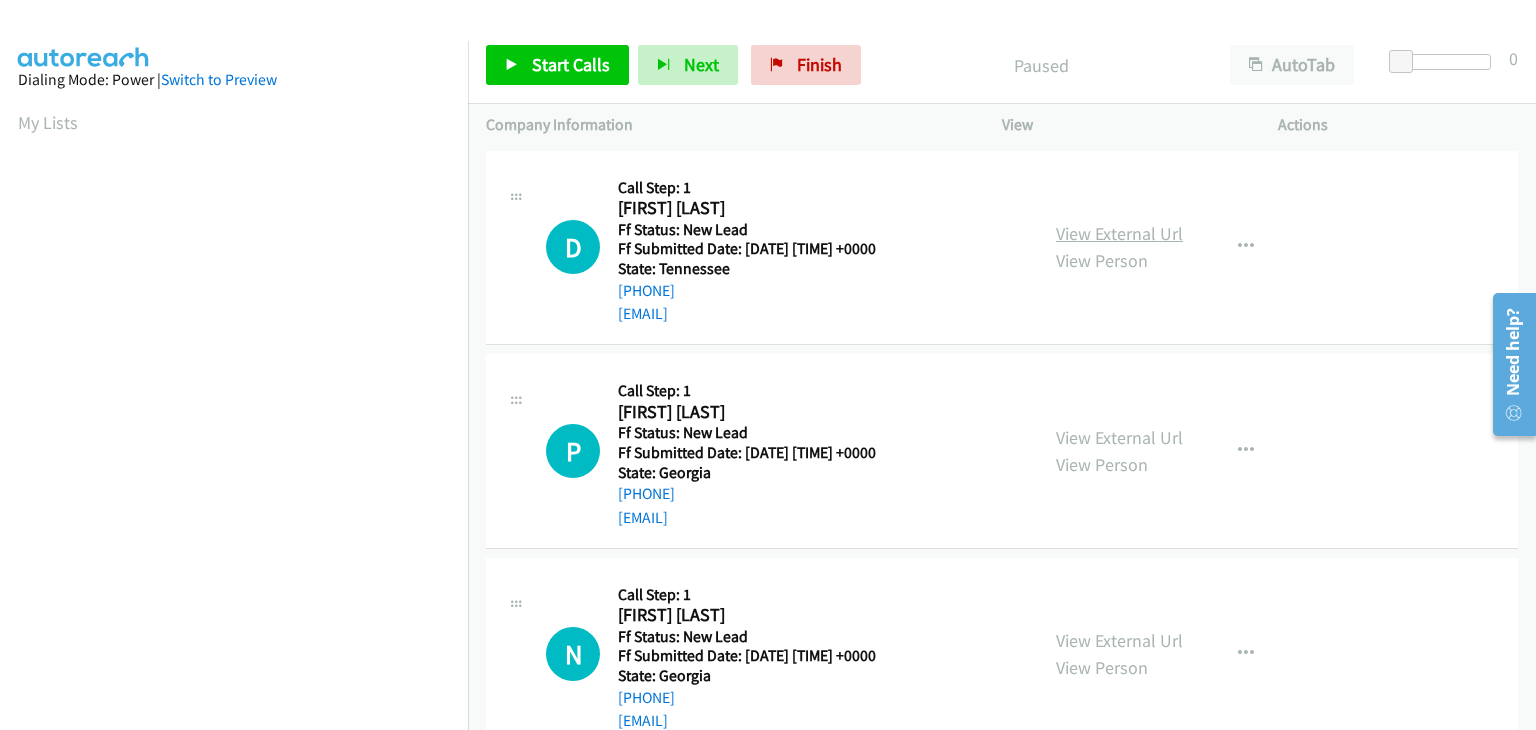scroll, scrollTop: 0, scrollLeft: 0, axis: both 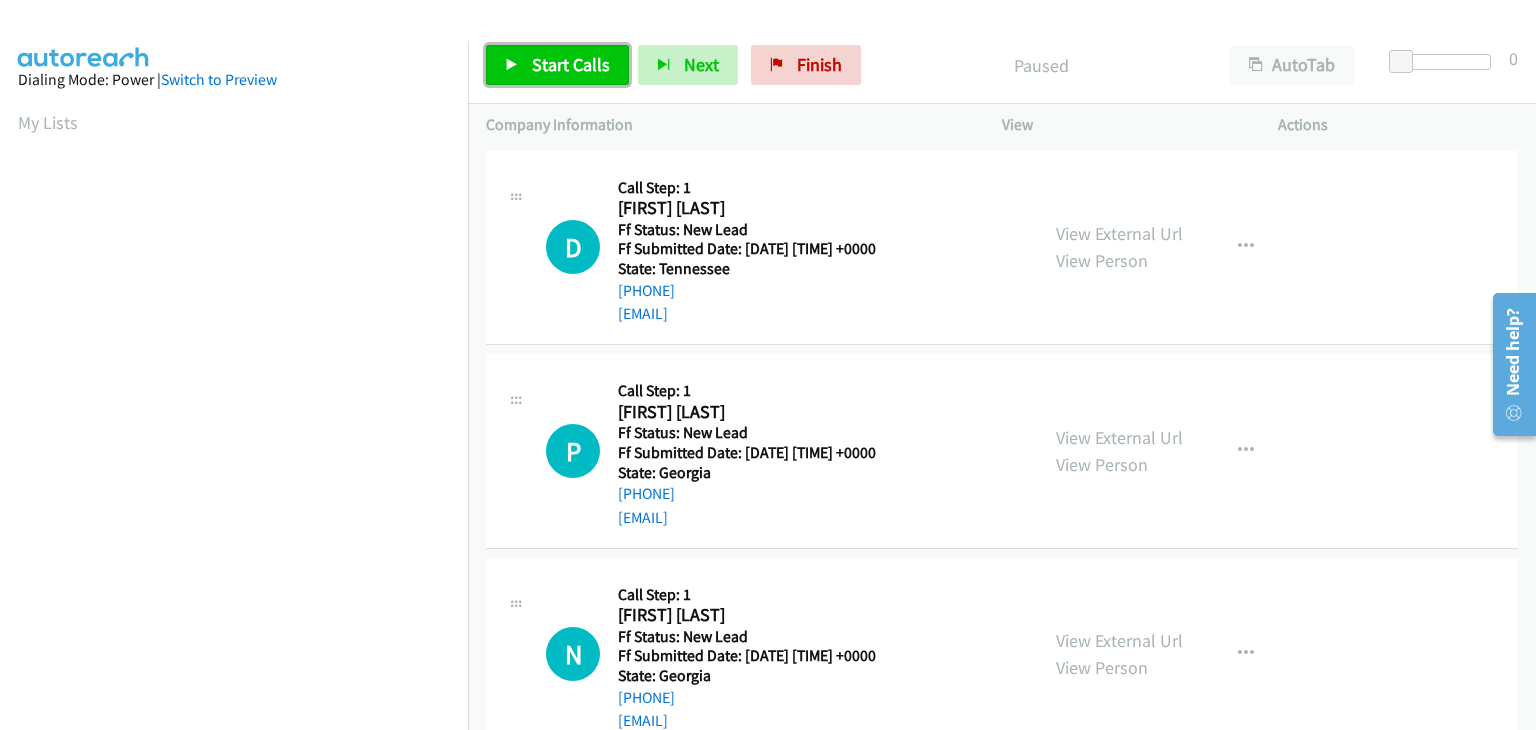 click on "Start Calls" at bounding box center [571, 64] 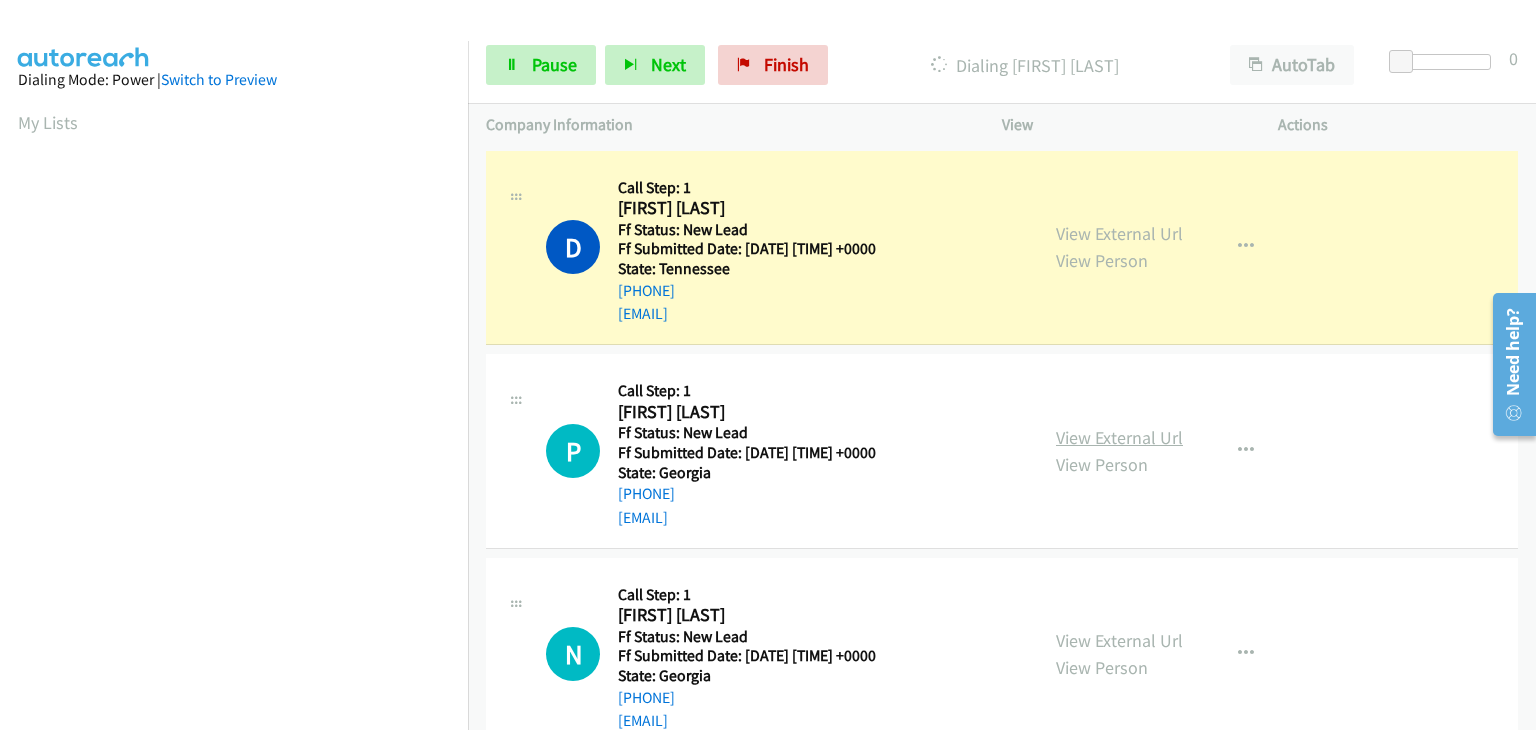 click on "View External Url" at bounding box center [1119, 437] 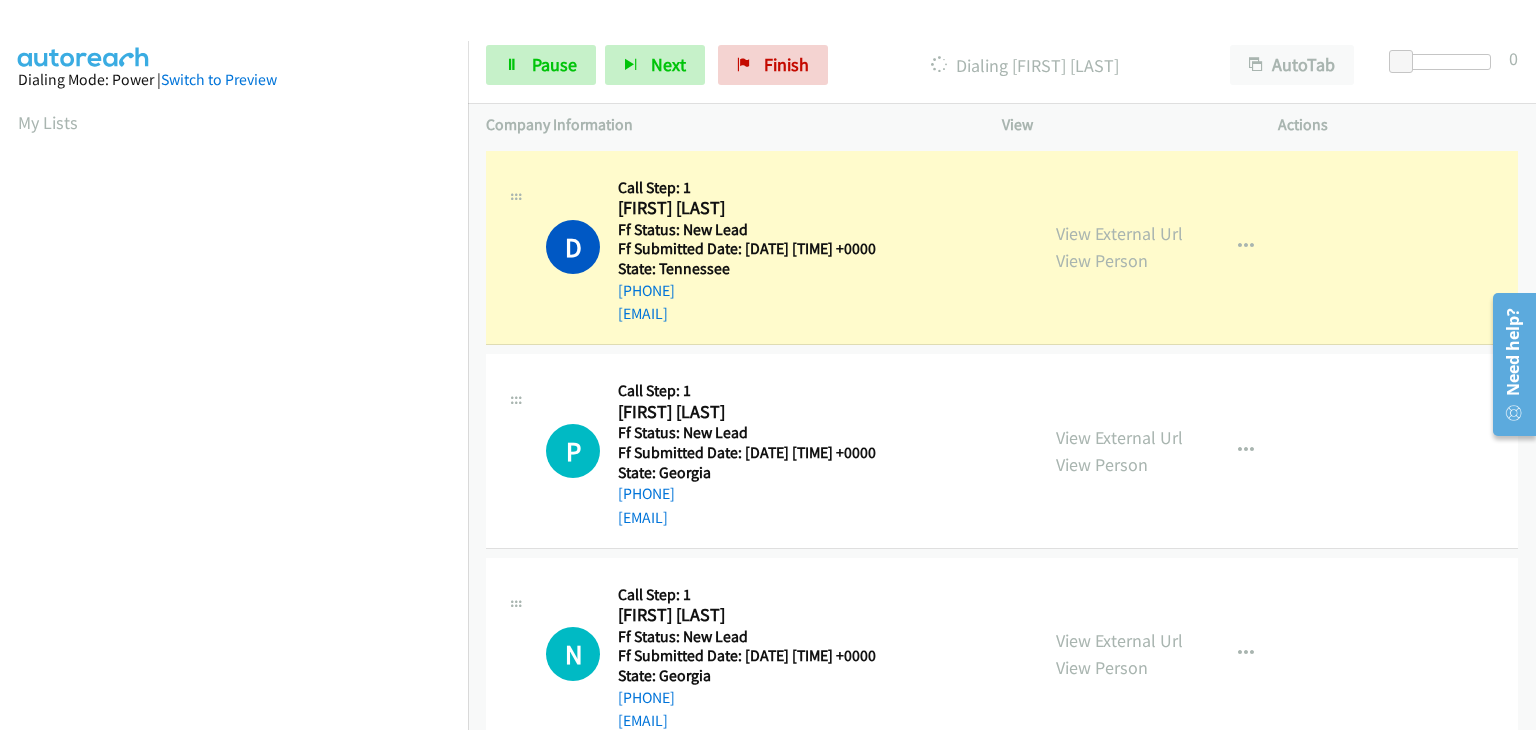 scroll, scrollTop: 392, scrollLeft: 0, axis: vertical 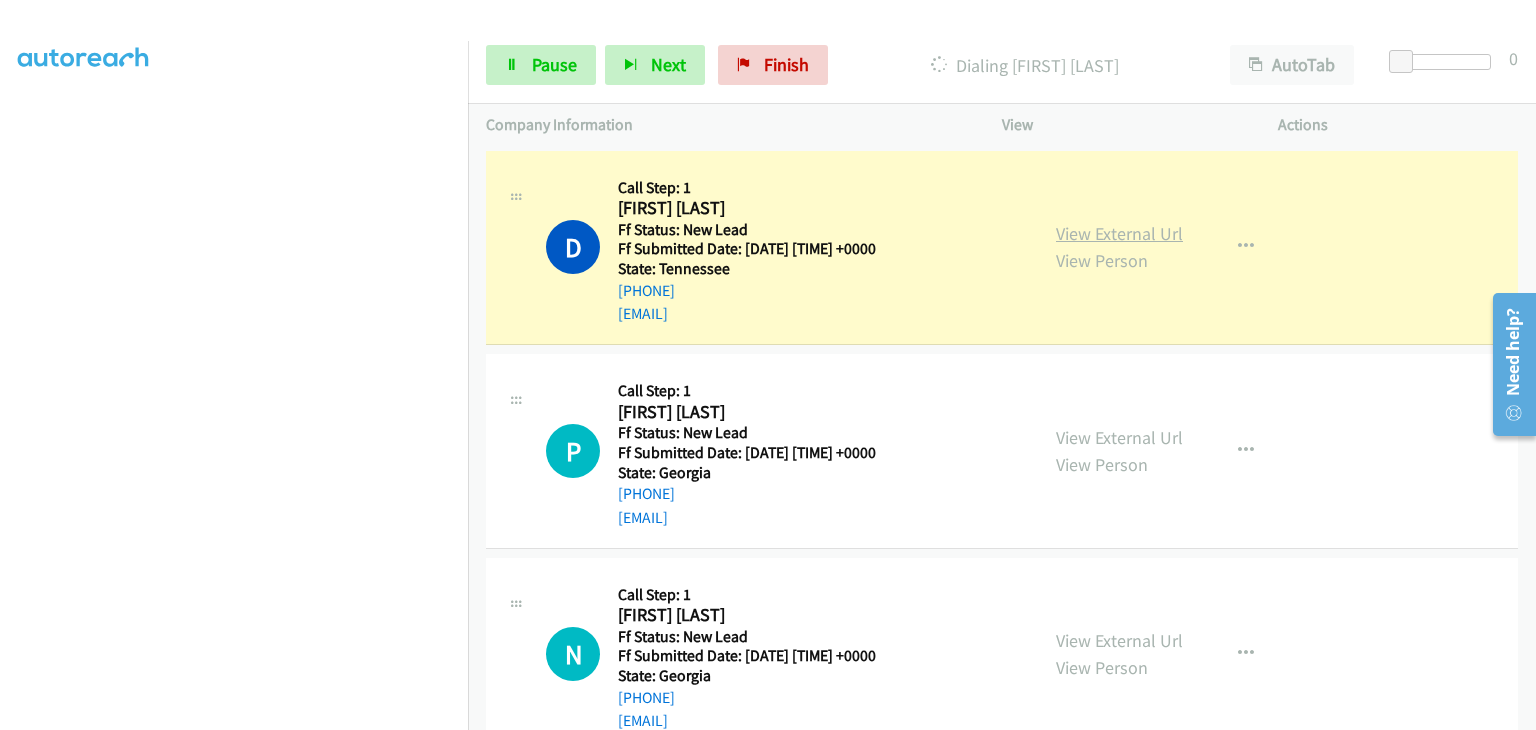 click on "View External Url" at bounding box center [1119, 233] 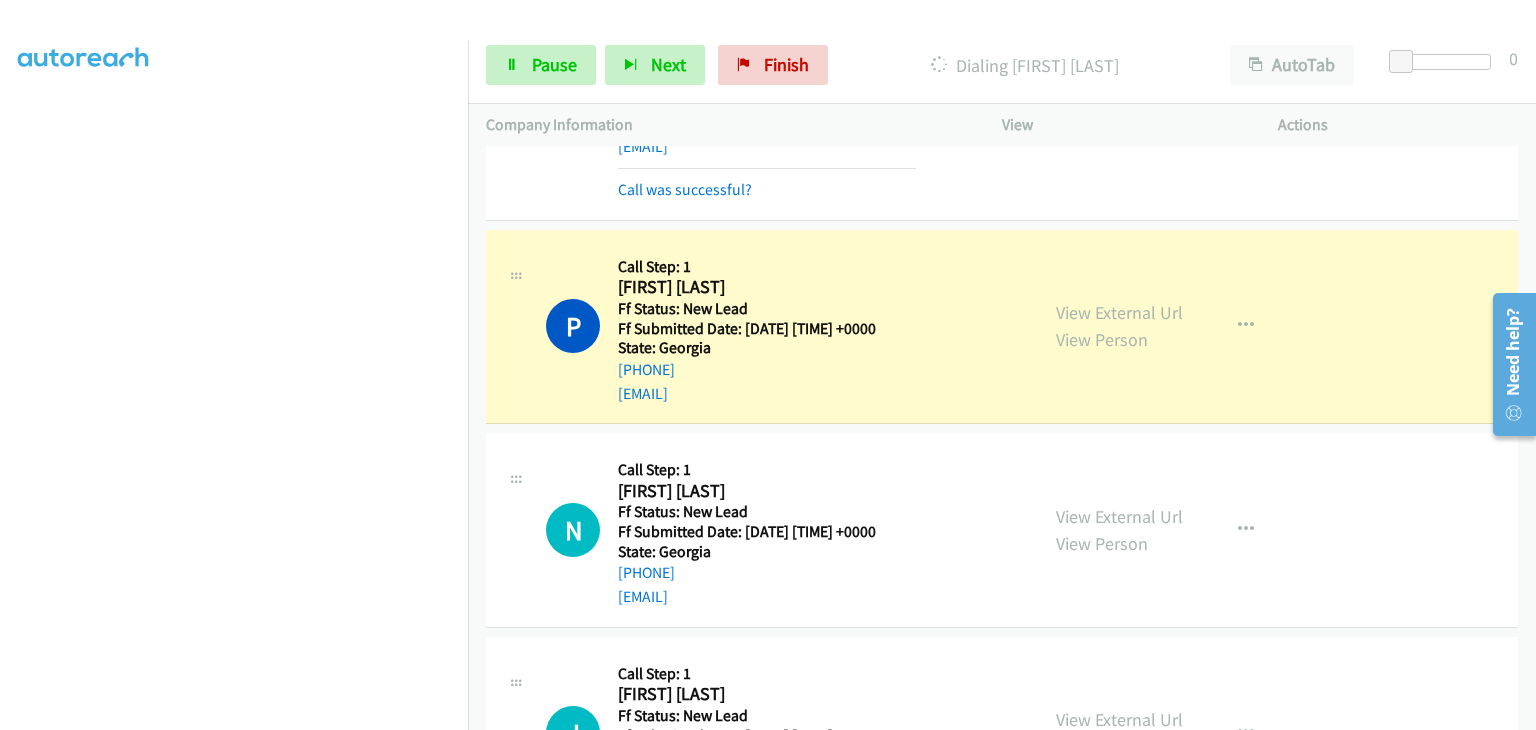 scroll, scrollTop: 200, scrollLeft: 0, axis: vertical 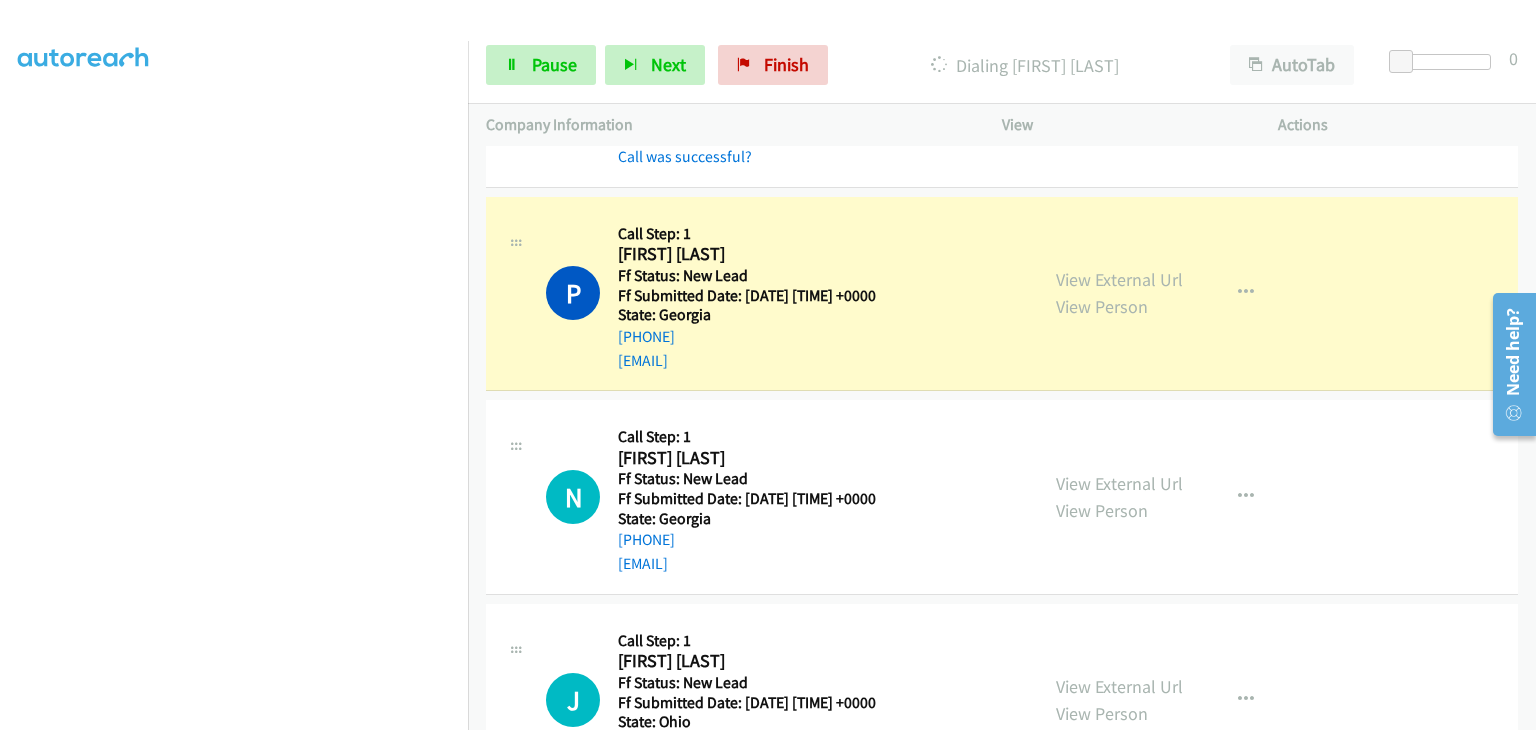 click on "View External Url
View Person" at bounding box center (1119, 497) 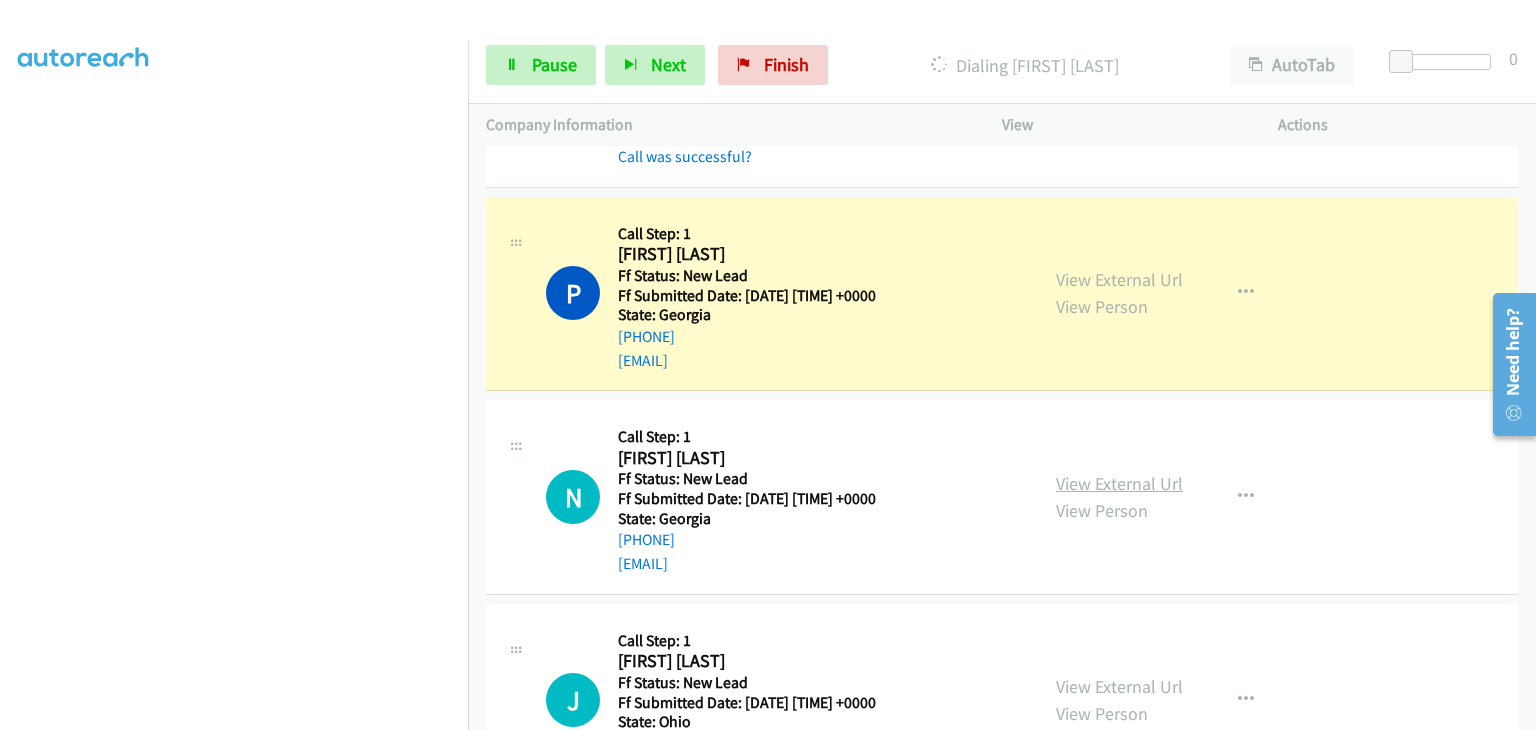 click on "View External Url" at bounding box center [1119, 483] 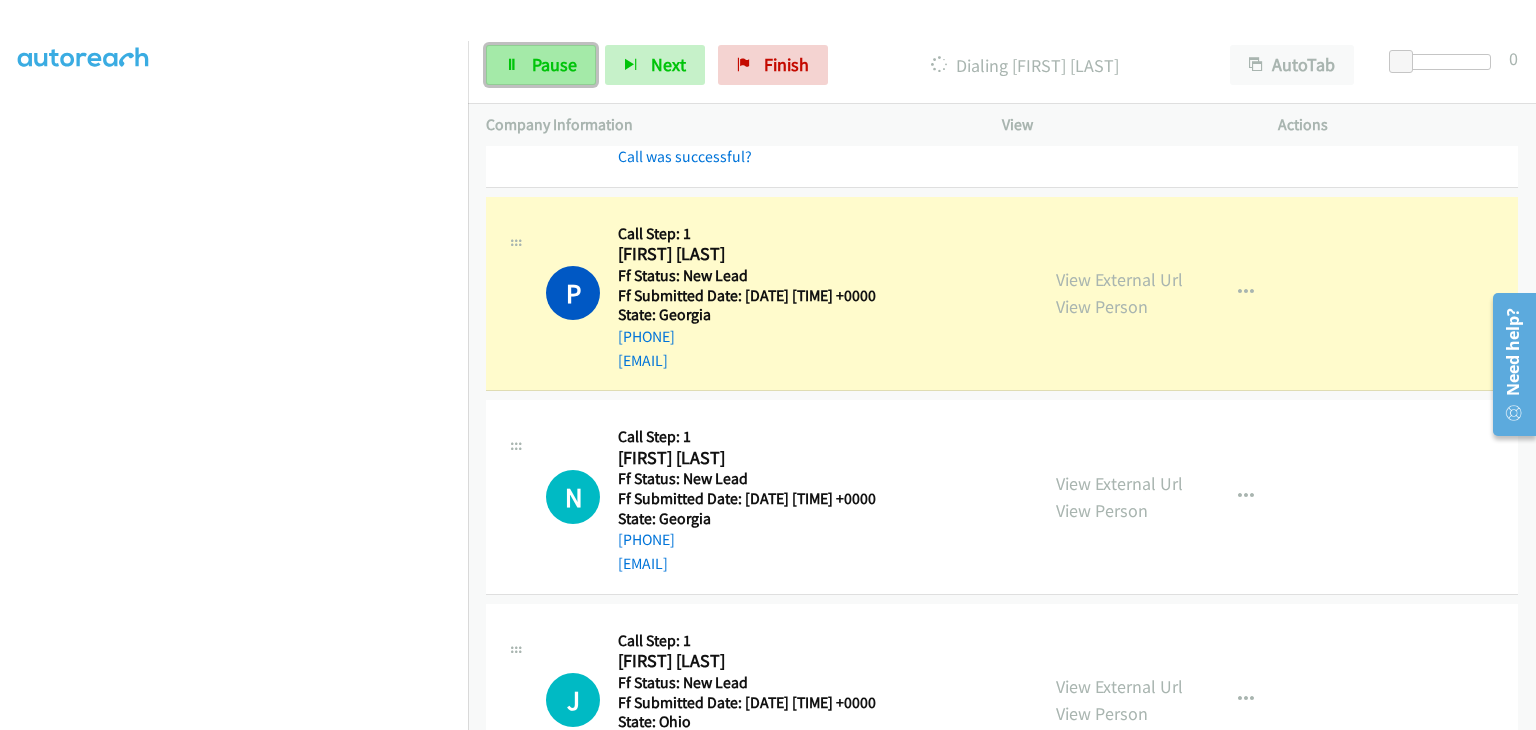 click on "Pause" at bounding box center [554, 64] 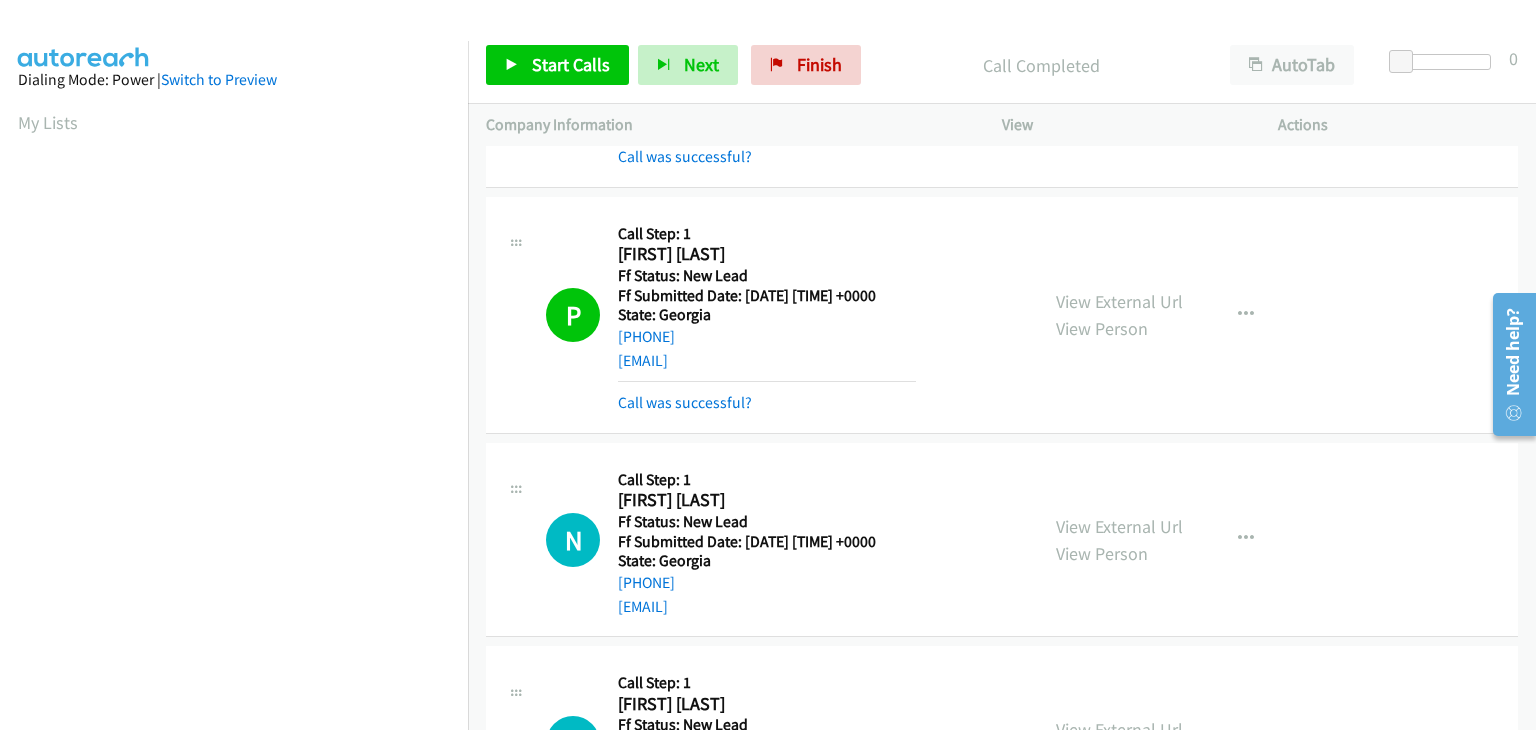 scroll, scrollTop: 392, scrollLeft: 0, axis: vertical 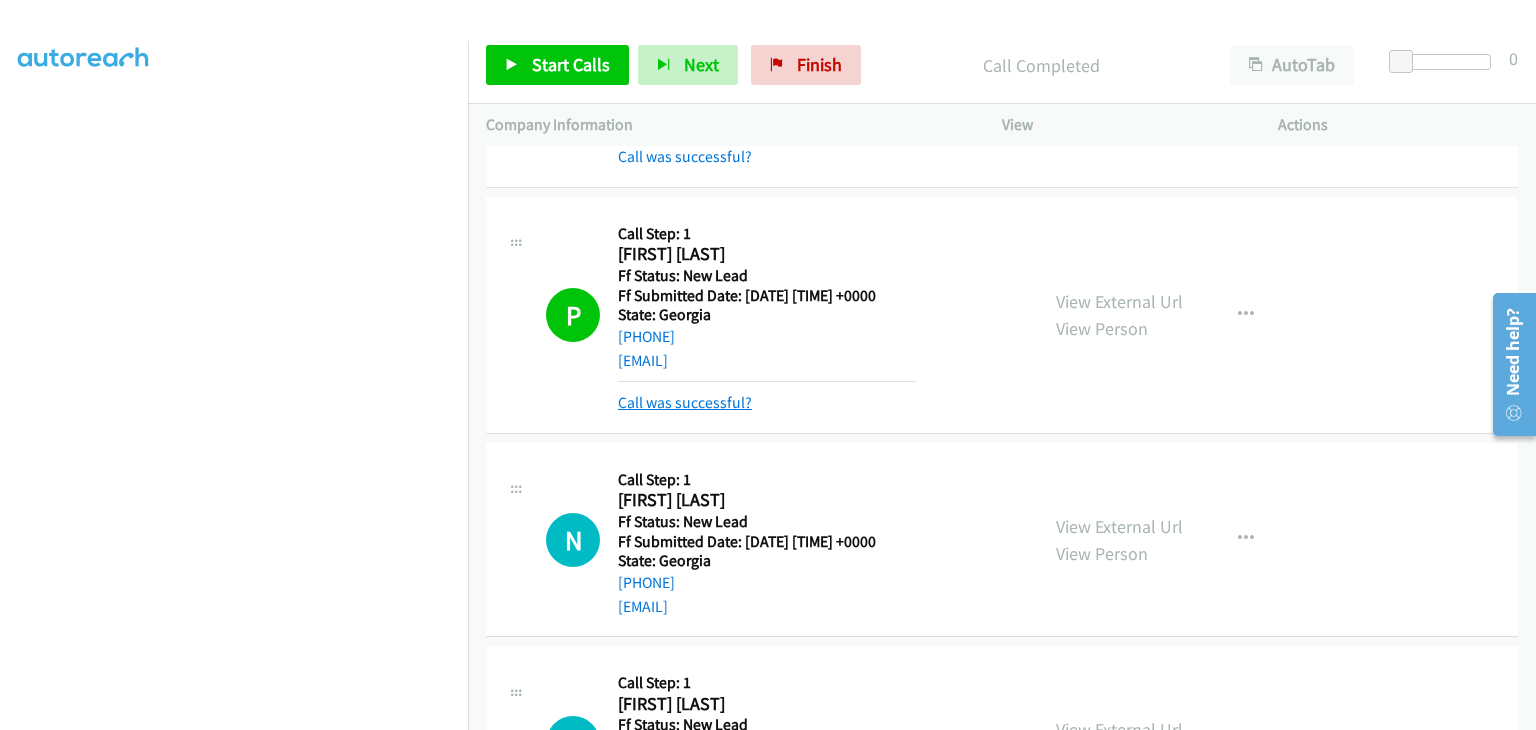 click on "Call was successful?" at bounding box center [685, 402] 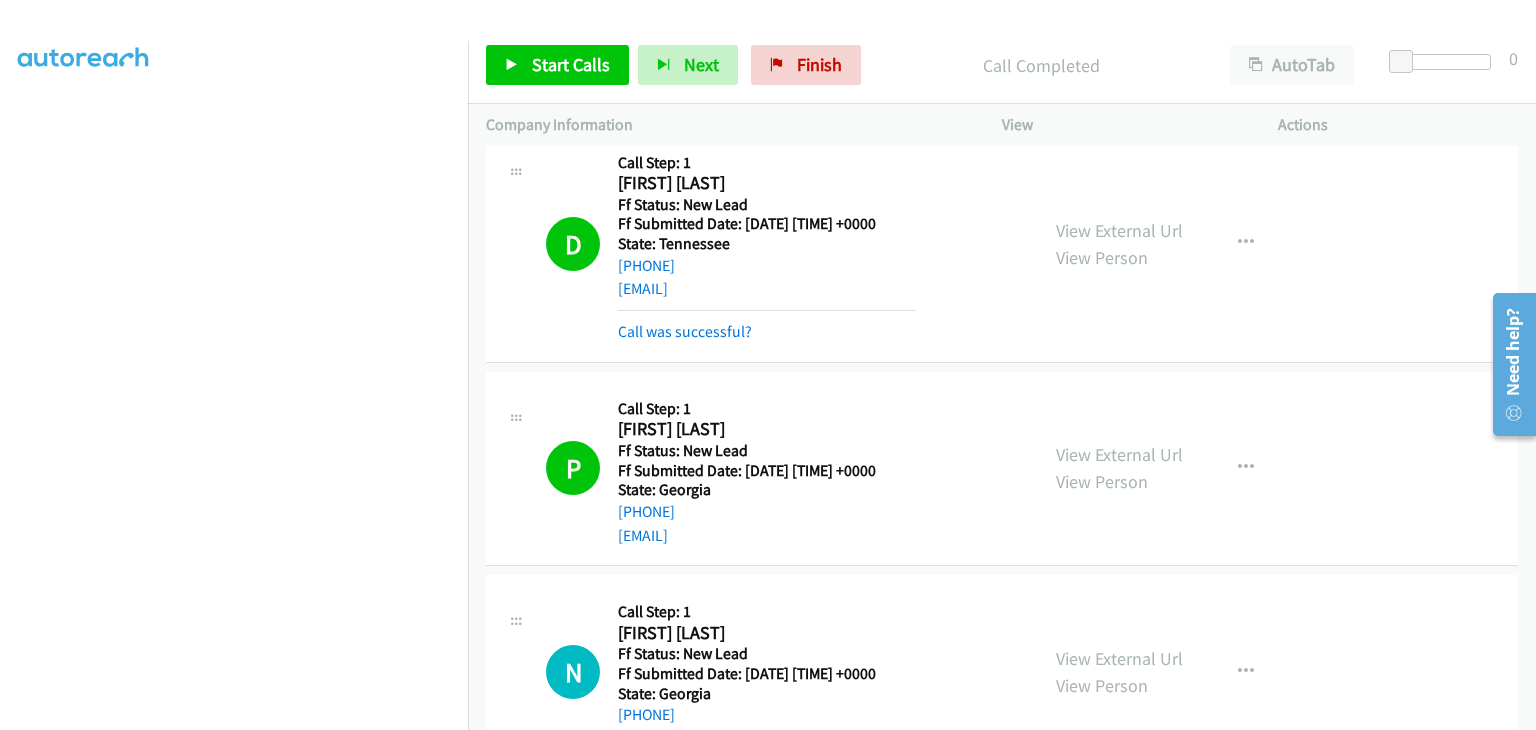 scroll, scrollTop: 0, scrollLeft: 0, axis: both 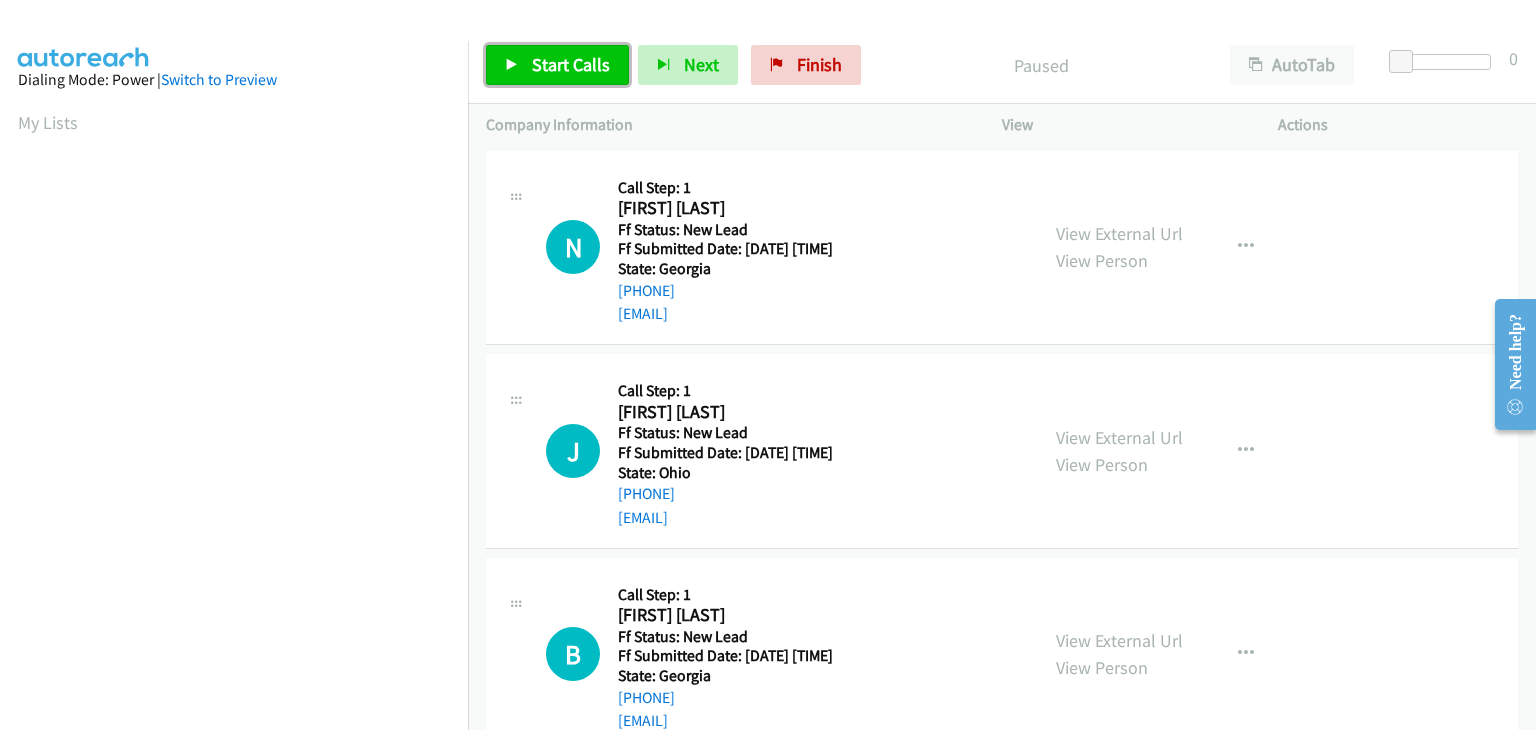 click on "Start Calls" at bounding box center (557, 65) 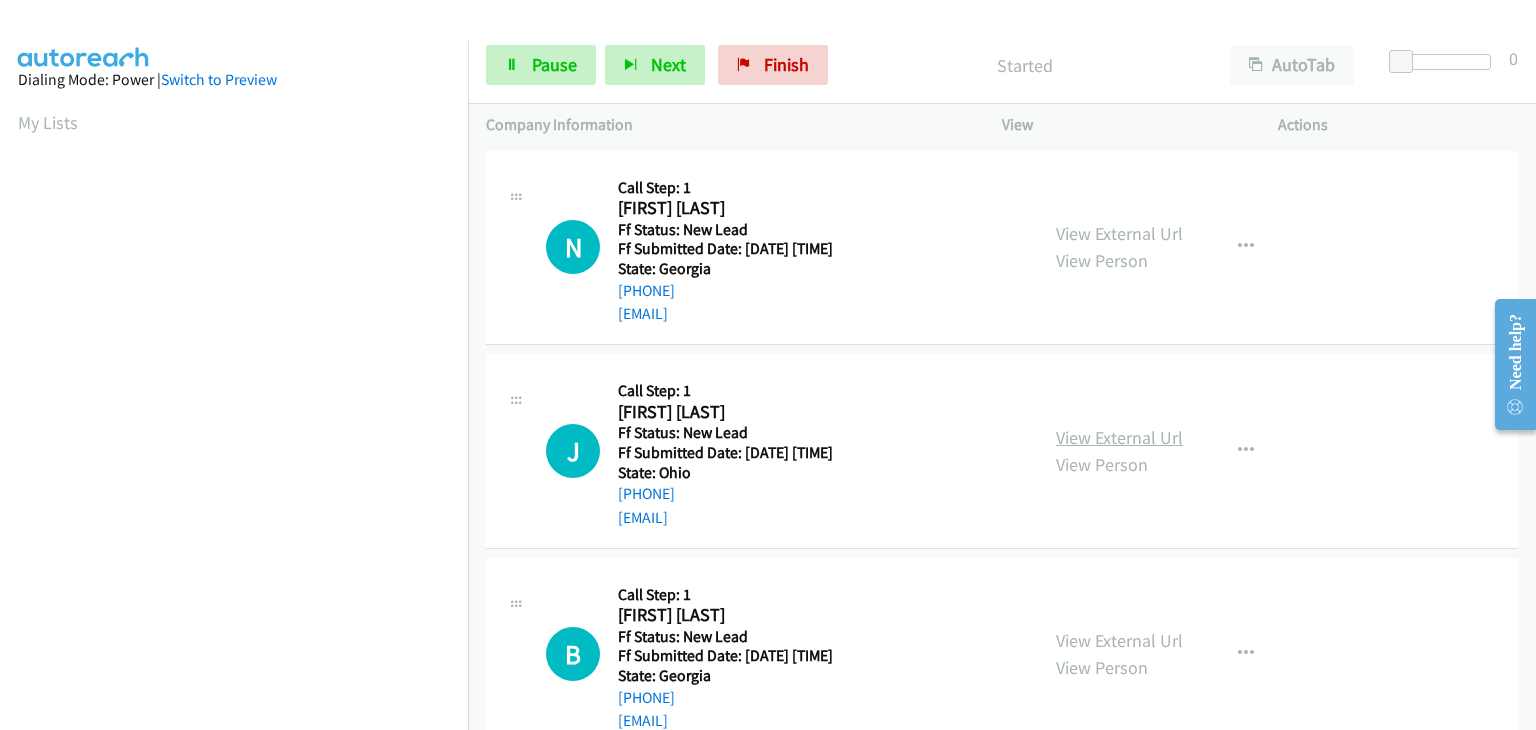 click on "View External Url" at bounding box center [1119, 437] 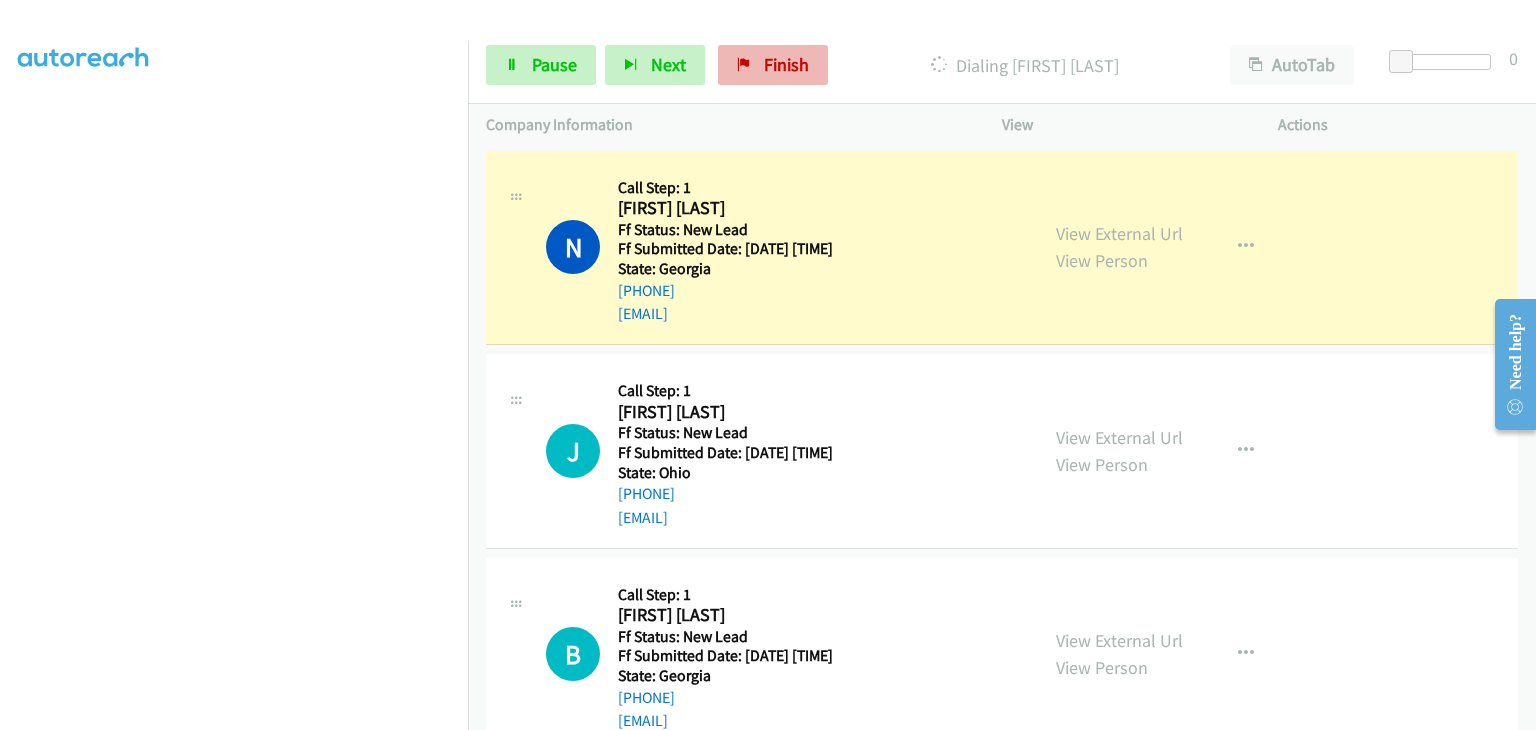 scroll, scrollTop: 392, scrollLeft: 0, axis: vertical 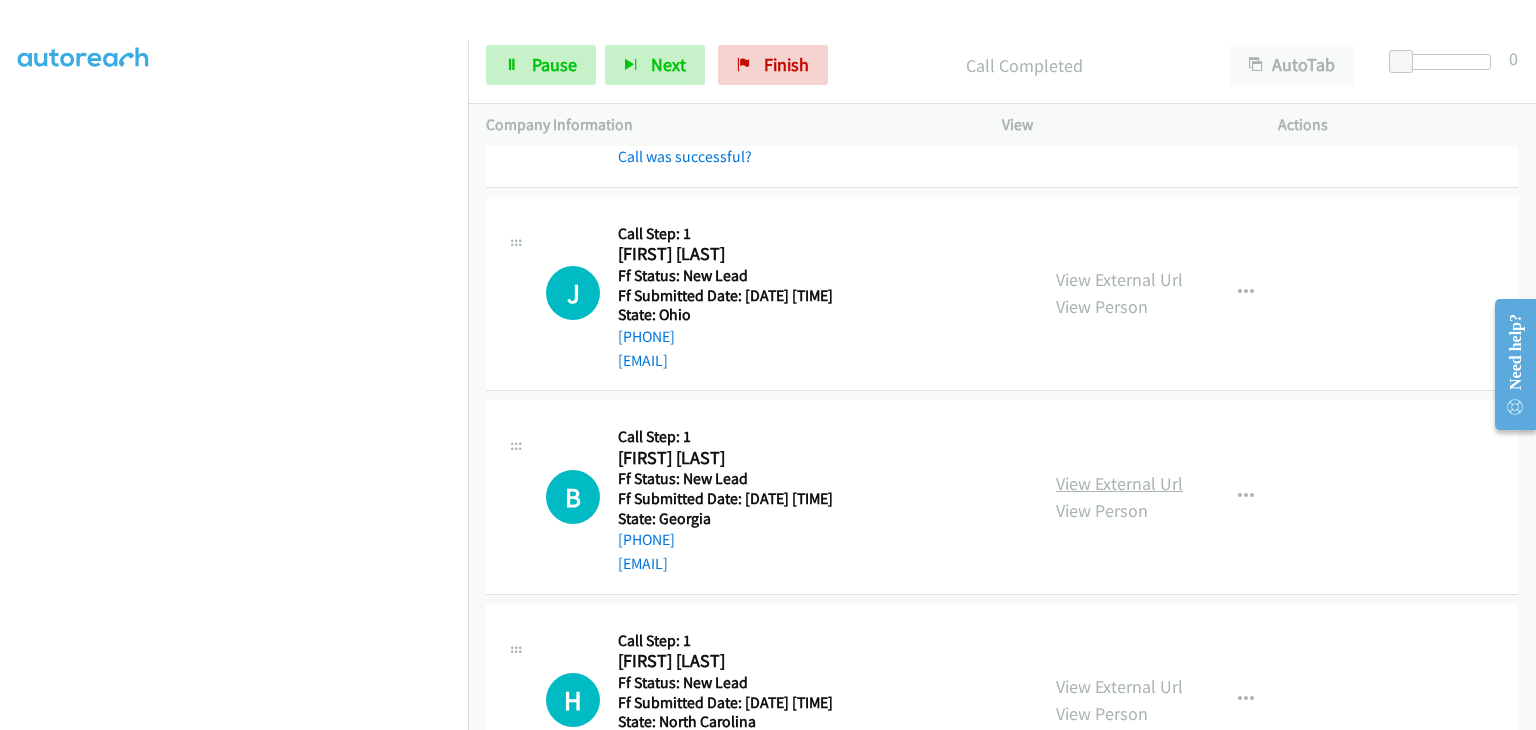 click on "View External Url" at bounding box center [1119, 483] 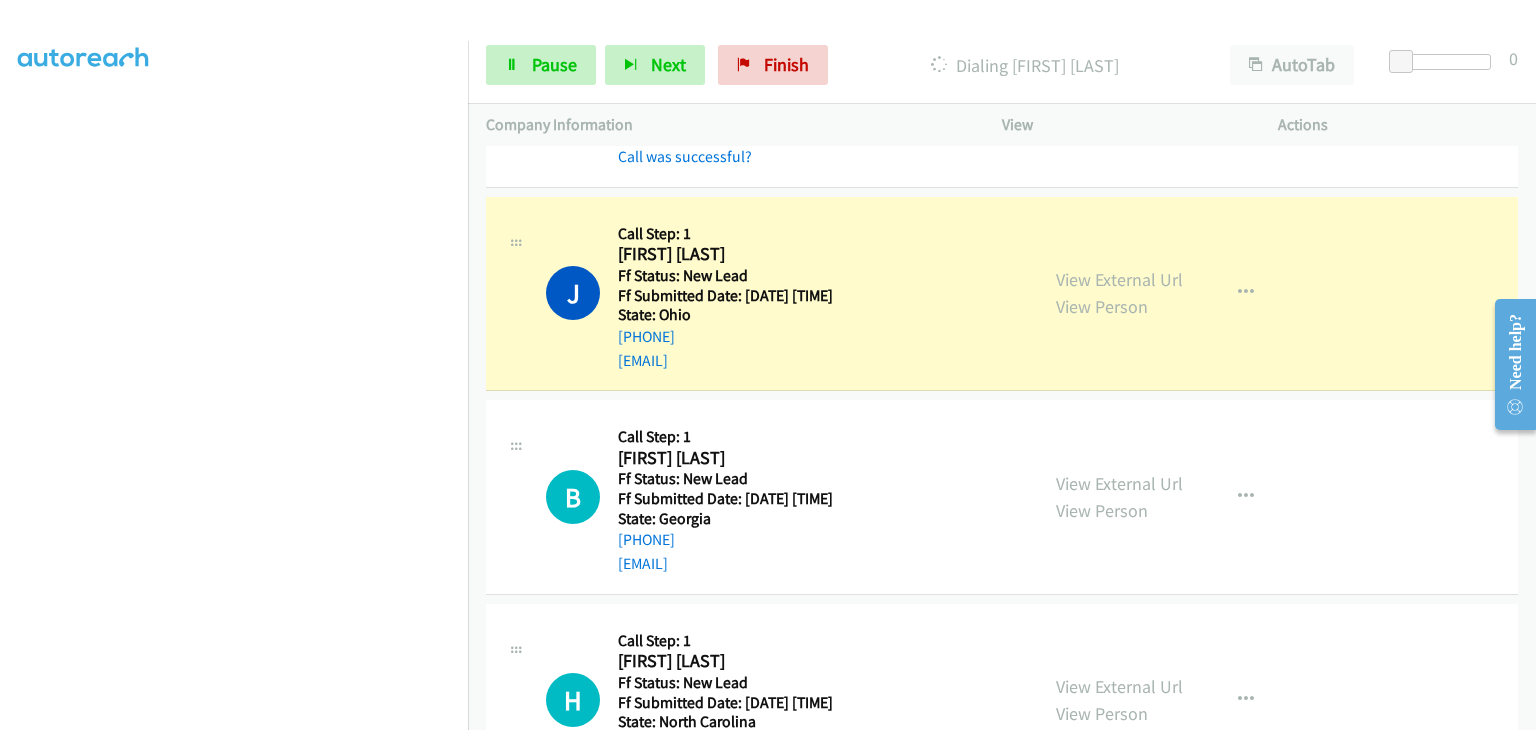 scroll, scrollTop: 392, scrollLeft: 0, axis: vertical 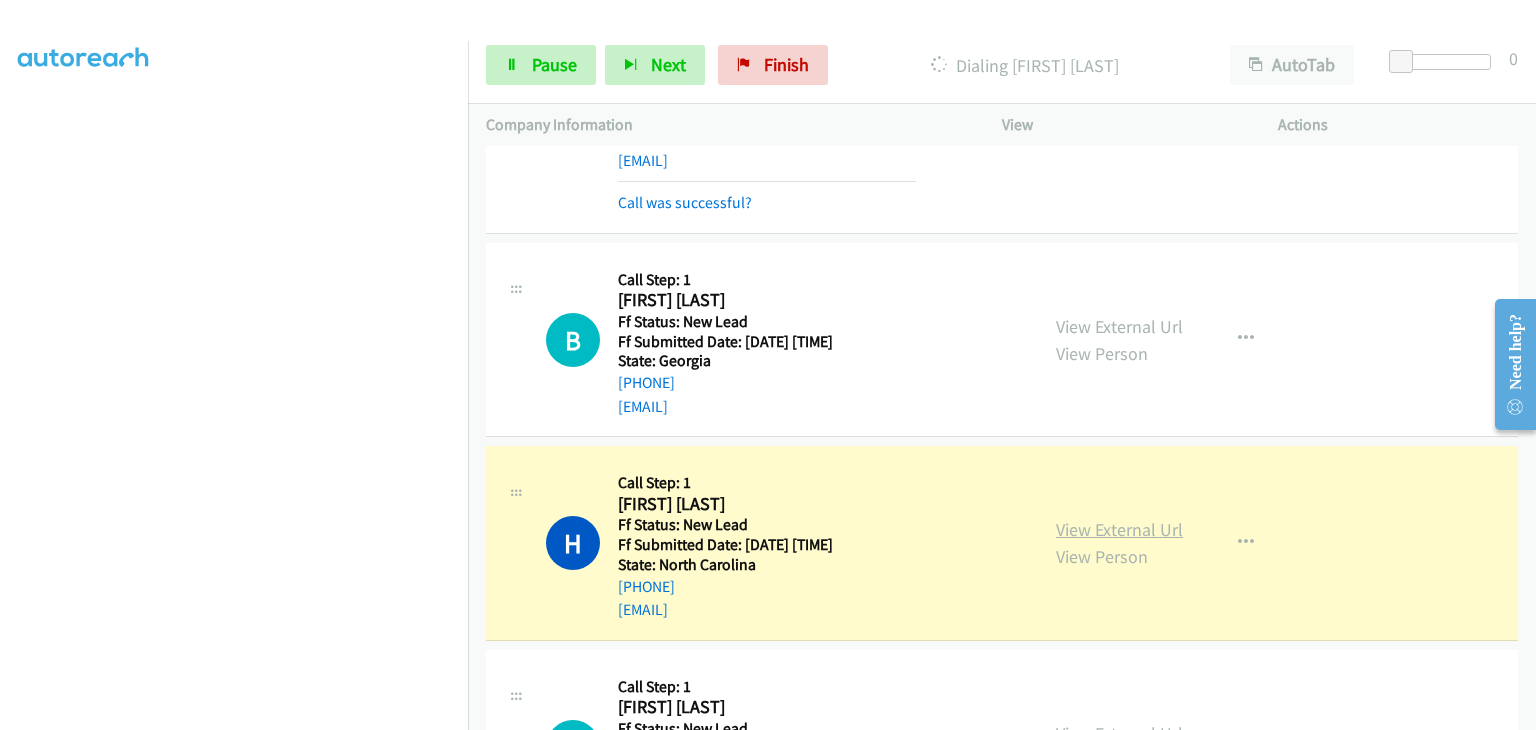 click on "View External Url" at bounding box center [1119, 529] 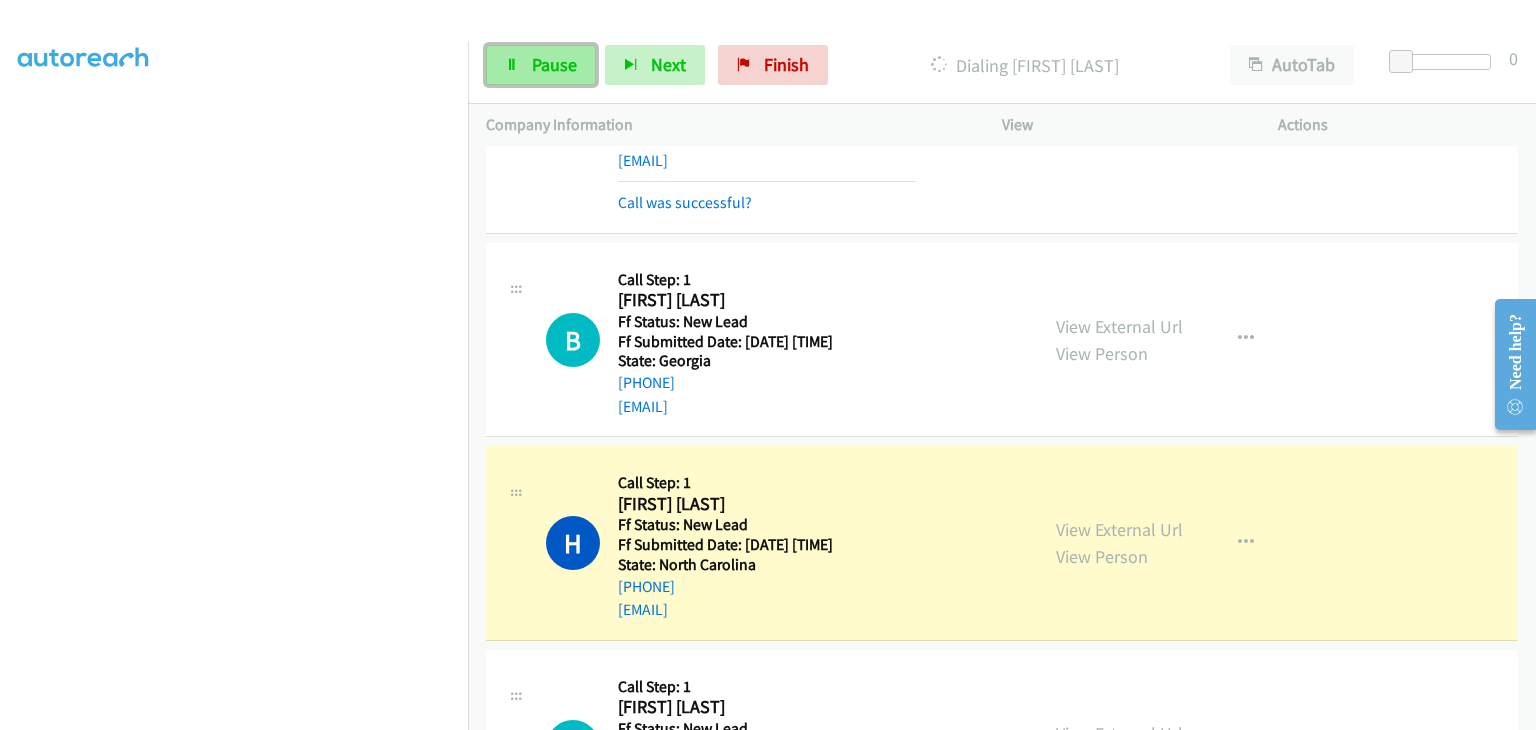 click on "Pause" at bounding box center [554, 64] 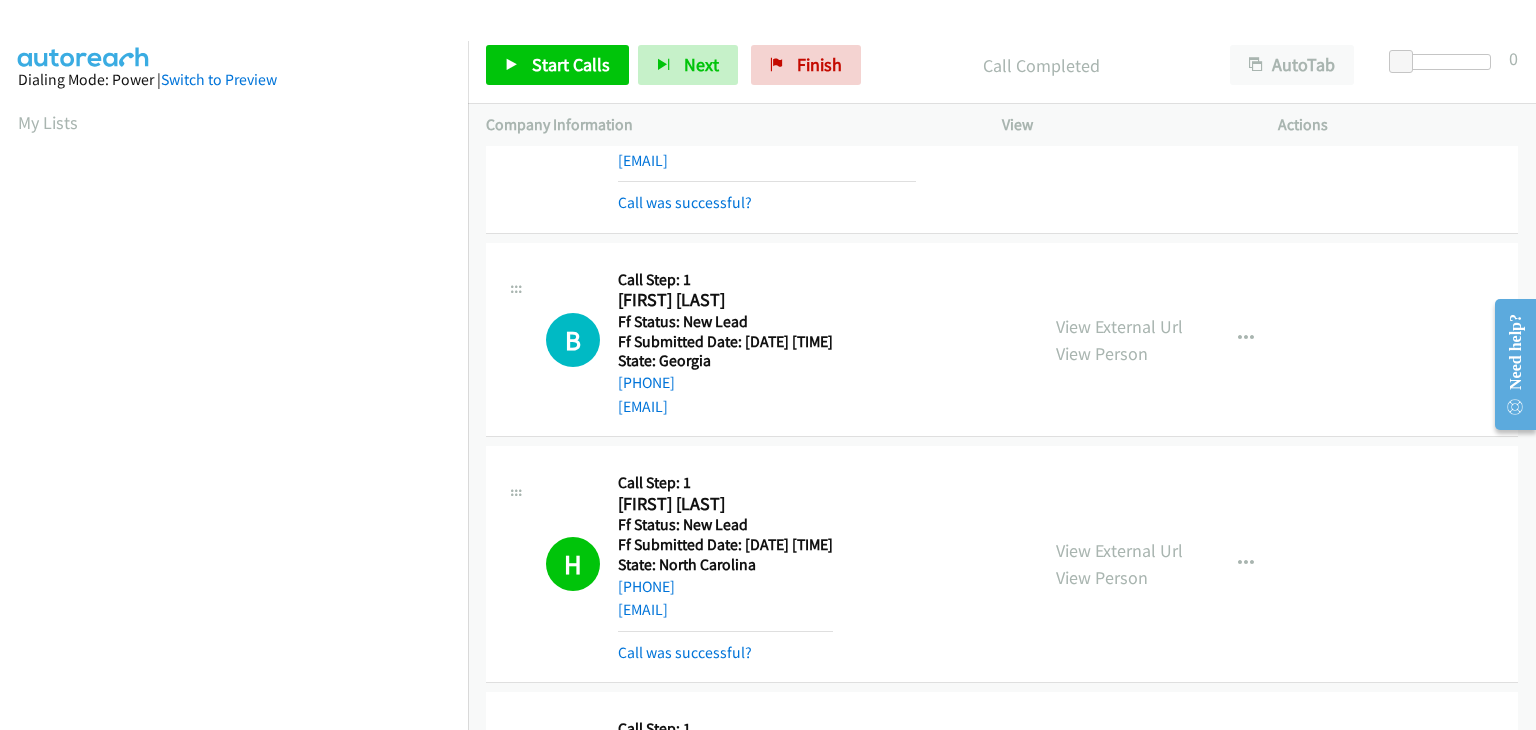 scroll, scrollTop: 392, scrollLeft: 0, axis: vertical 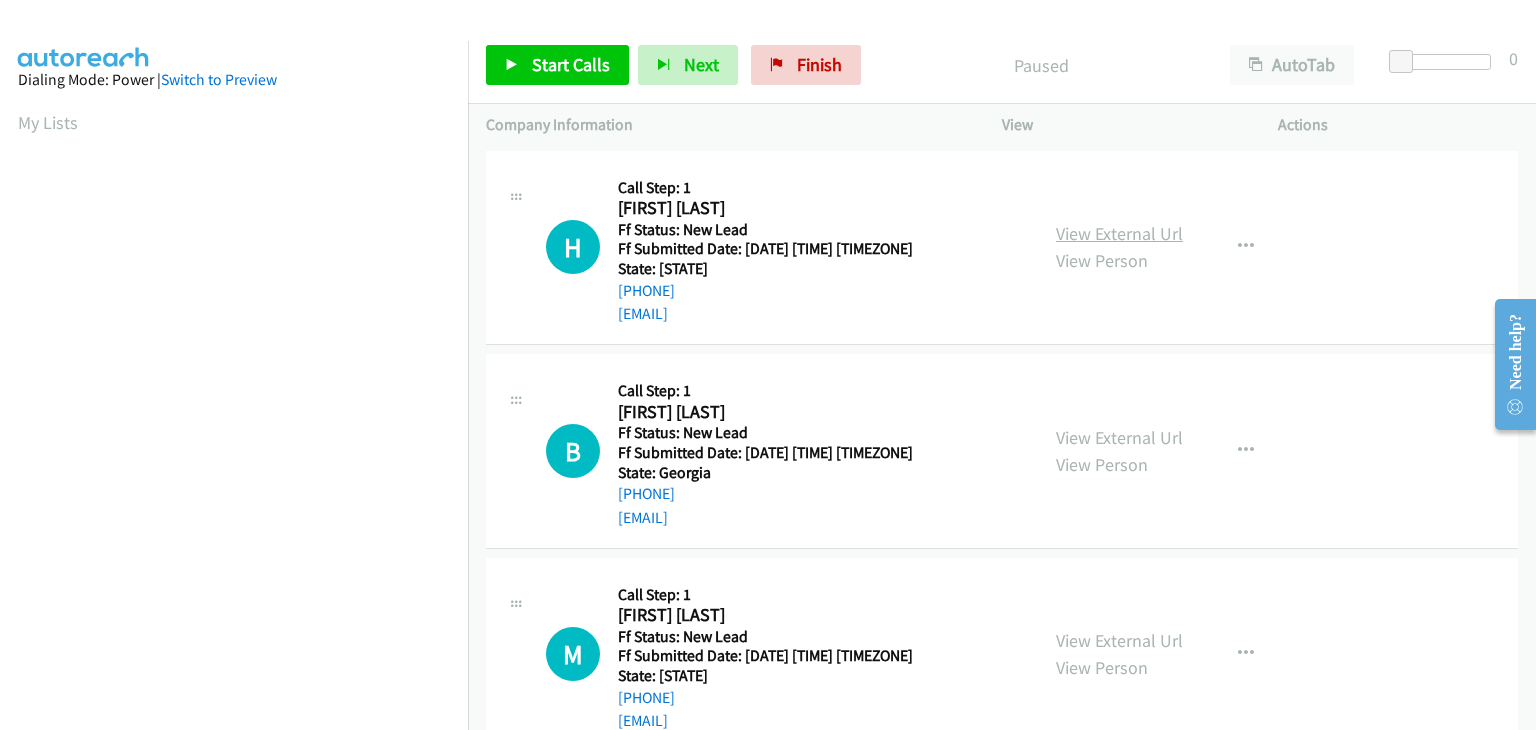 click on "View External Url" at bounding box center (1119, 233) 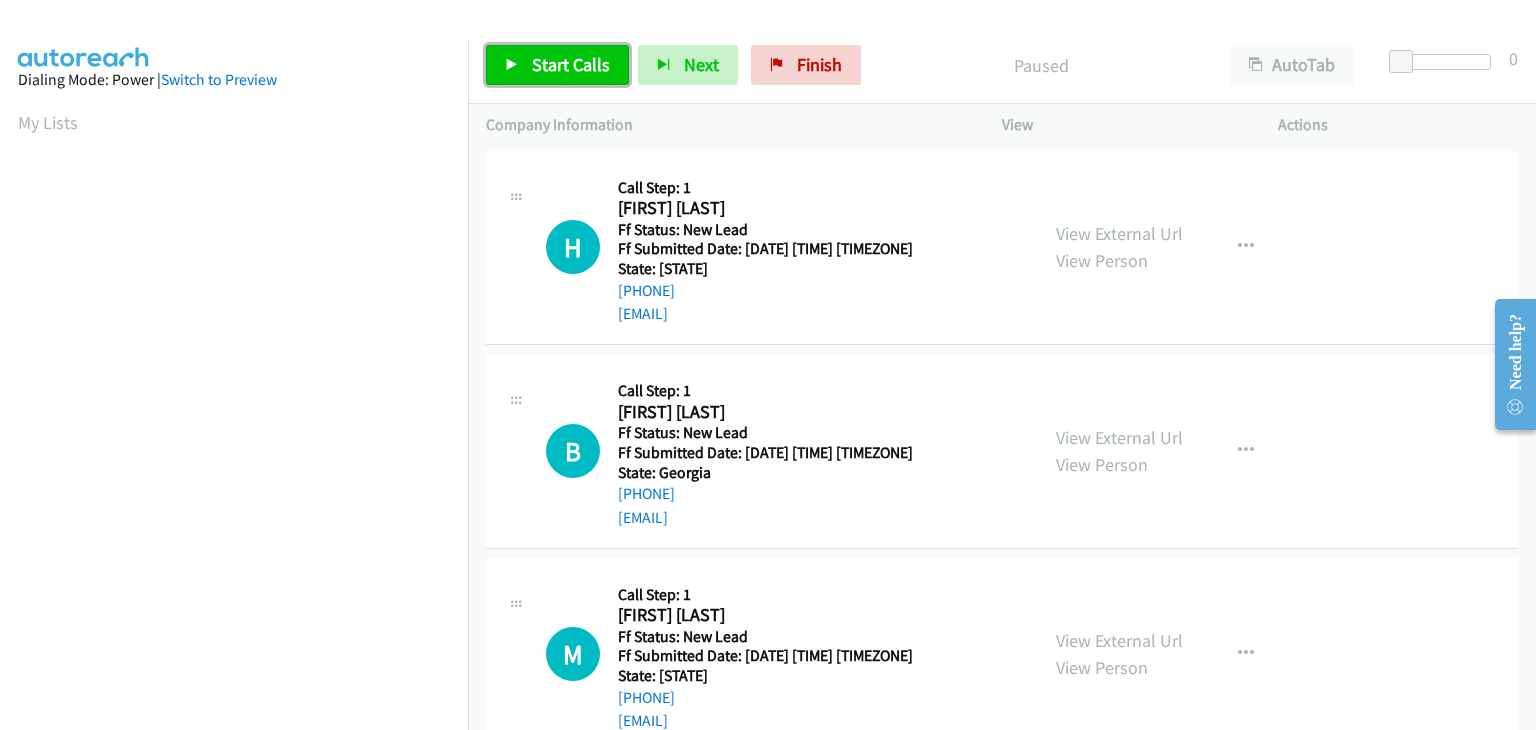 click on "Start Calls" at bounding box center [571, 64] 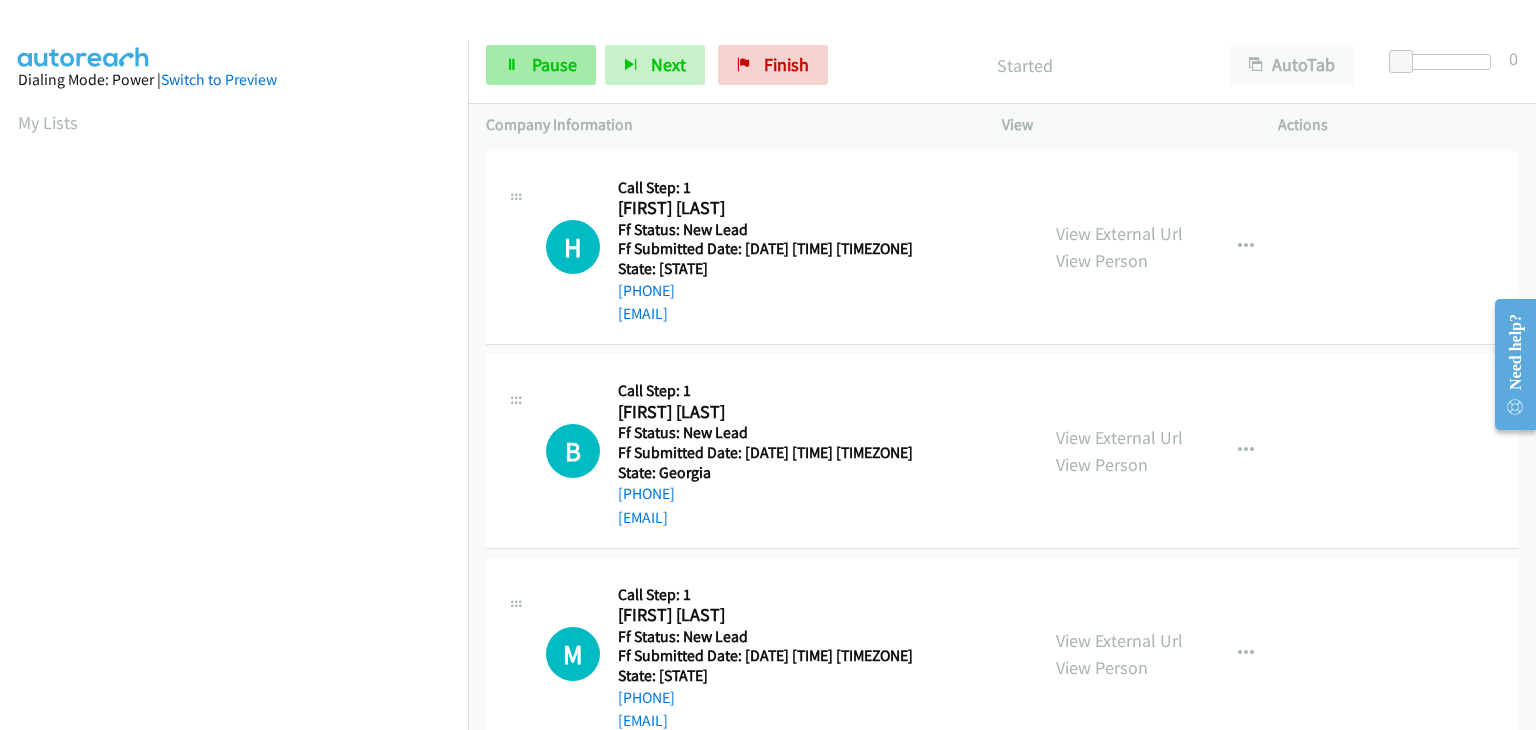 scroll, scrollTop: 392, scrollLeft: 0, axis: vertical 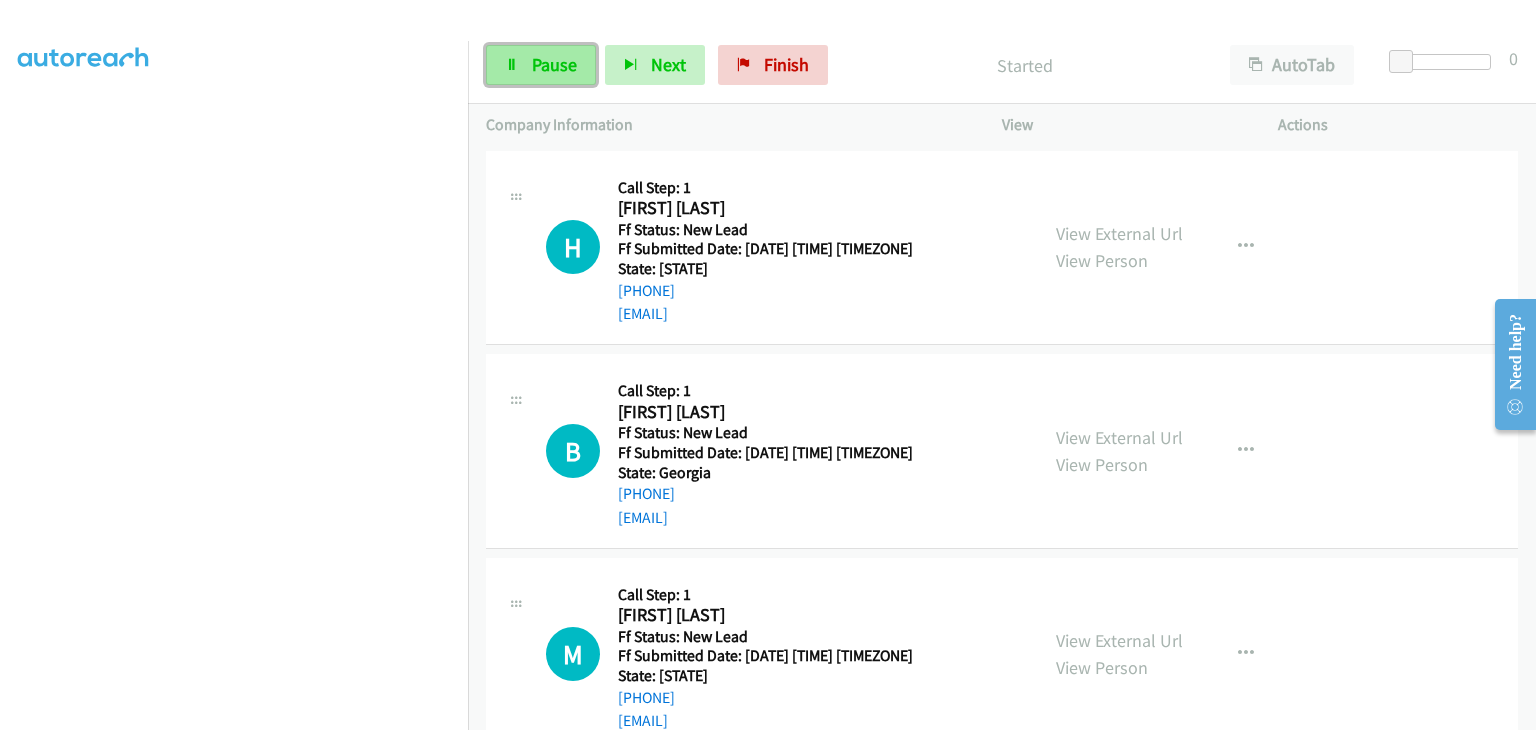 click on "Pause" at bounding box center [554, 64] 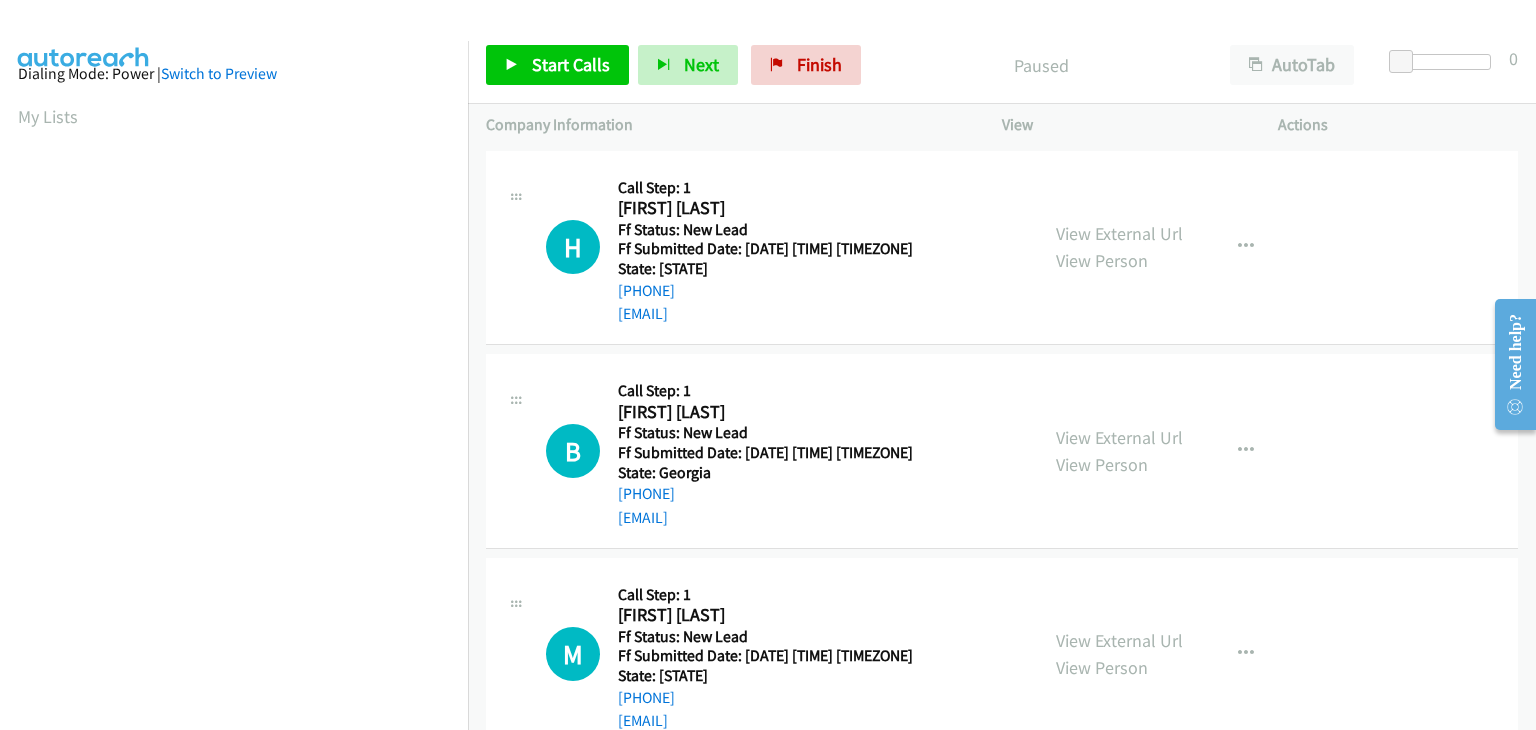 scroll, scrollTop: 0, scrollLeft: 0, axis: both 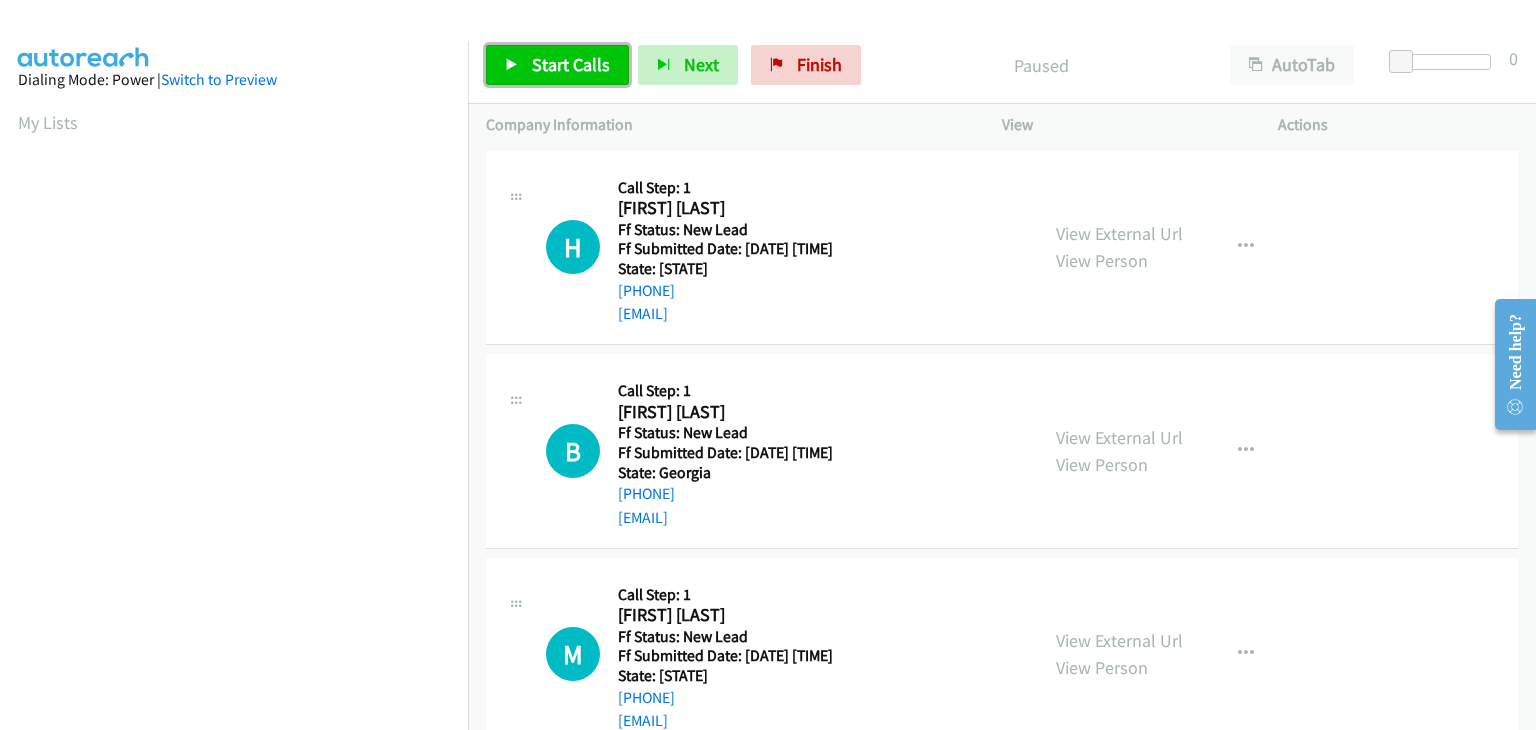 click on "Start Calls" at bounding box center (571, 64) 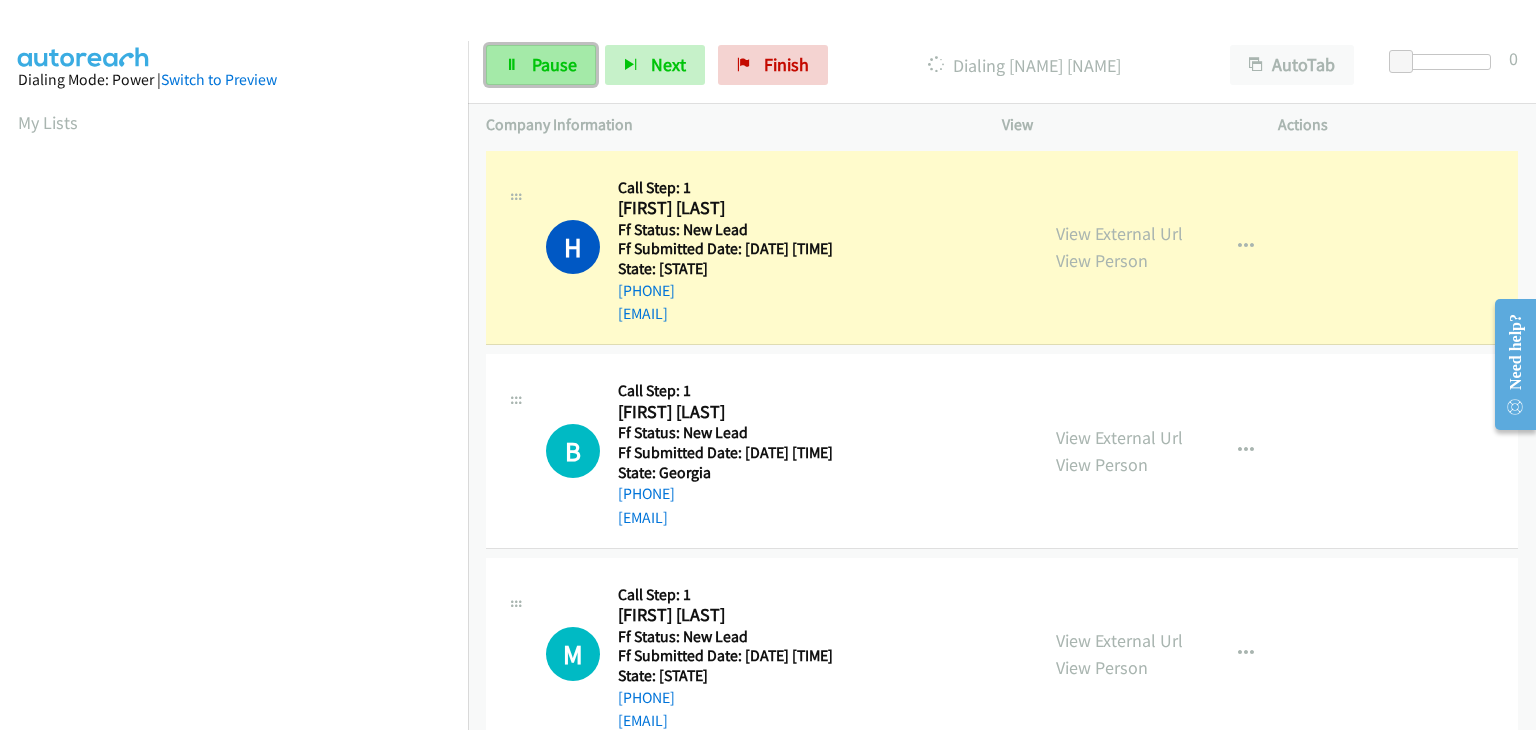 click at bounding box center [512, 66] 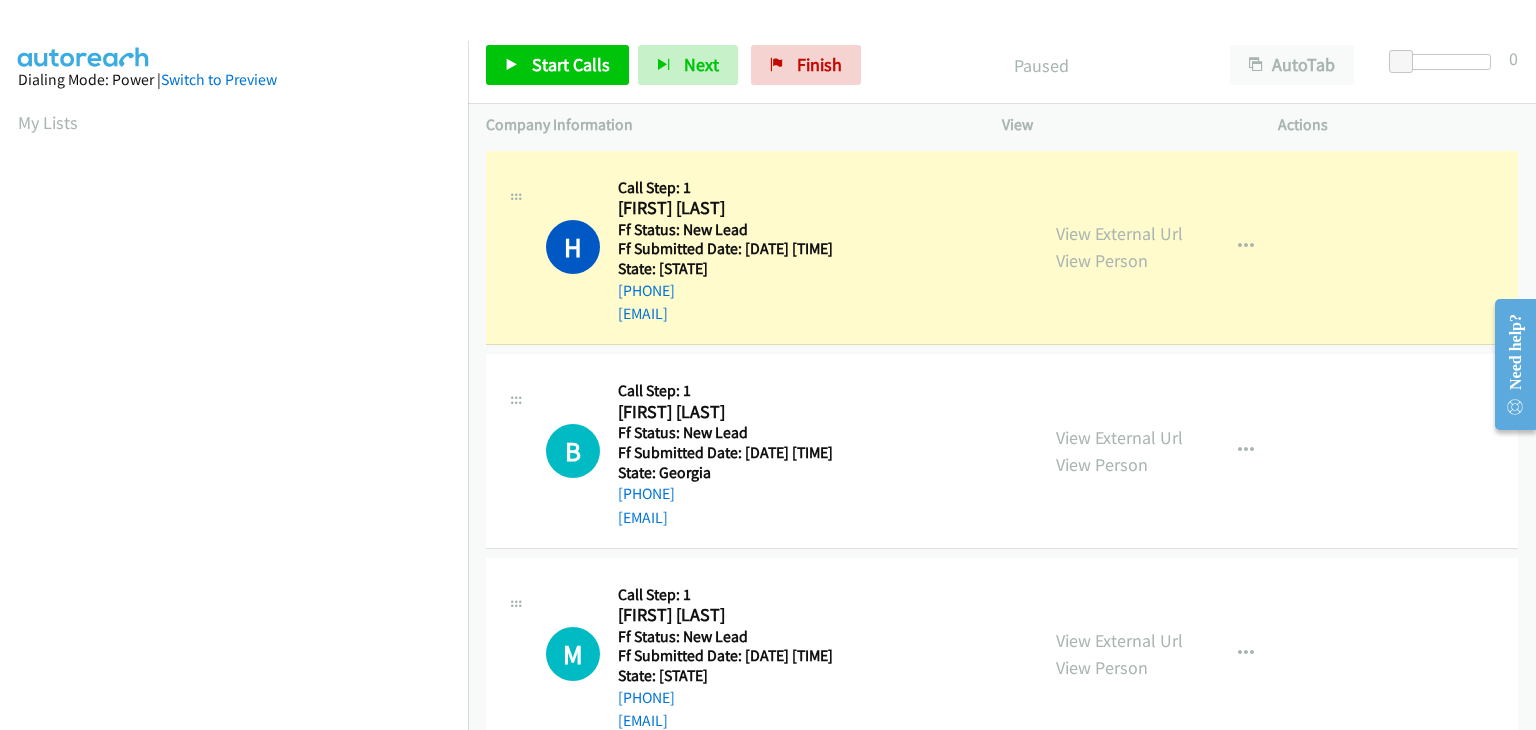 scroll, scrollTop: 392, scrollLeft: 0, axis: vertical 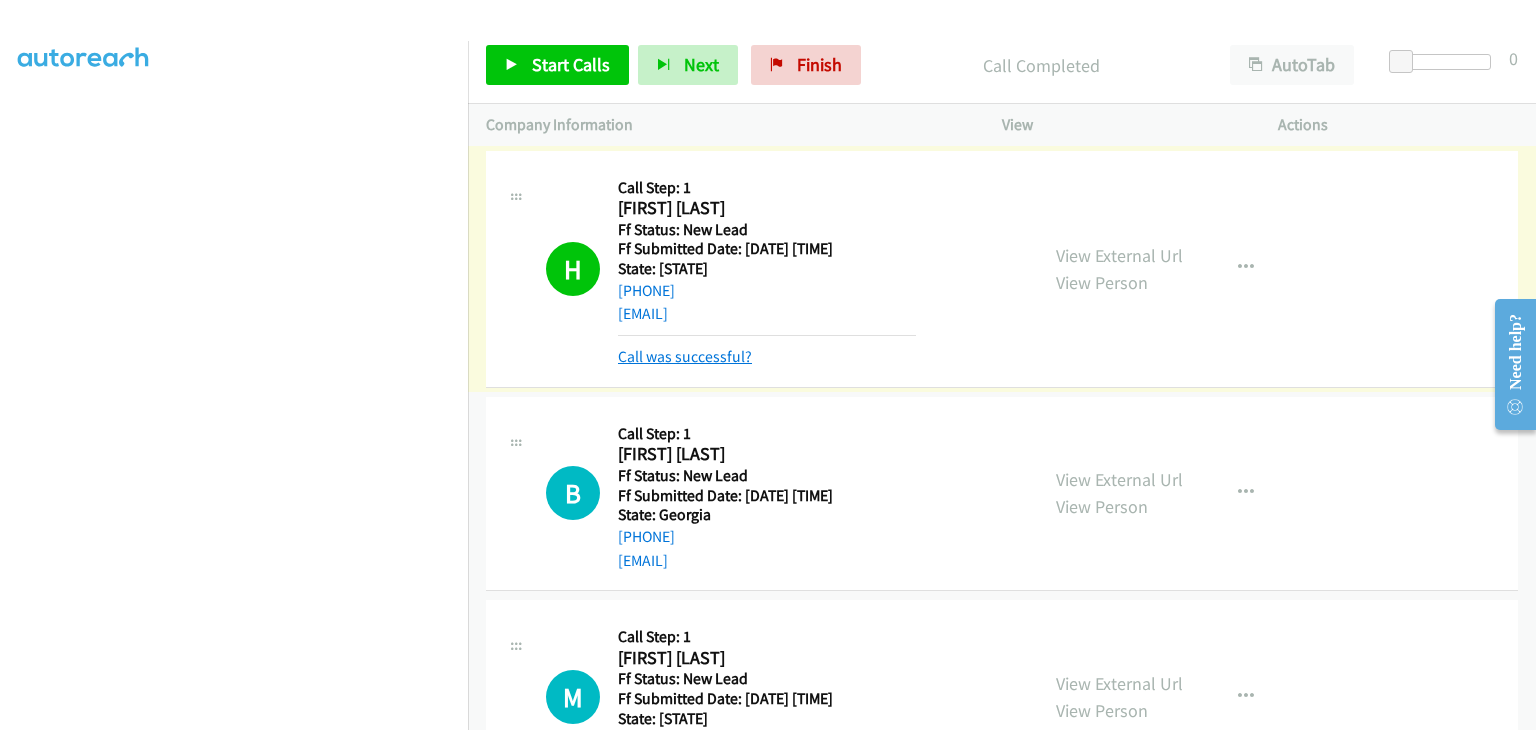 click on "Call was successful?" at bounding box center (685, 356) 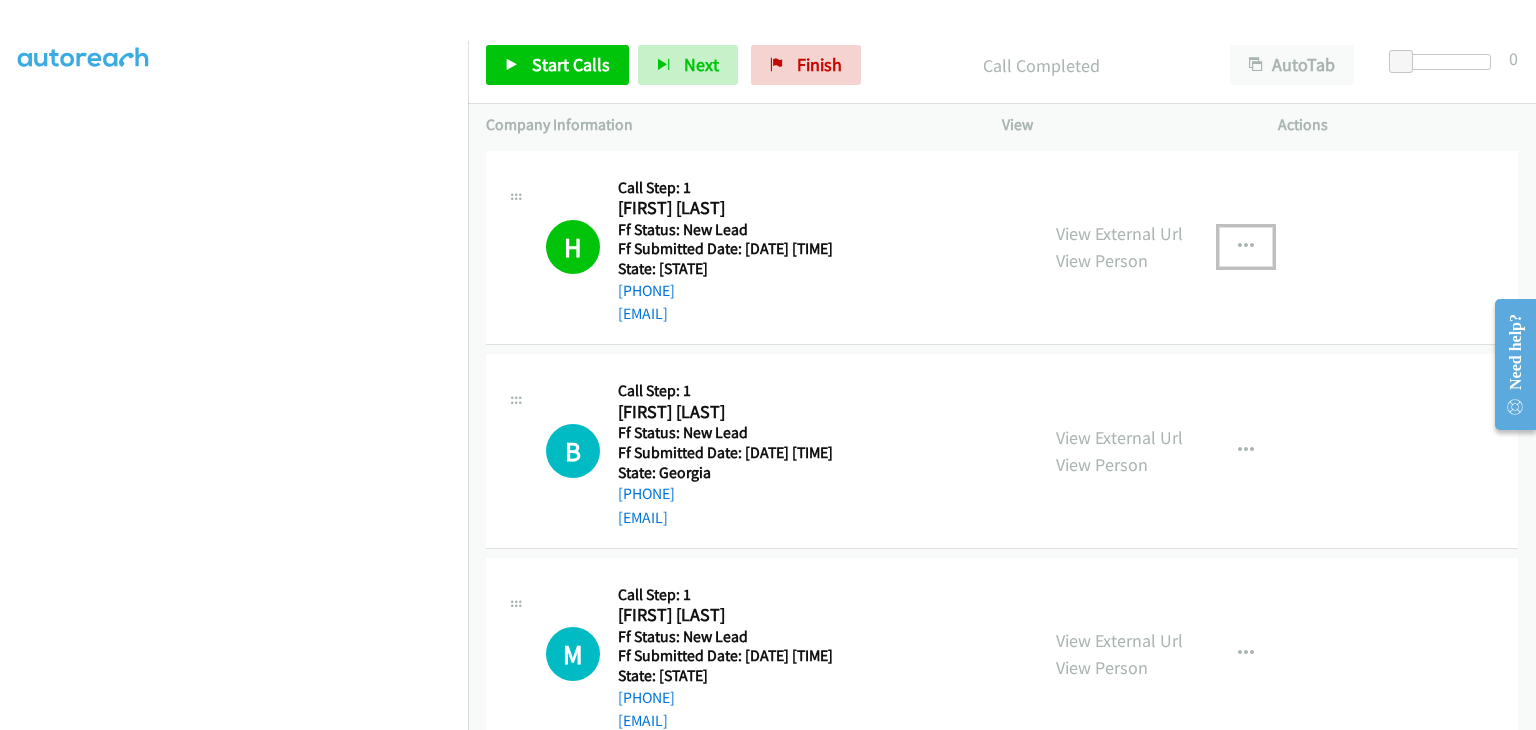 click at bounding box center [1246, 247] 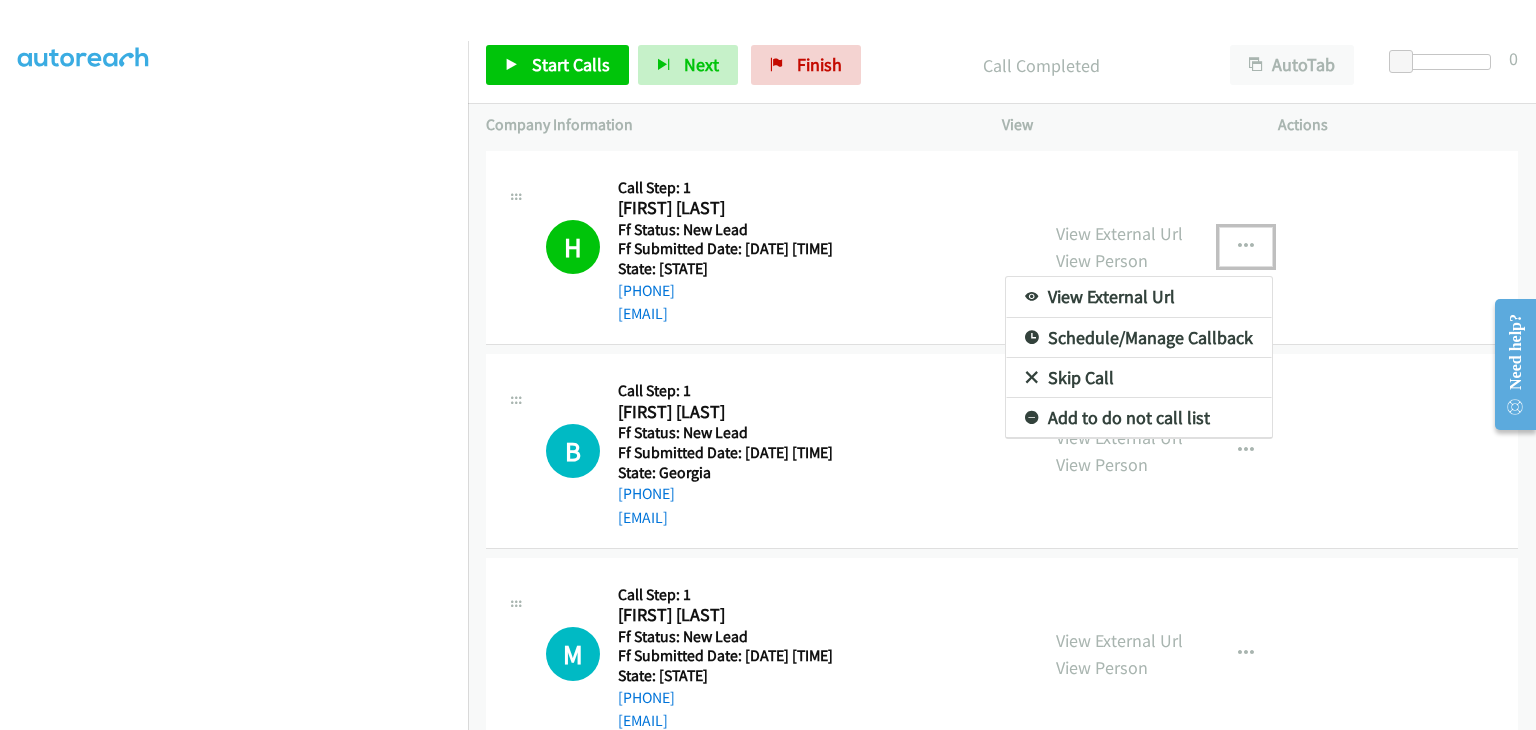 click on "Add to do not call list" at bounding box center (1139, 418) 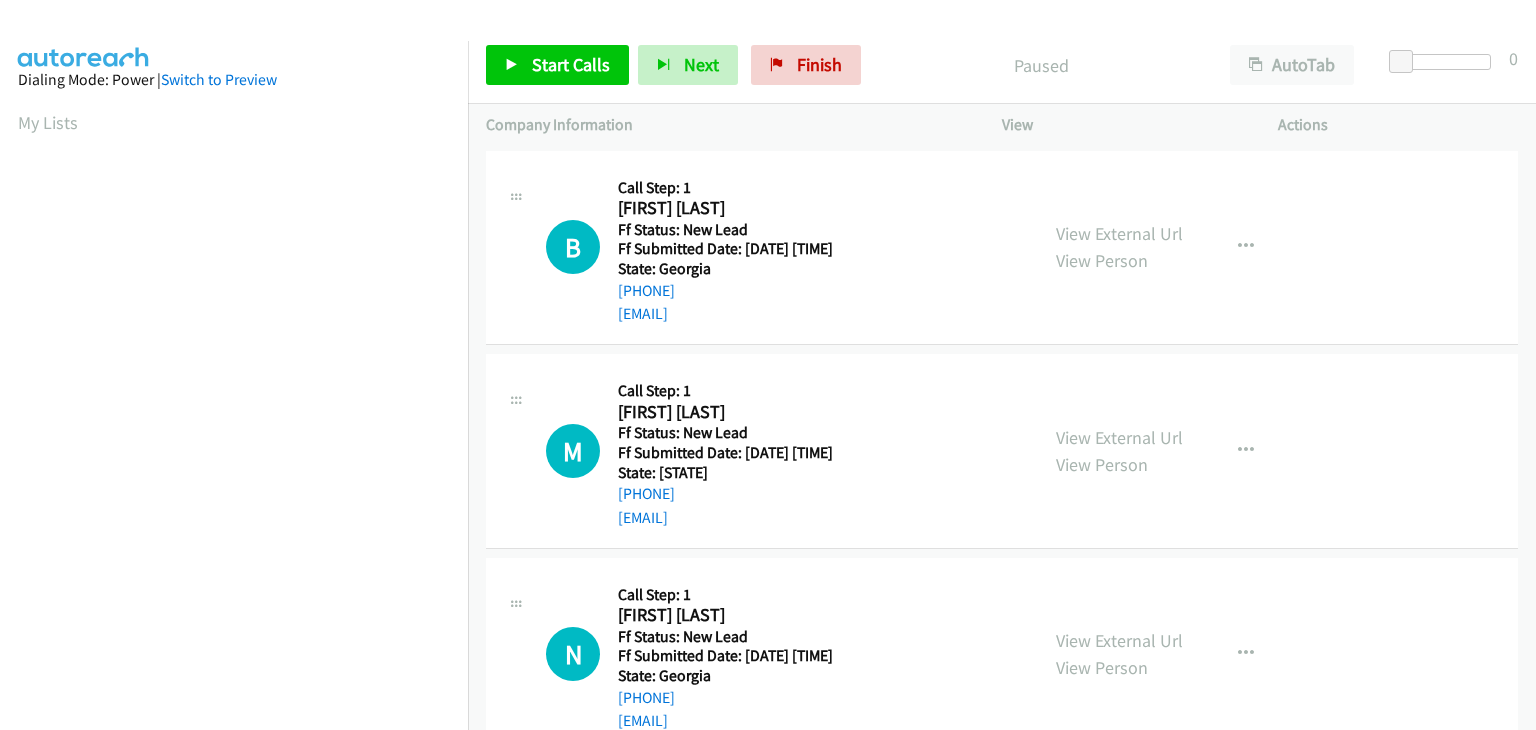 scroll, scrollTop: 0, scrollLeft: 0, axis: both 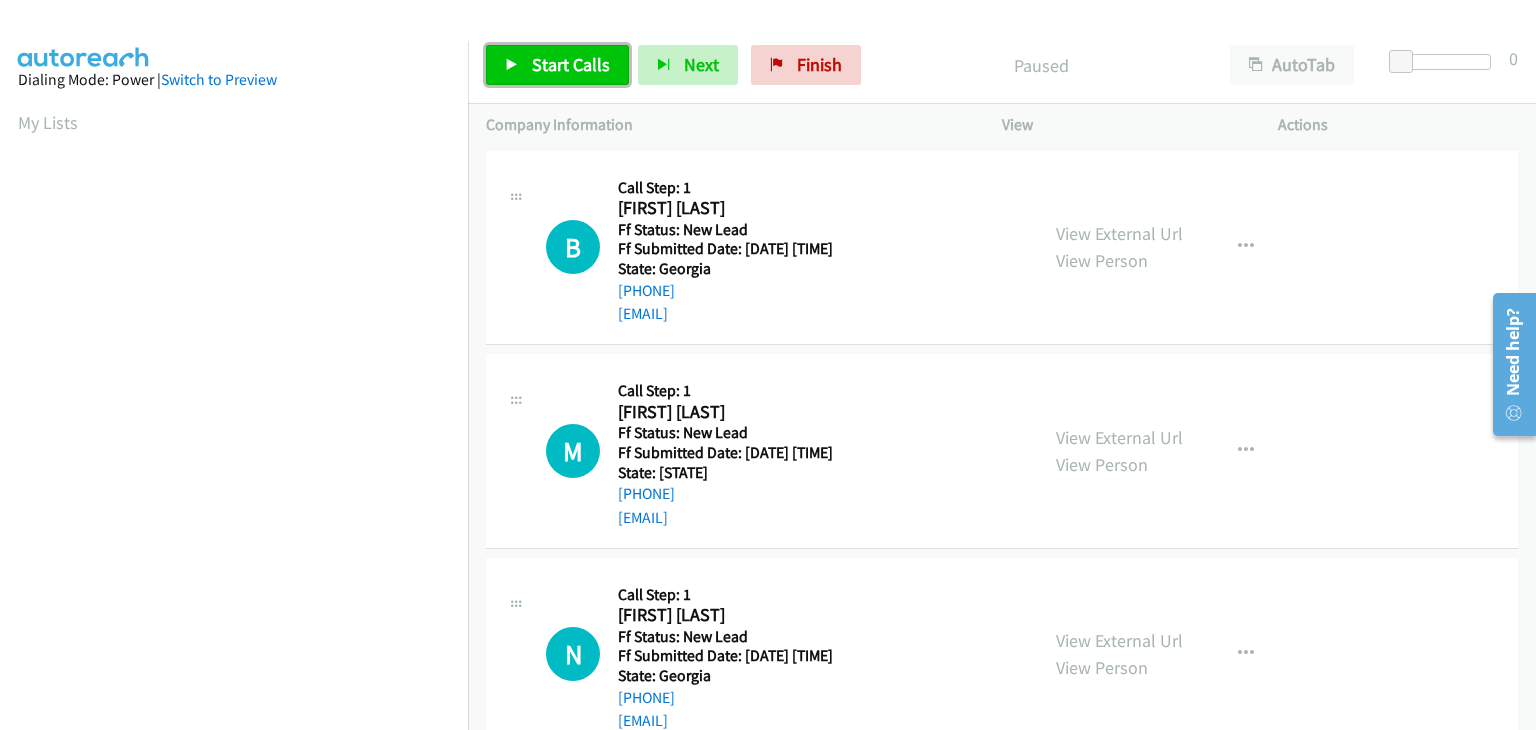 click on "Start Calls" at bounding box center (557, 65) 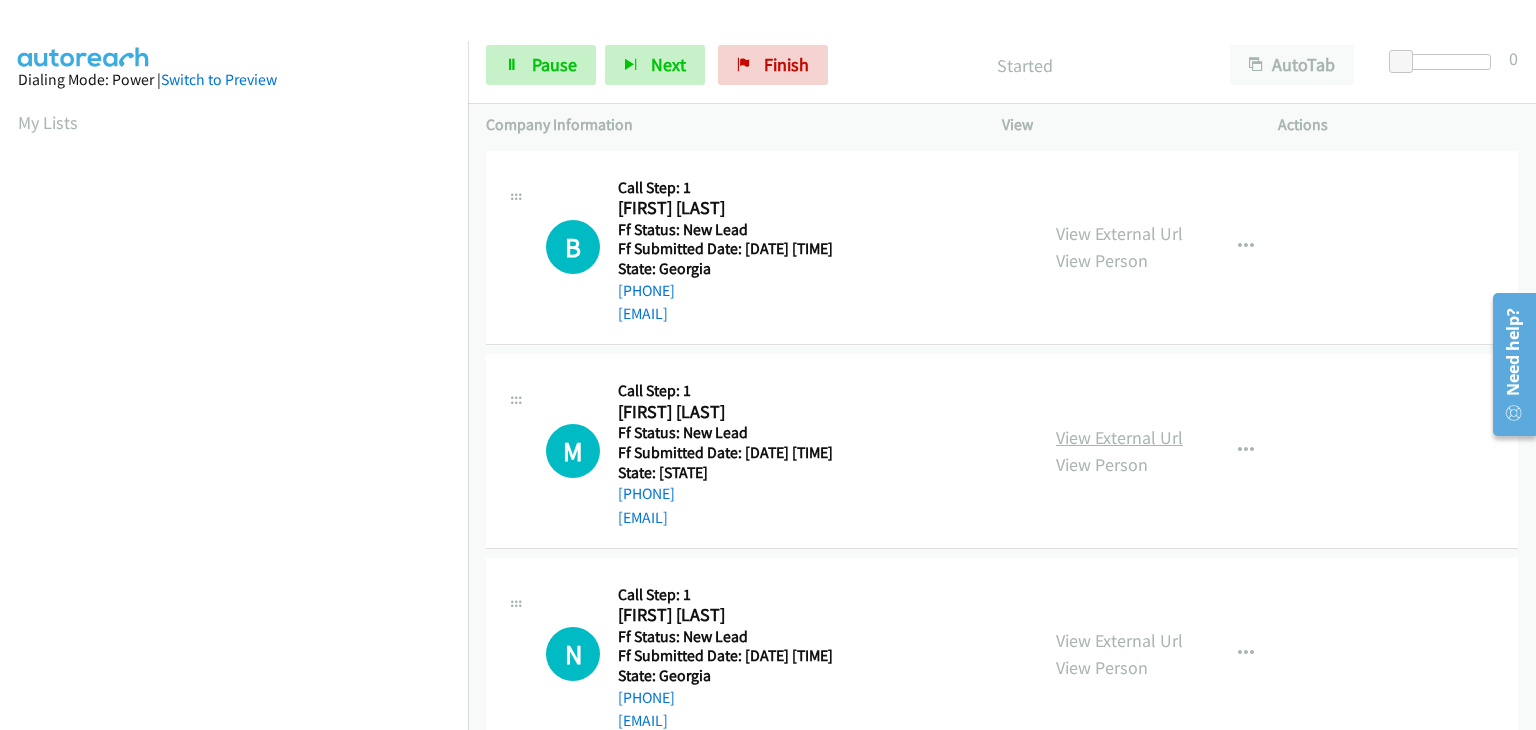 click on "View External Url" at bounding box center (1119, 437) 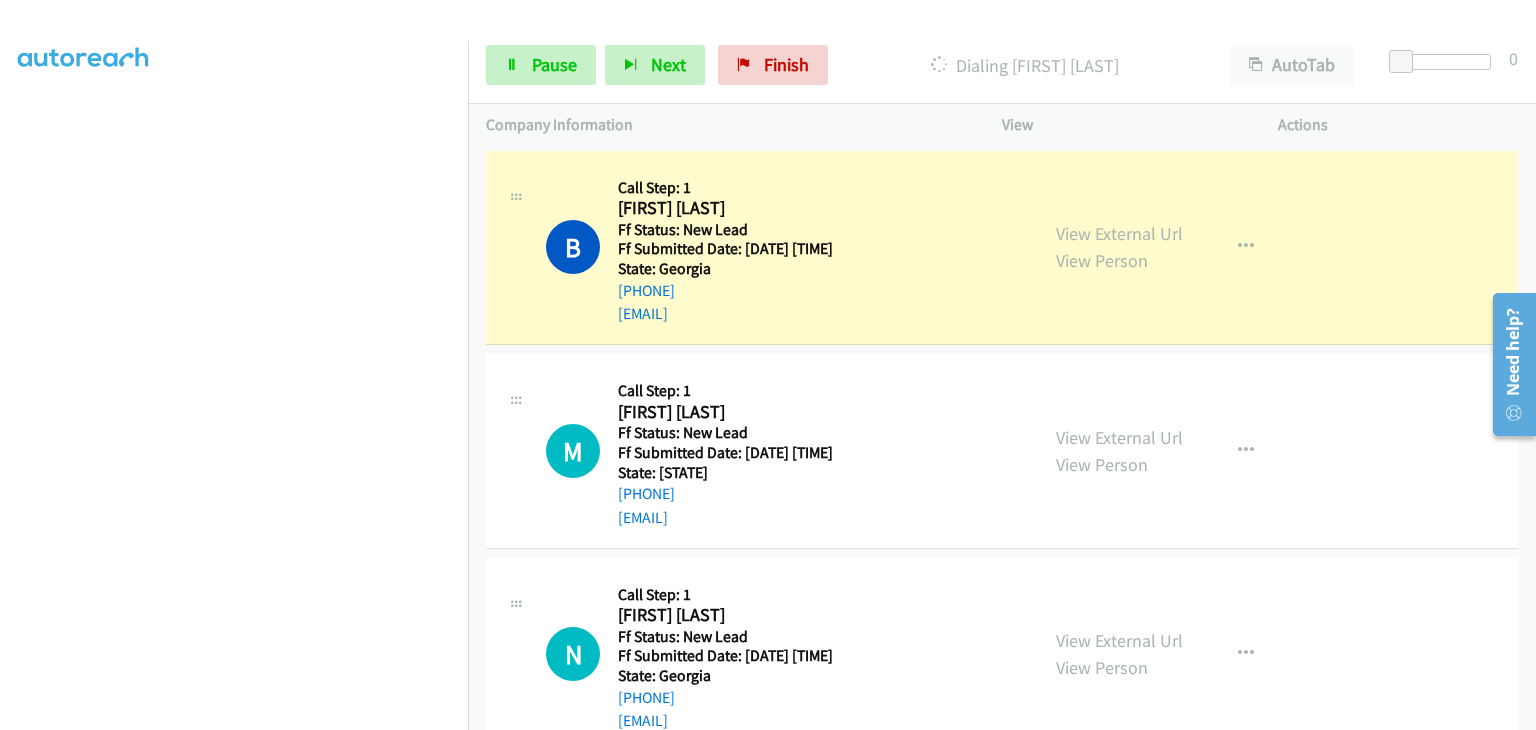 scroll, scrollTop: 392, scrollLeft: 0, axis: vertical 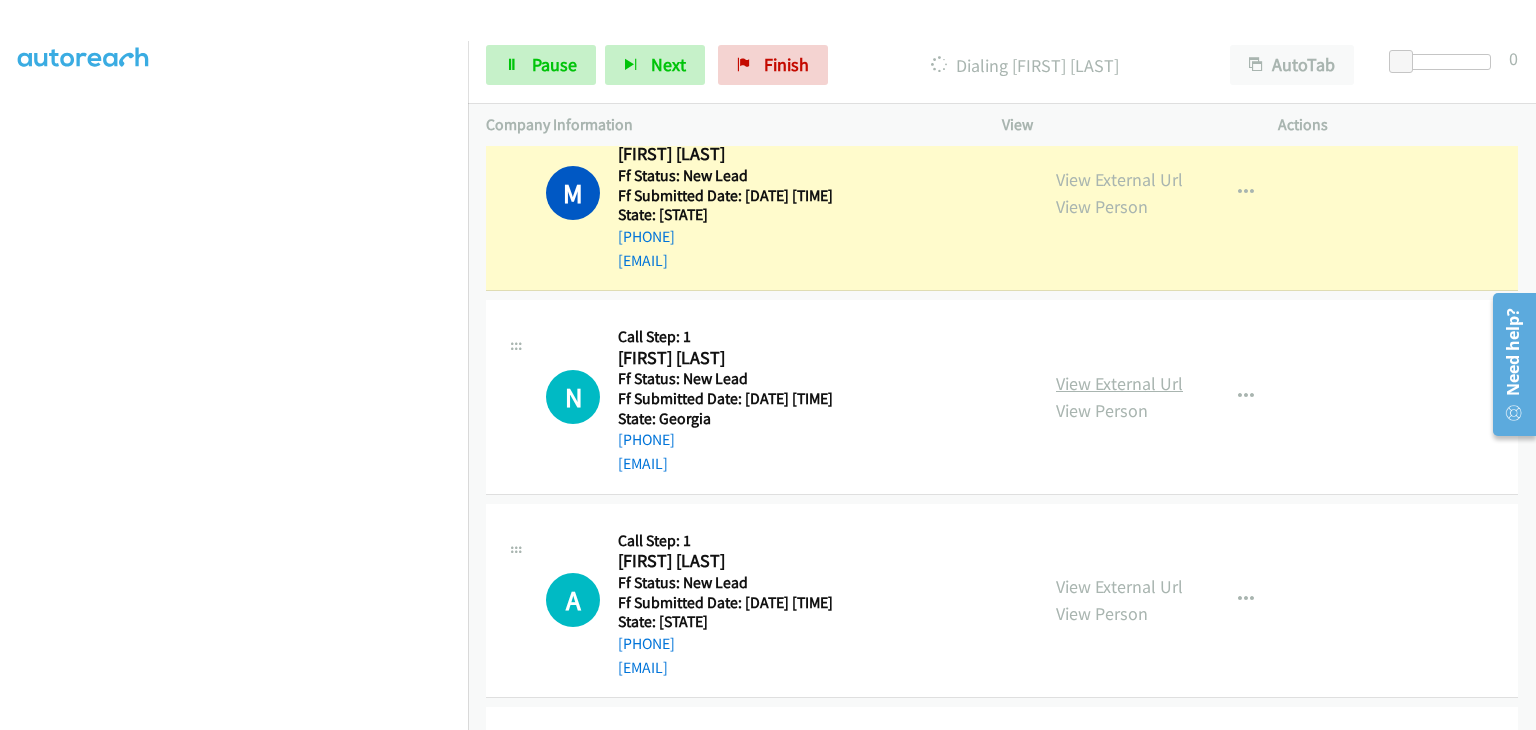 click on "View External Url" at bounding box center (1119, 383) 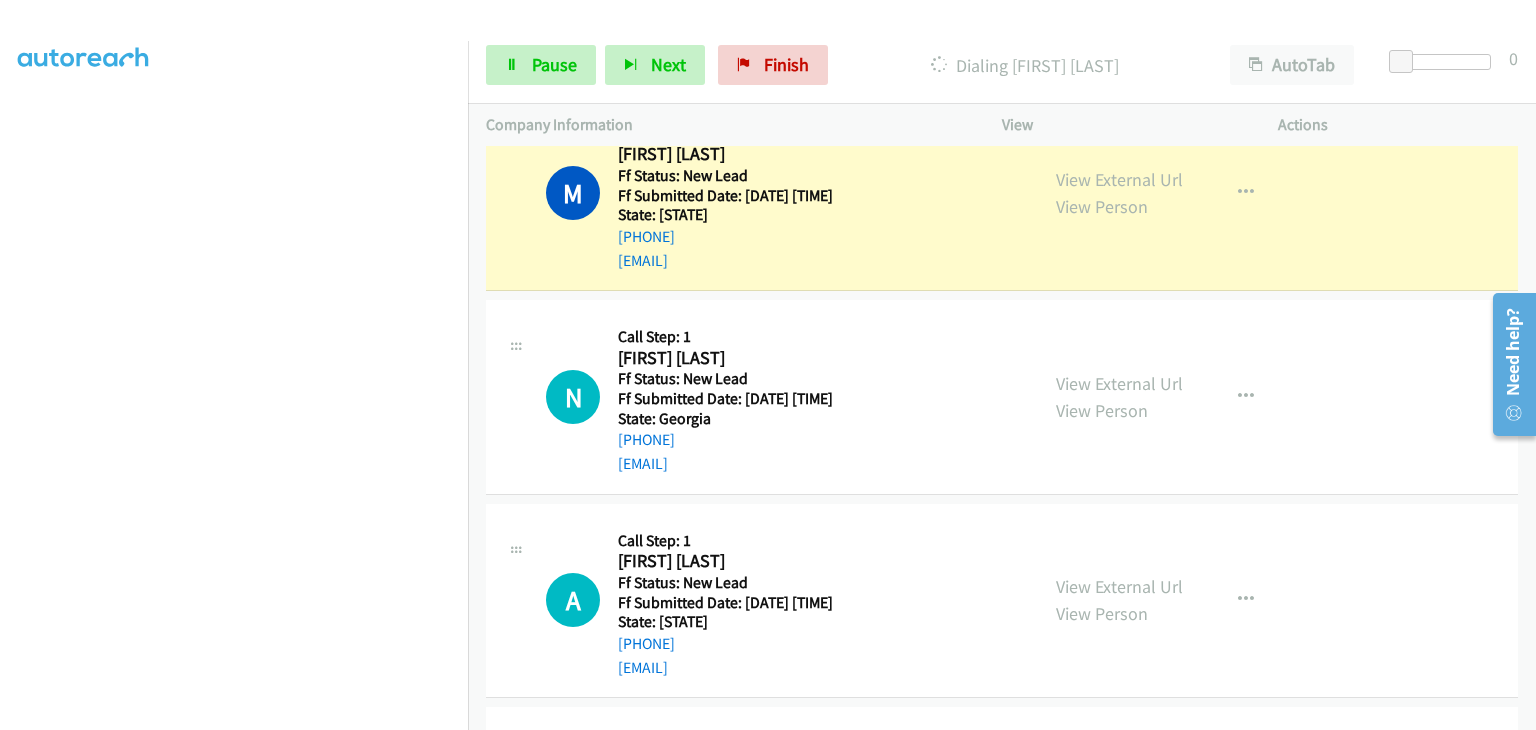 scroll, scrollTop: 200, scrollLeft: 0, axis: vertical 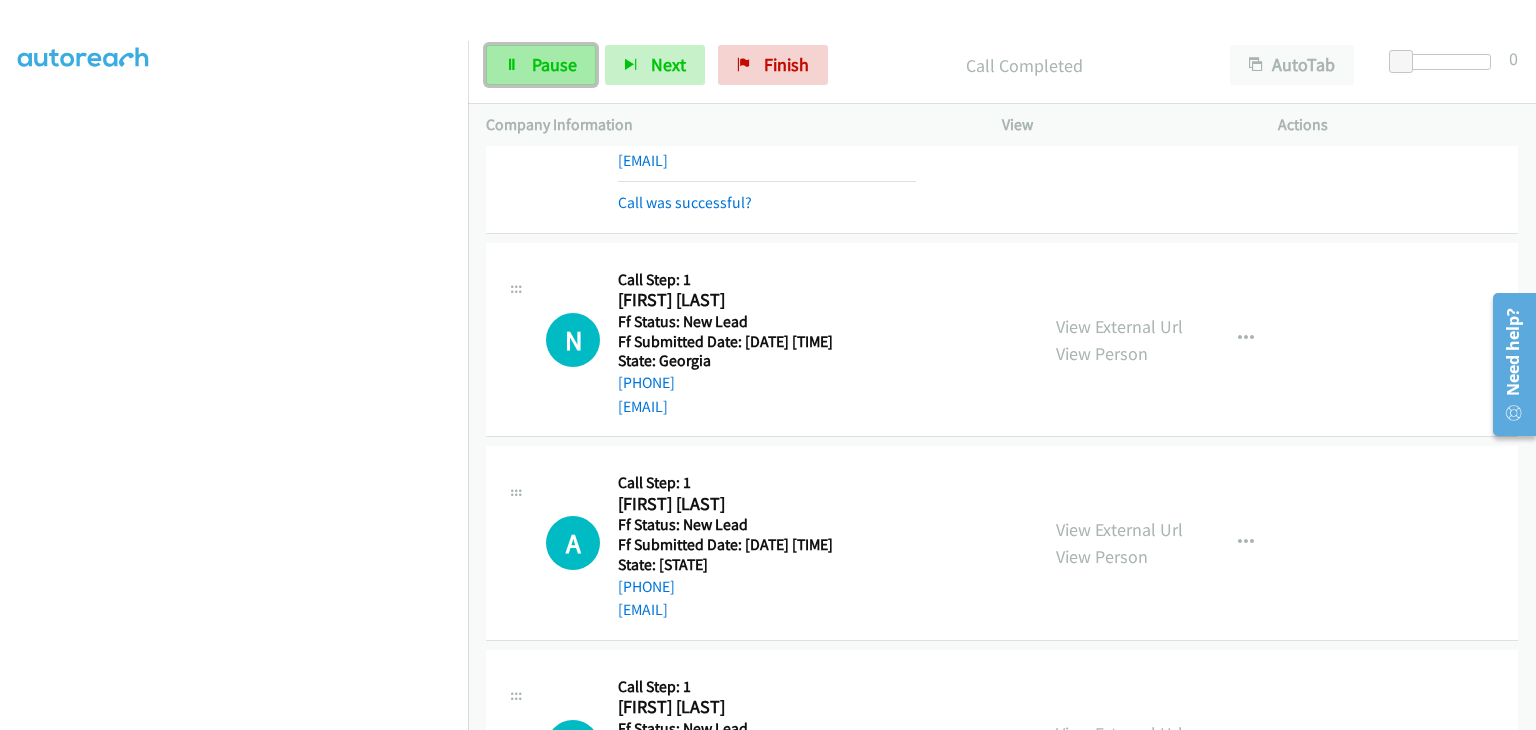 click on "Pause" at bounding box center [554, 64] 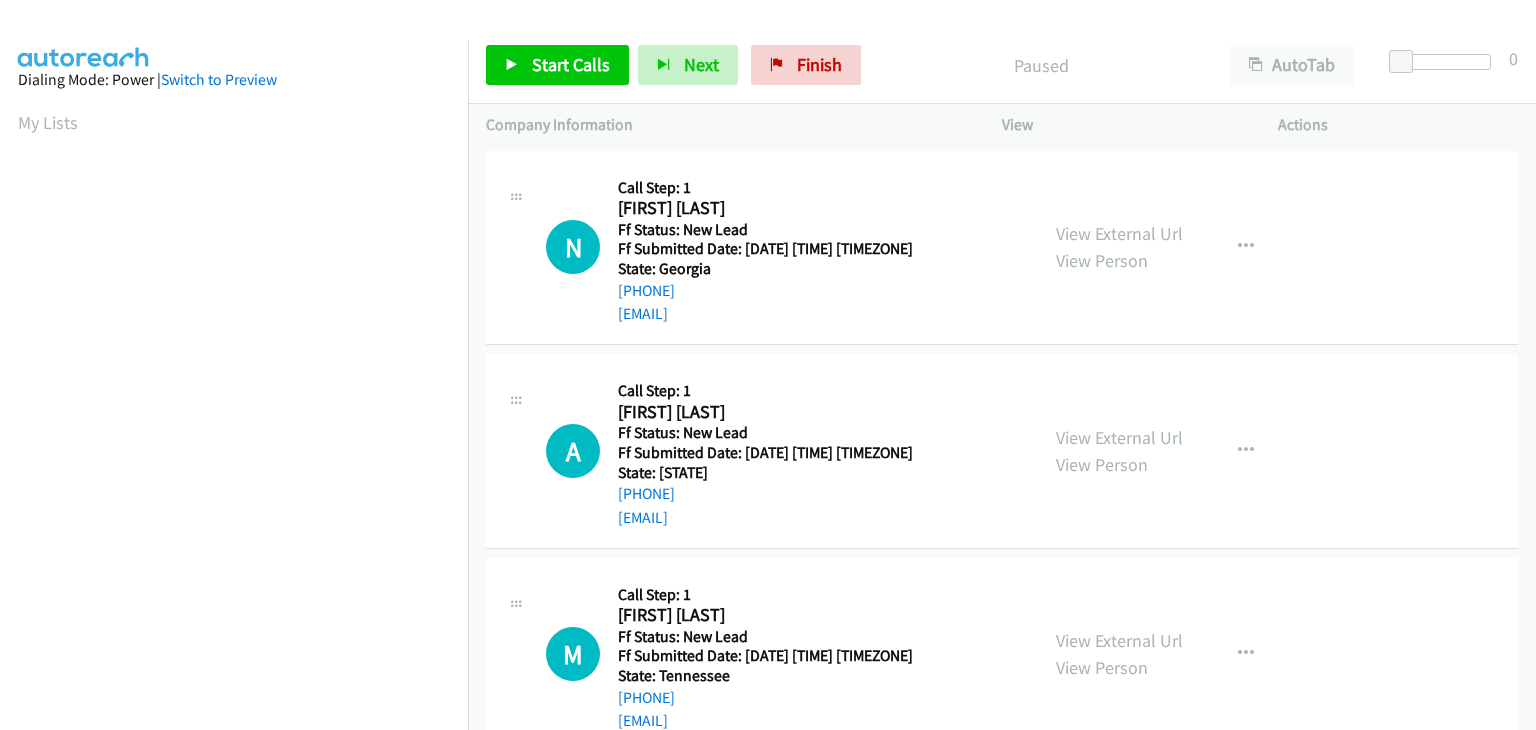scroll, scrollTop: 0, scrollLeft: 0, axis: both 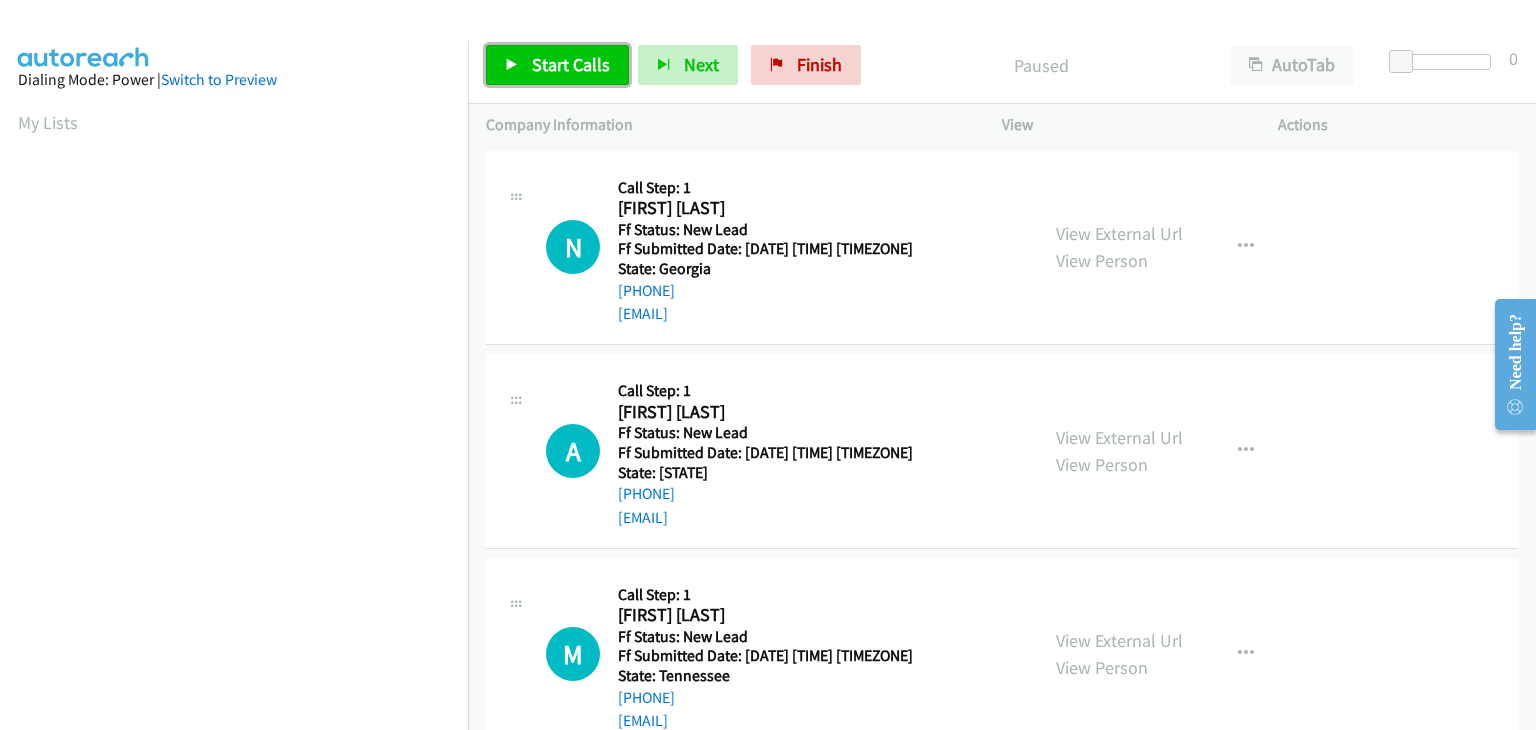 click on "Start Calls" at bounding box center [571, 64] 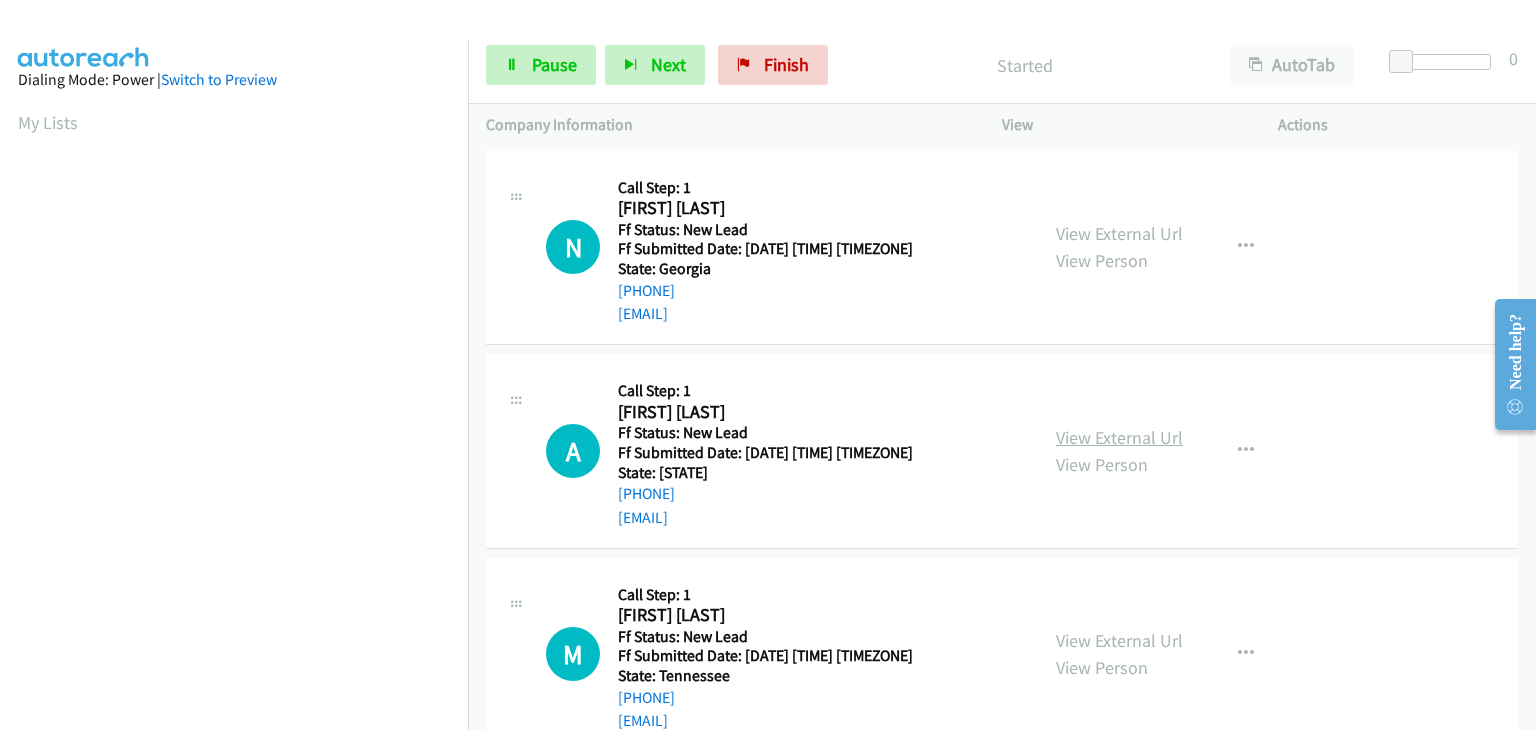 click on "View External Url" at bounding box center (1119, 437) 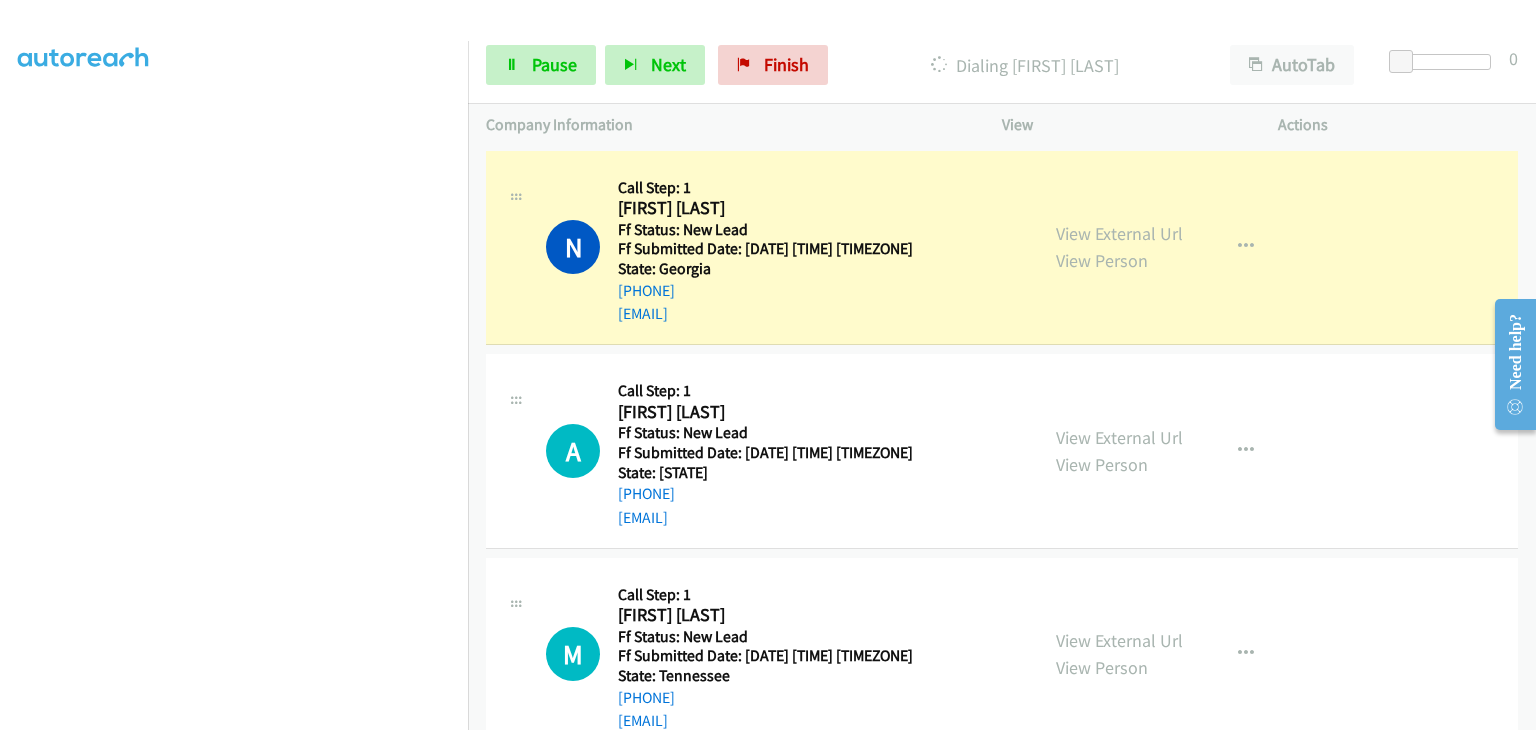 scroll, scrollTop: 392, scrollLeft: 0, axis: vertical 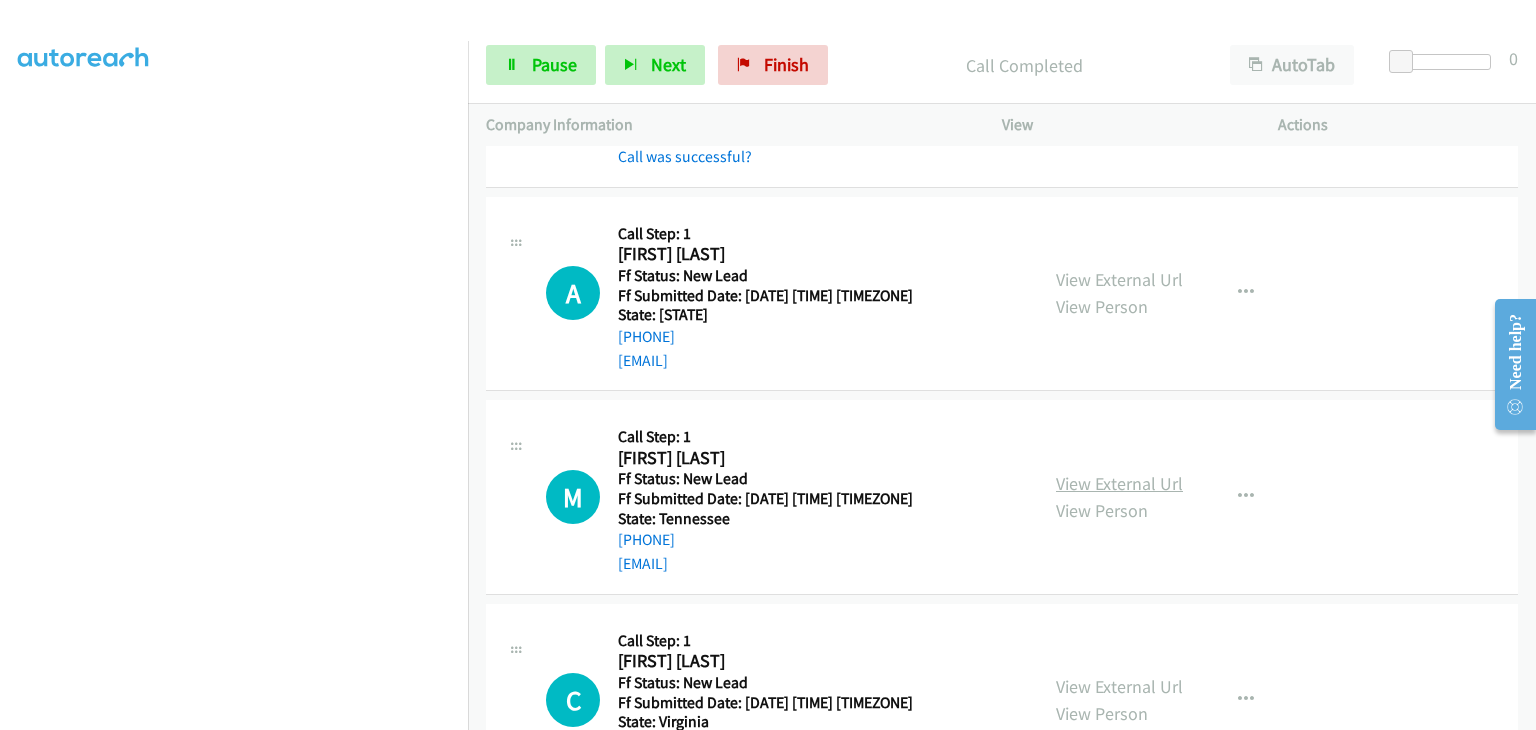 click on "View External Url" at bounding box center [1119, 483] 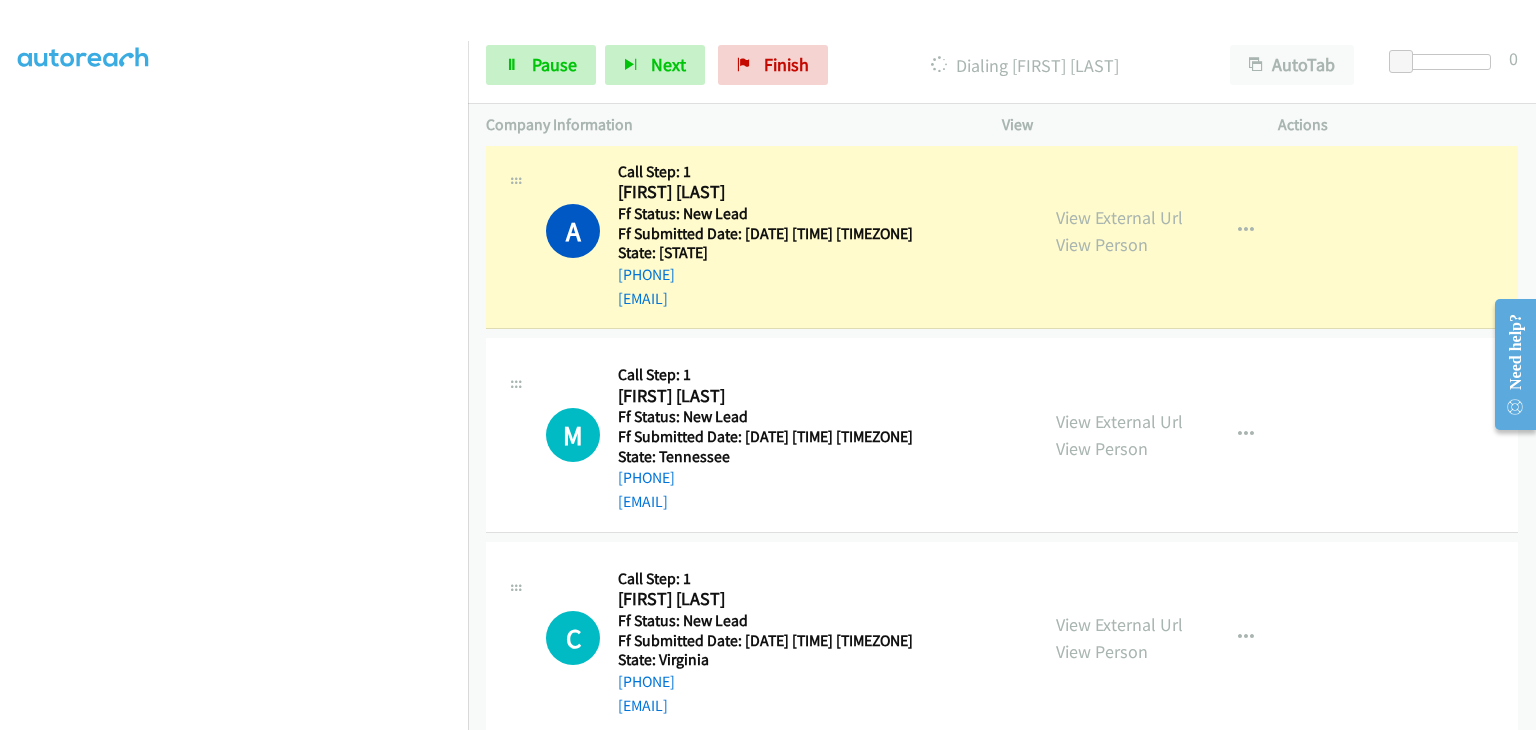 scroll, scrollTop: 296, scrollLeft: 0, axis: vertical 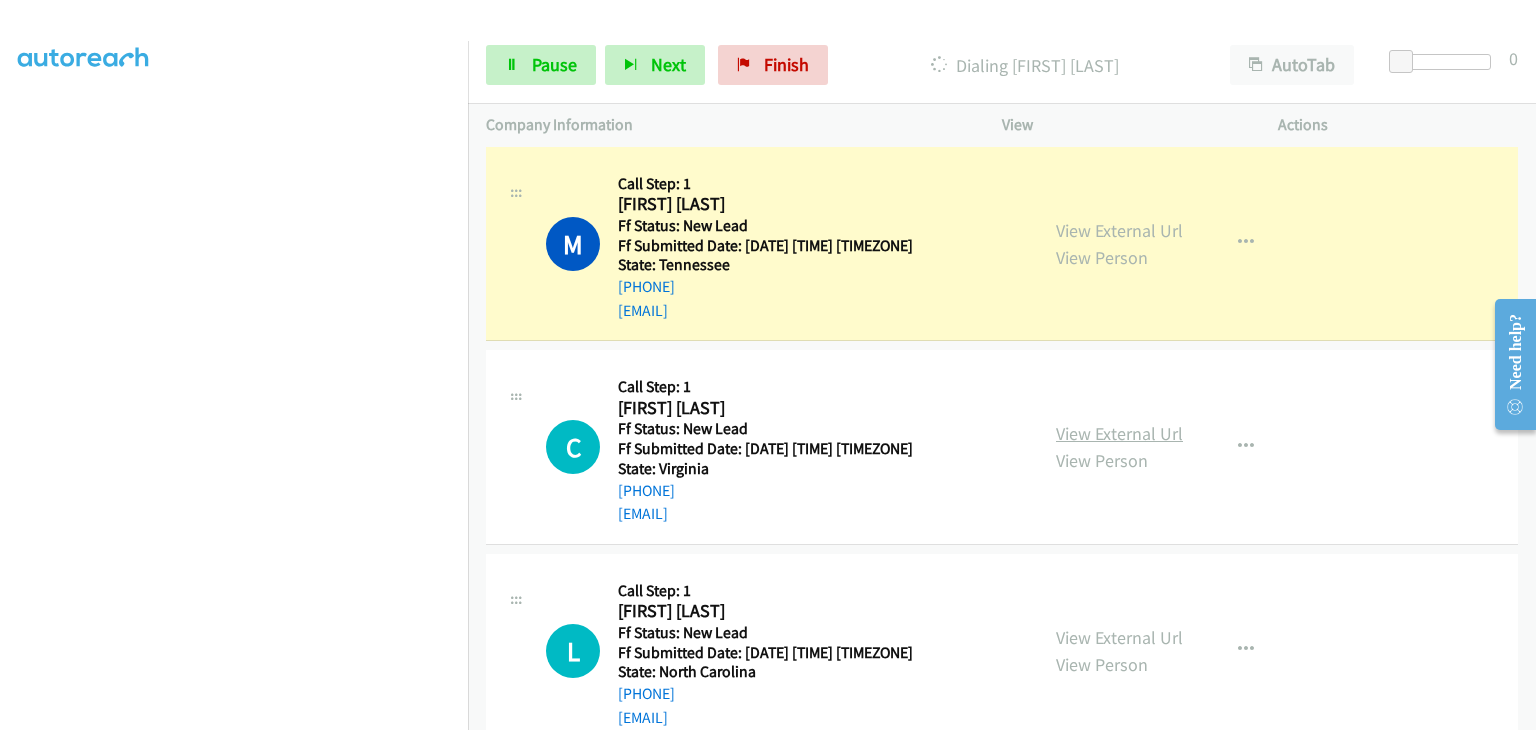 click on "View External Url" at bounding box center [1119, 433] 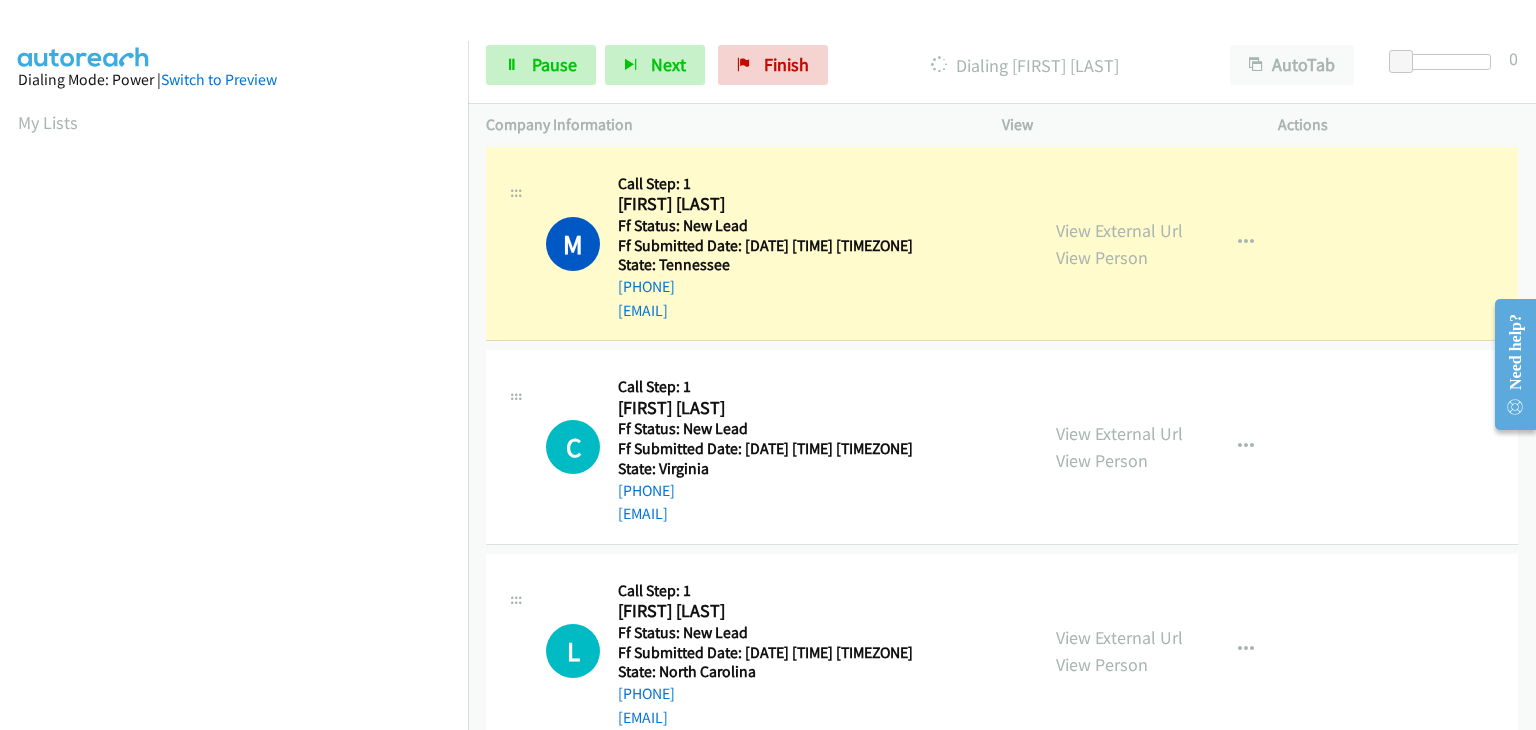 scroll, scrollTop: 392, scrollLeft: 0, axis: vertical 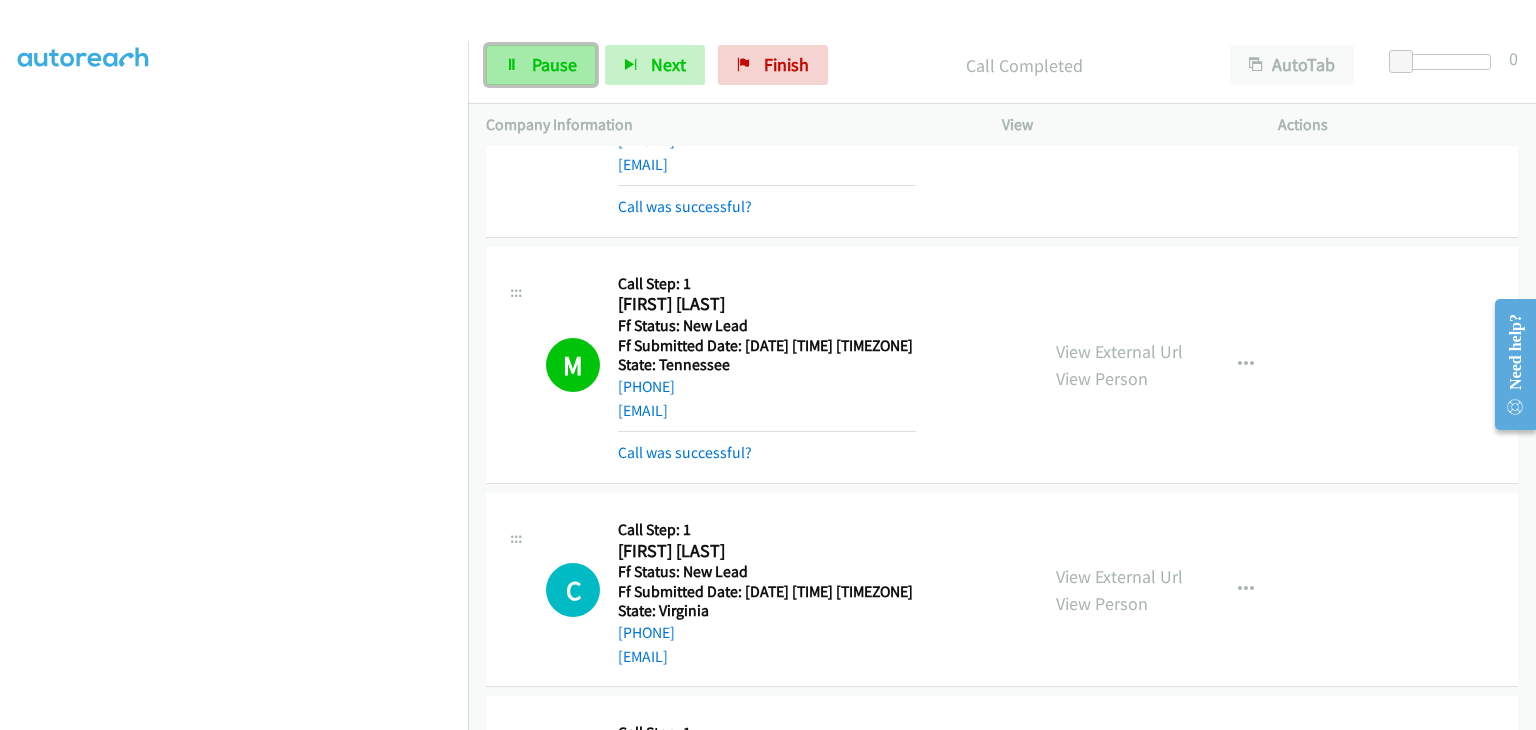 click on "Pause" at bounding box center [554, 64] 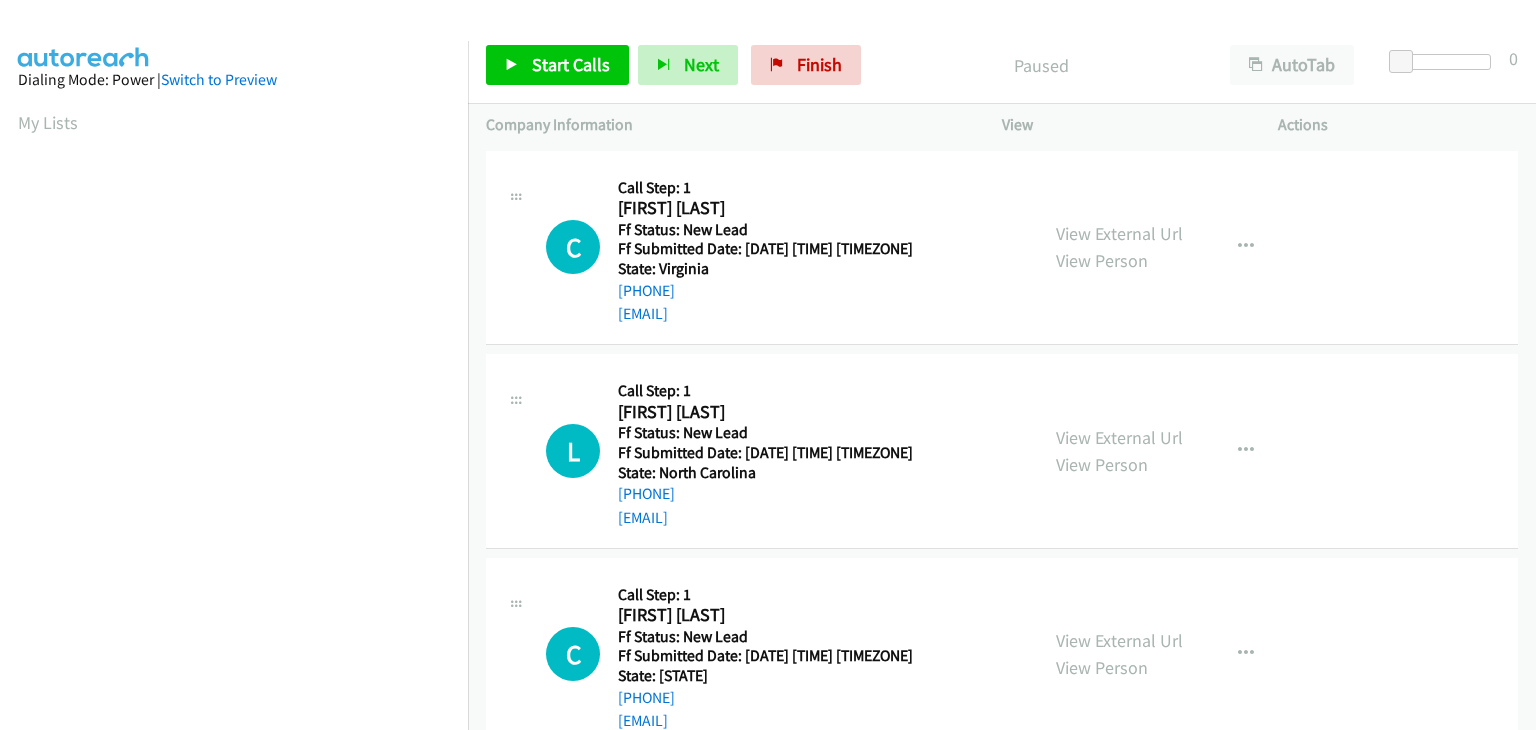 scroll, scrollTop: 0, scrollLeft: 0, axis: both 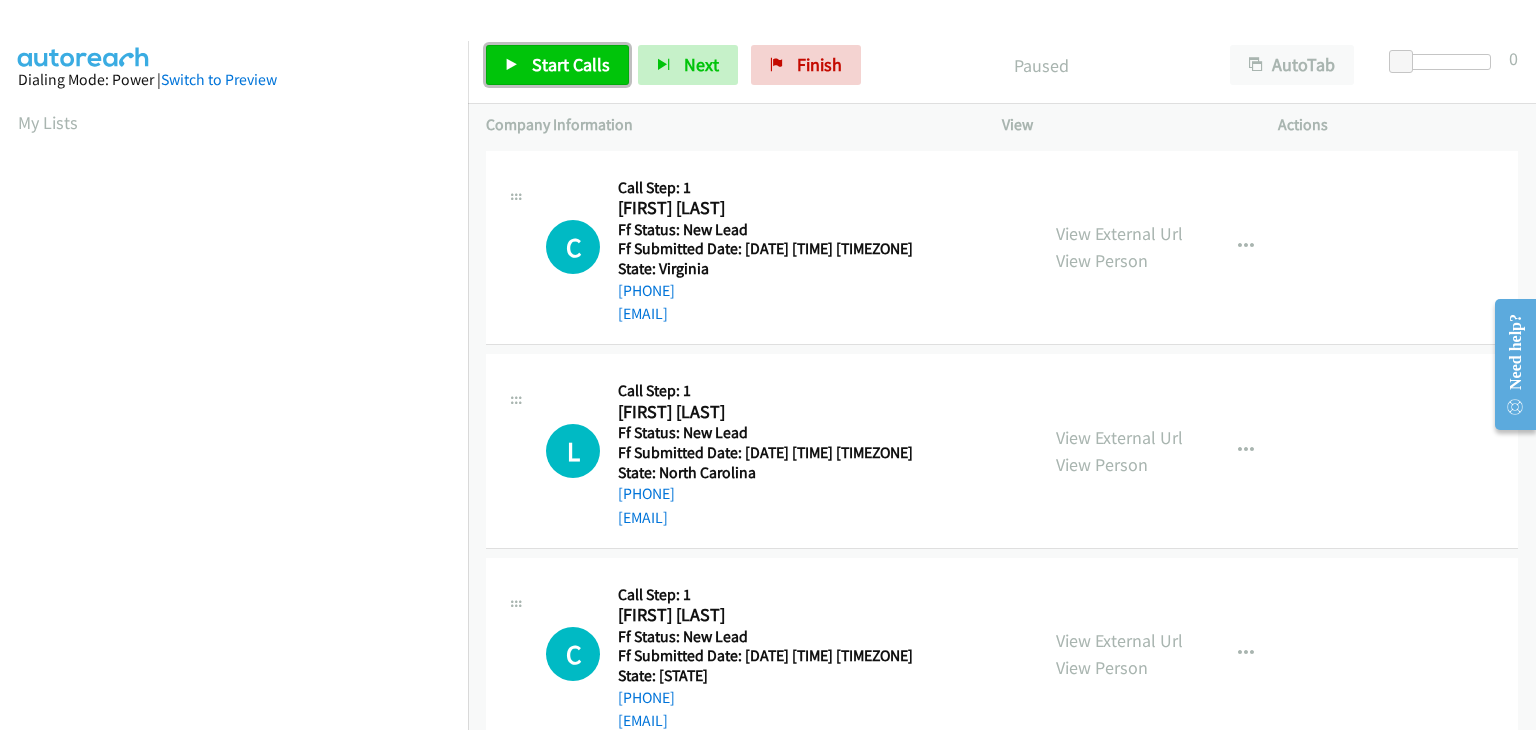 click on "Start Calls" at bounding box center [571, 64] 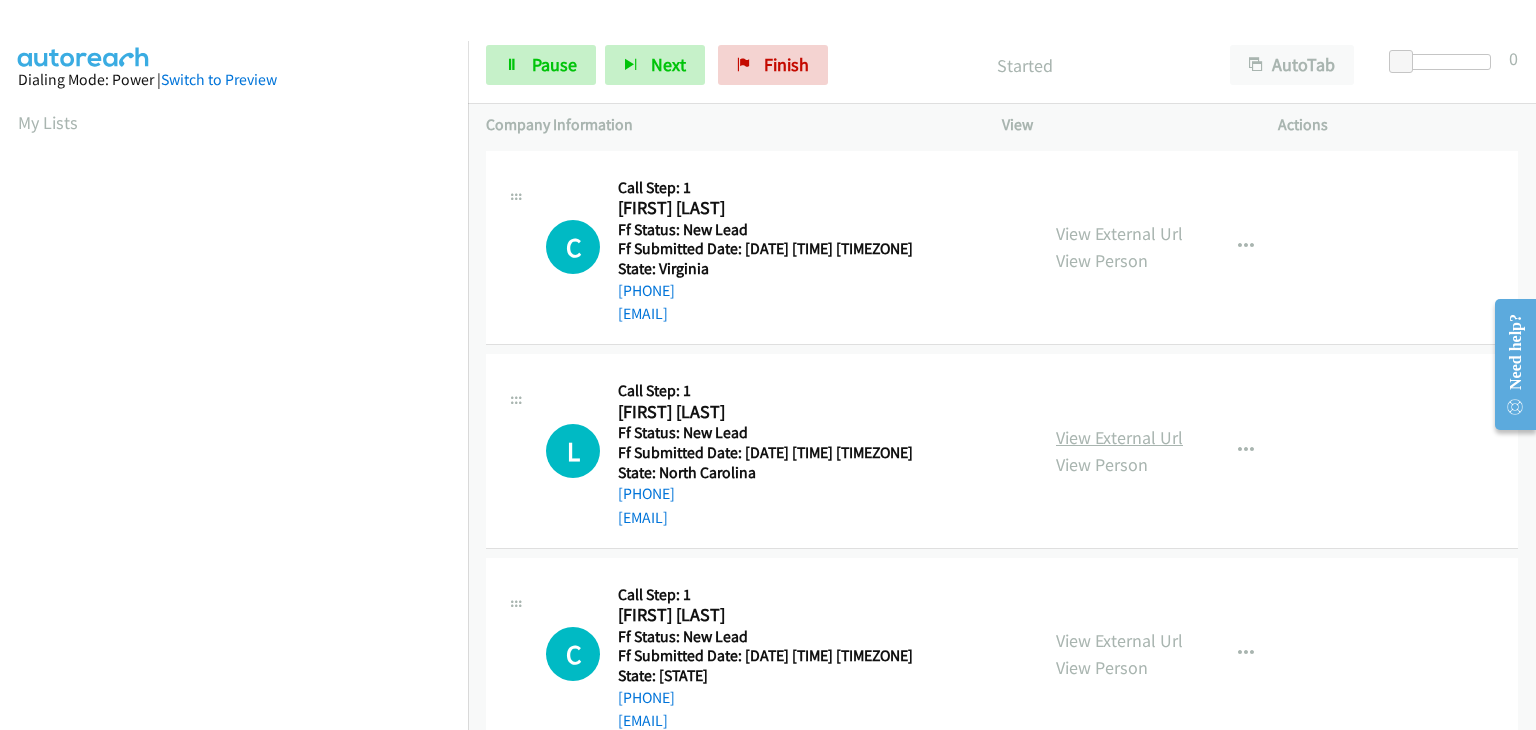 click on "View External Url" at bounding box center (1119, 437) 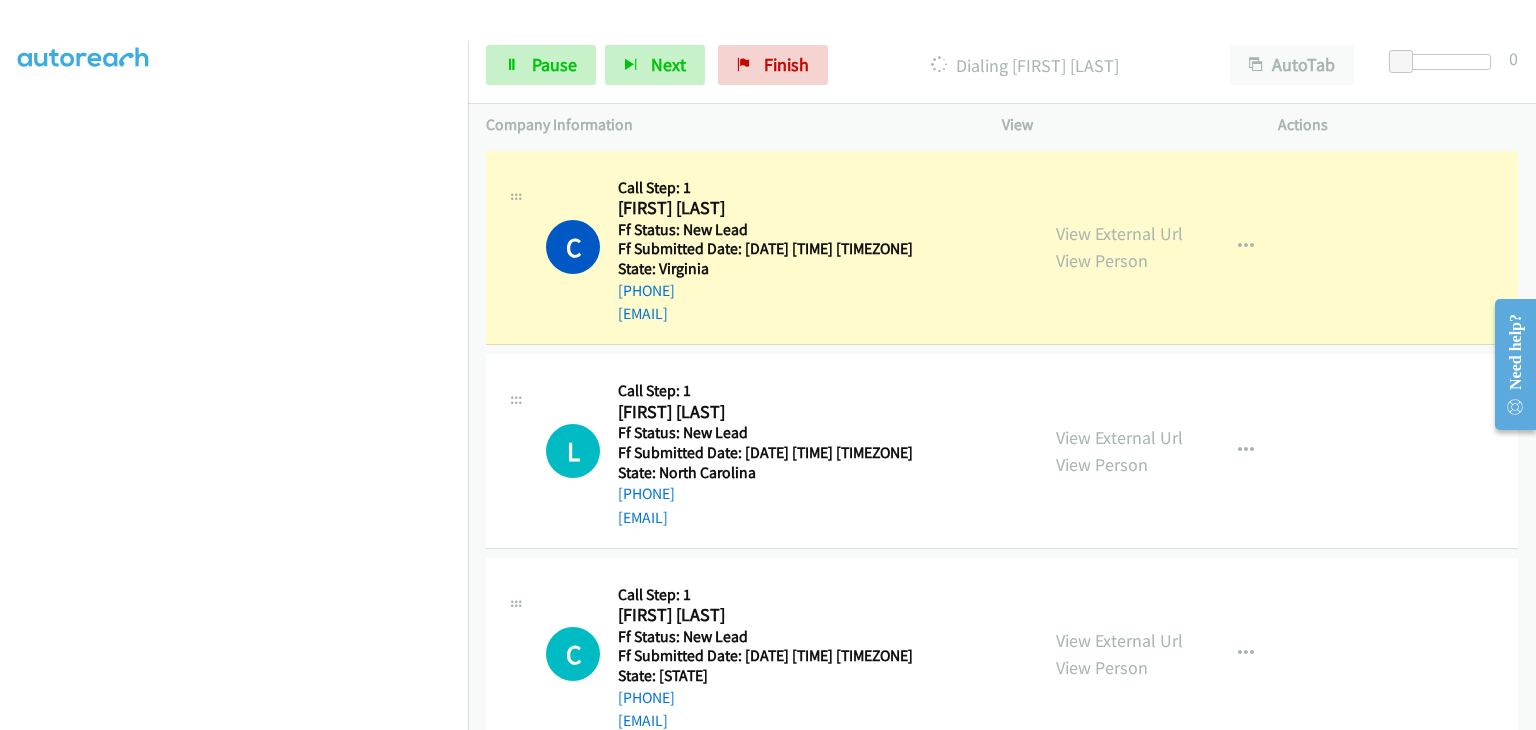 scroll, scrollTop: 392, scrollLeft: 0, axis: vertical 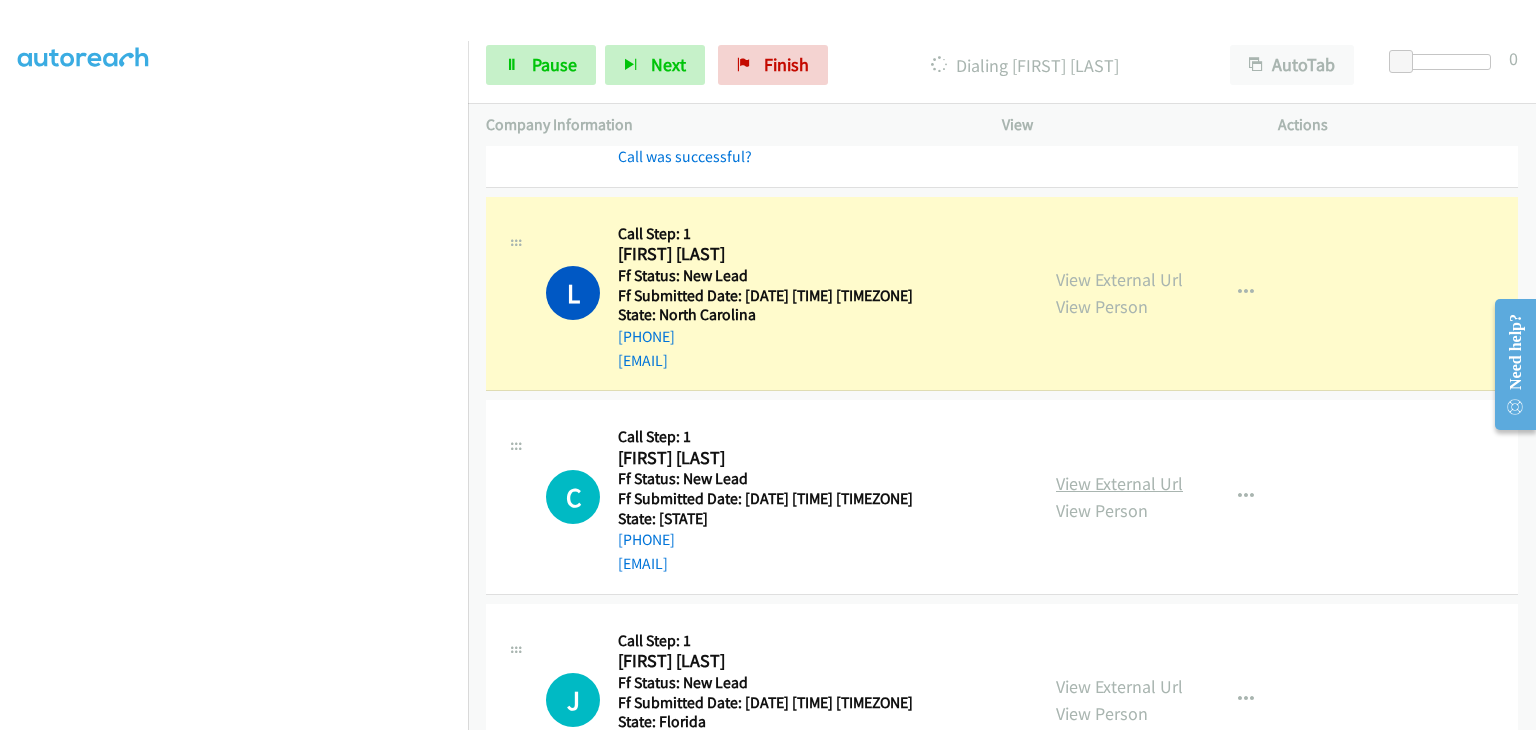 click on "View External Url" at bounding box center [1119, 483] 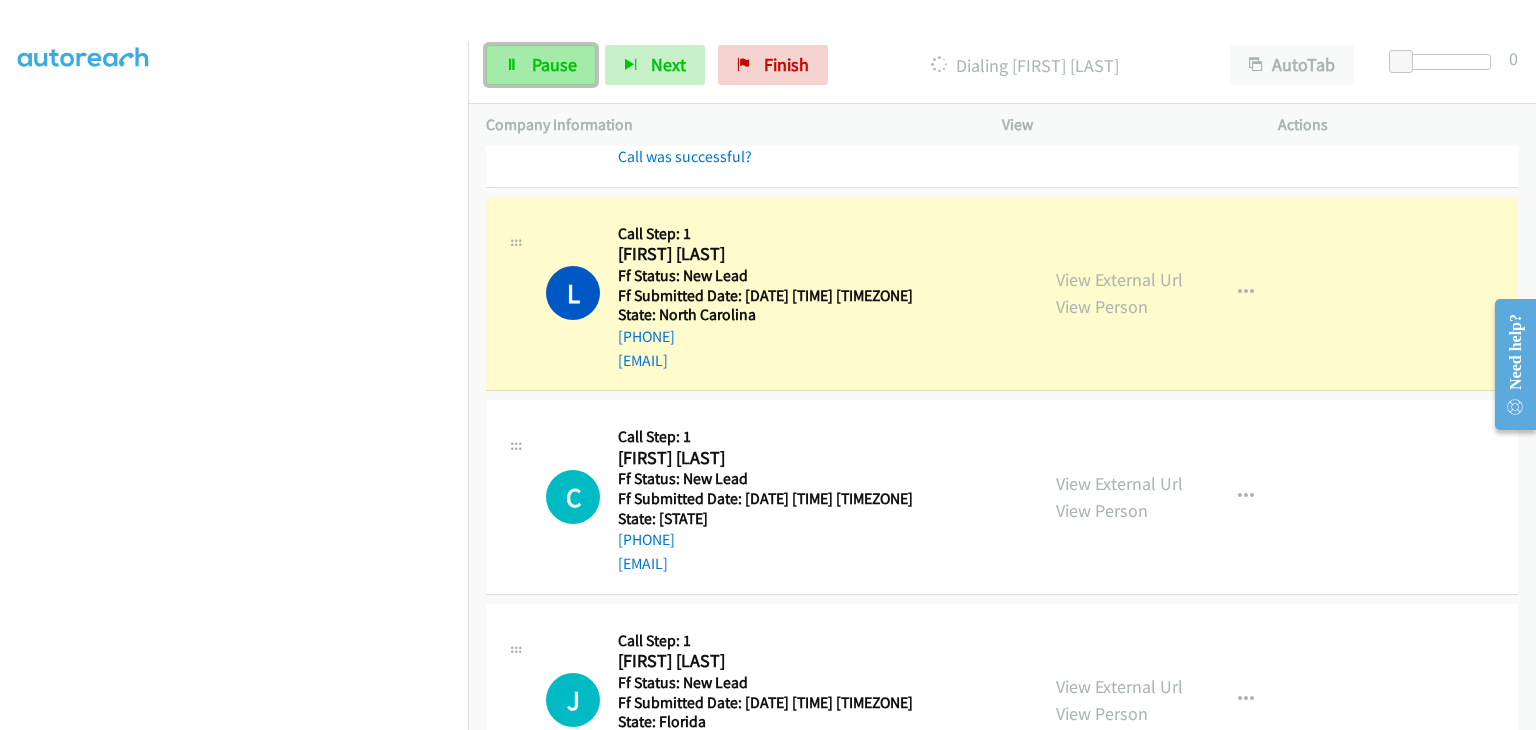 click on "Pause" at bounding box center (554, 64) 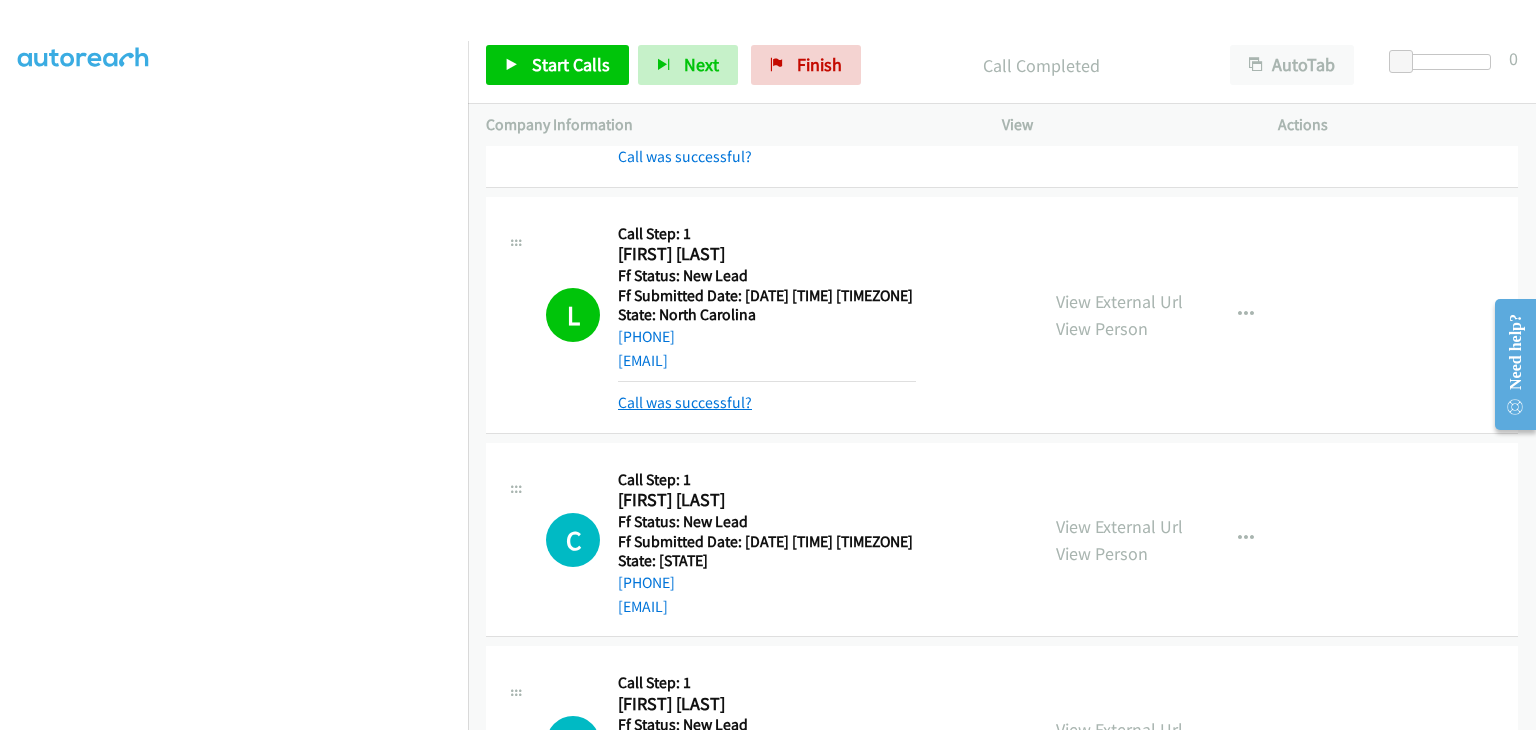 click on "Call was successful?" at bounding box center (685, 402) 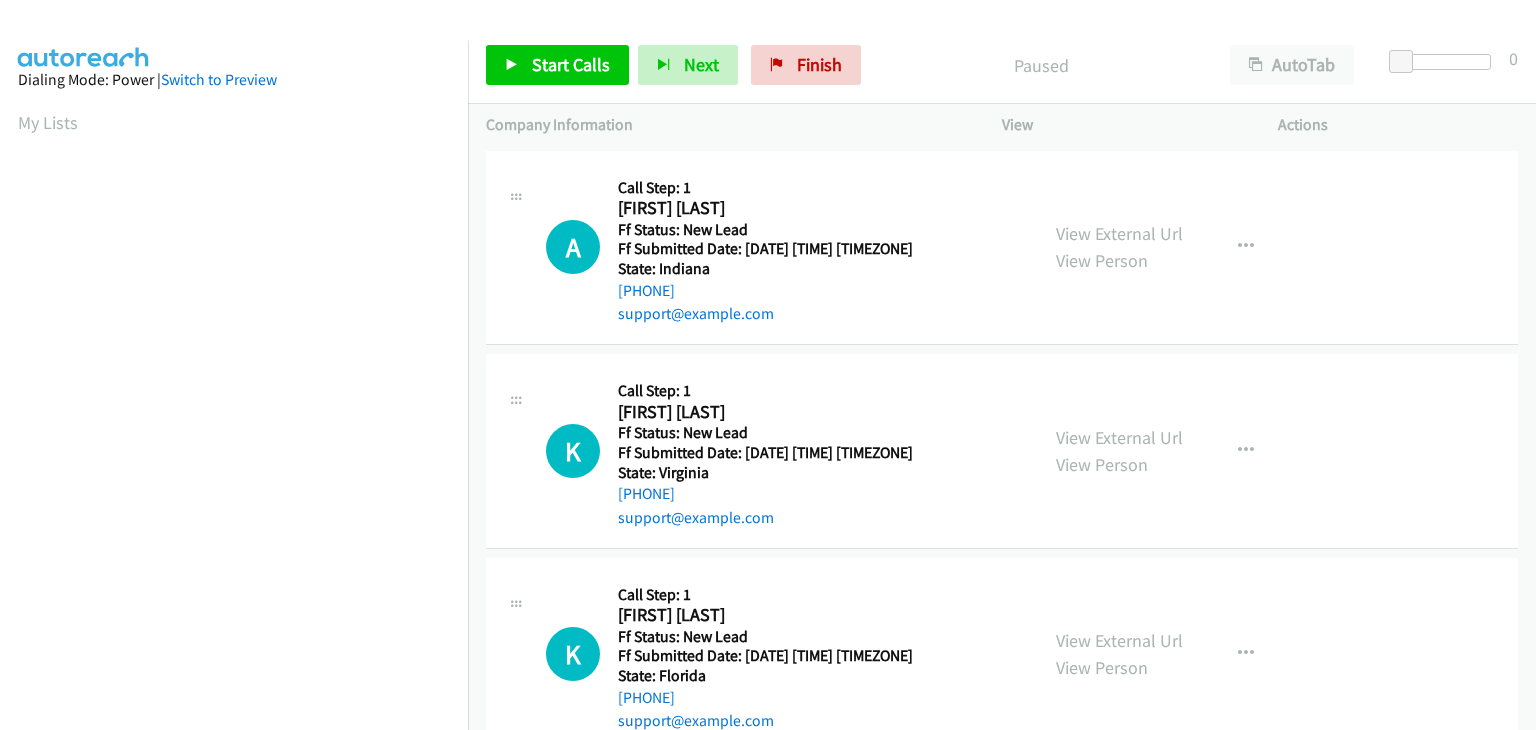 scroll, scrollTop: 0, scrollLeft: 0, axis: both 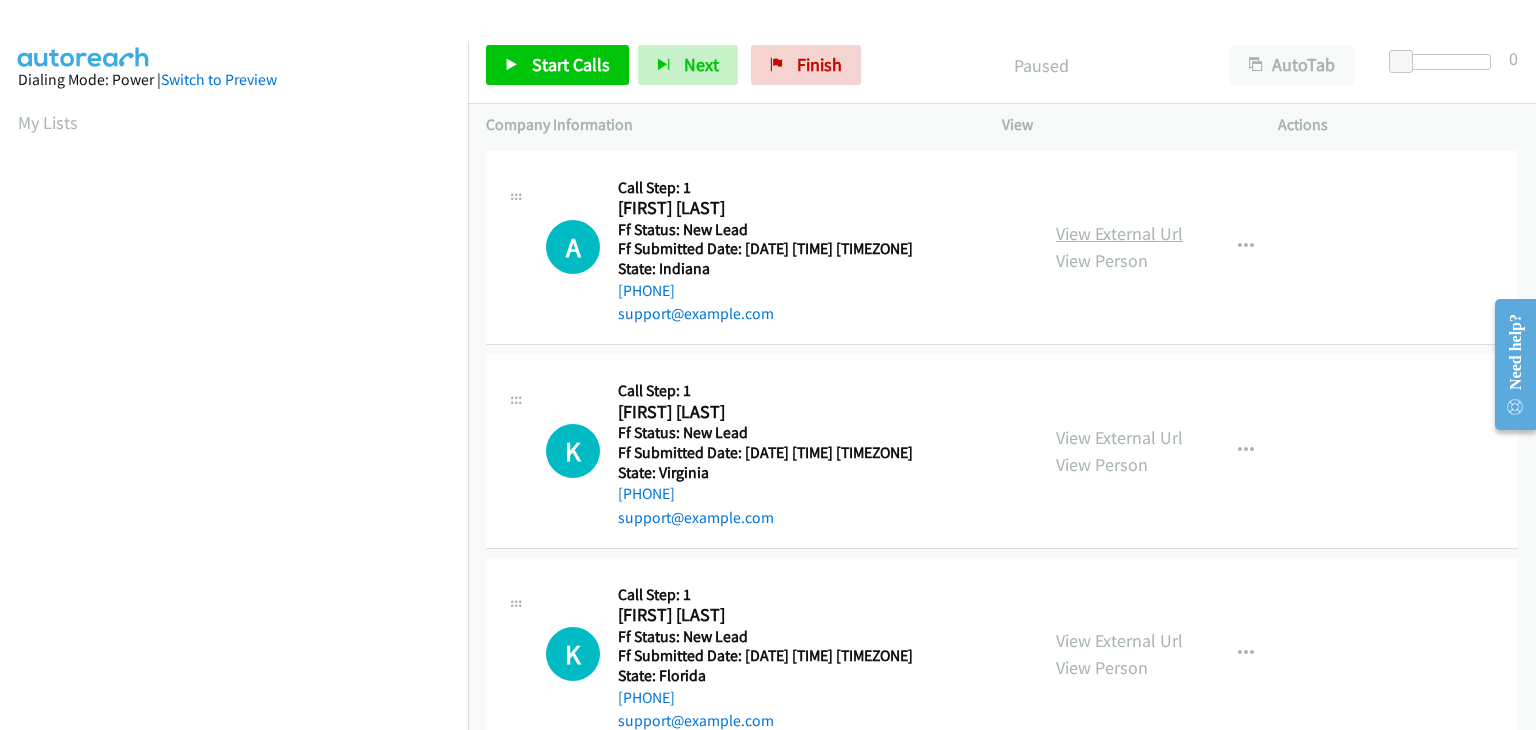 click on "View External Url" at bounding box center (1119, 233) 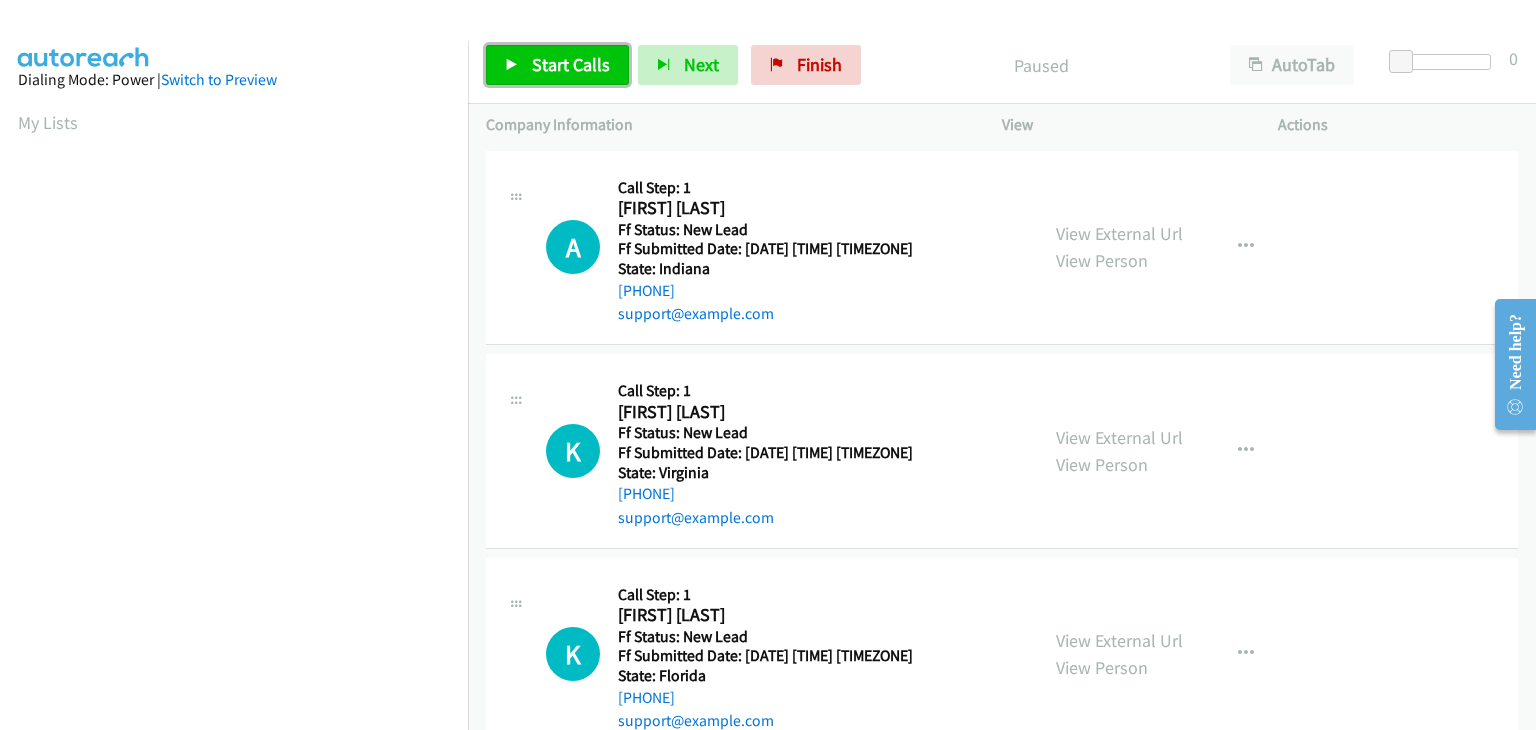 click at bounding box center [512, 66] 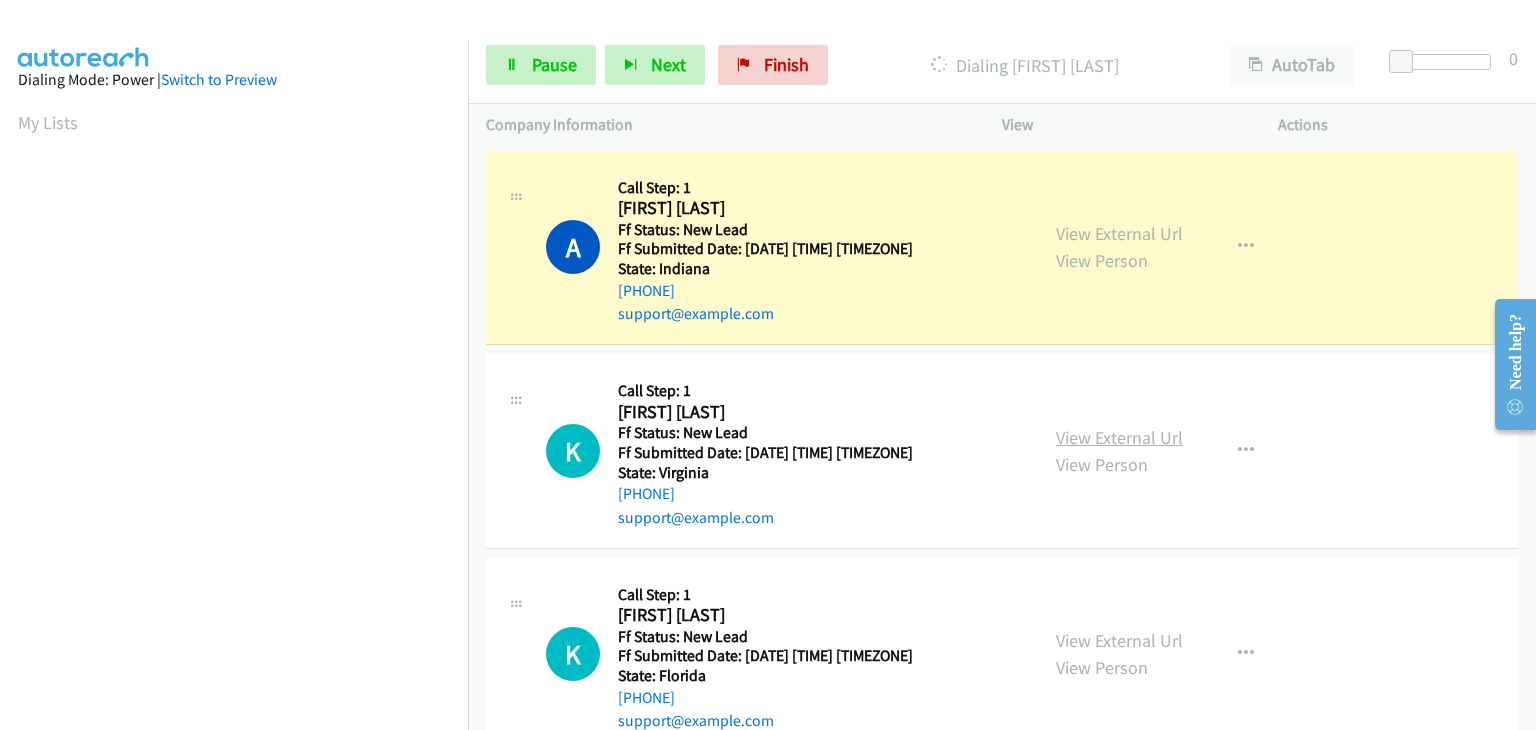 click on "View External Url" at bounding box center (1119, 437) 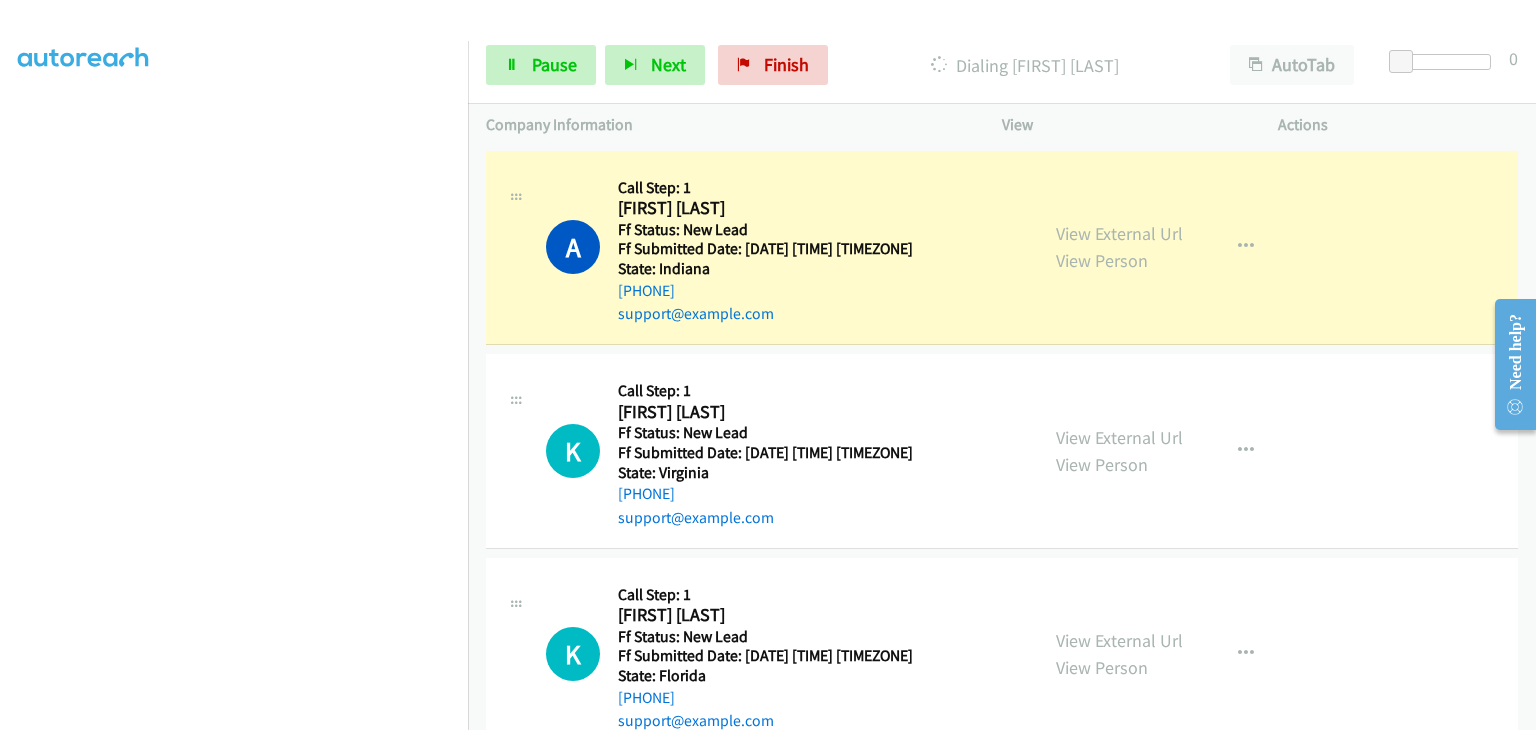 scroll, scrollTop: 392, scrollLeft: 0, axis: vertical 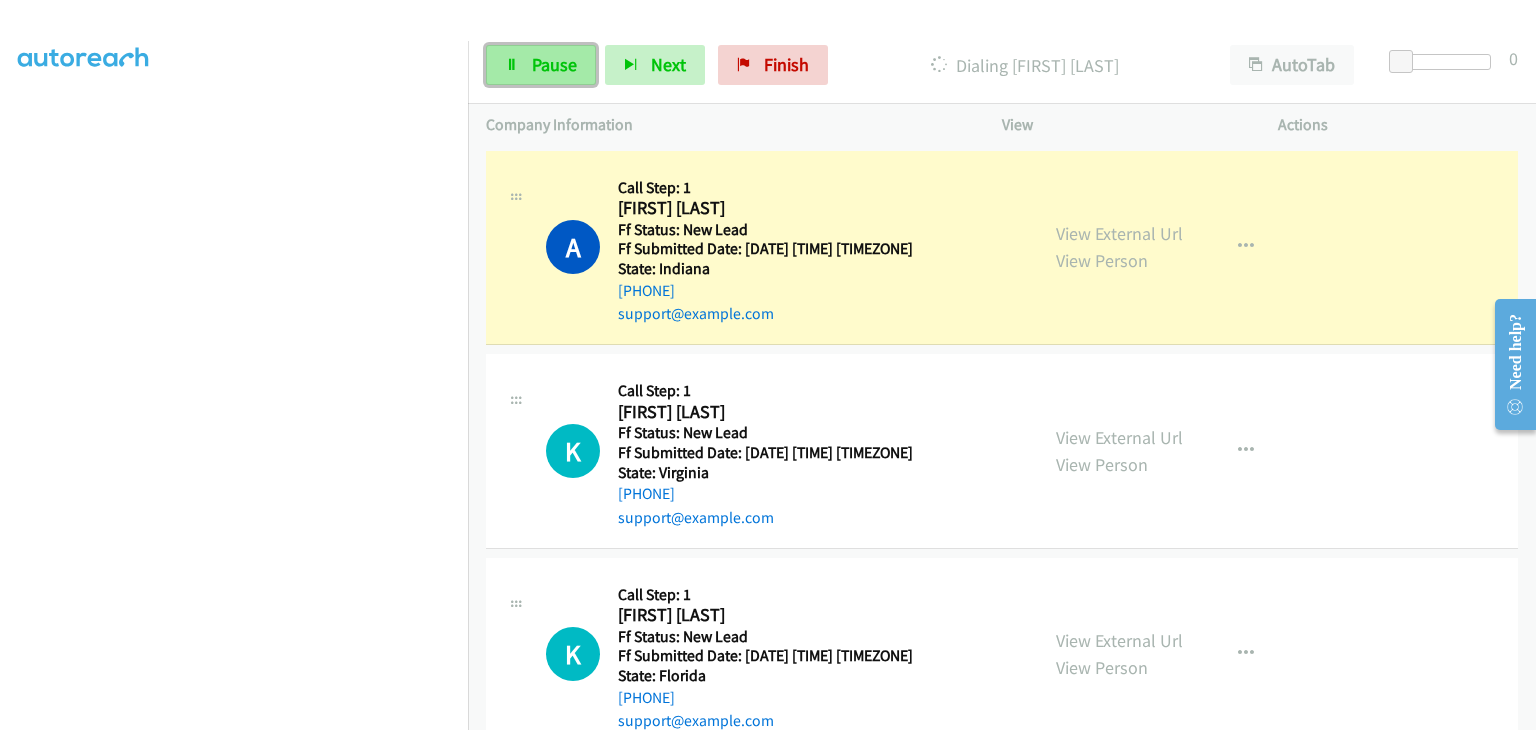 click on "Pause" at bounding box center [554, 64] 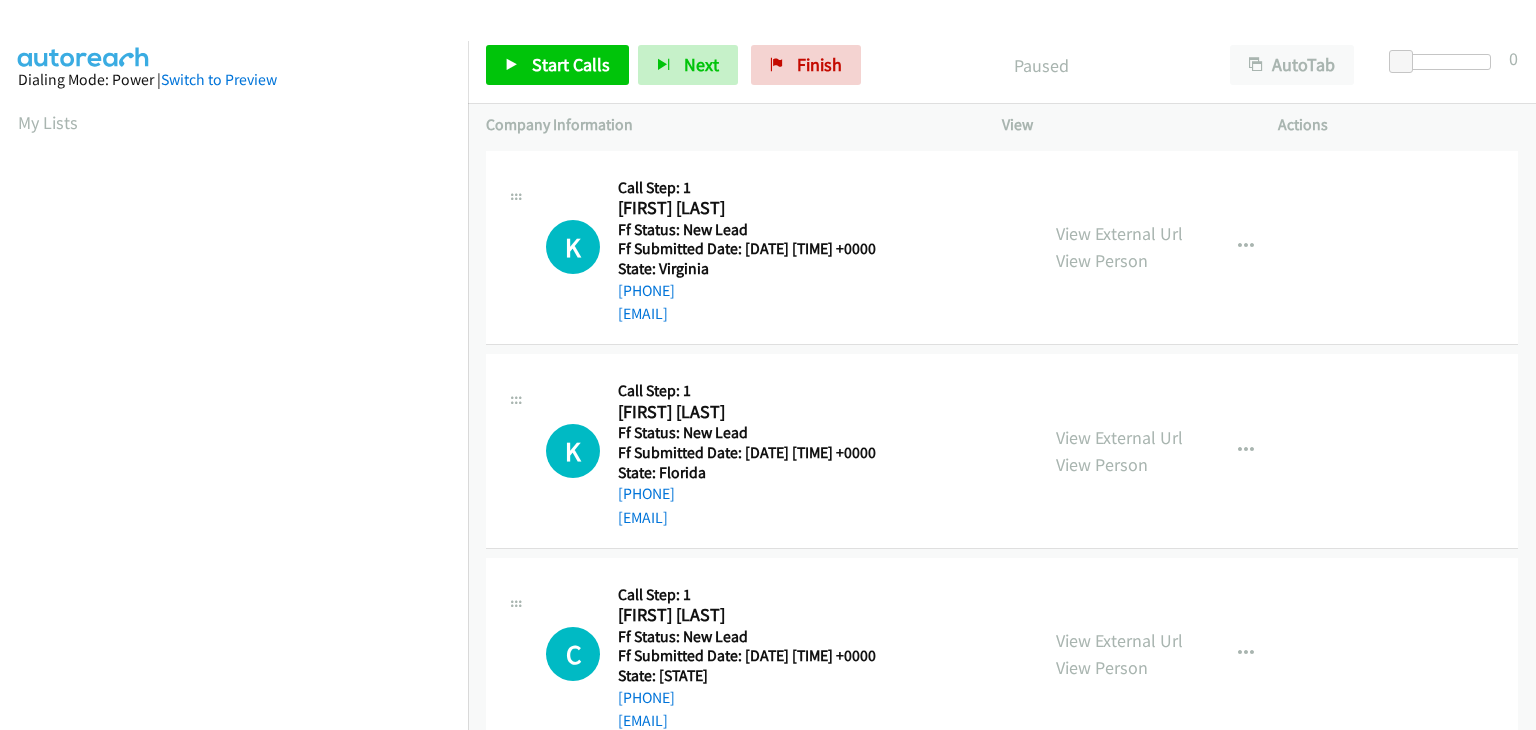 scroll, scrollTop: 0, scrollLeft: 0, axis: both 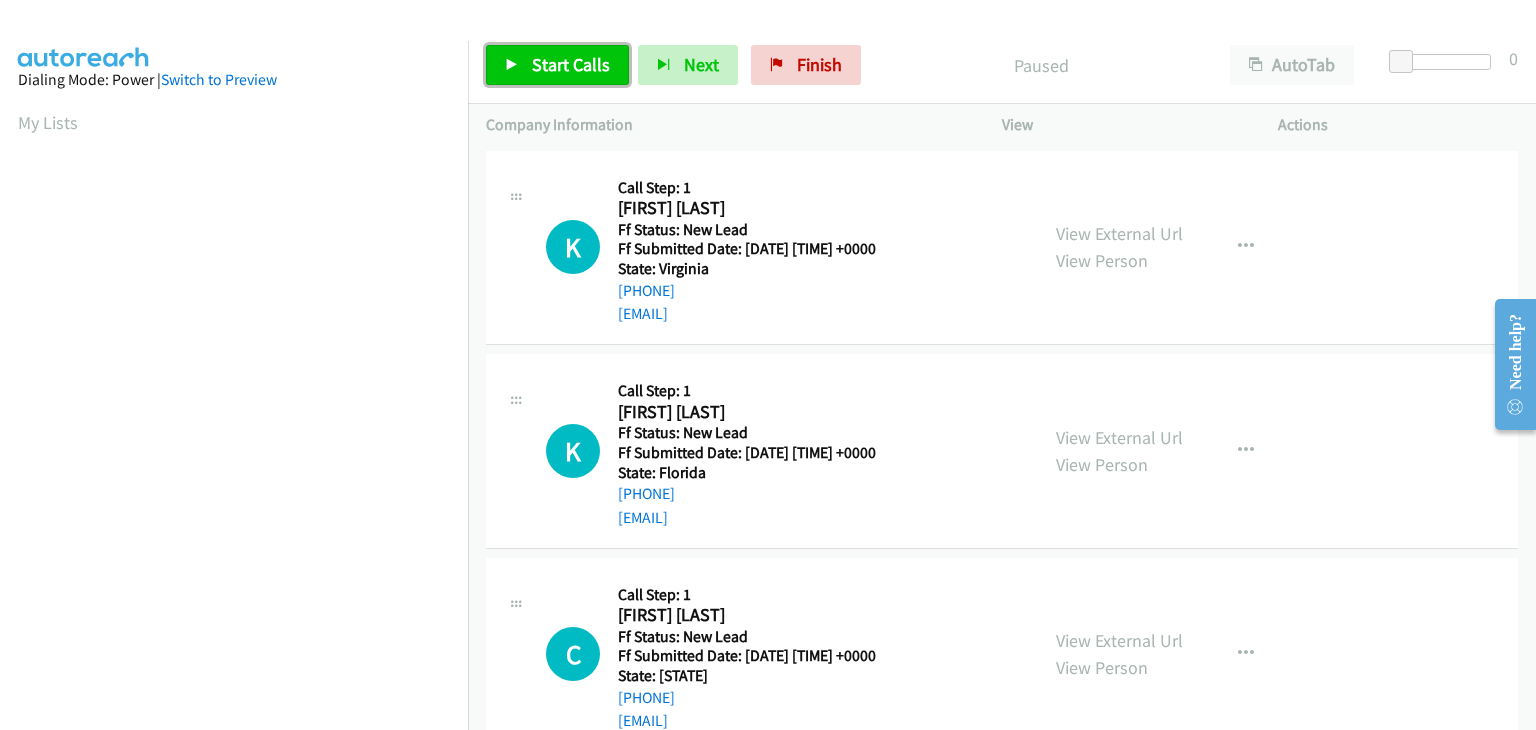 click on "Start Calls" at bounding box center [557, 65] 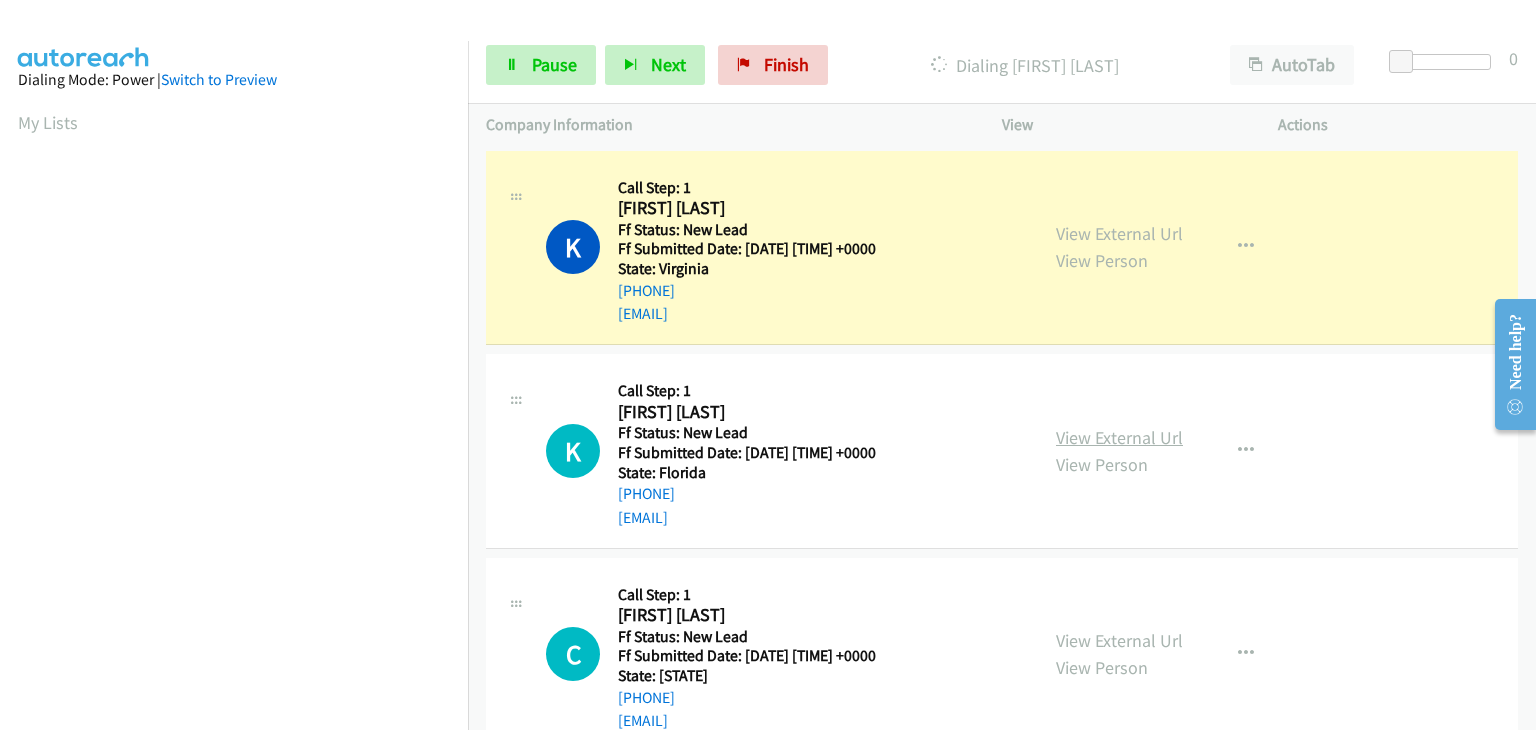 click on "View External Url" at bounding box center [1119, 437] 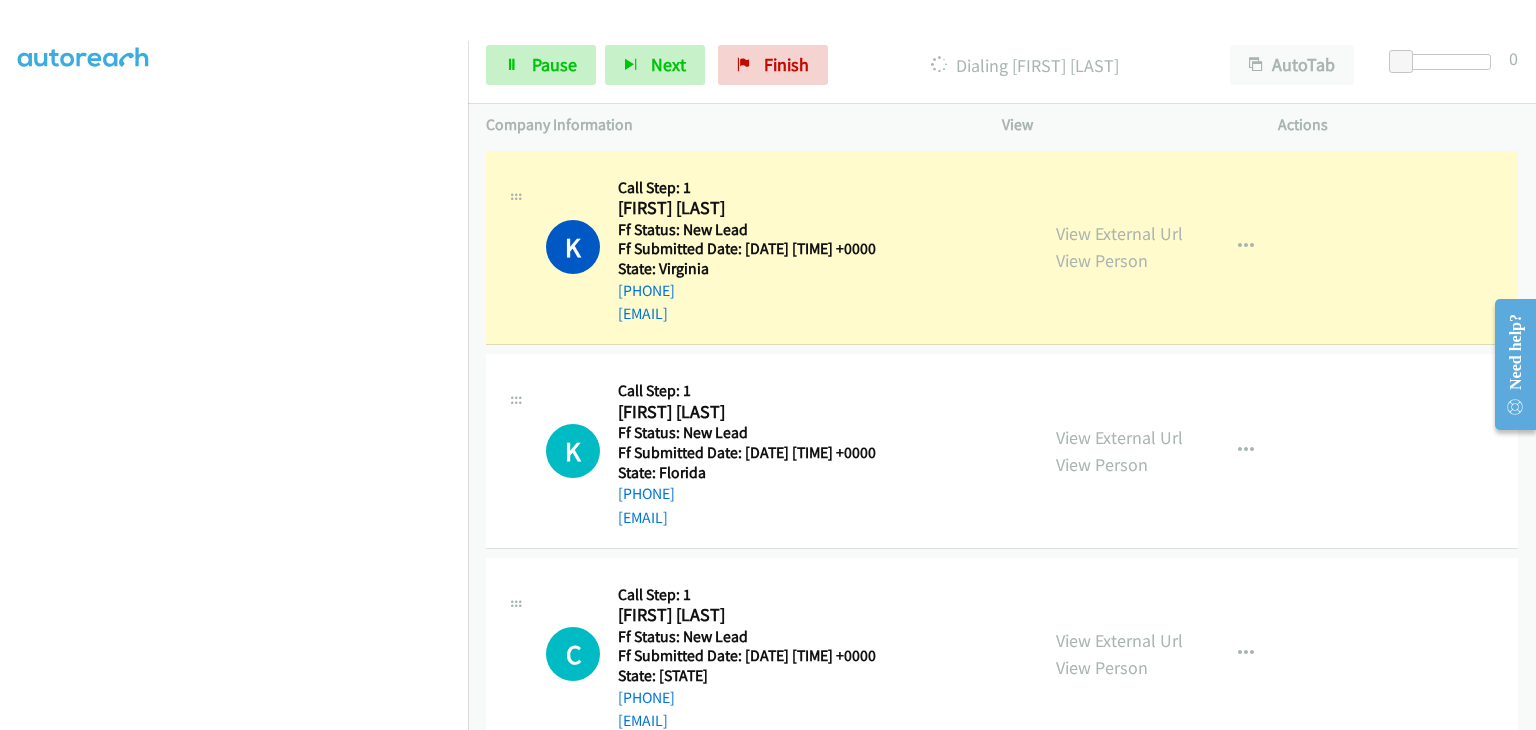 scroll, scrollTop: 392, scrollLeft: 0, axis: vertical 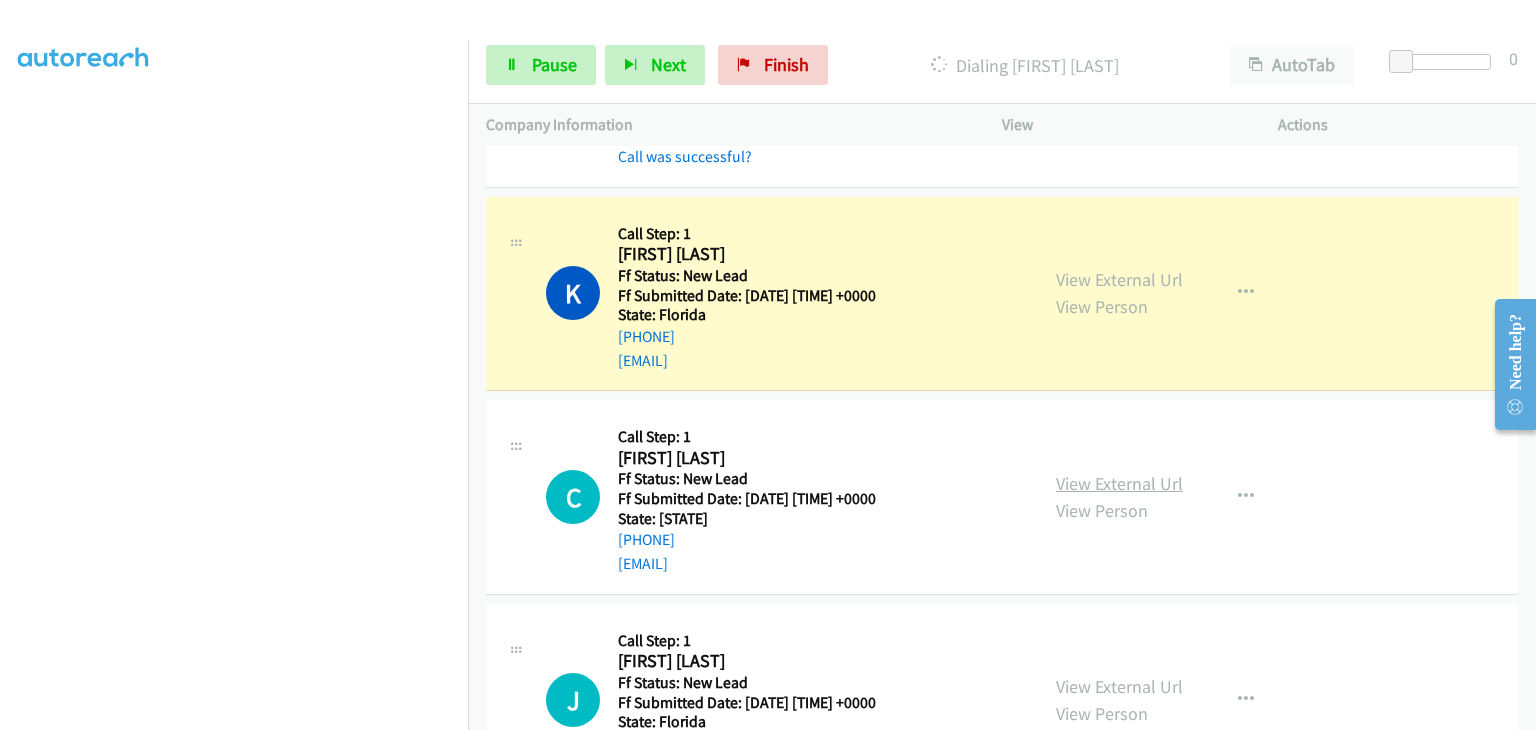 click on "View External Url" at bounding box center (1119, 483) 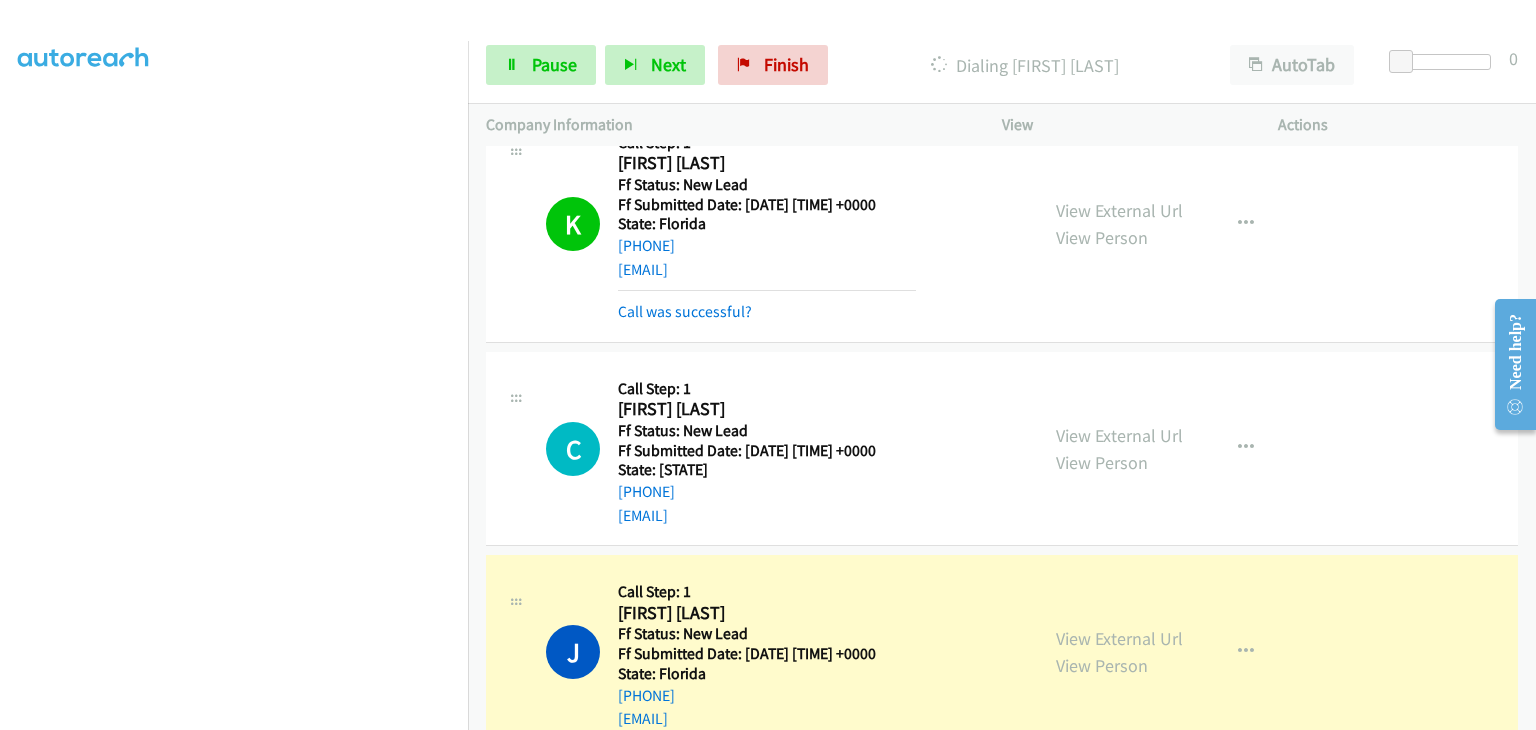 scroll, scrollTop: 500, scrollLeft: 0, axis: vertical 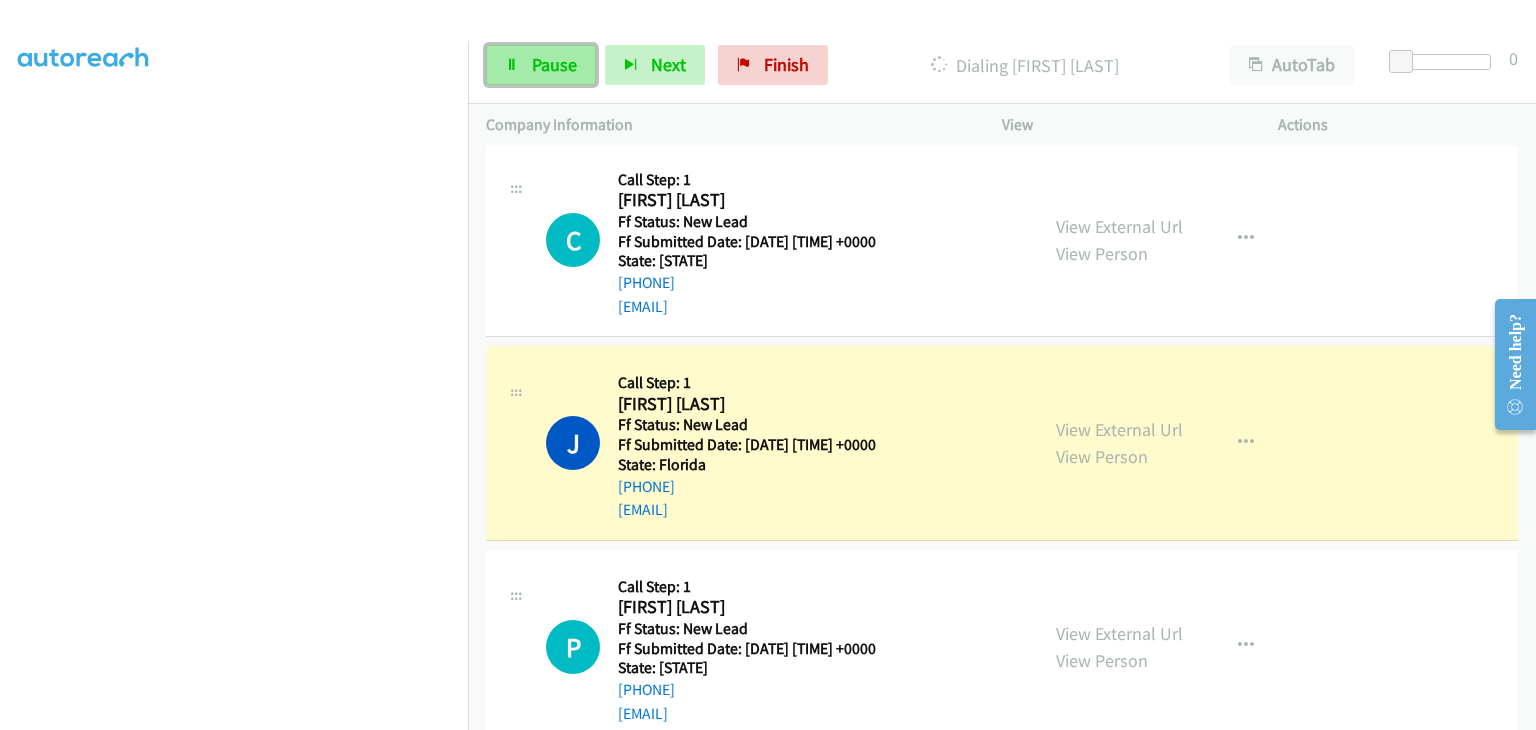 click on "Pause" at bounding box center [554, 64] 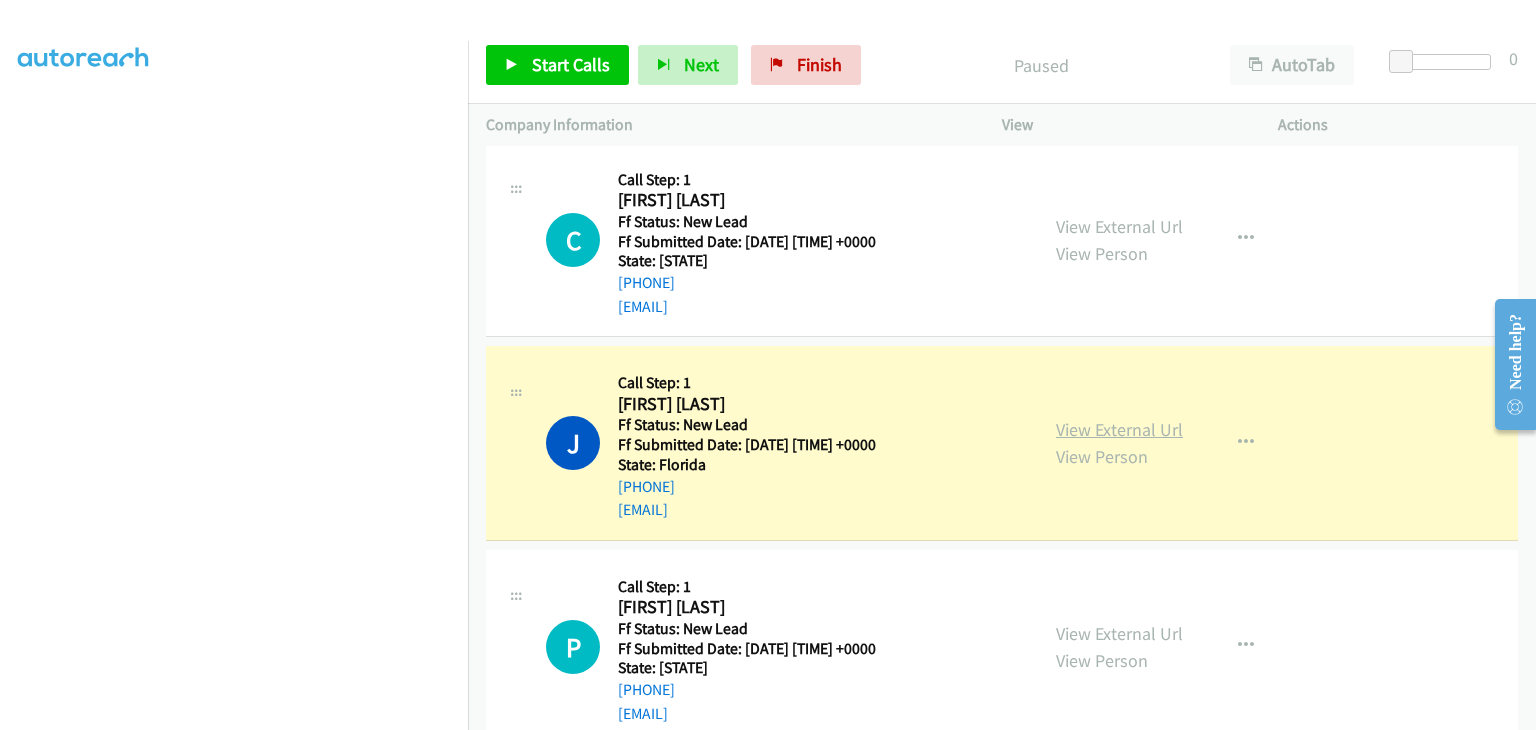 click on "View External Url" at bounding box center (1119, 429) 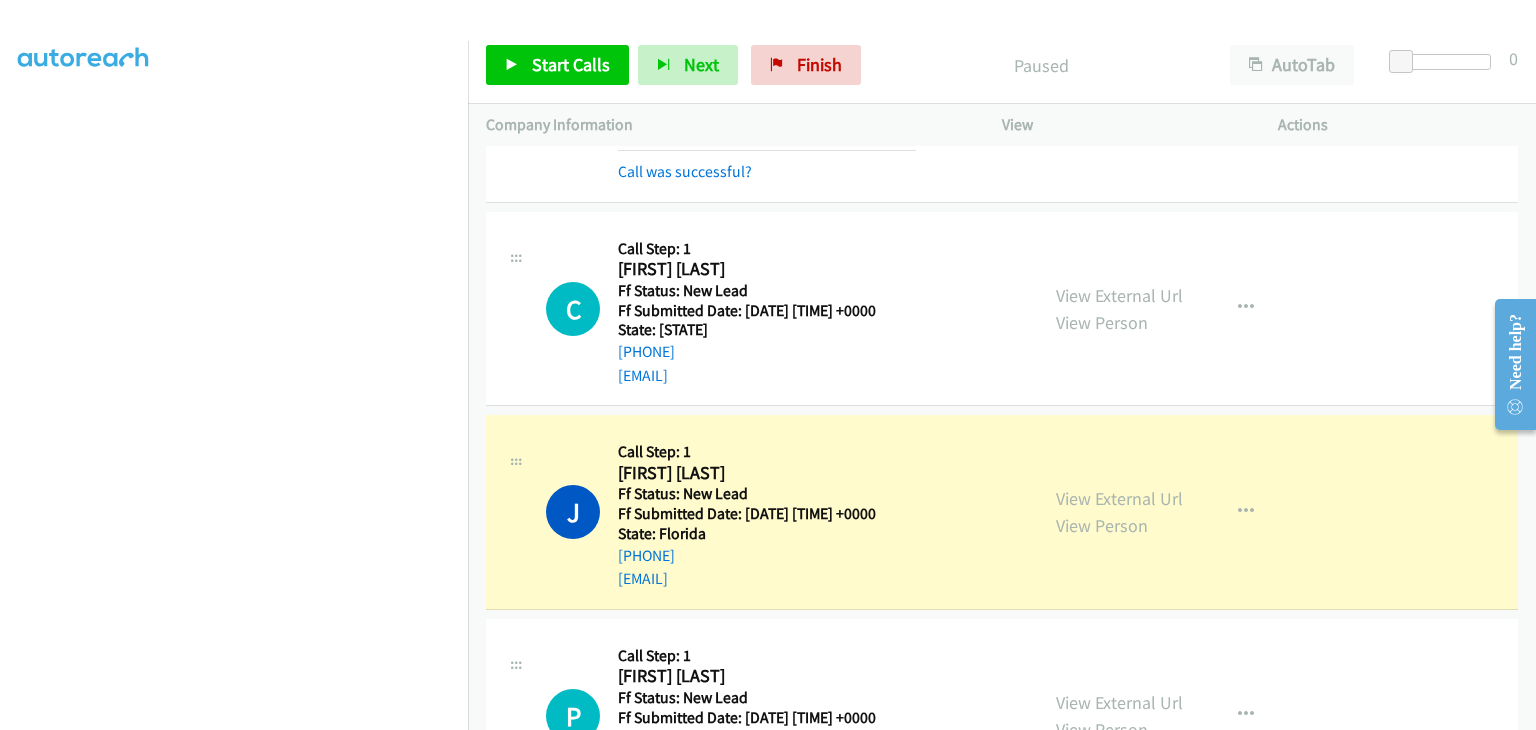 scroll, scrollTop: 300, scrollLeft: 0, axis: vertical 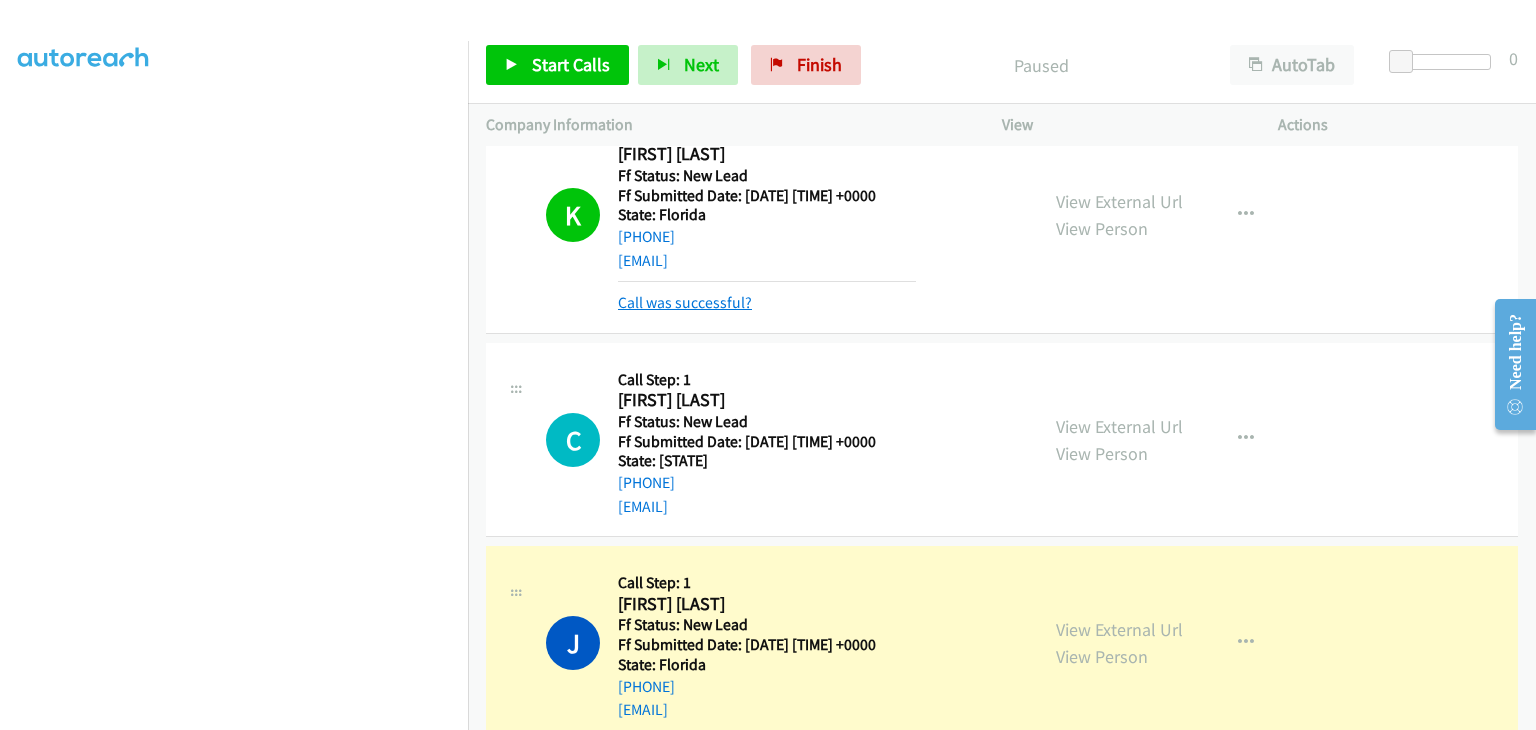 click on "Call was successful?" at bounding box center (685, 302) 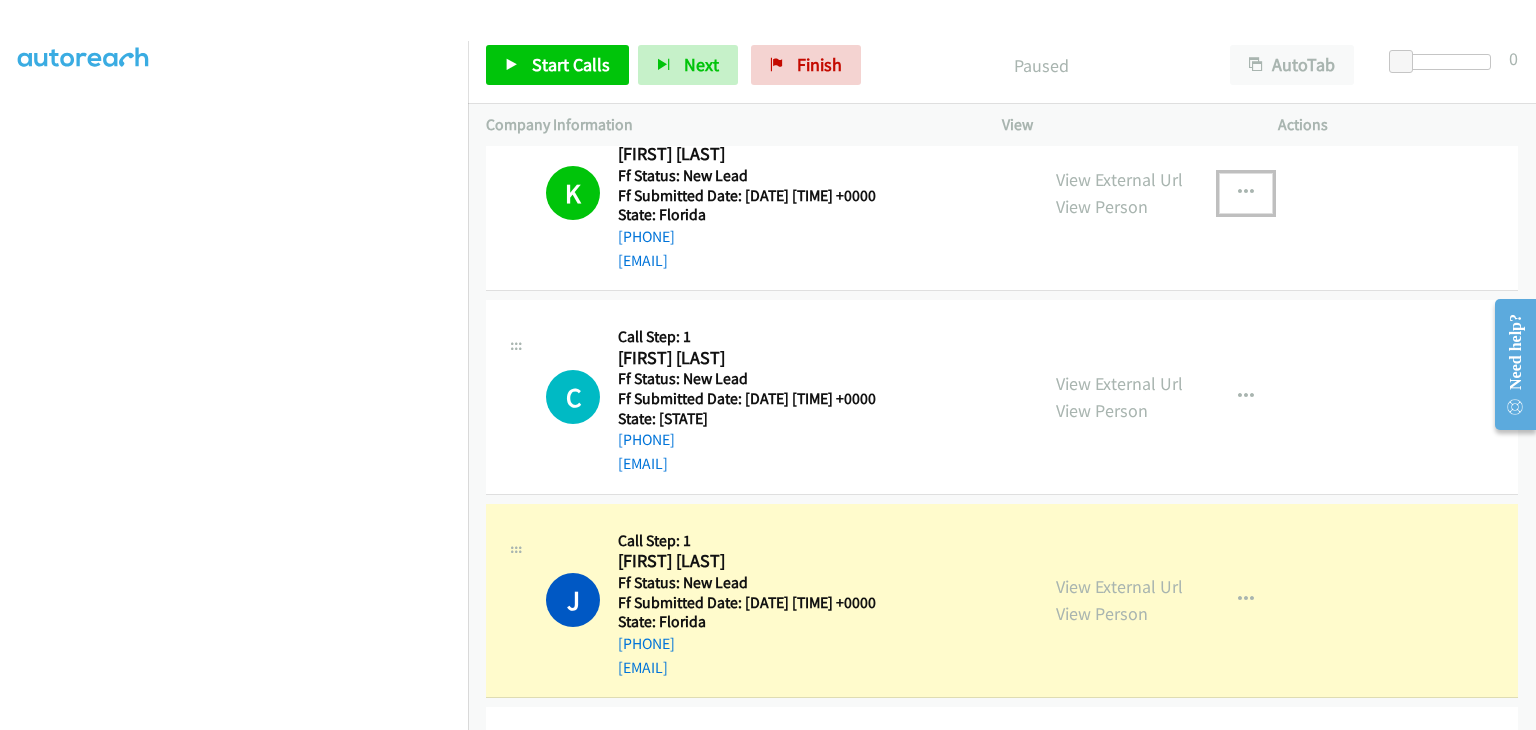 click at bounding box center [1246, 193] 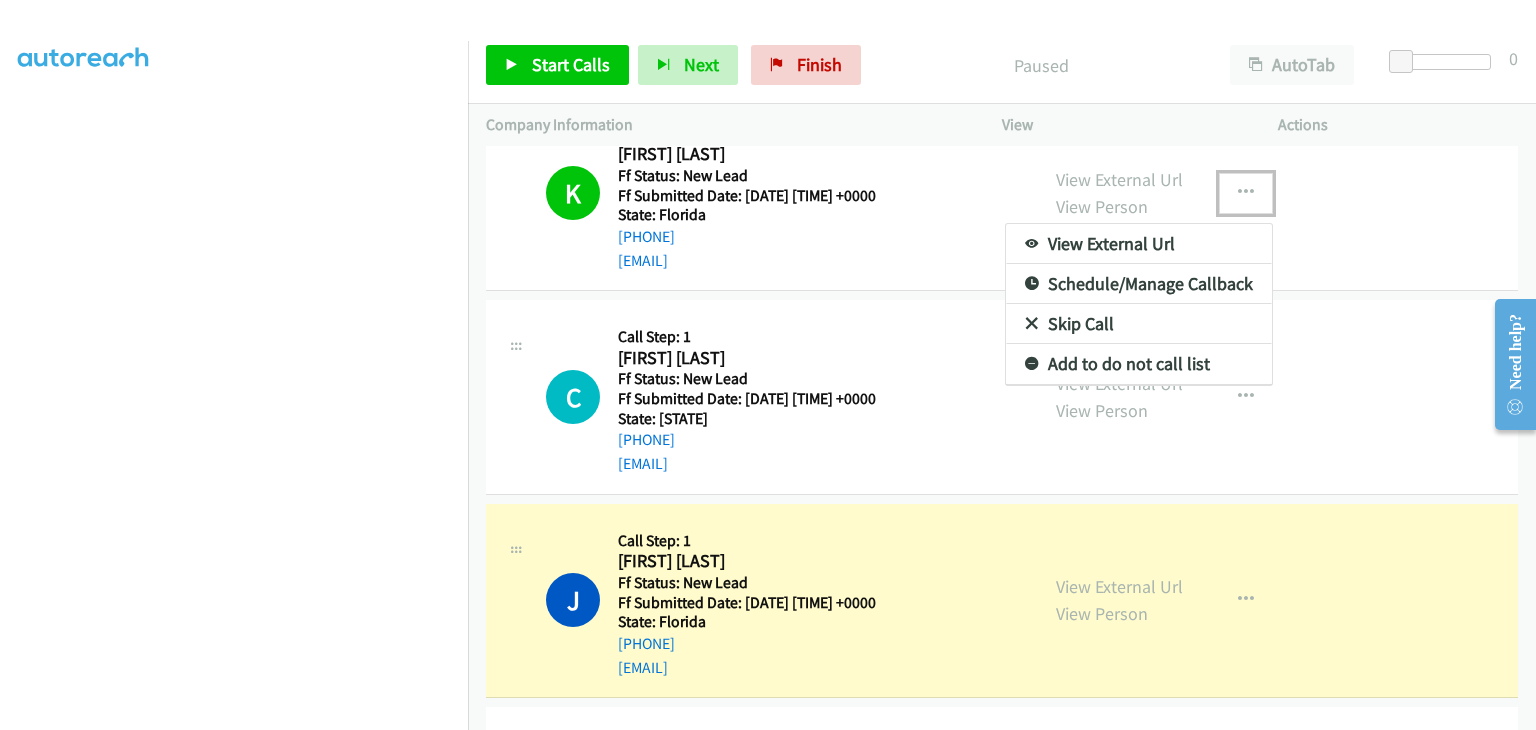 click on "Add to do not call list" at bounding box center (1139, 364) 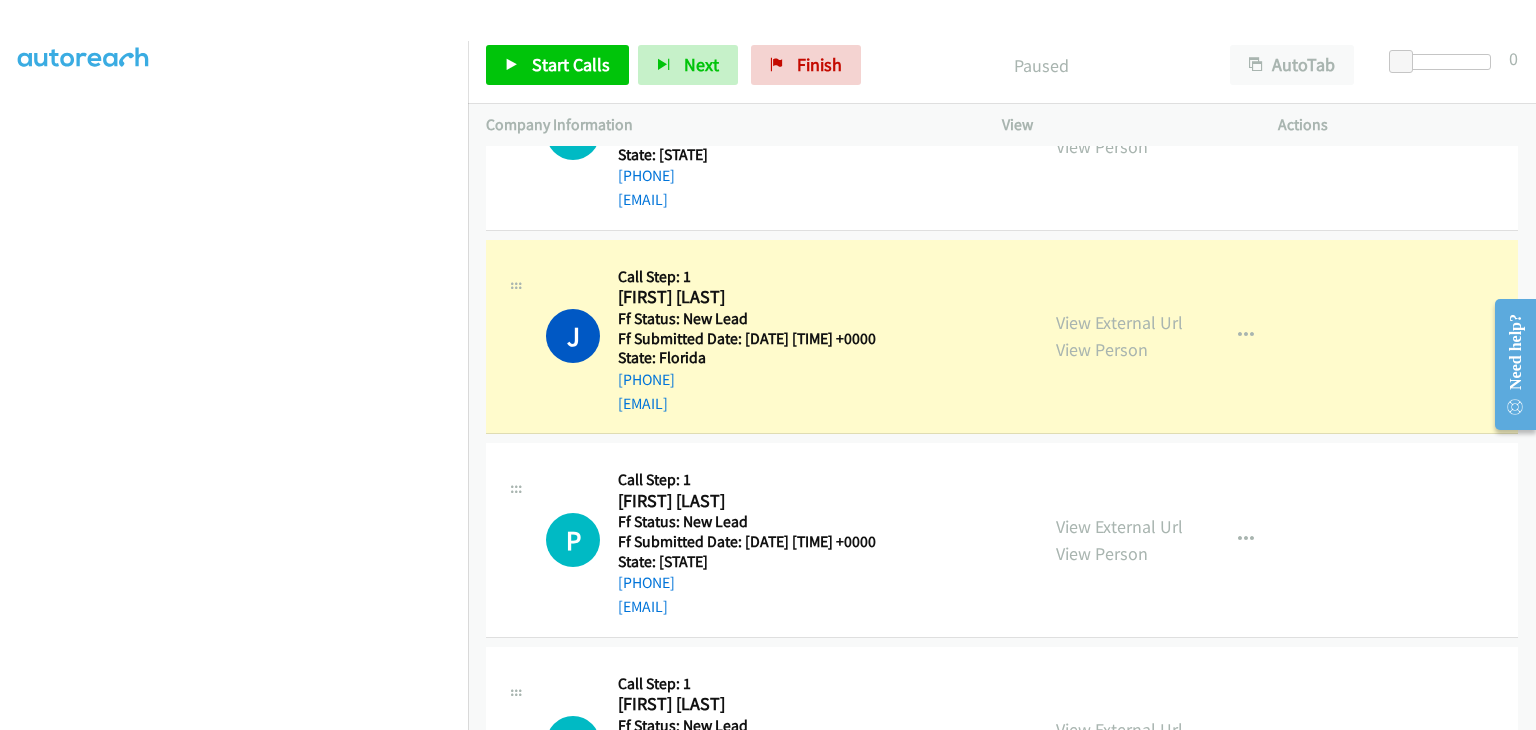 scroll, scrollTop: 600, scrollLeft: 0, axis: vertical 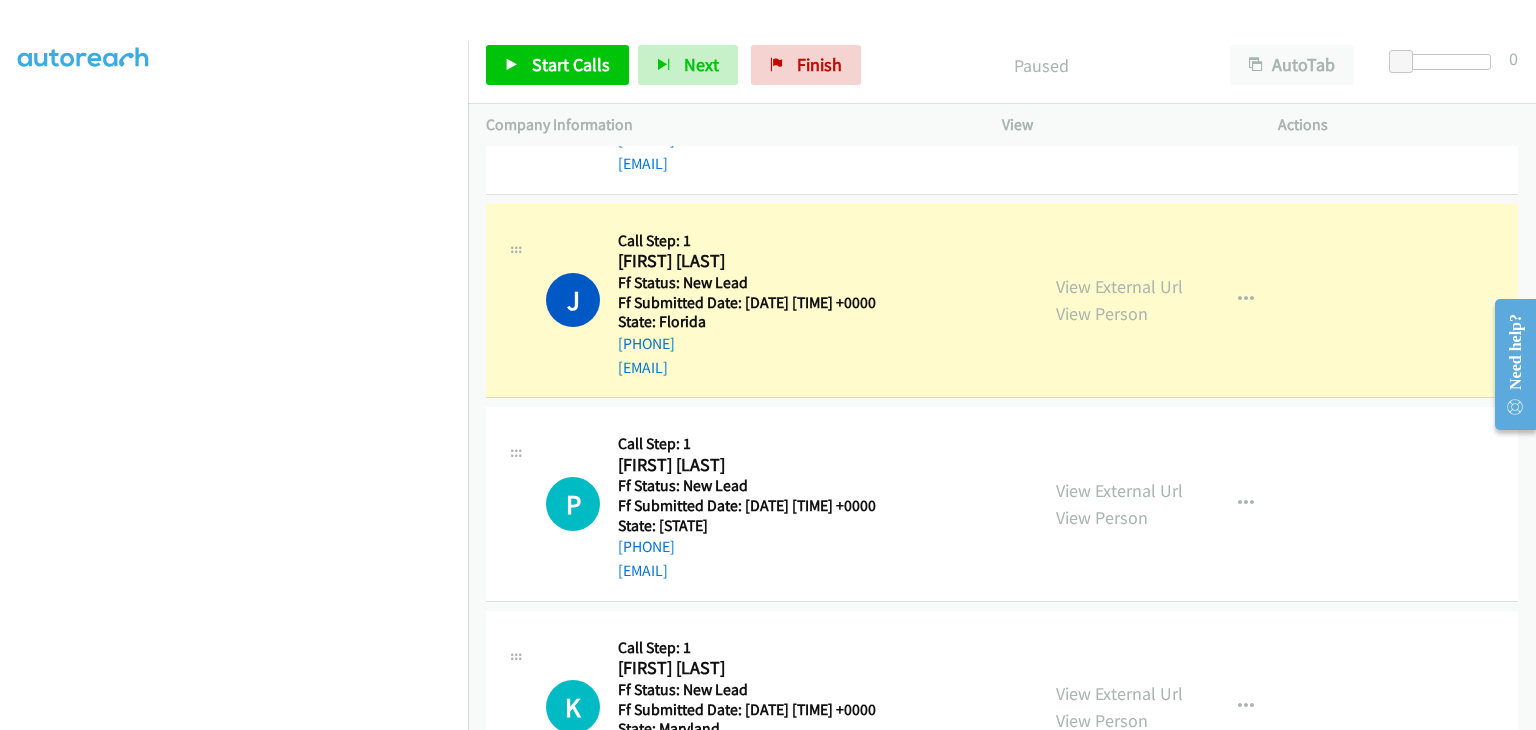 type 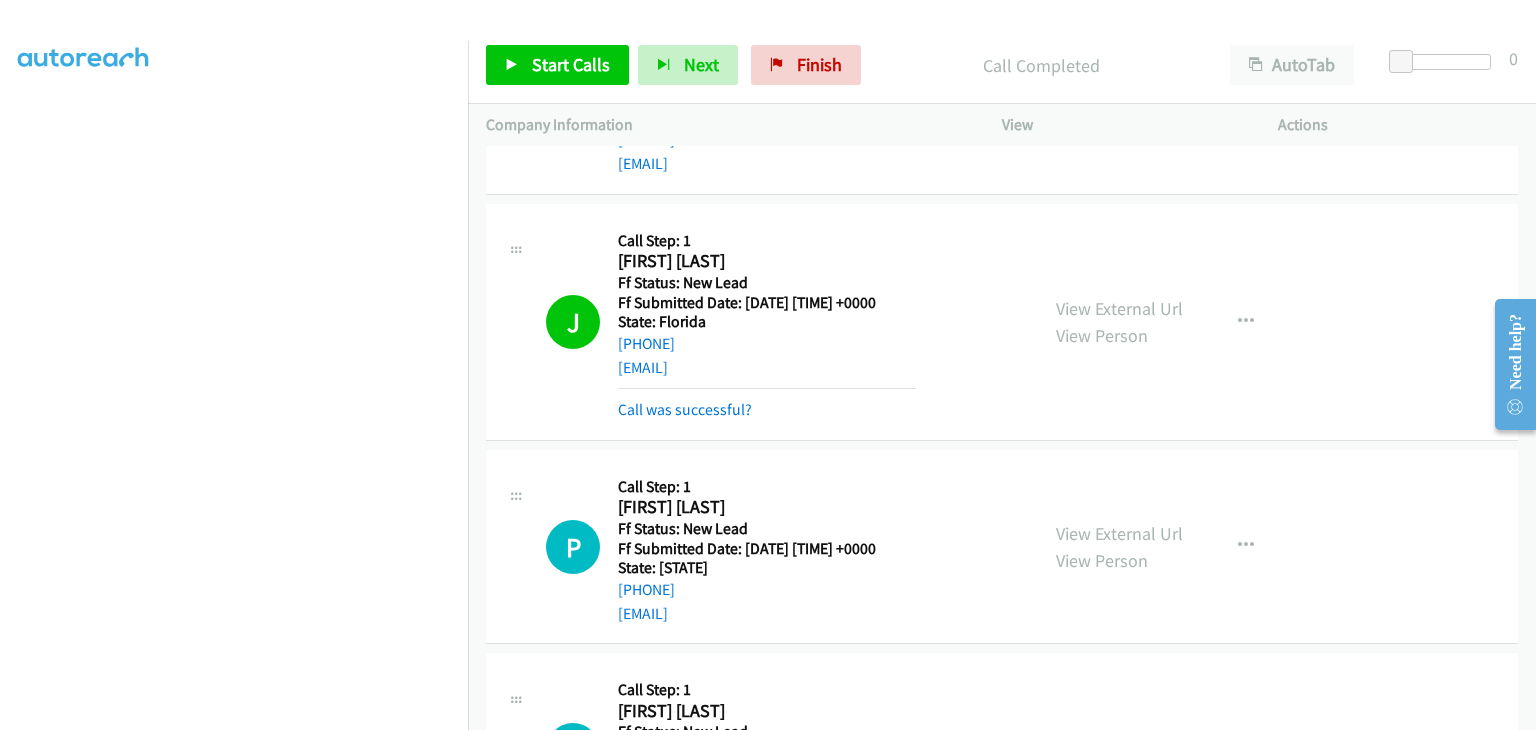click on "Call was successful?" at bounding box center [767, 405] 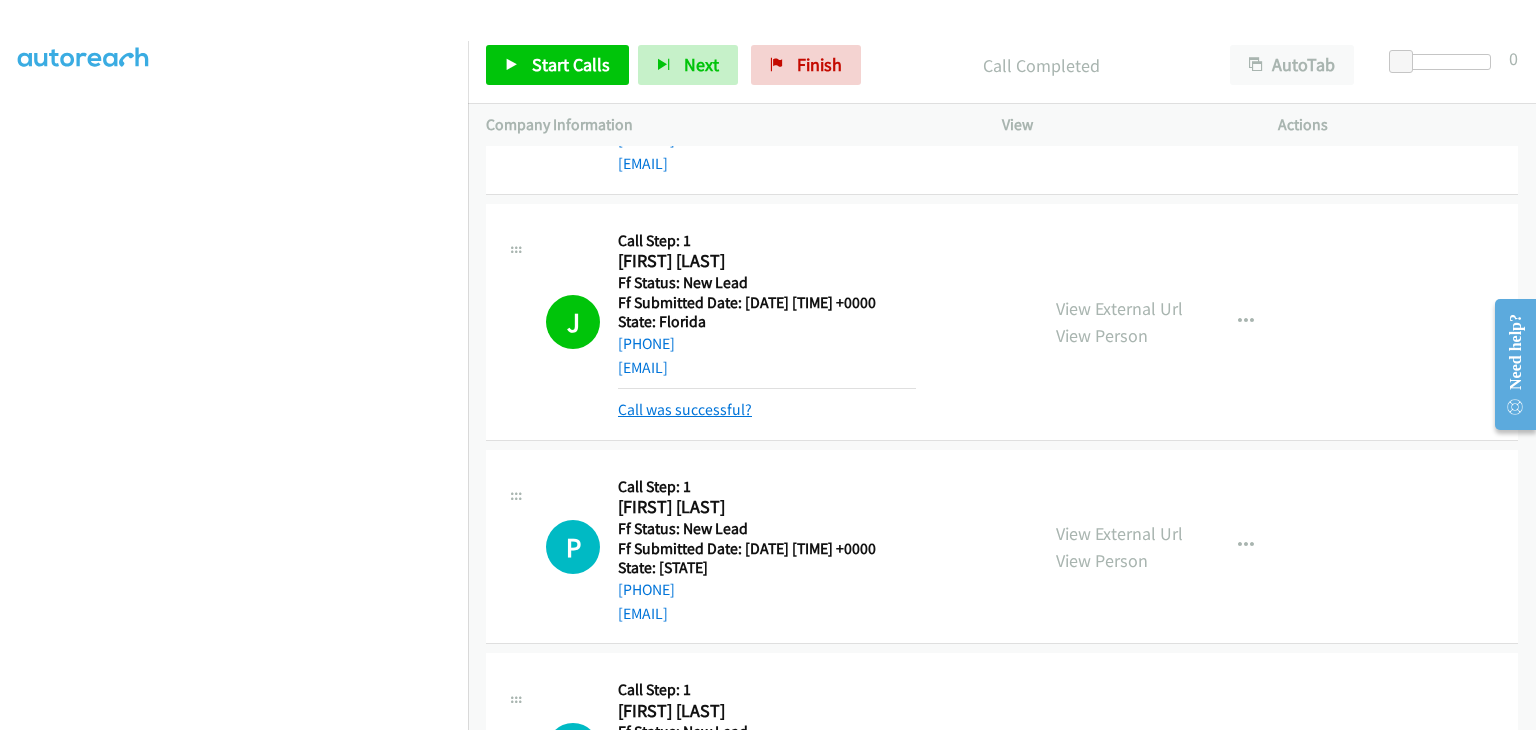 click on "Call was successful?" at bounding box center (685, 409) 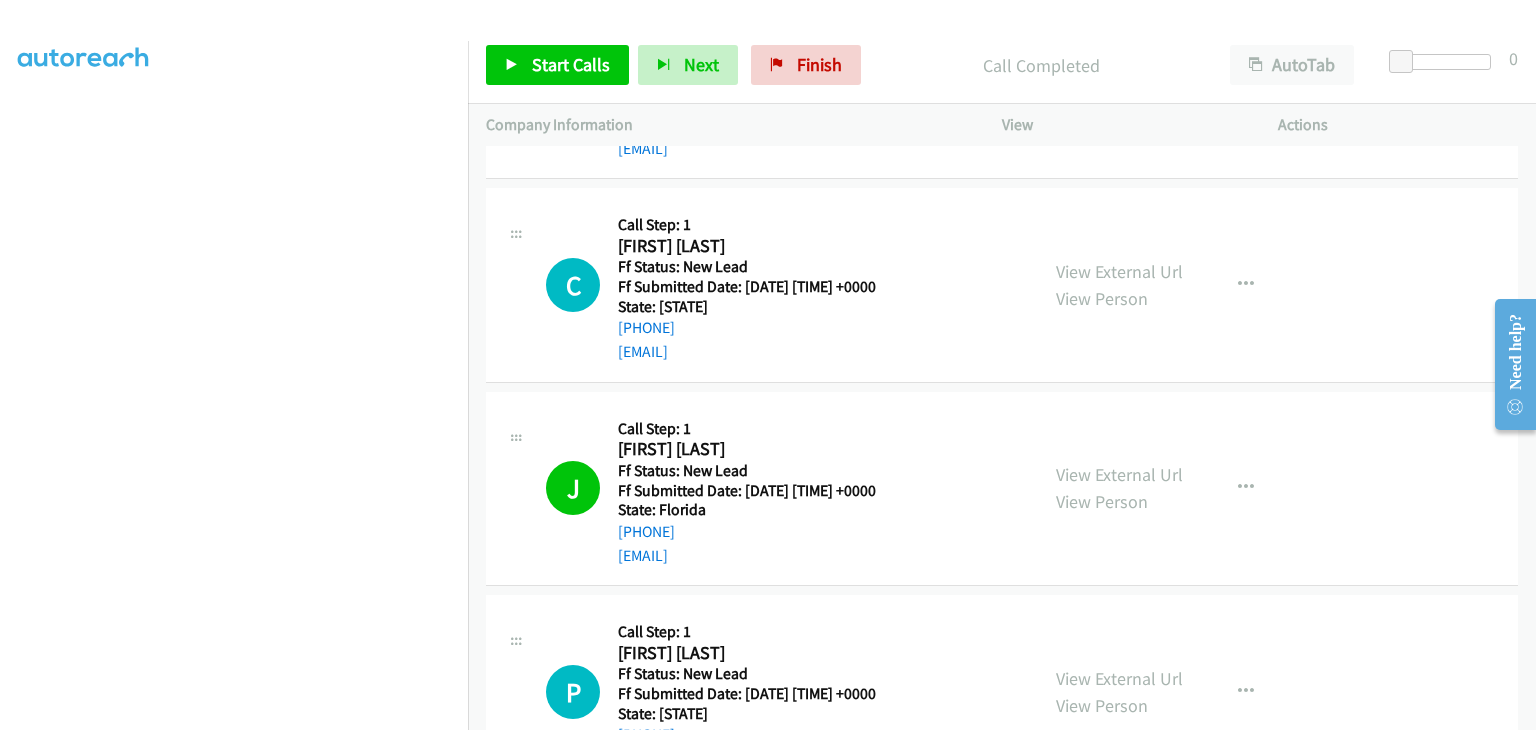 scroll, scrollTop: 400, scrollLeft: 0, axis: vertical 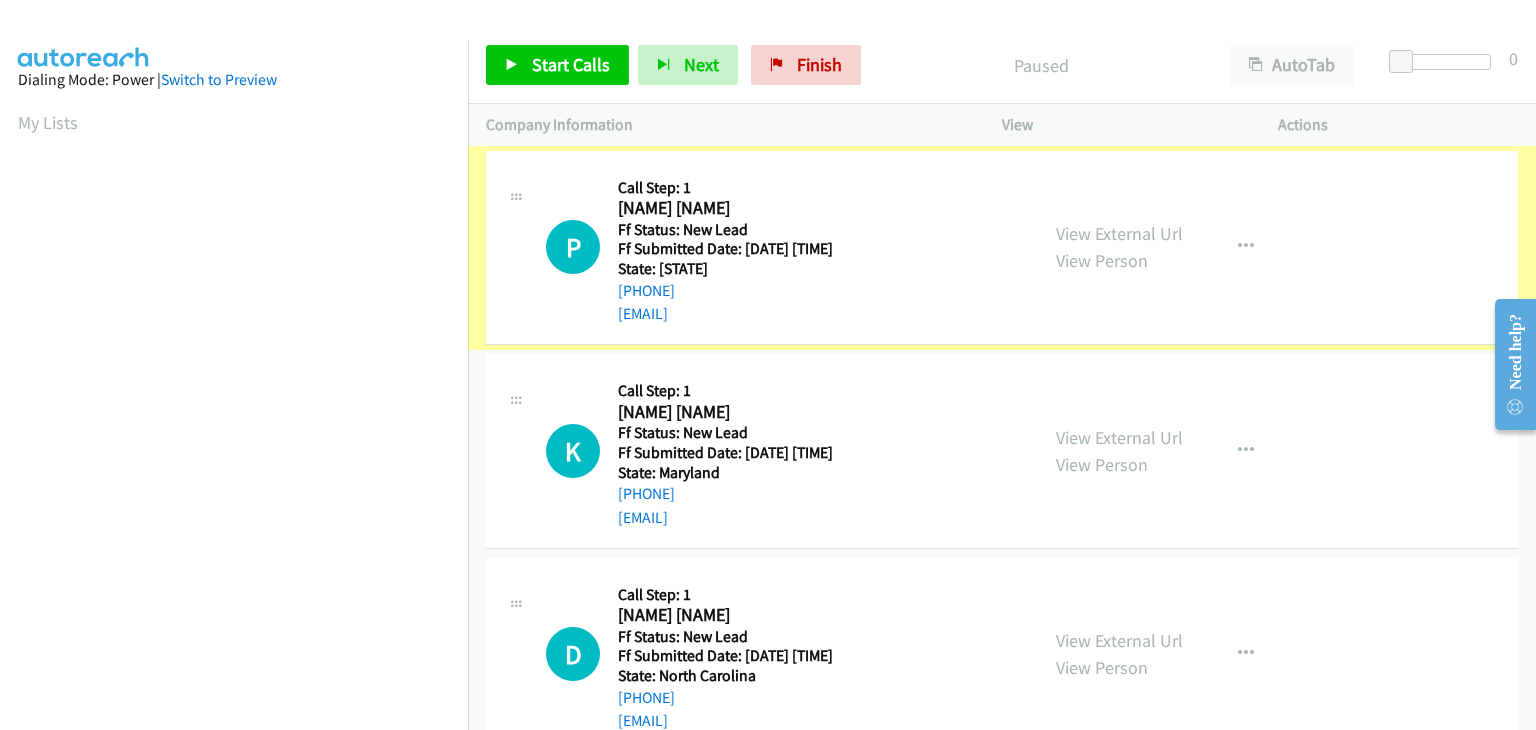 click on "View External Url" at bounding box center [1119, 233] 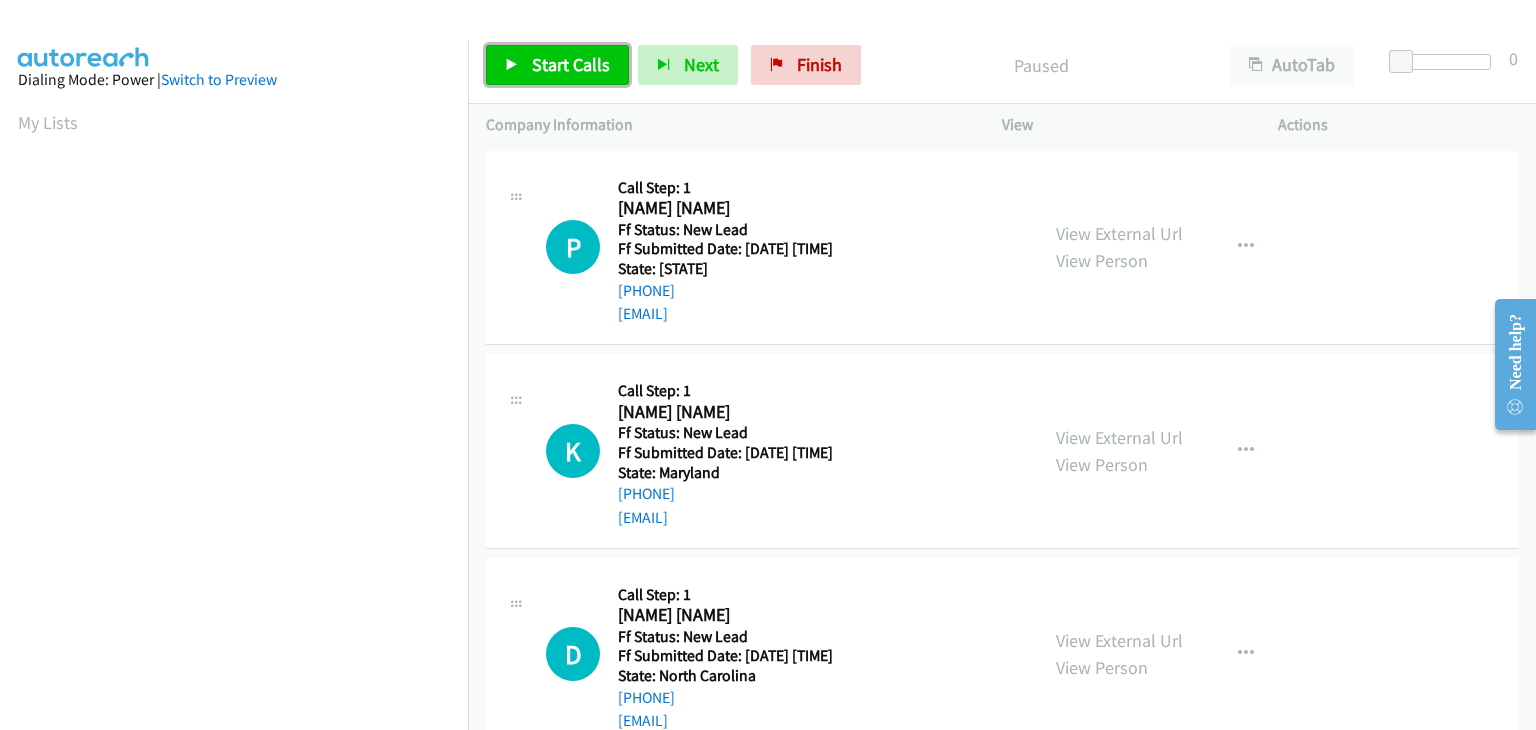 click on "Start Calls" at bounding box center [571, 64] 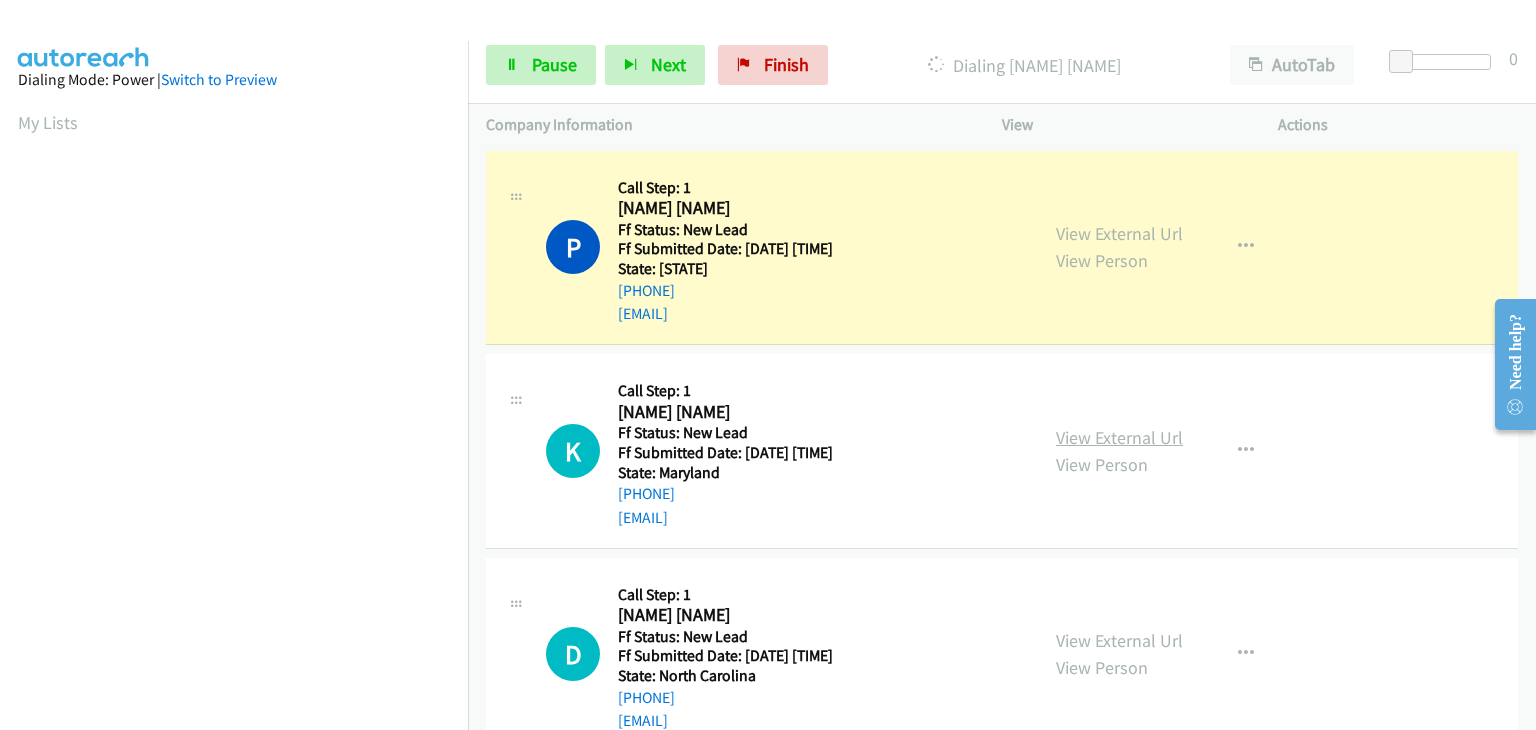 click on "View External Url" at bounding box center [1119, 437] 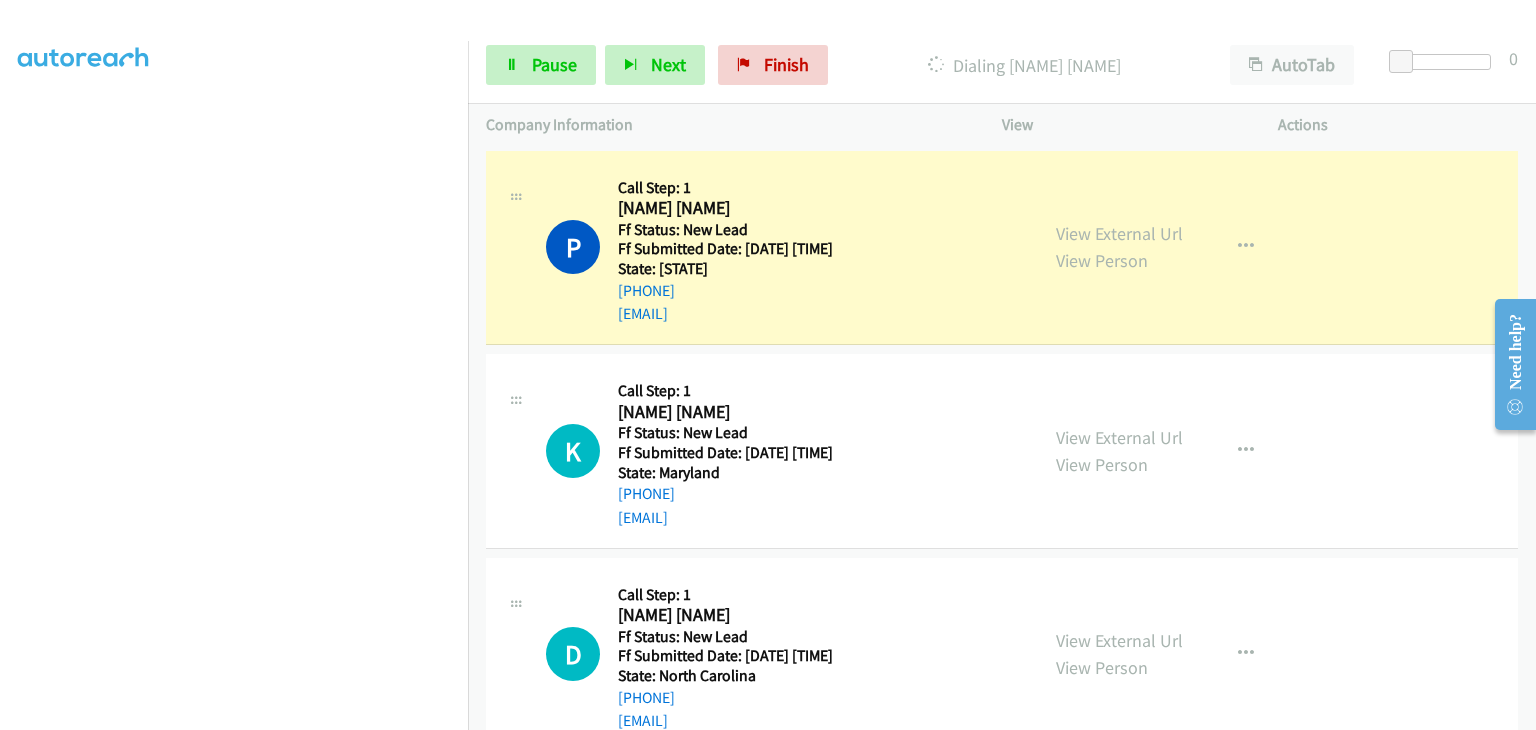 scroll, scrollTop: 392, scrollLeft: 0, axis: vertical 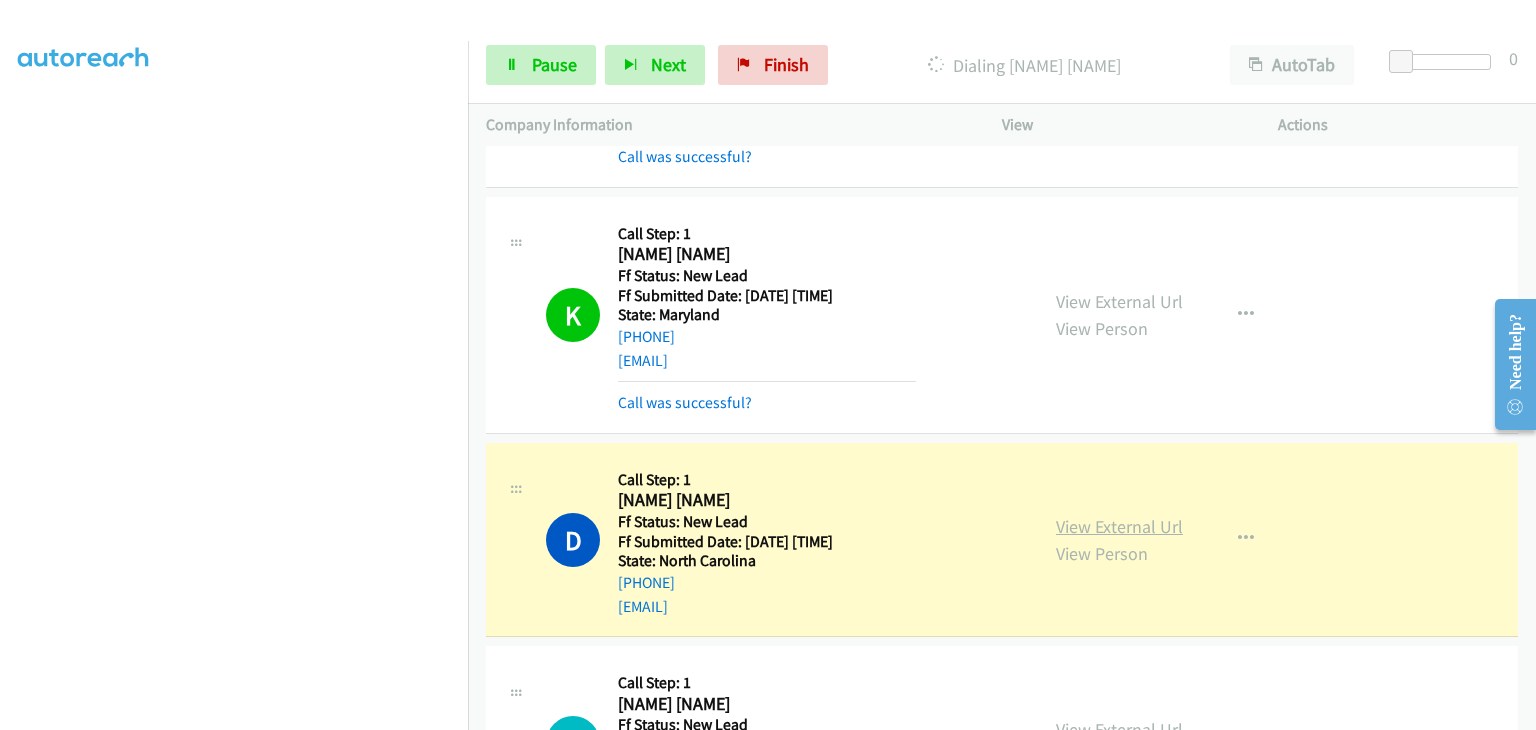 click on "View External Url" at bounding box center [1119, 526] 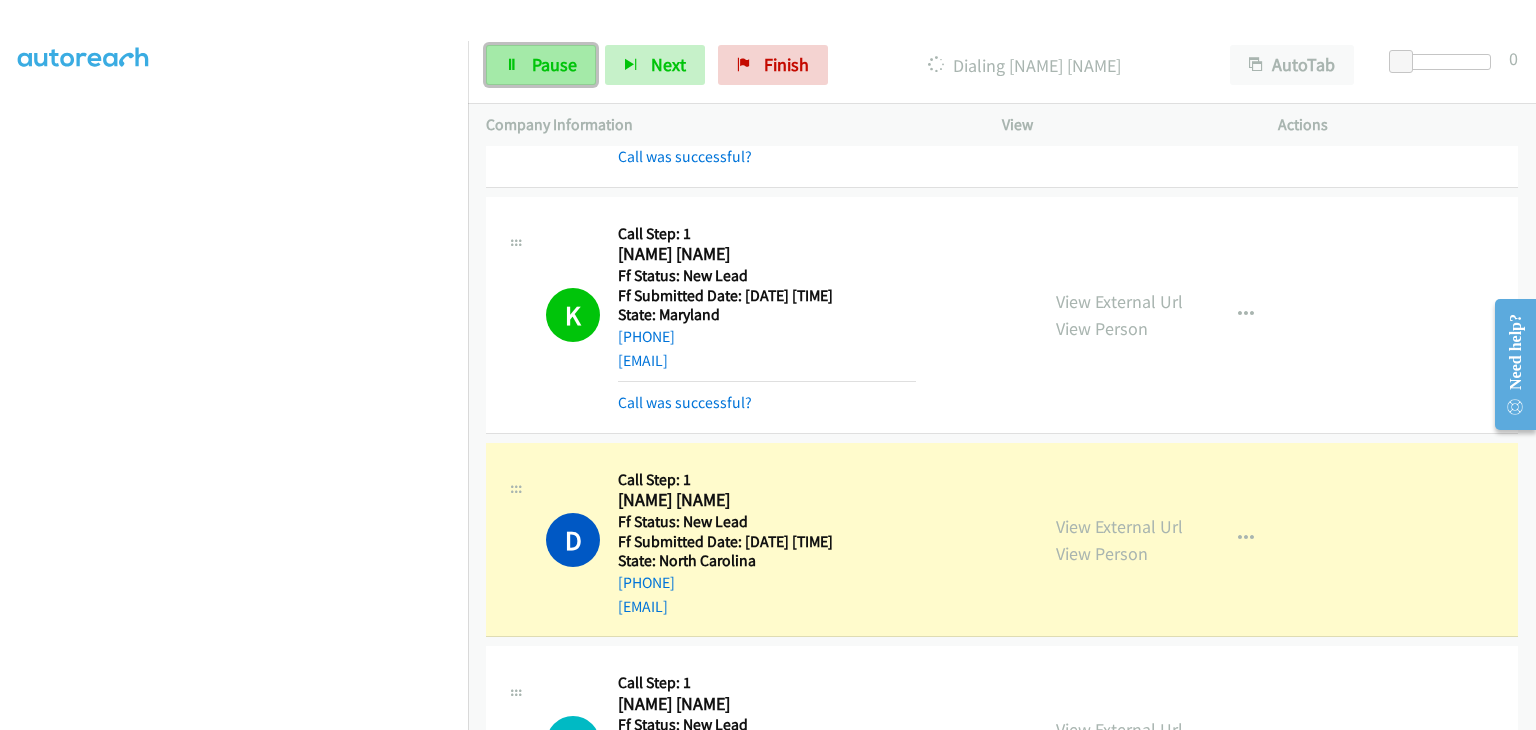 click on "Pause" at bounding box center (554, 64) 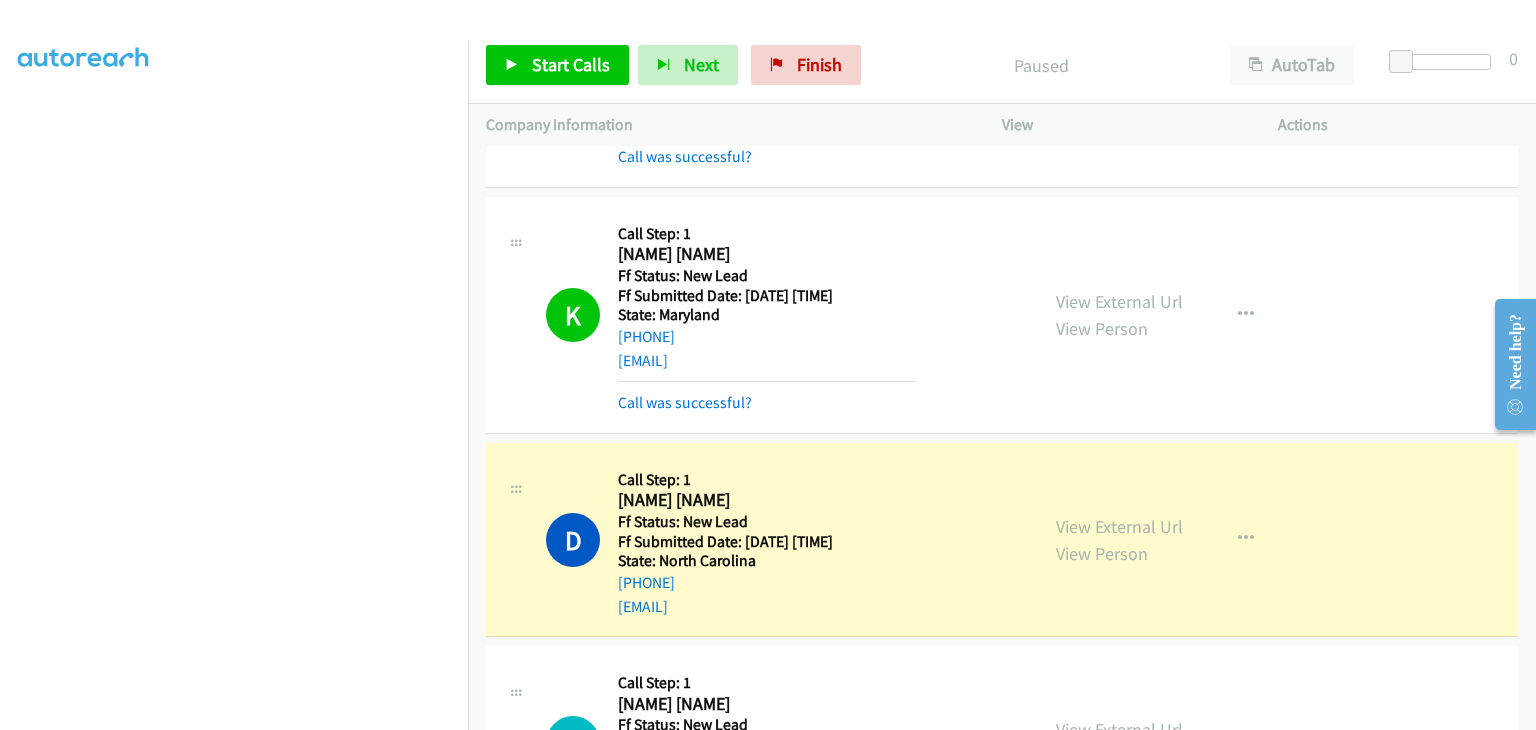 scroll, scrollTop: 392, scrollLeft: 0, axis: vertical 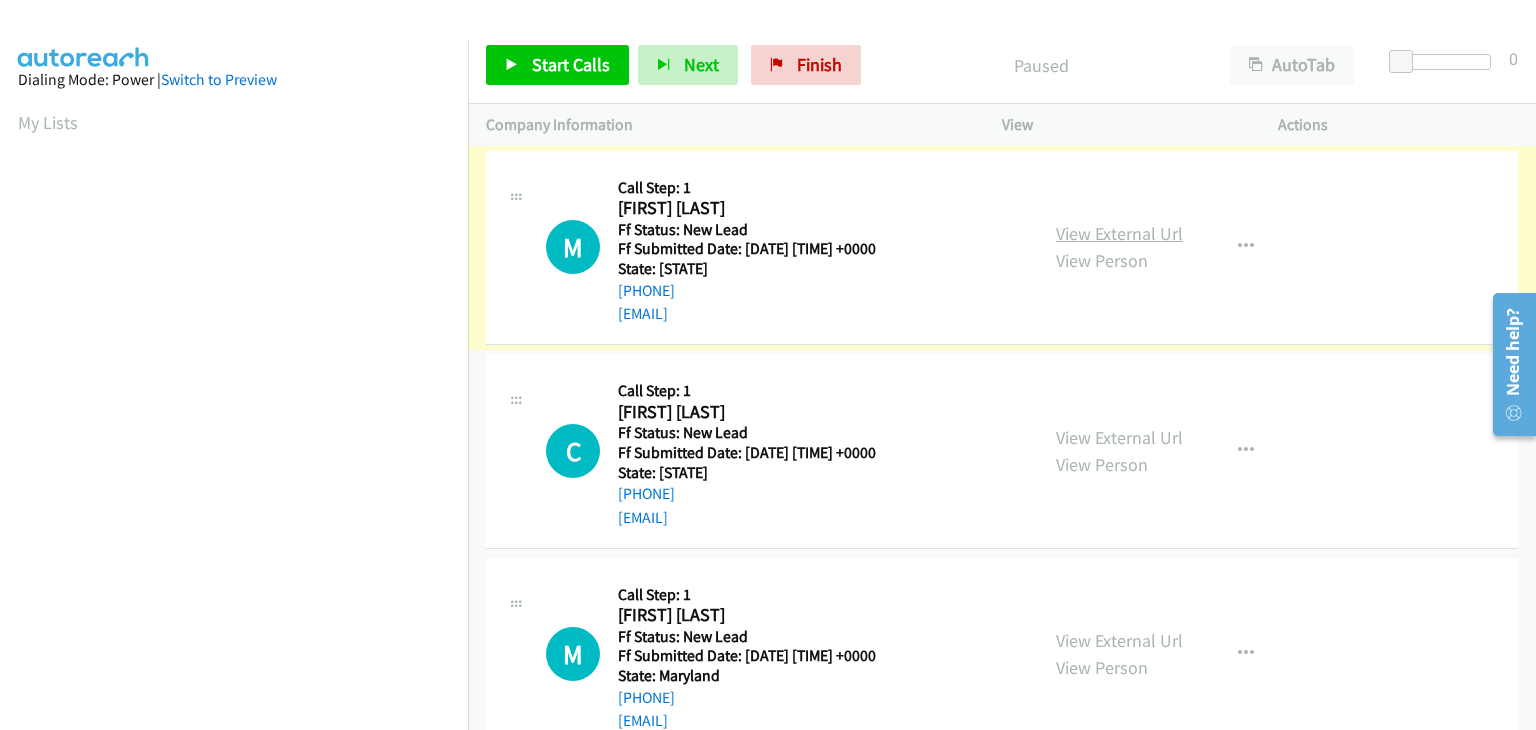 click on "View External Url" at bounding box center (1119, 233) 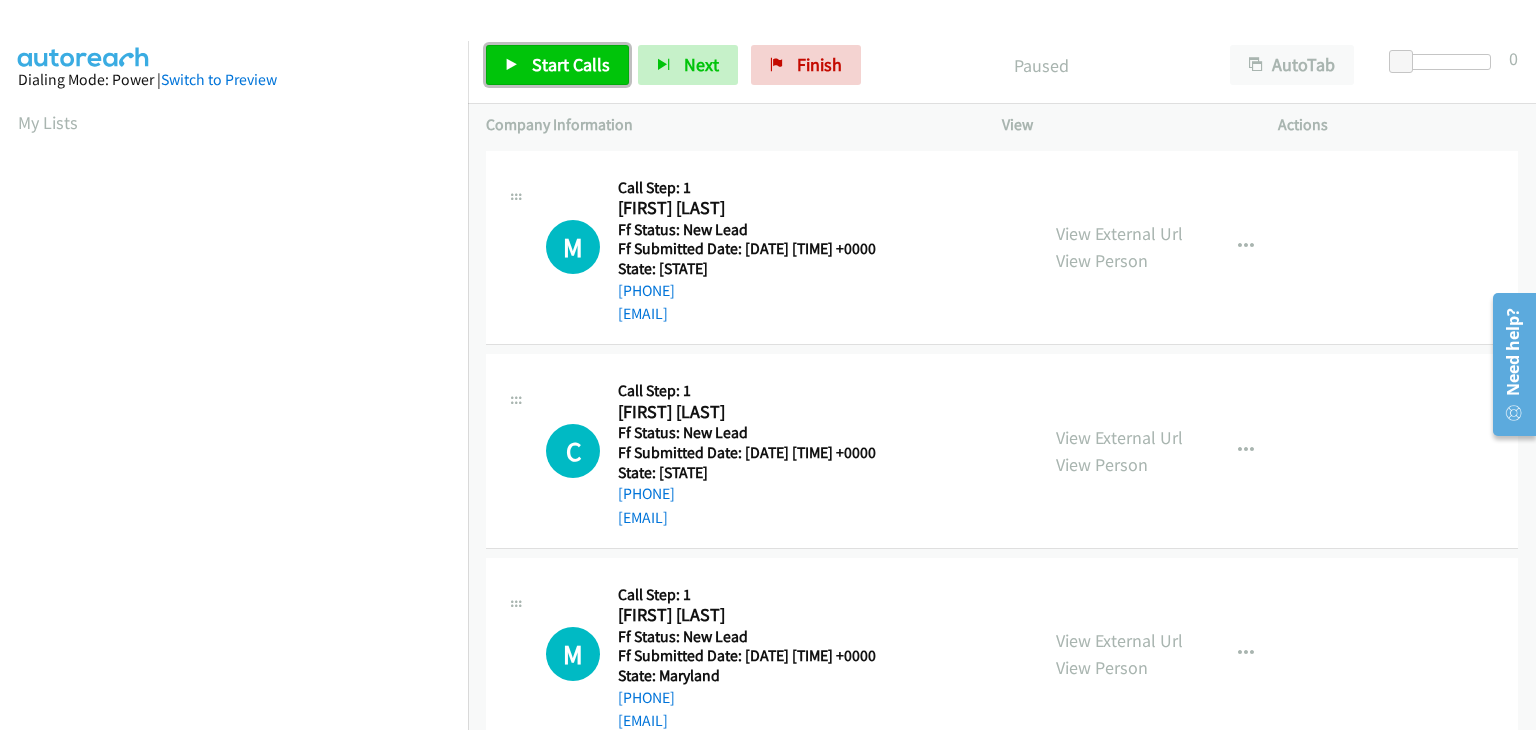 click on "Start Calls" at bounding box center [571, 64] 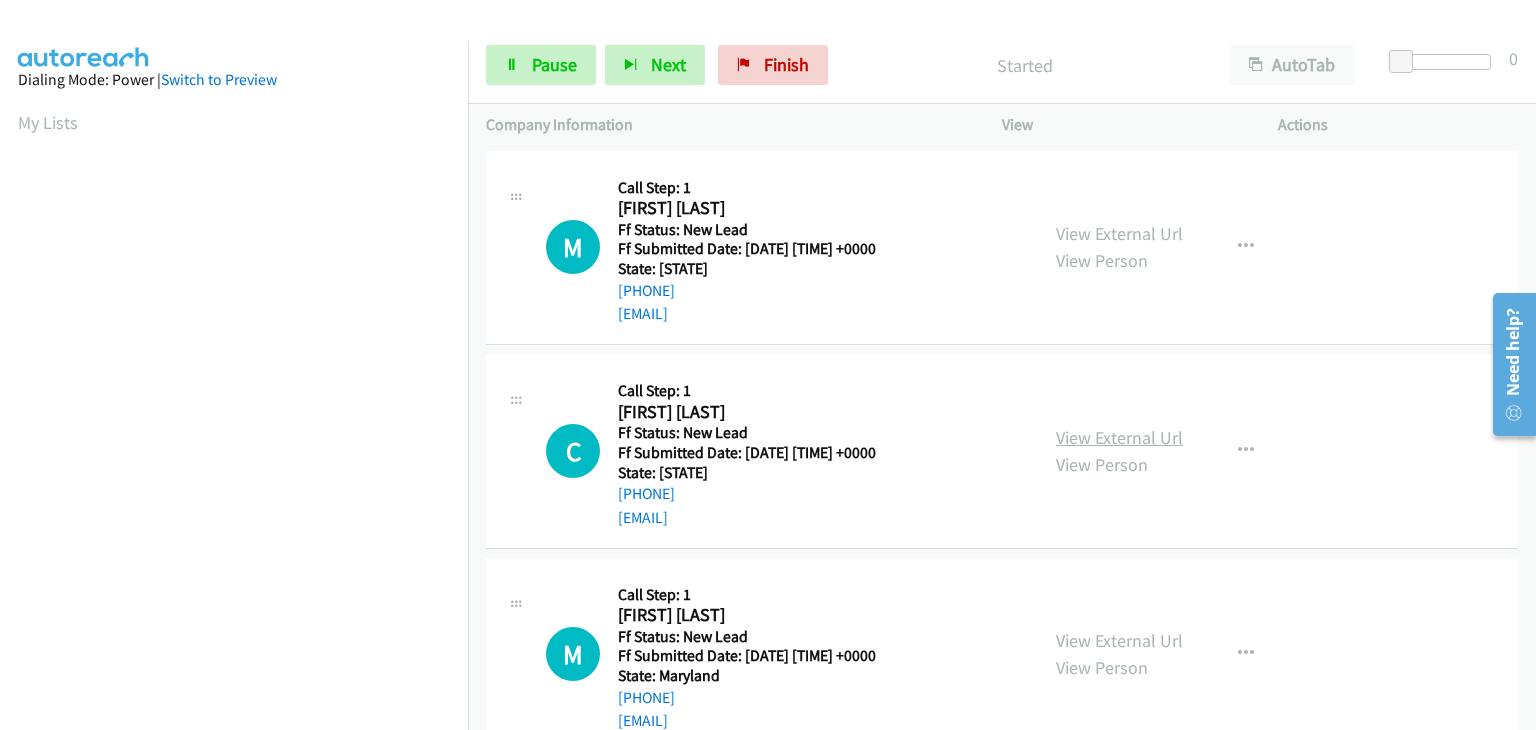 click on "View External Url" at bounding box center (1119, 437) 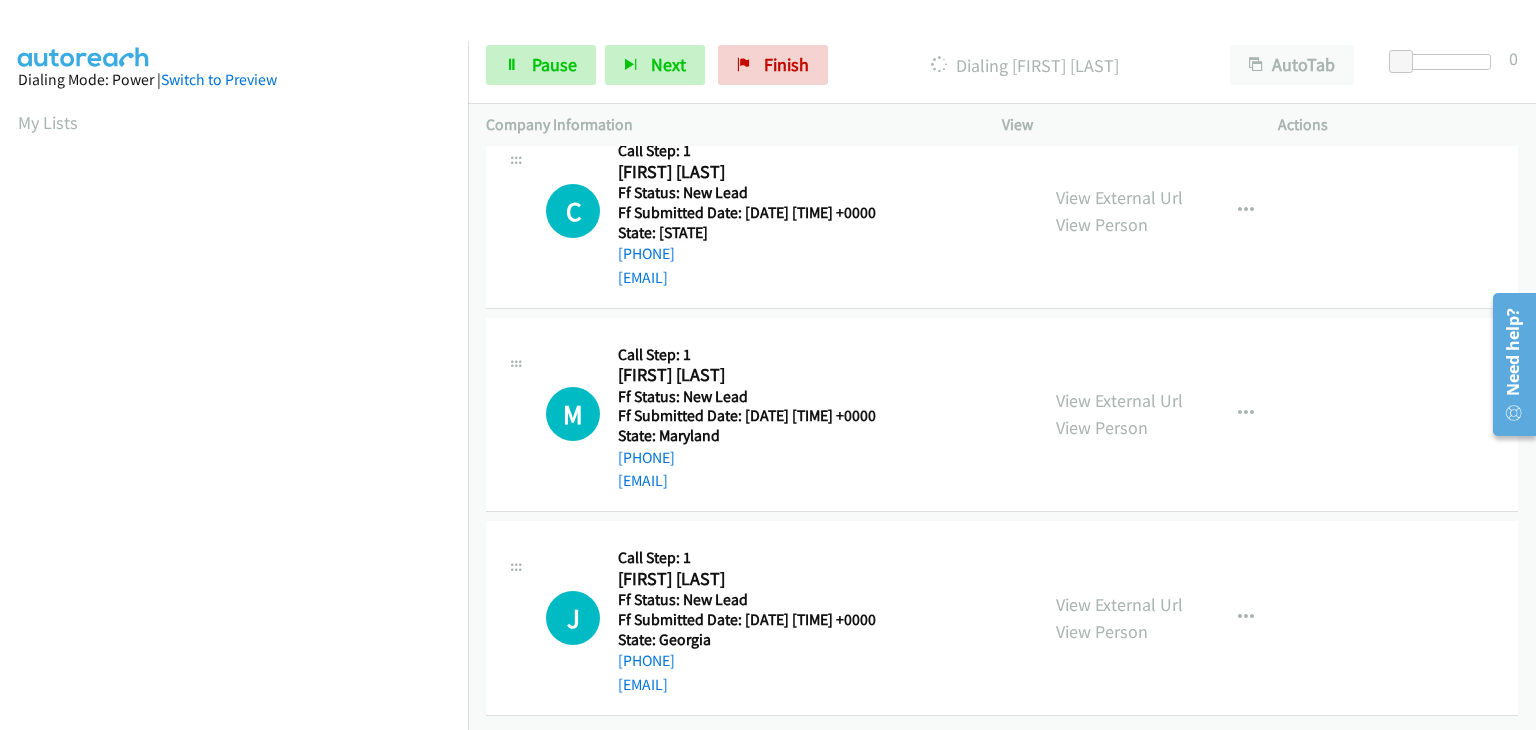 scroll, scrollTop: 0, scrollLeft: 0, axis: both 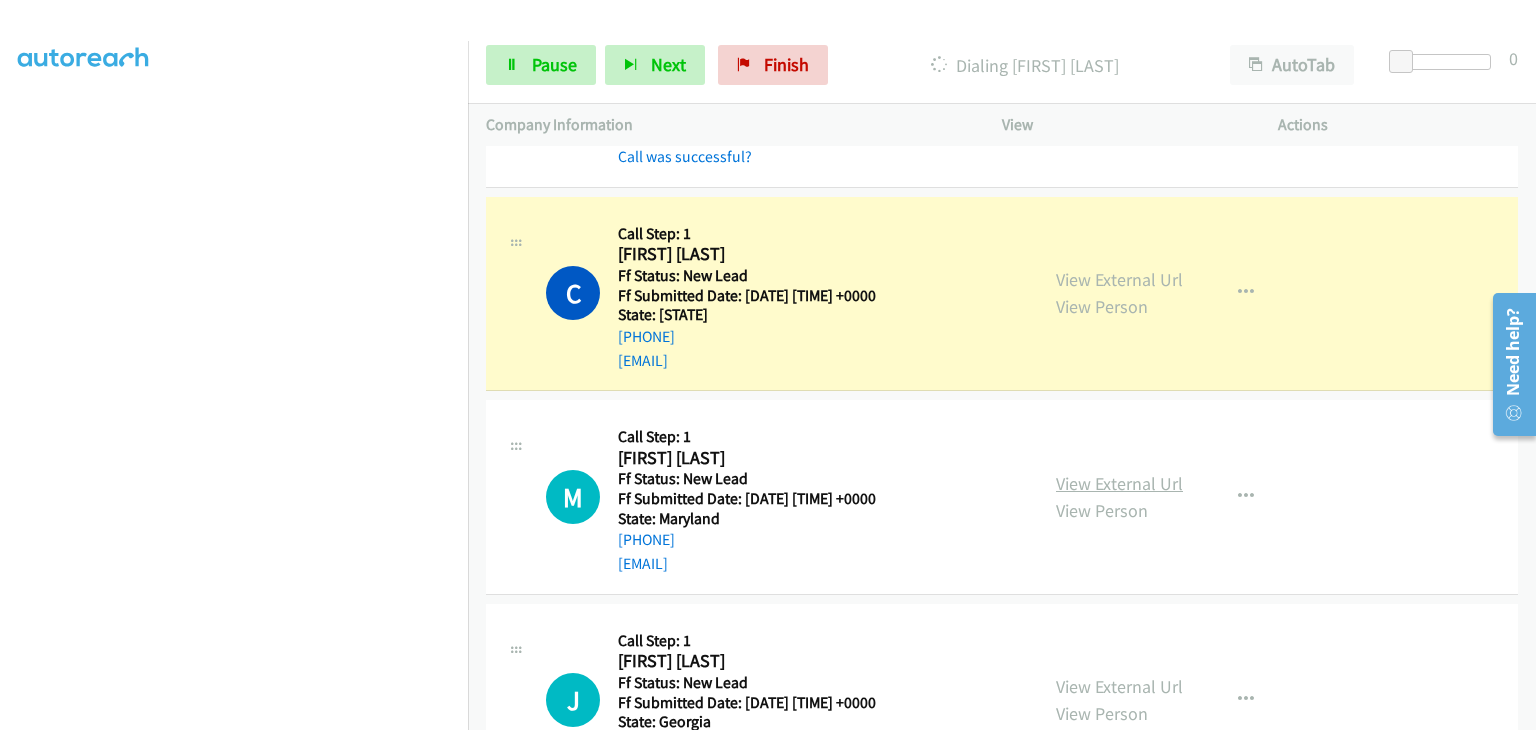 click on "View External Url" at bounding box center [1119, 483] 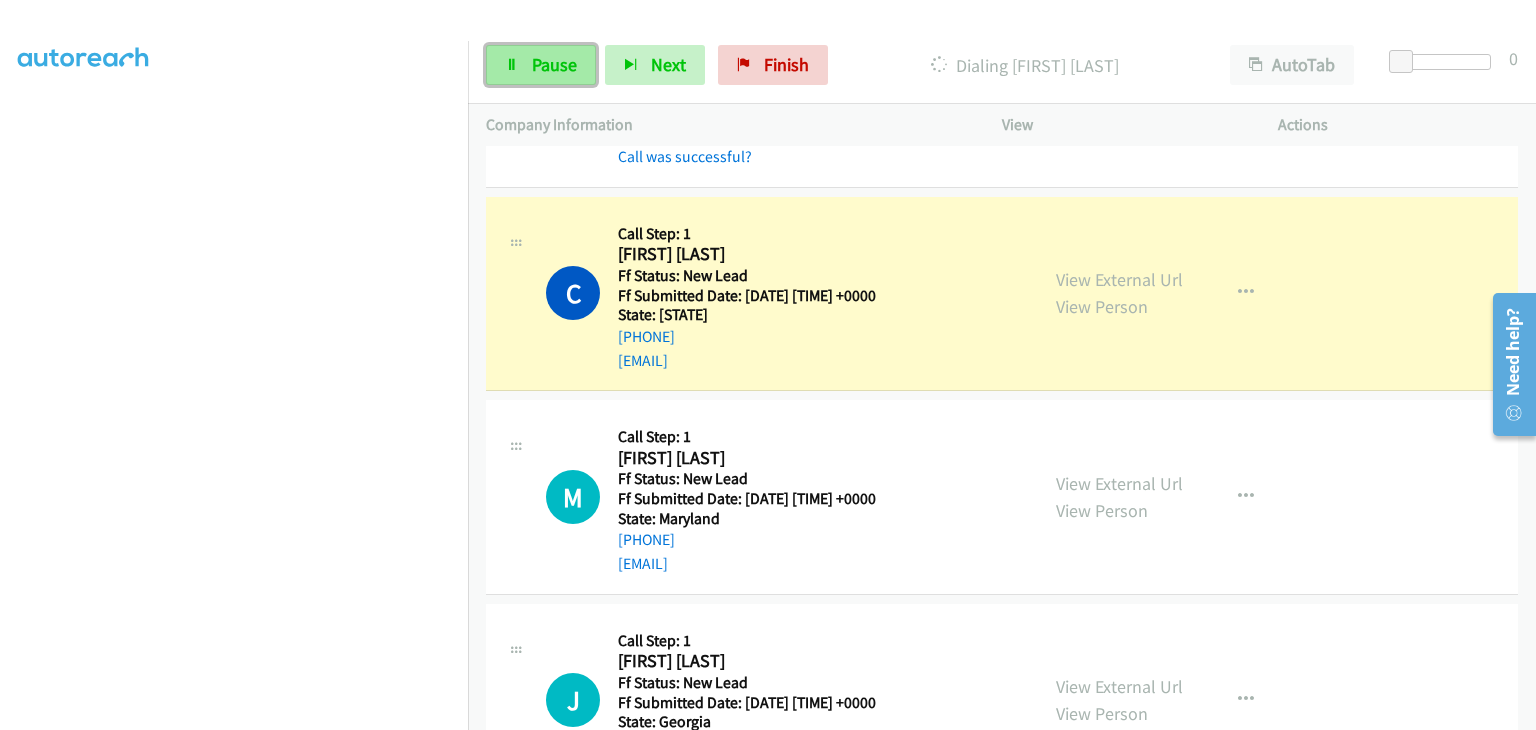 click on "Pause" at bounding box center (554, 64) 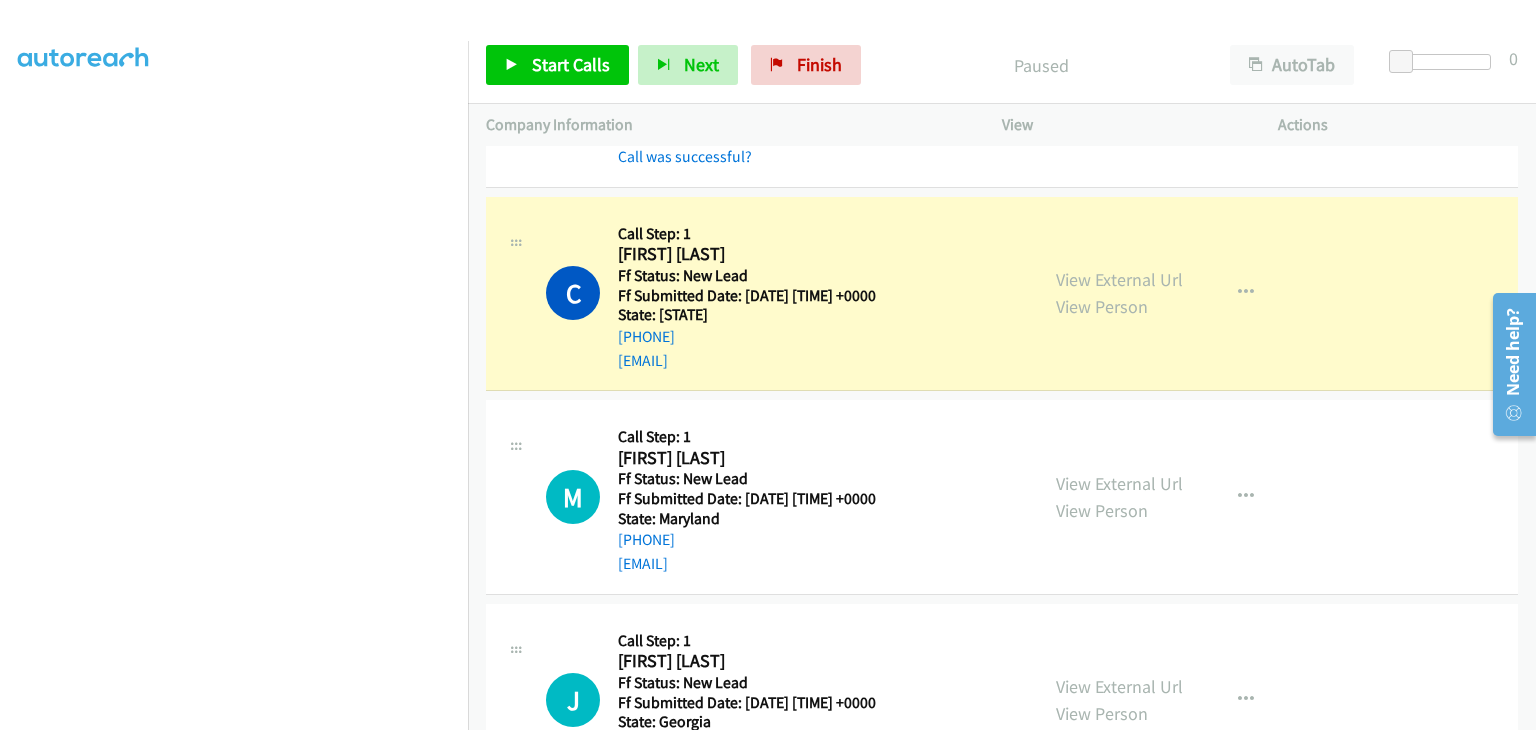 scroll, scrollTop: 392, scrollLeft: 0, axis: vertical 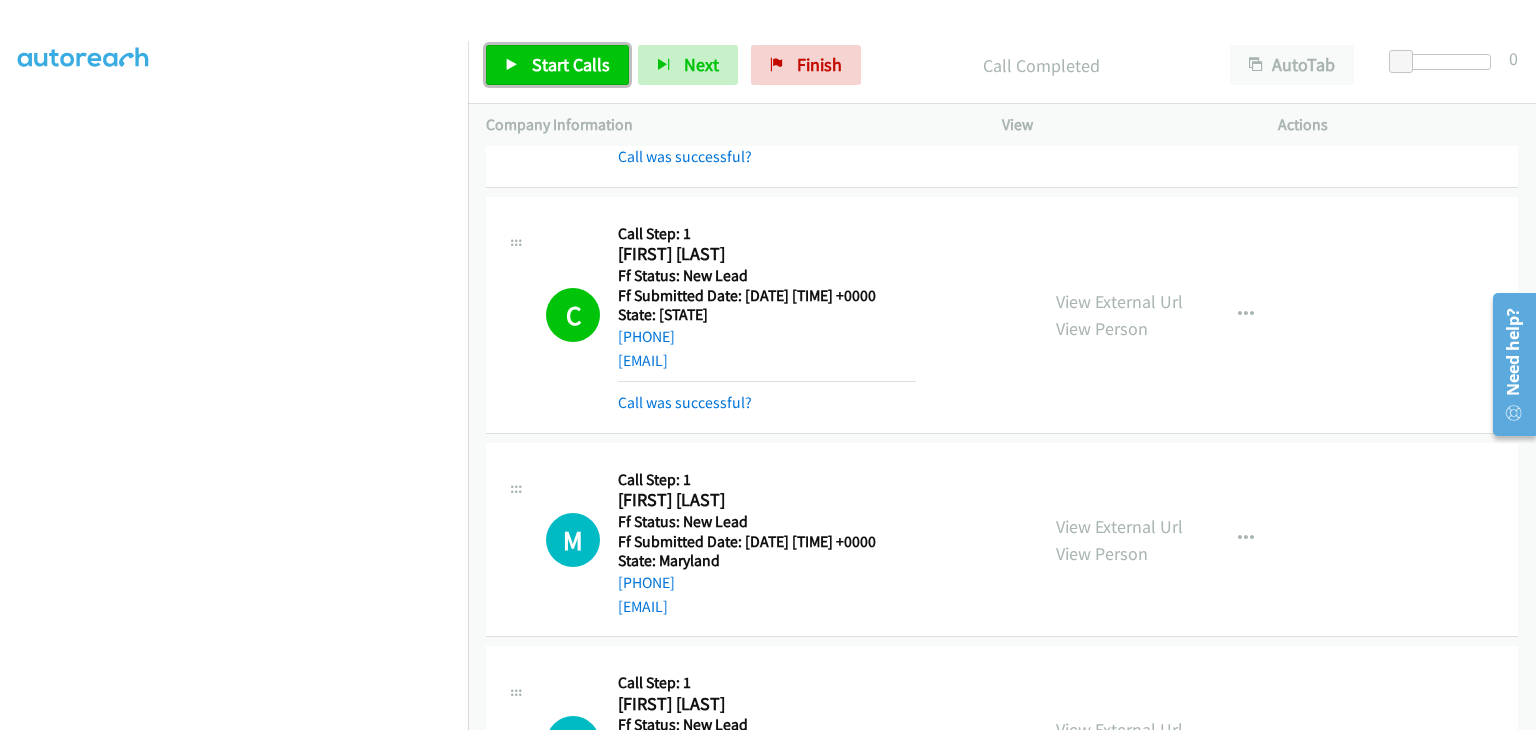 click on "Start Calls" at bounding box center [571, 64] 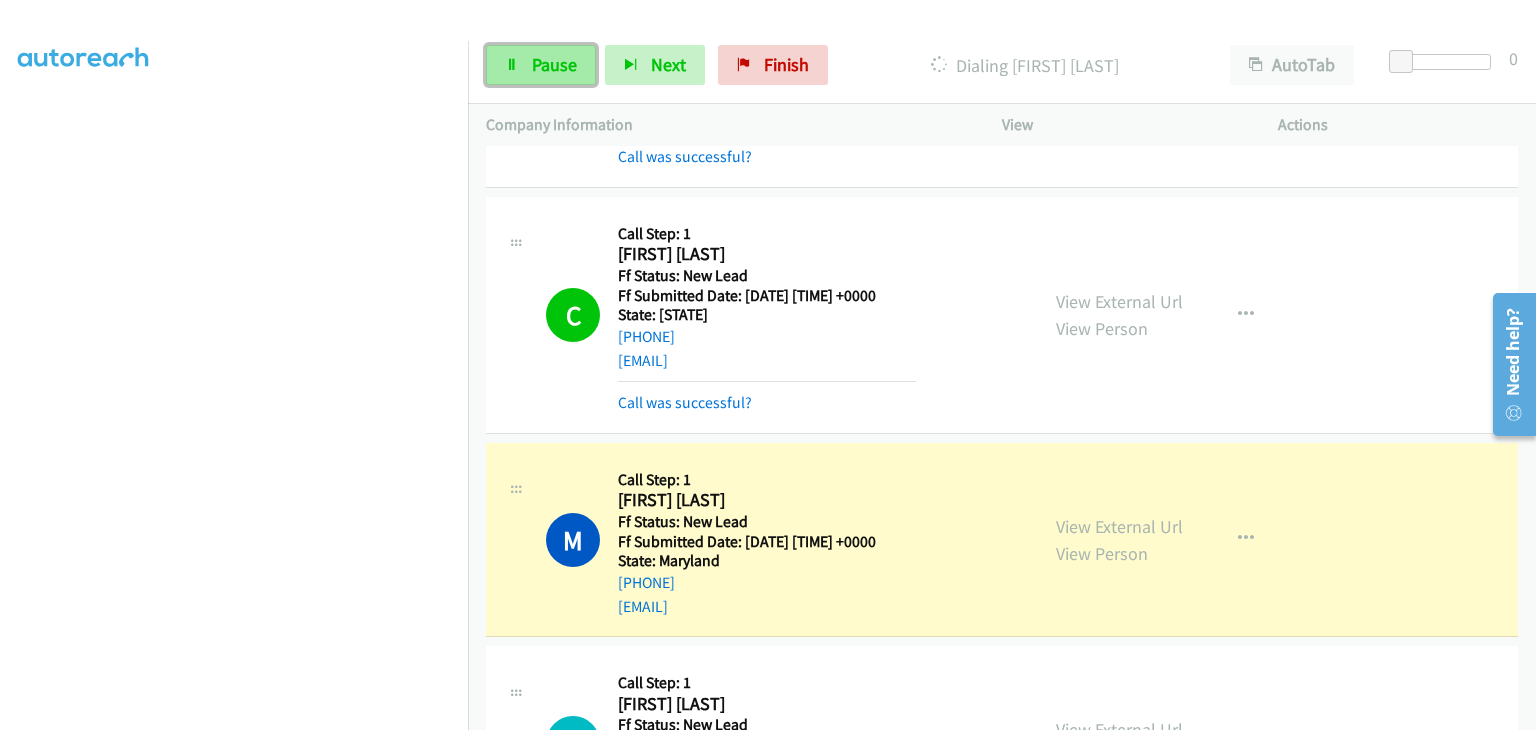 click on "Pause" at bounding box center [541, 65] 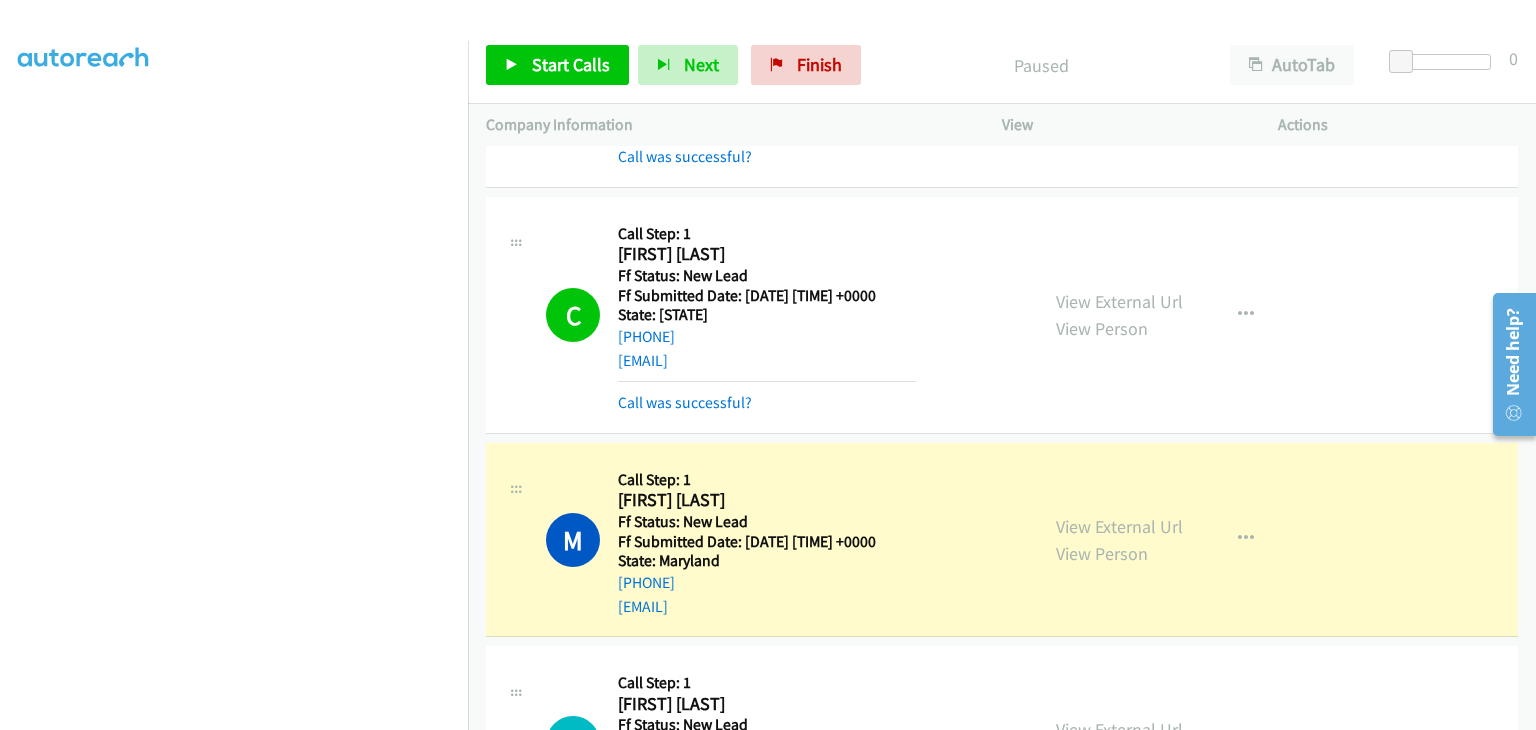 scroll, scrollTop: 392, scrollLeft: 0, axis: vertical 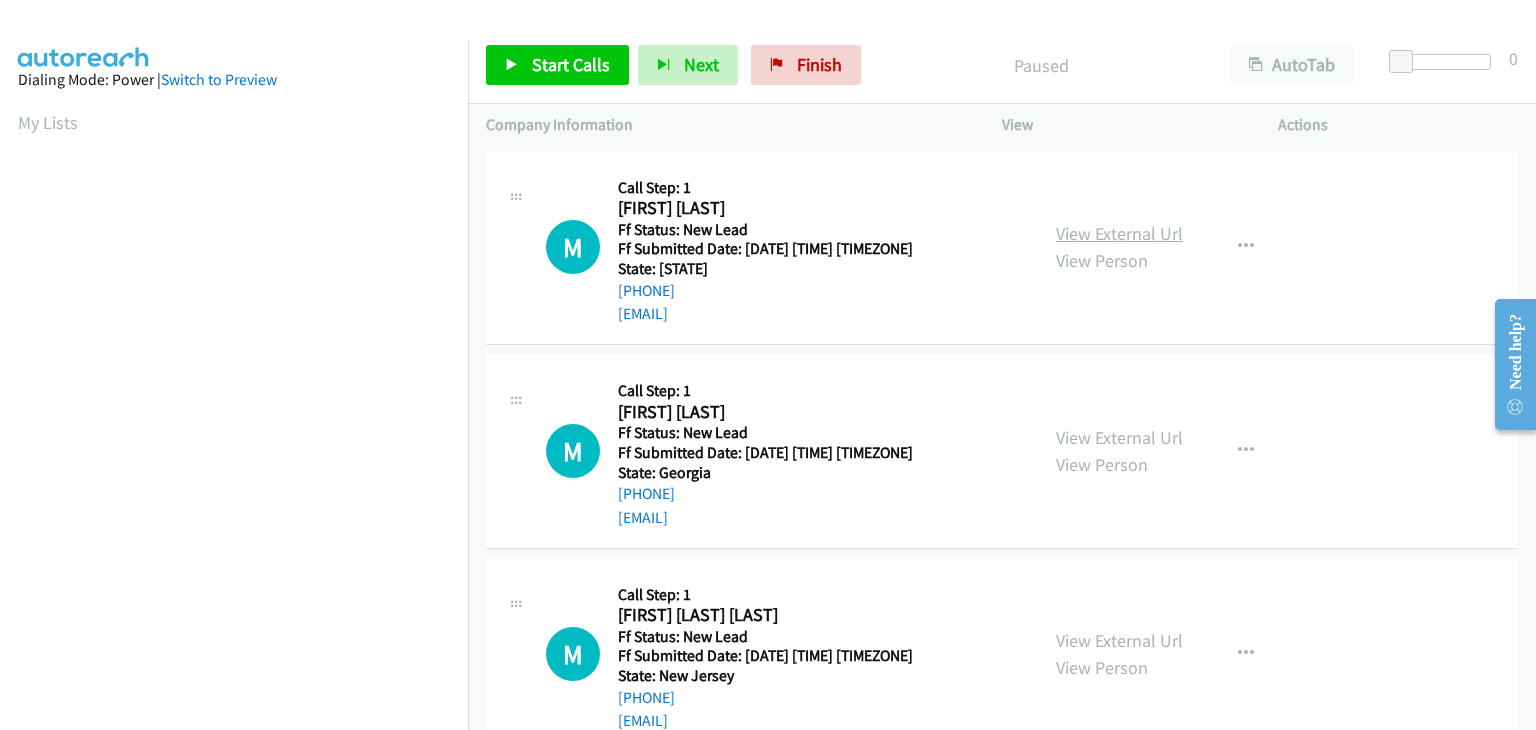 click on "View External Url
View Person" at bounding box center [1119, 247] 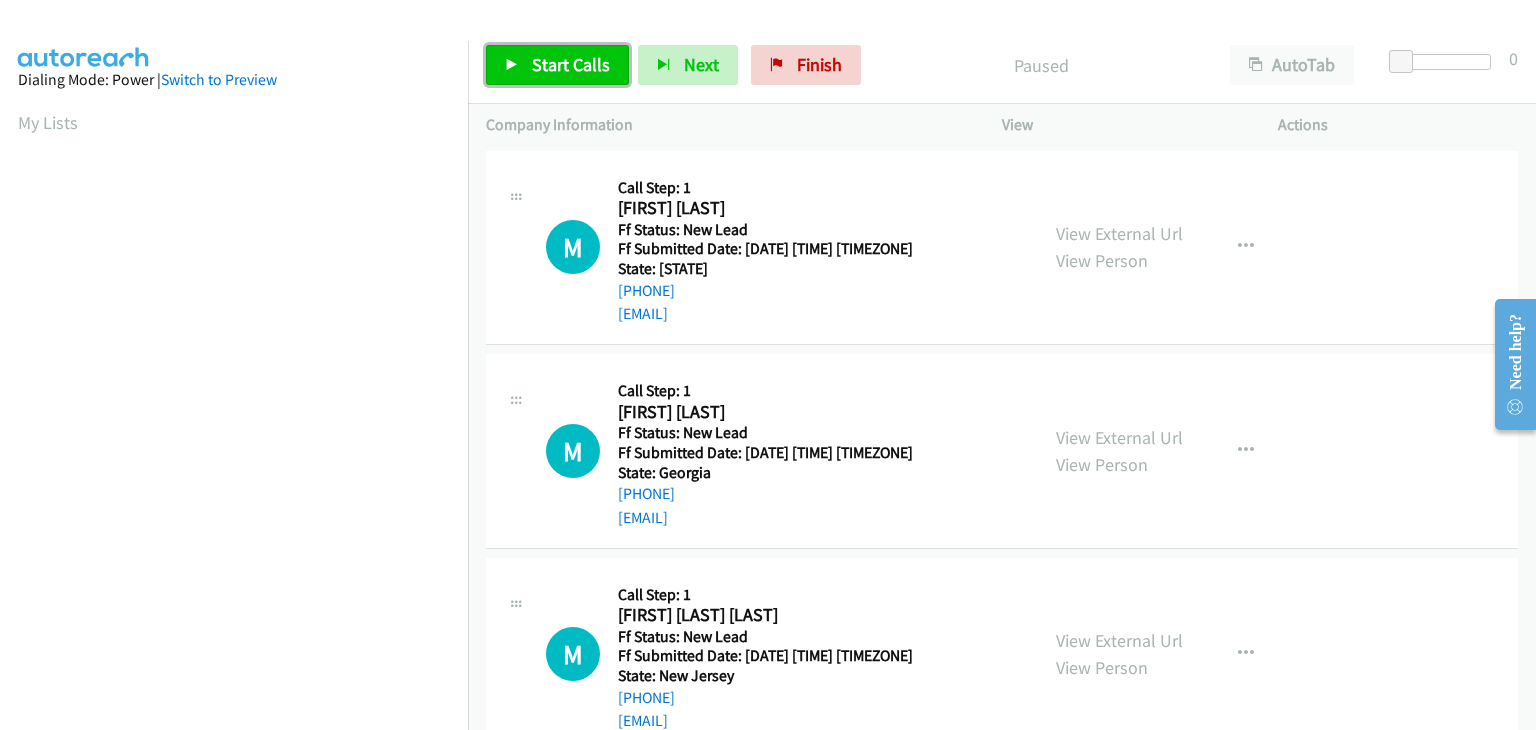 click on "Start Calls" at bounding box center (557, 65) 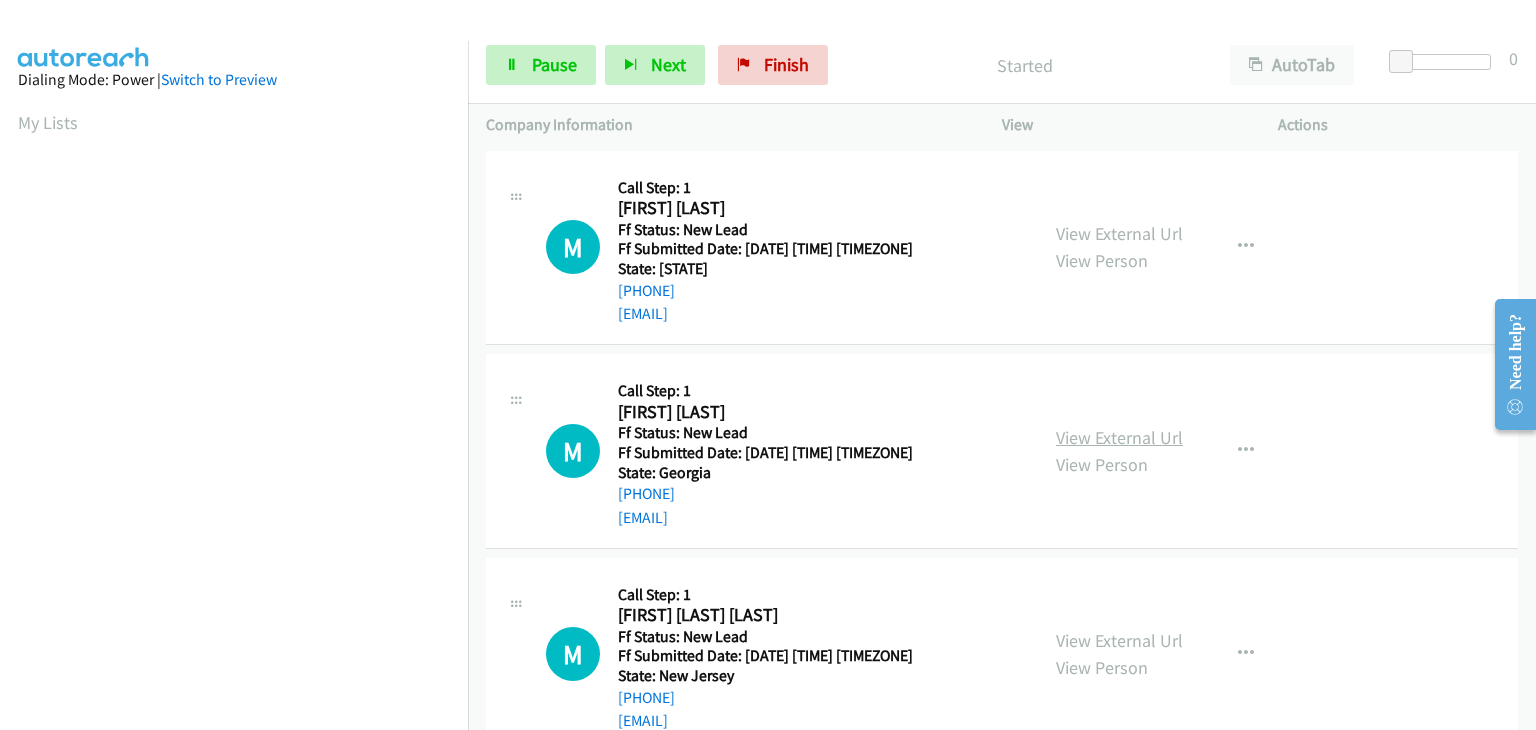 click on "View External Url" at bounding box center [1119, 437] 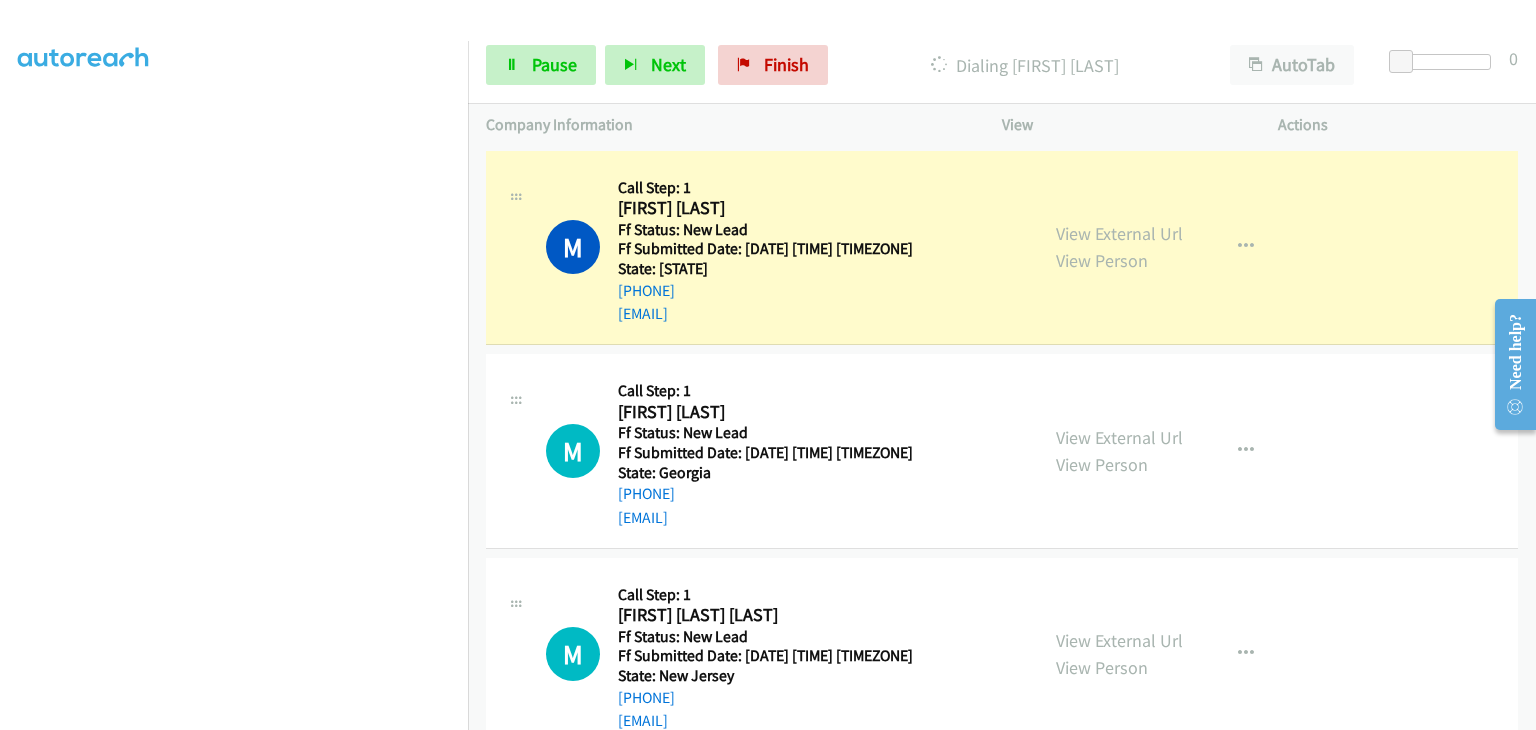 scroll, scrollTop: 392, scrollLeft: 0, axis: vertical 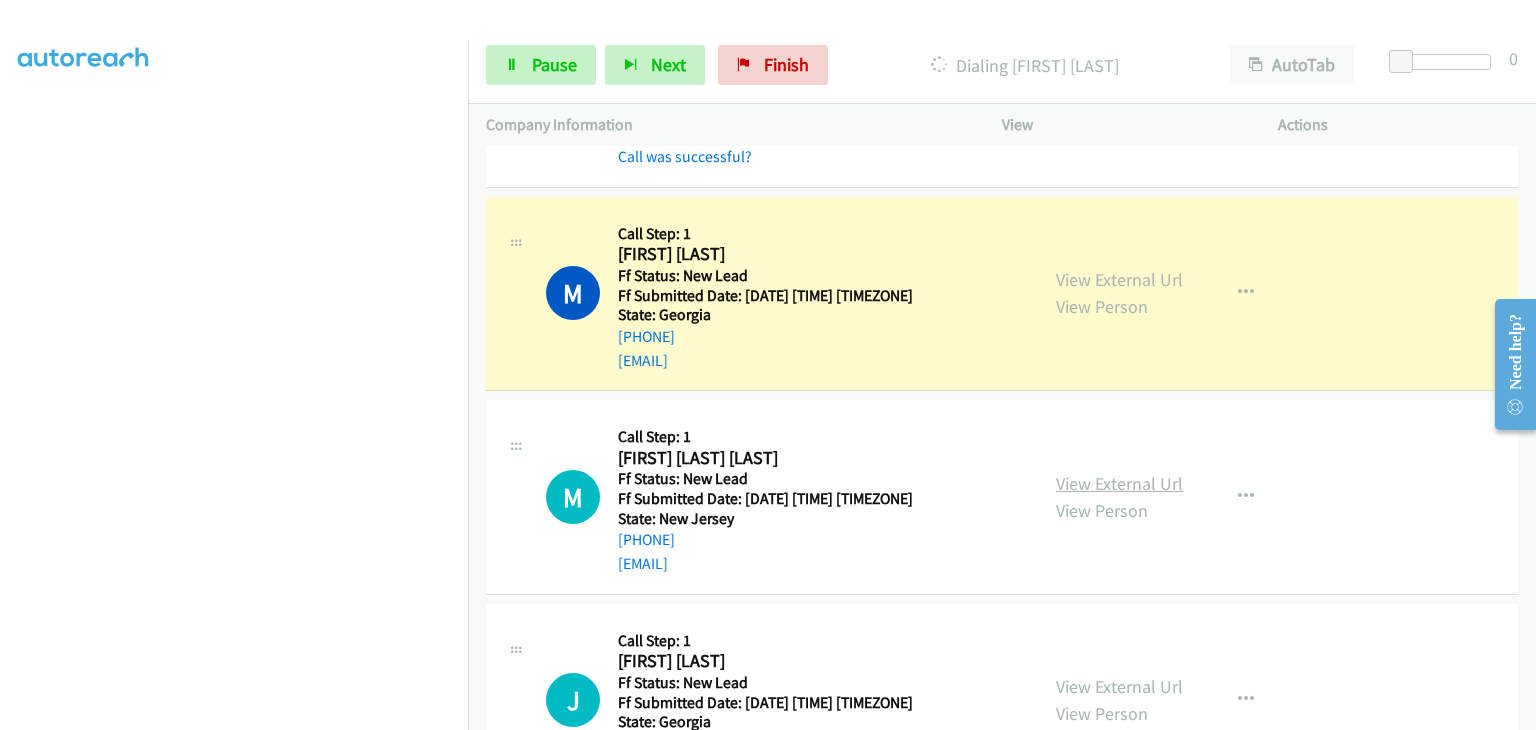 click on "View External Url" at bounding box center (1119, 483) 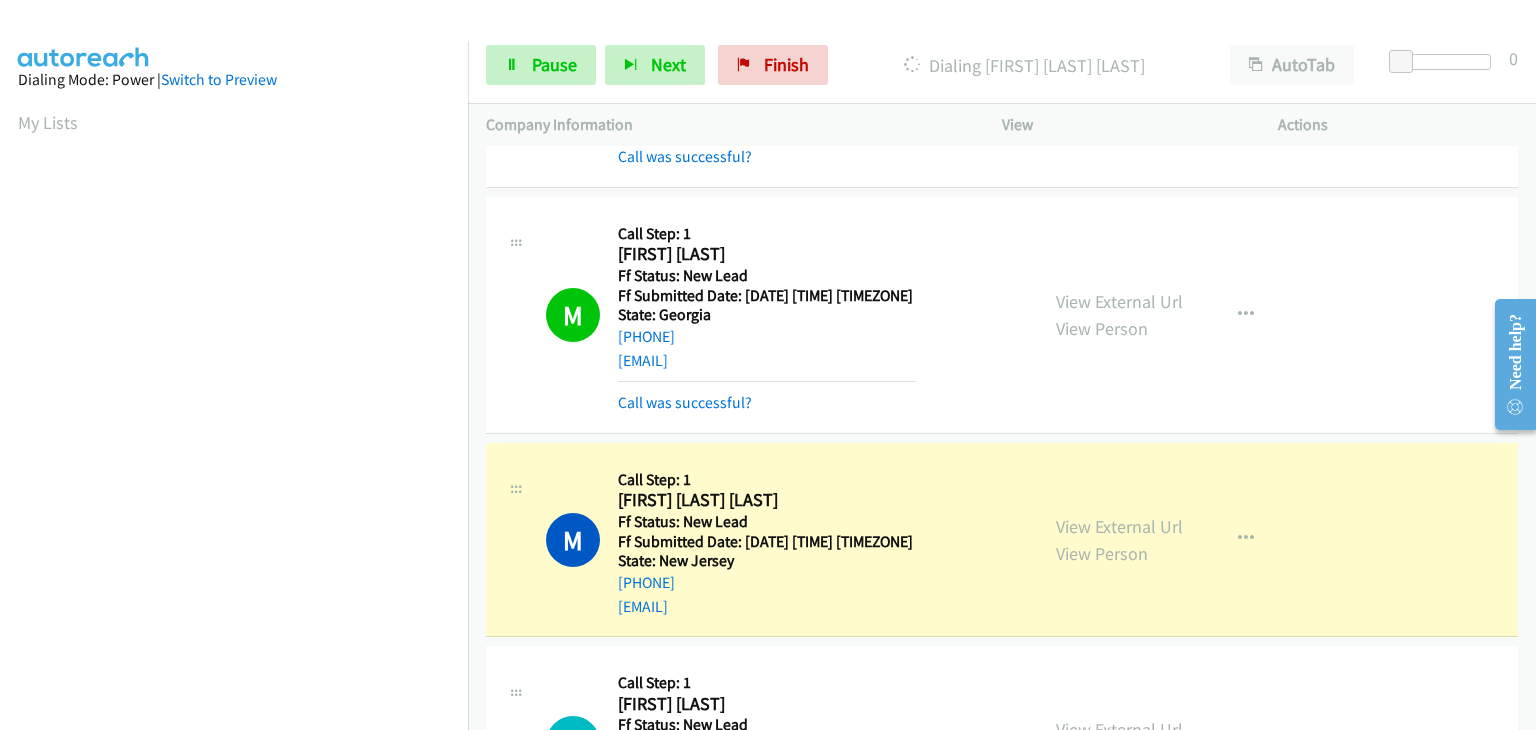 scroll, scrollTop: 392, scrollLeft: 0, axis: vertical 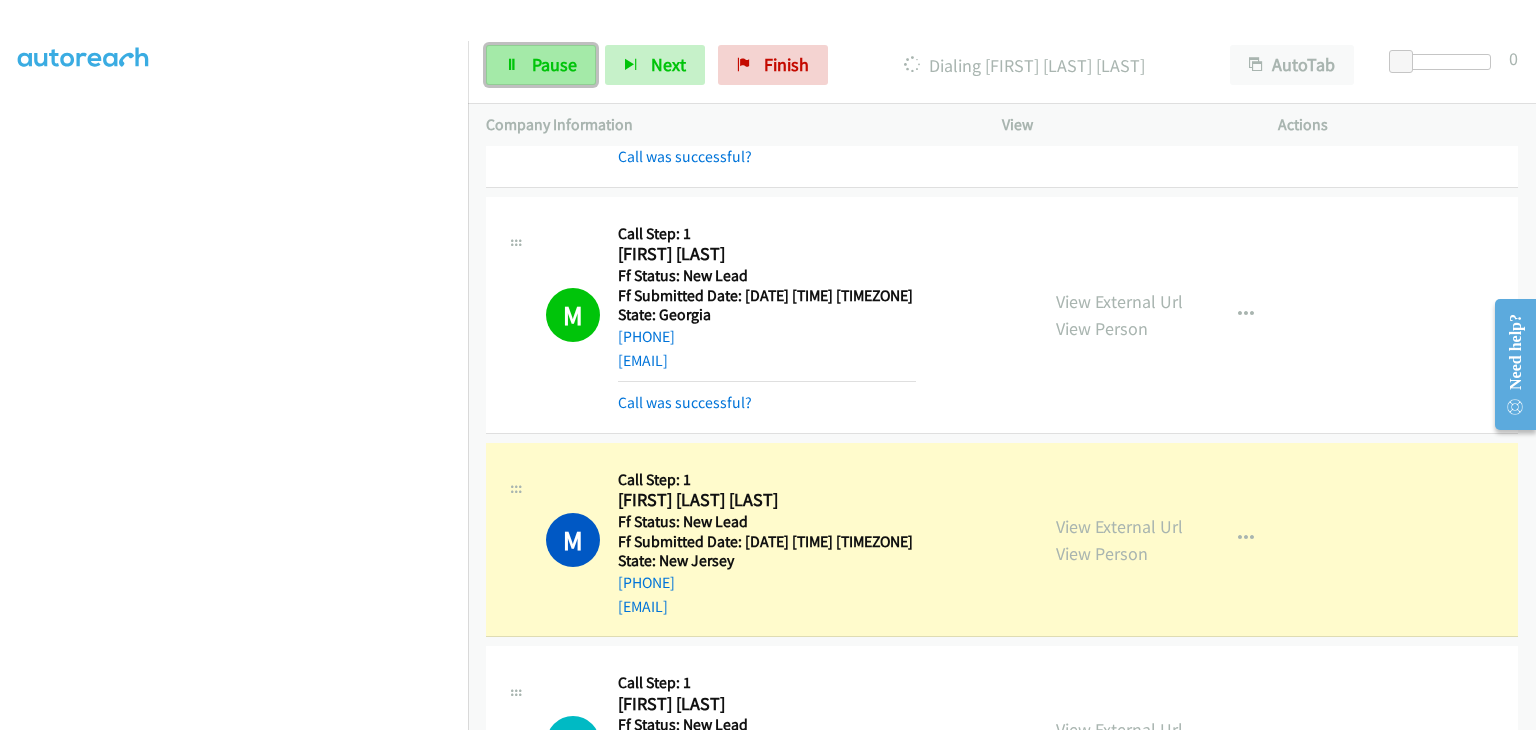 click on "Pause" at bounding box center [554, 64] 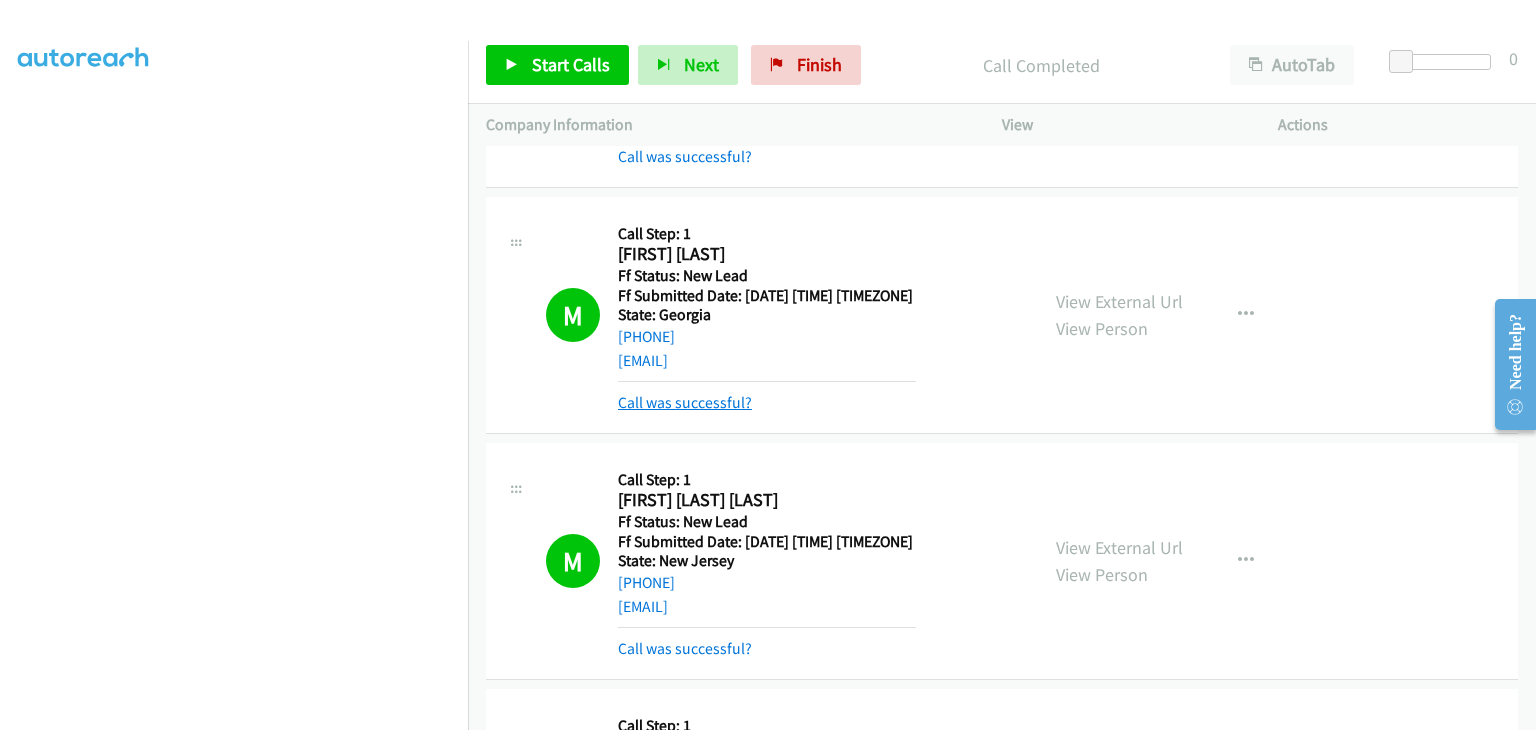 click on "Call was successful?" at bounding box center (685, 402) 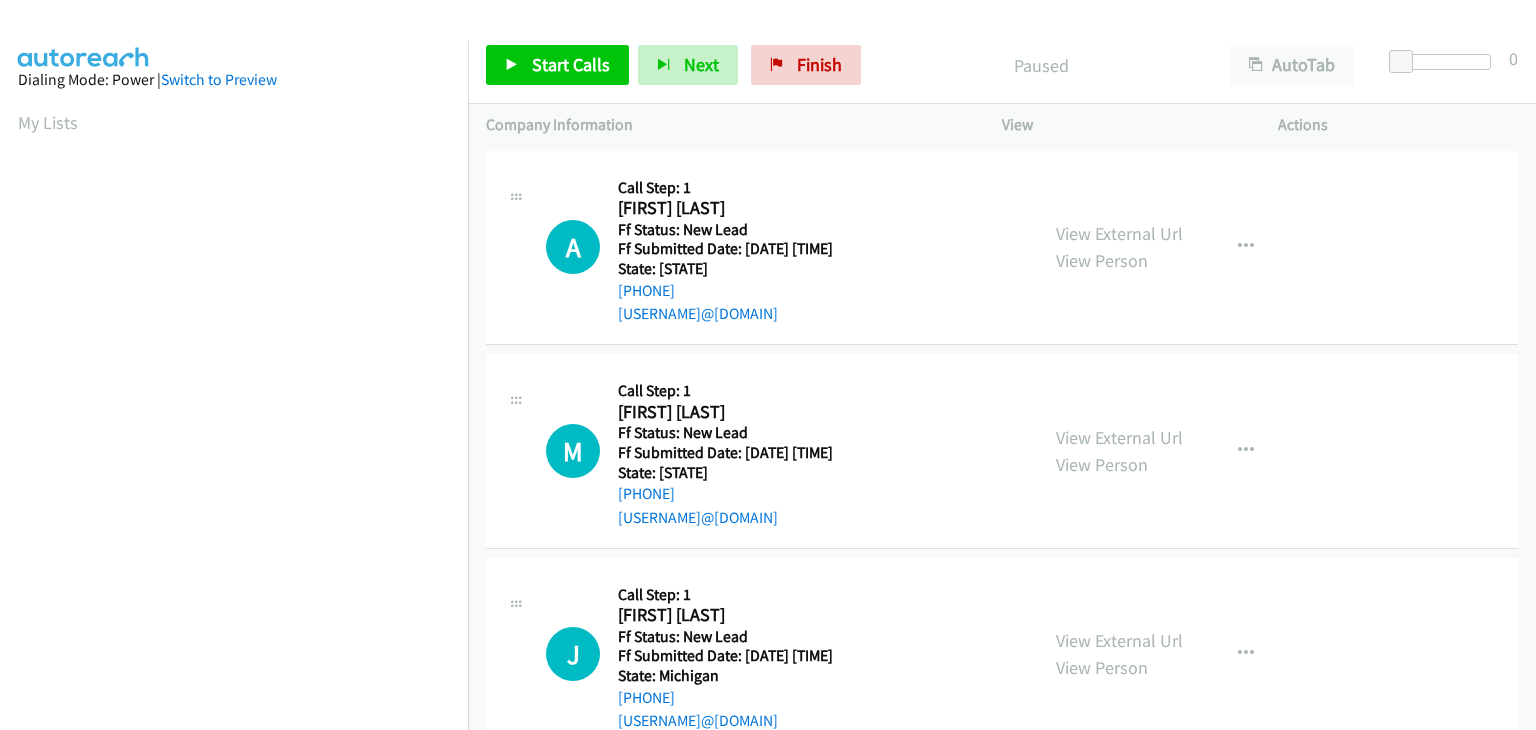 scroll, scrollTop: 0, scrollLeft: 0, axis: both 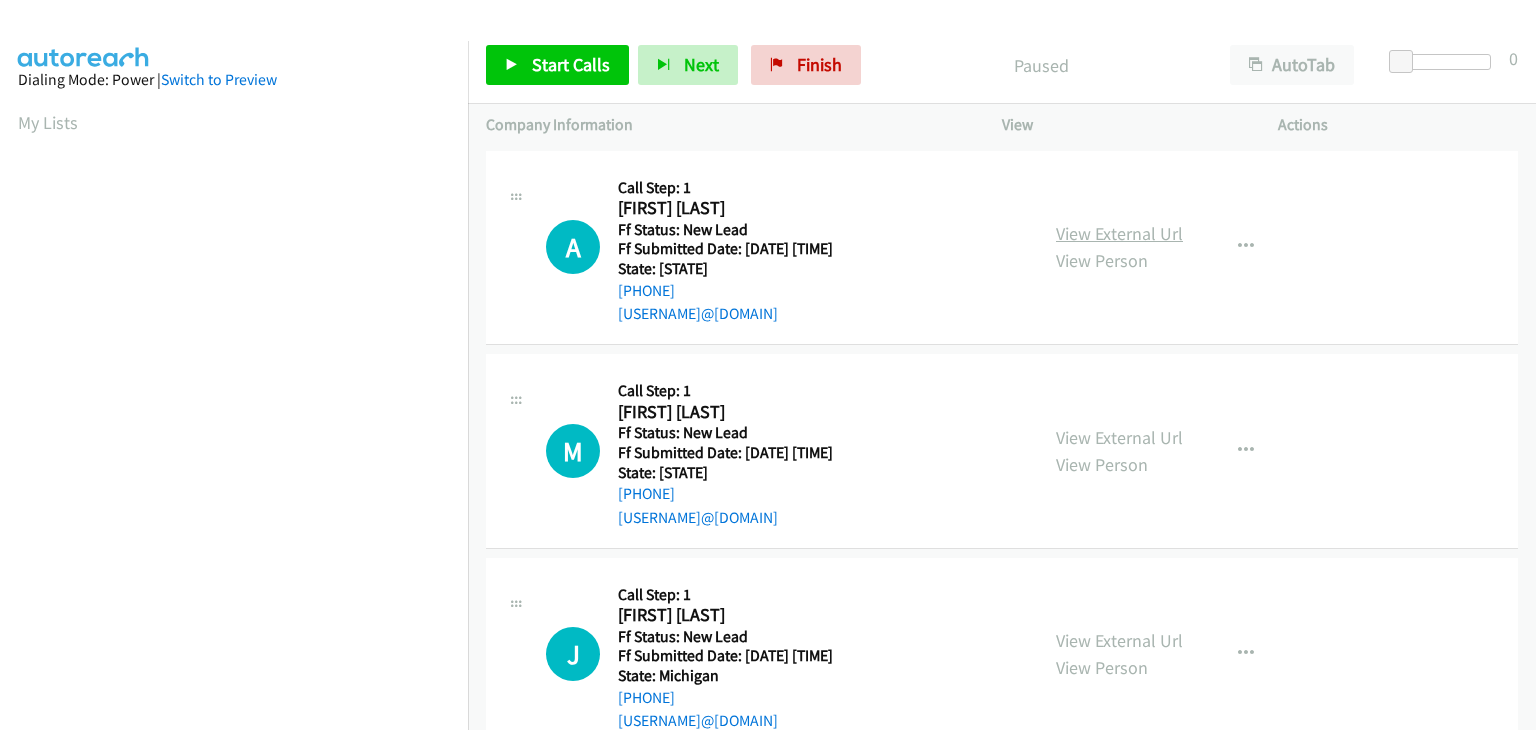 click on "View External Url" at bounding box center (1119, 233) 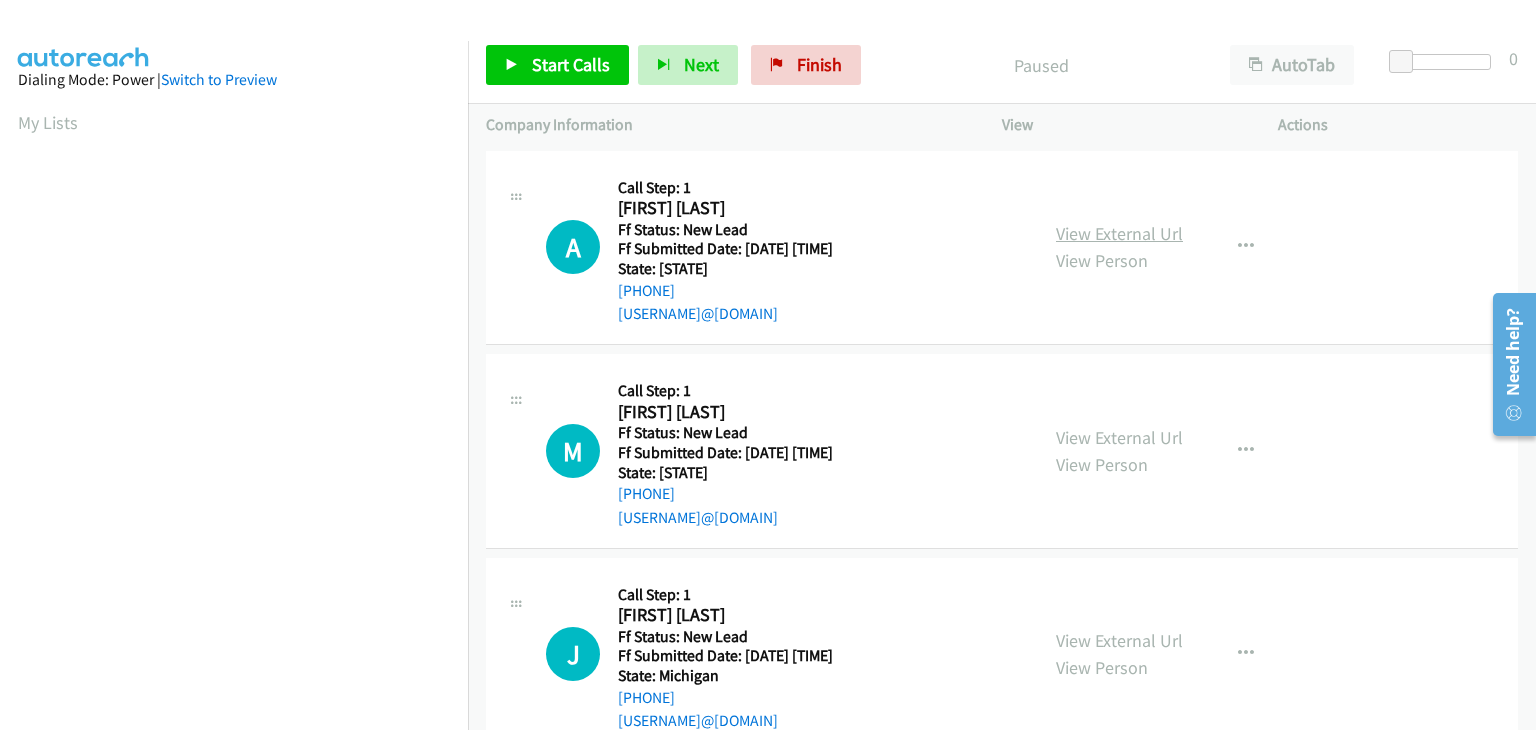 scroll, scrollTop: 0, scrollLeft: 0, axis: both 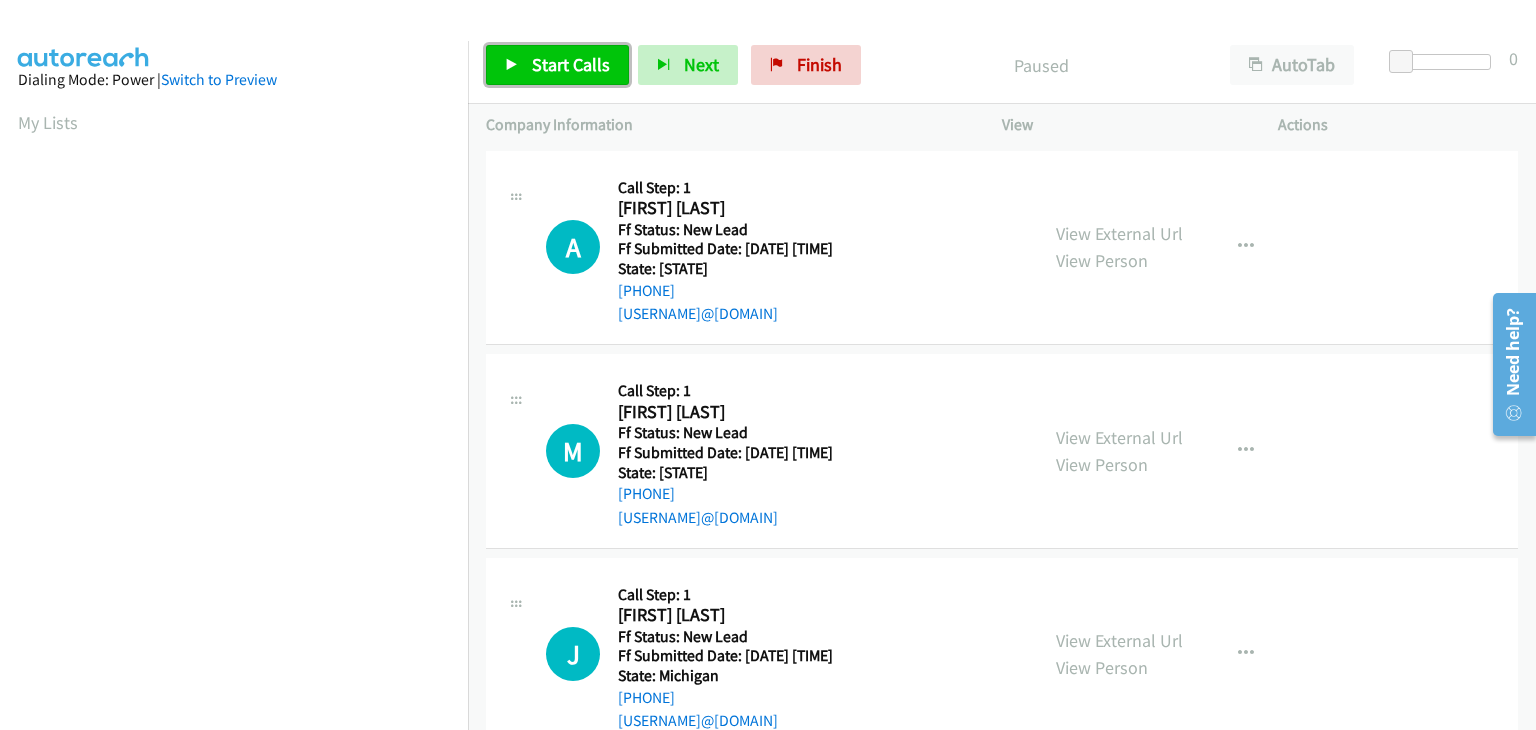 click on "Start Calls" at bounding box center (557, 65) 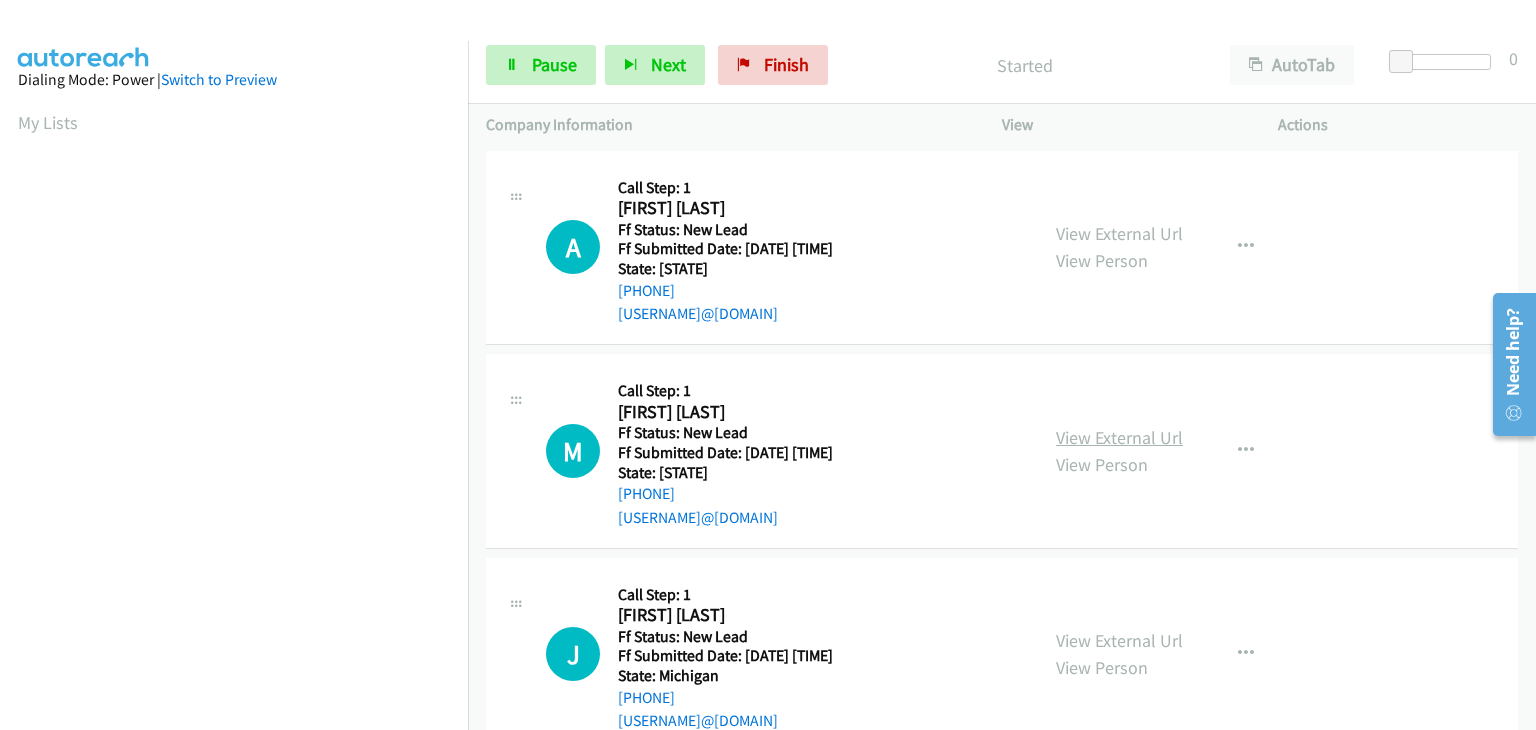 click on "View External Url" at bounding box center (1119, 437) 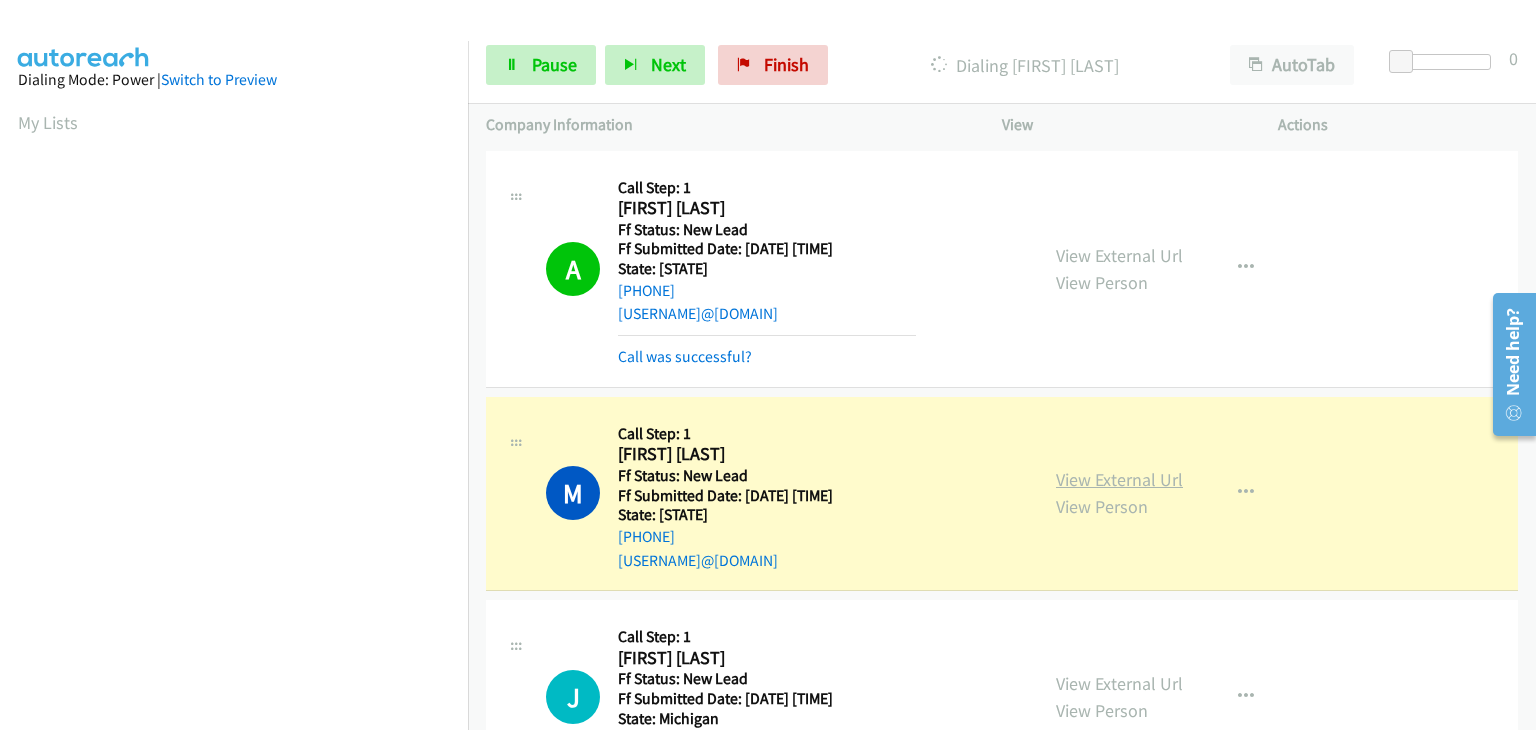 scroll, scrollTop: 392, scrollLeft: 0, axis: vertical 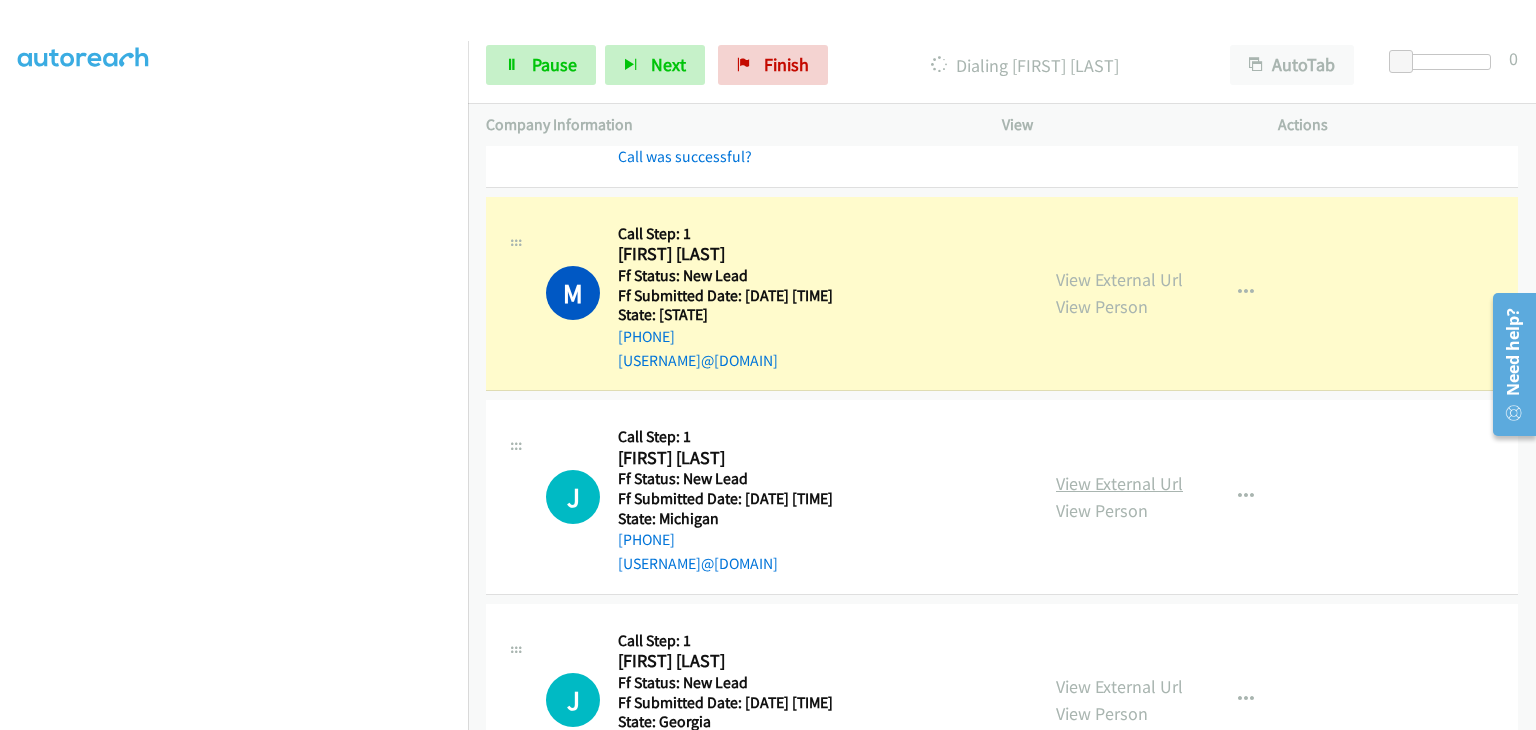 click on "View External Url" at bounding box center (1119, 483) 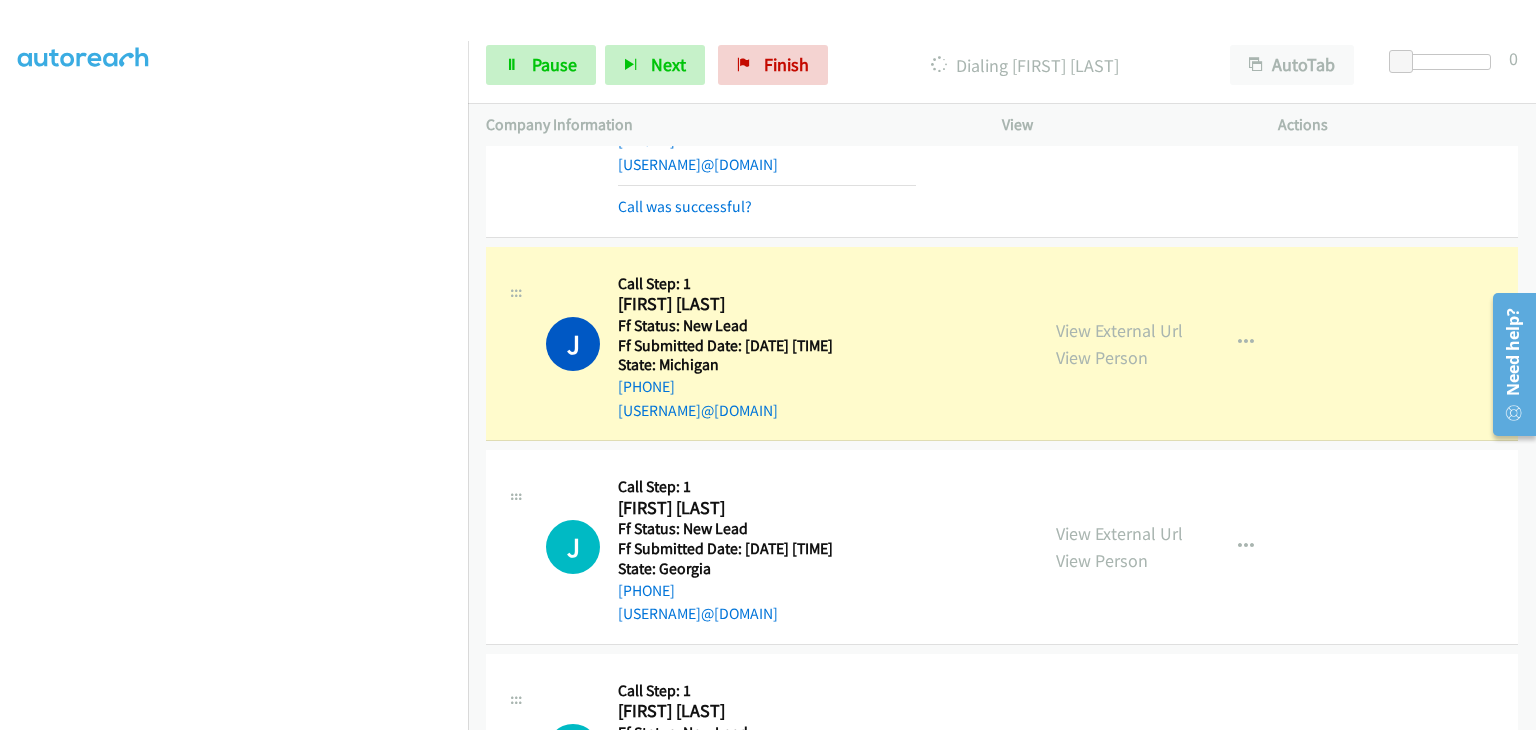 scroll, scrollTop: 400, scrollLeft: 0, axis: vertical 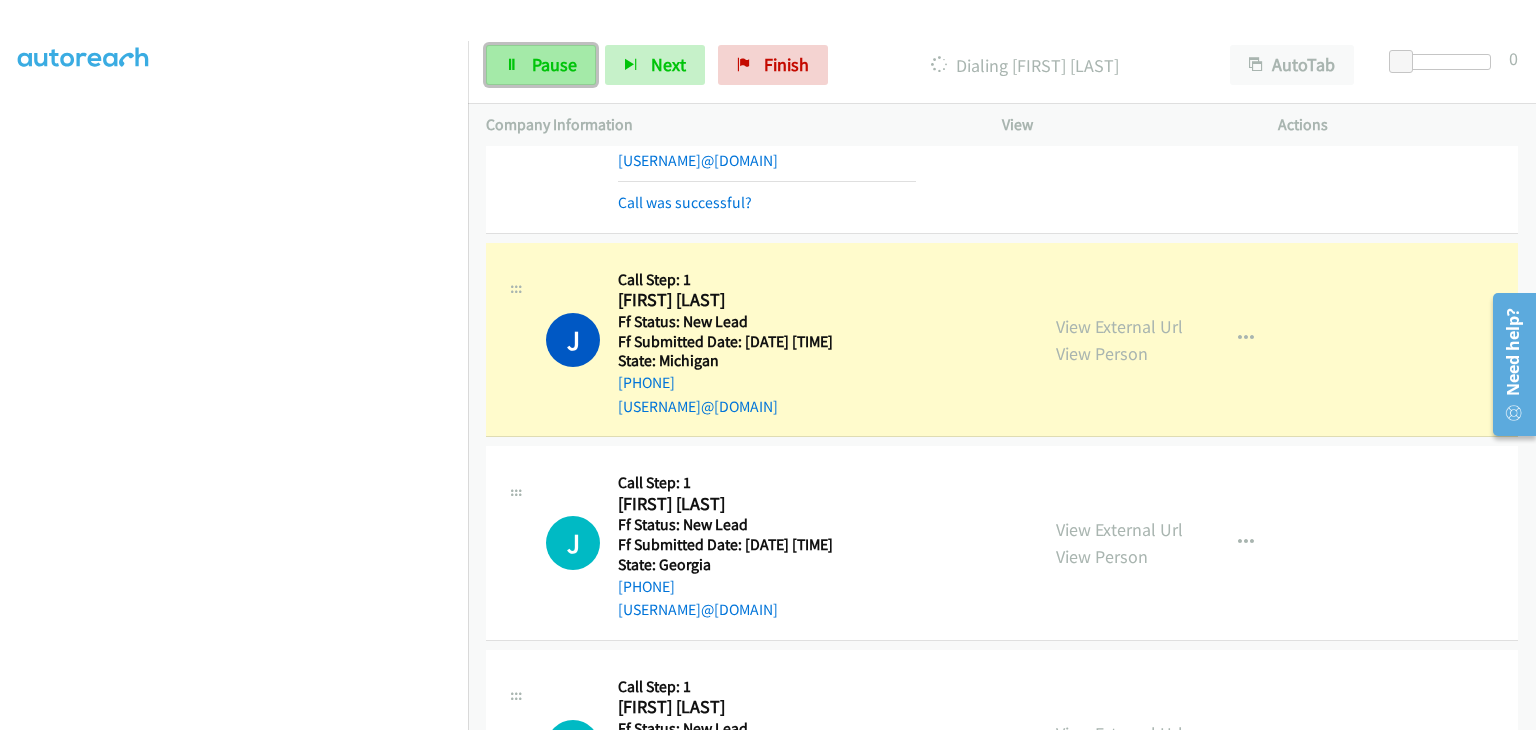 click on "Pause" at bounding box center [554, 64] 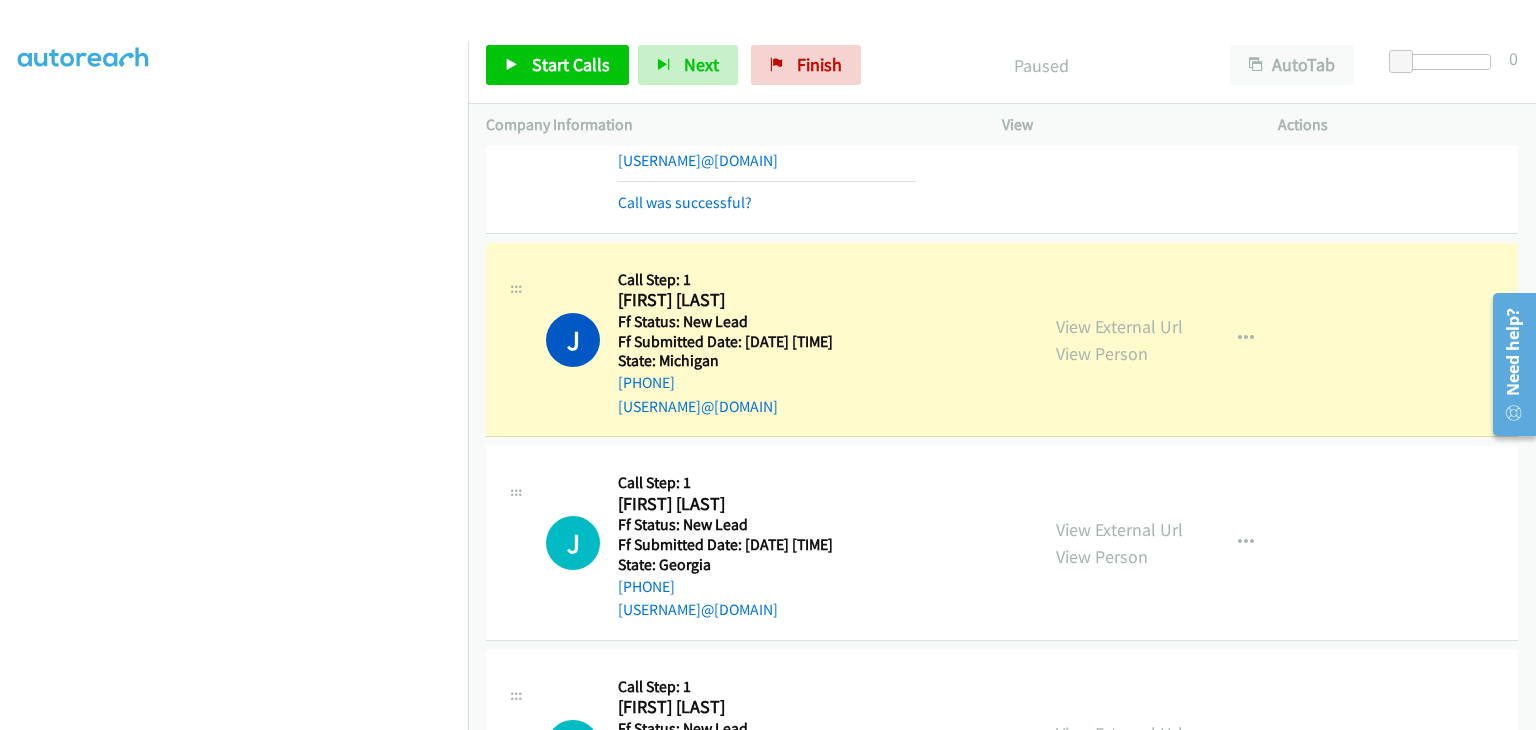 scroll, scrollTop: 0, scrollLeft: 0, axis: both 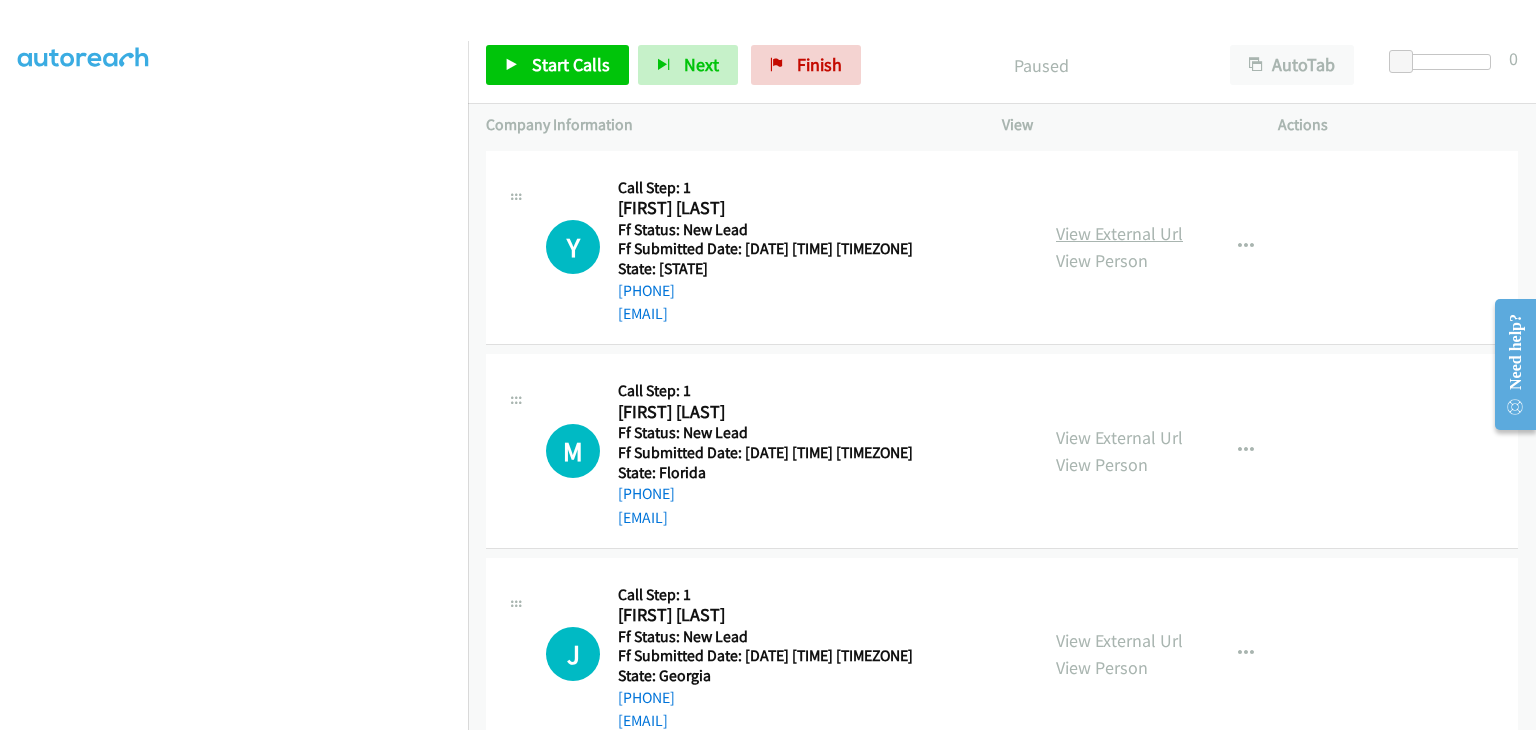 click on "View External Url" at bounding box center [1119, 233] 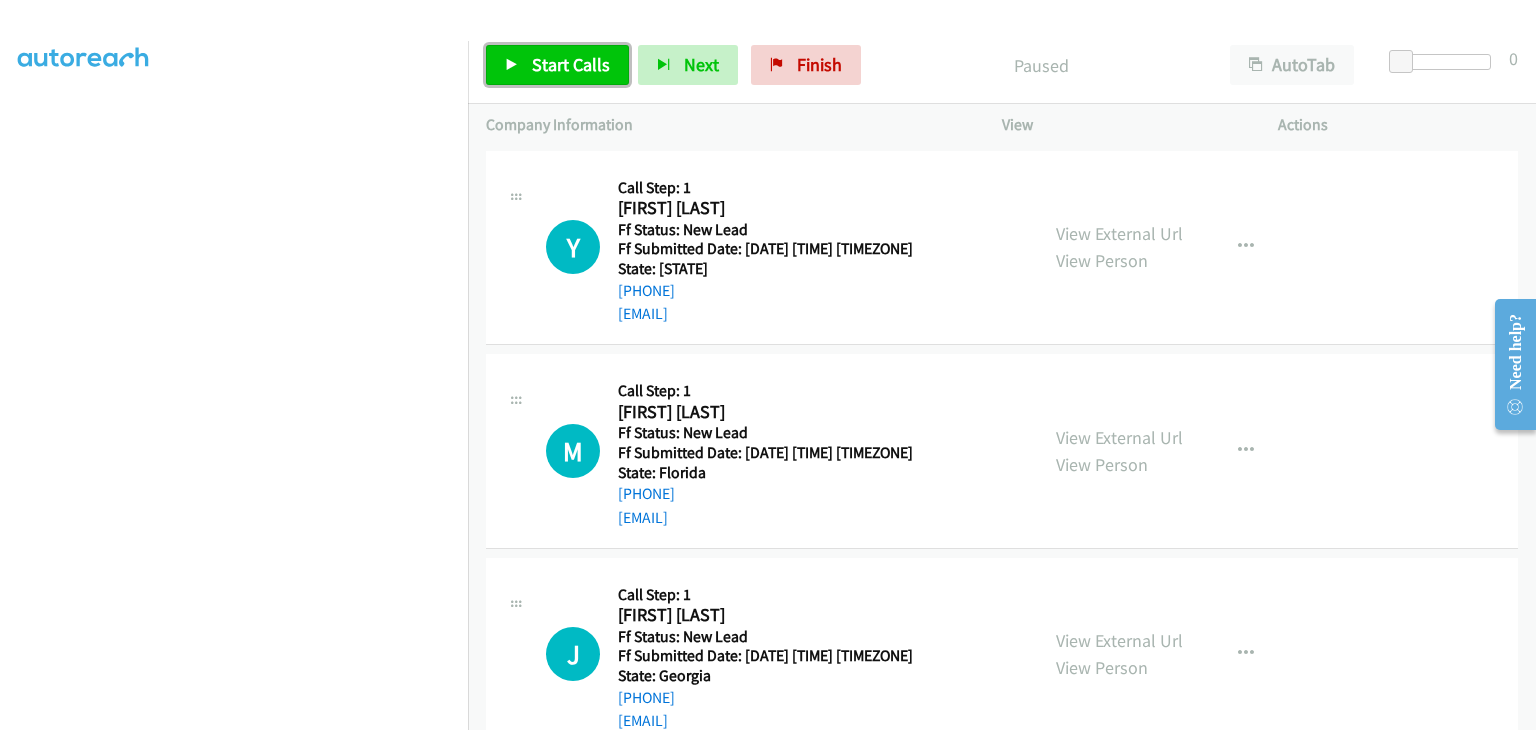 click on "Start Calls" at bounding box center (557, 65) 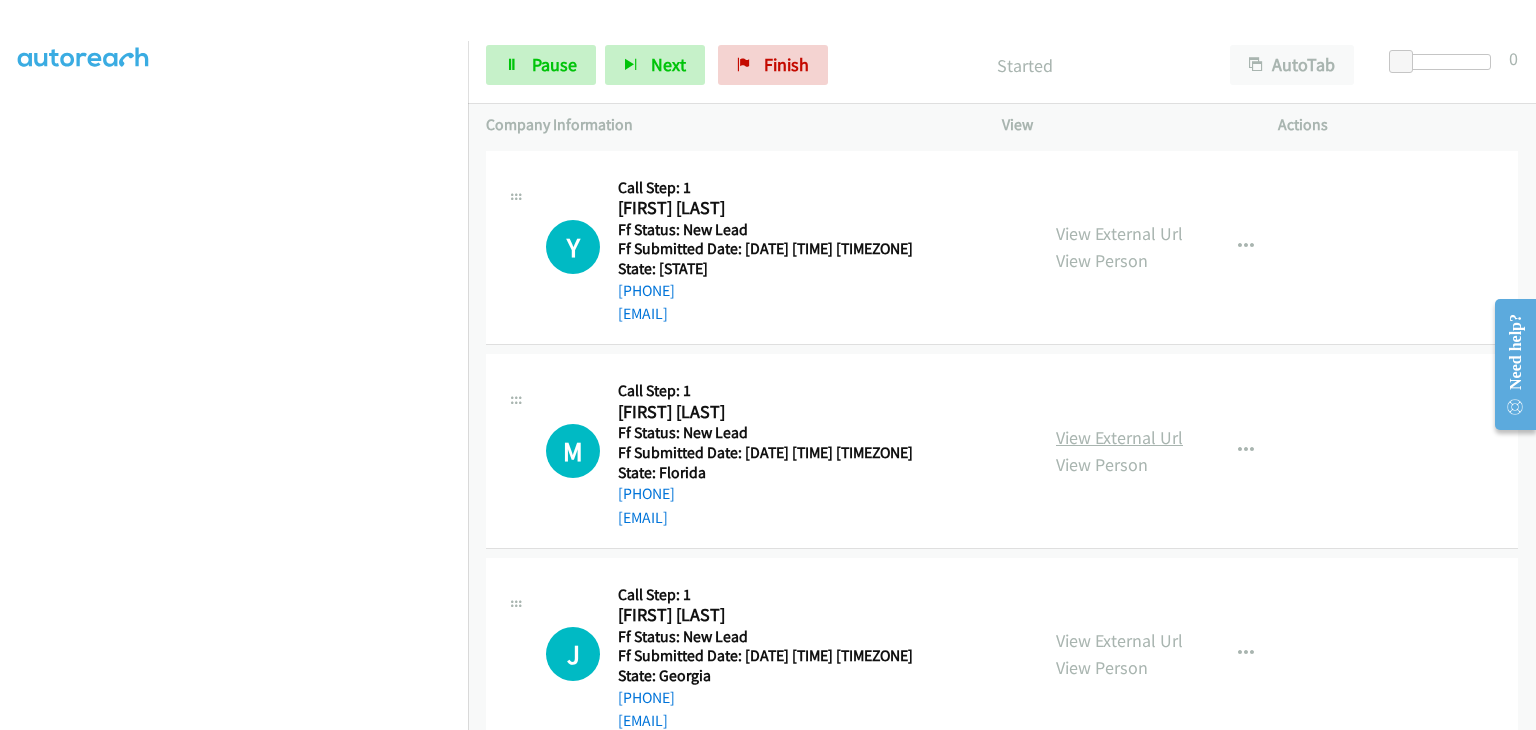 click on "View External Url" at bounding box center (1119, 437) 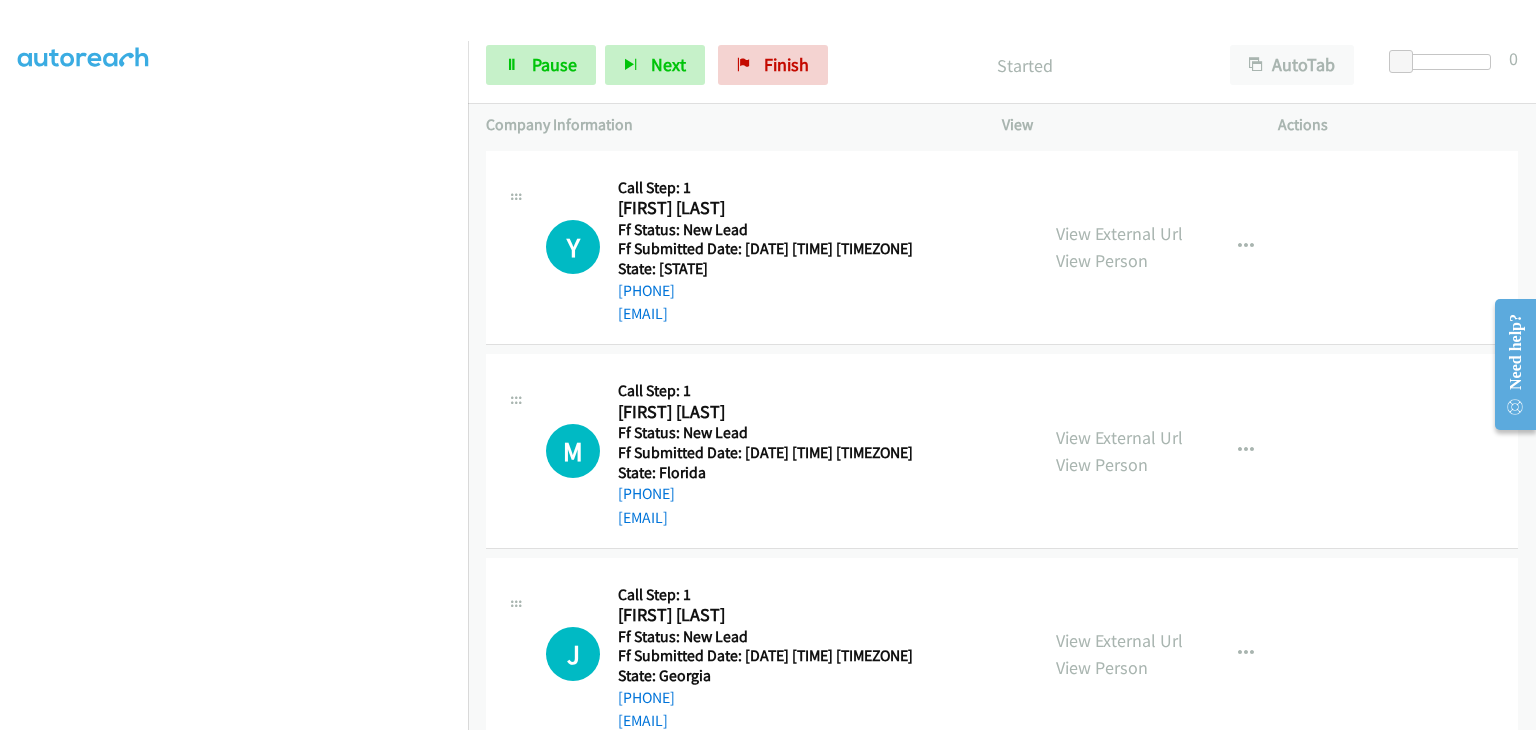 scroll, scrollTop: 0, scrollLeft: 0, axis: both 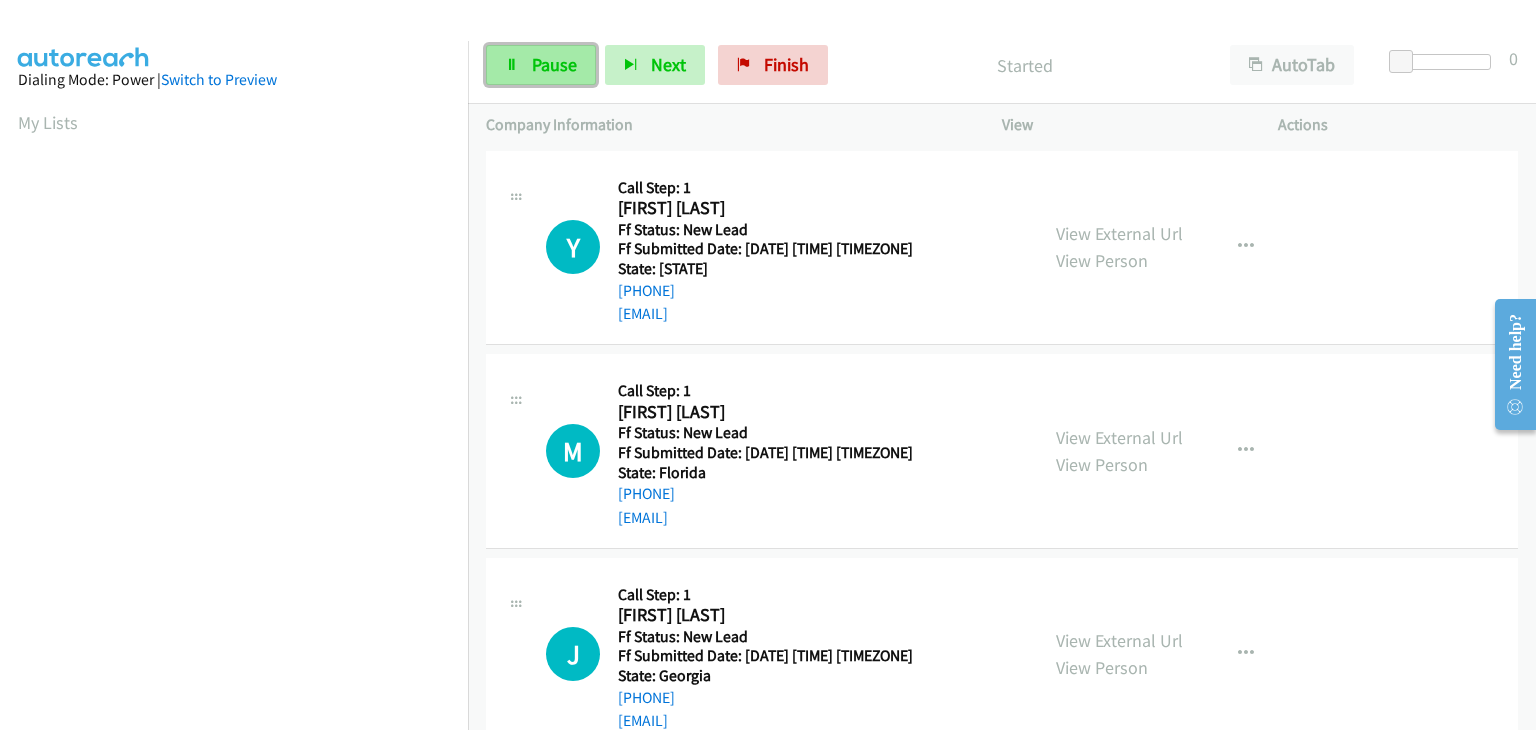 click on "Pause" at bounding box center (541, 65) 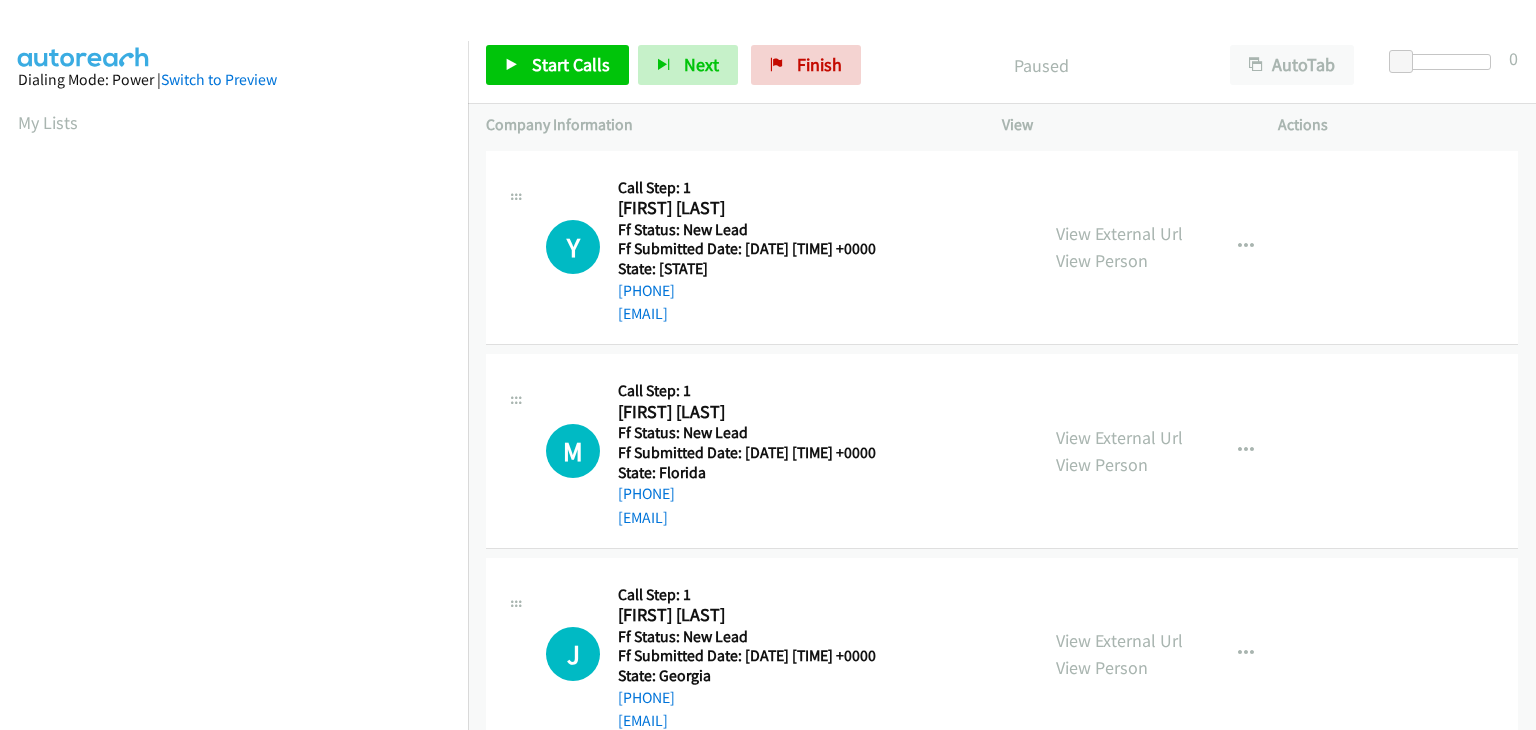 scroll, scrollTop: 0, scrollLeft: 0, axis: both 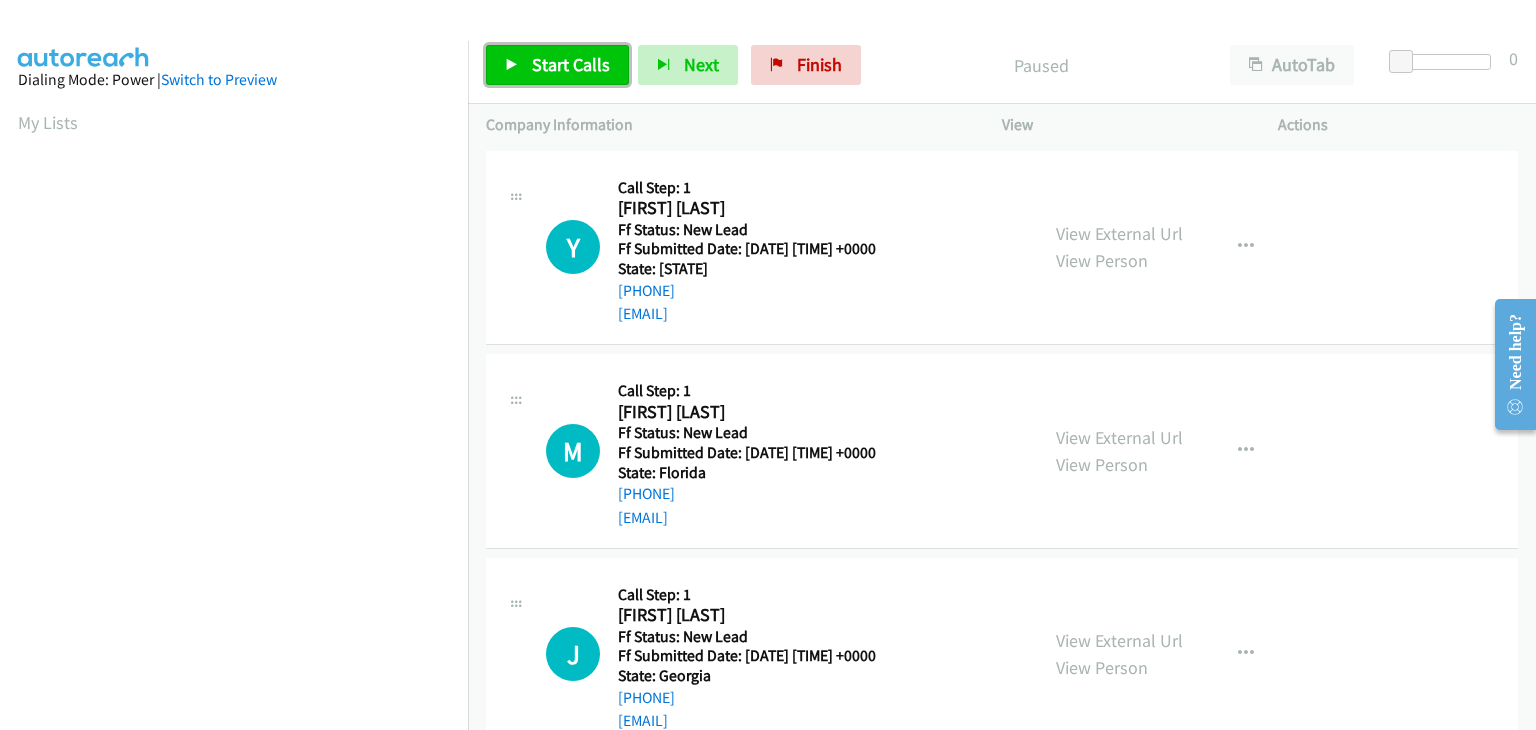 click on "Start Calls" at bounding box center [571, 64] 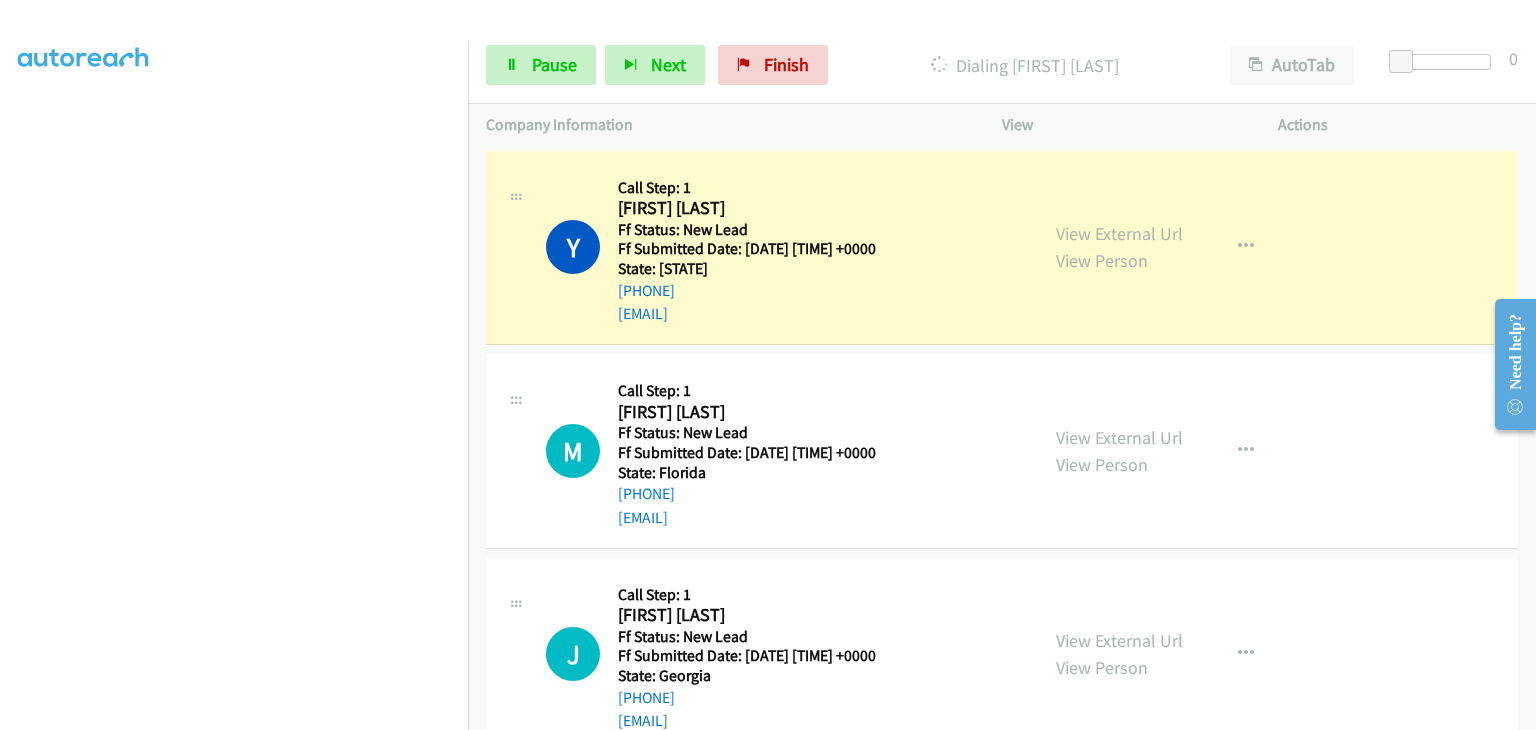 scroll, scrollTop: 392, scrollLeft: 0, axis: vertical 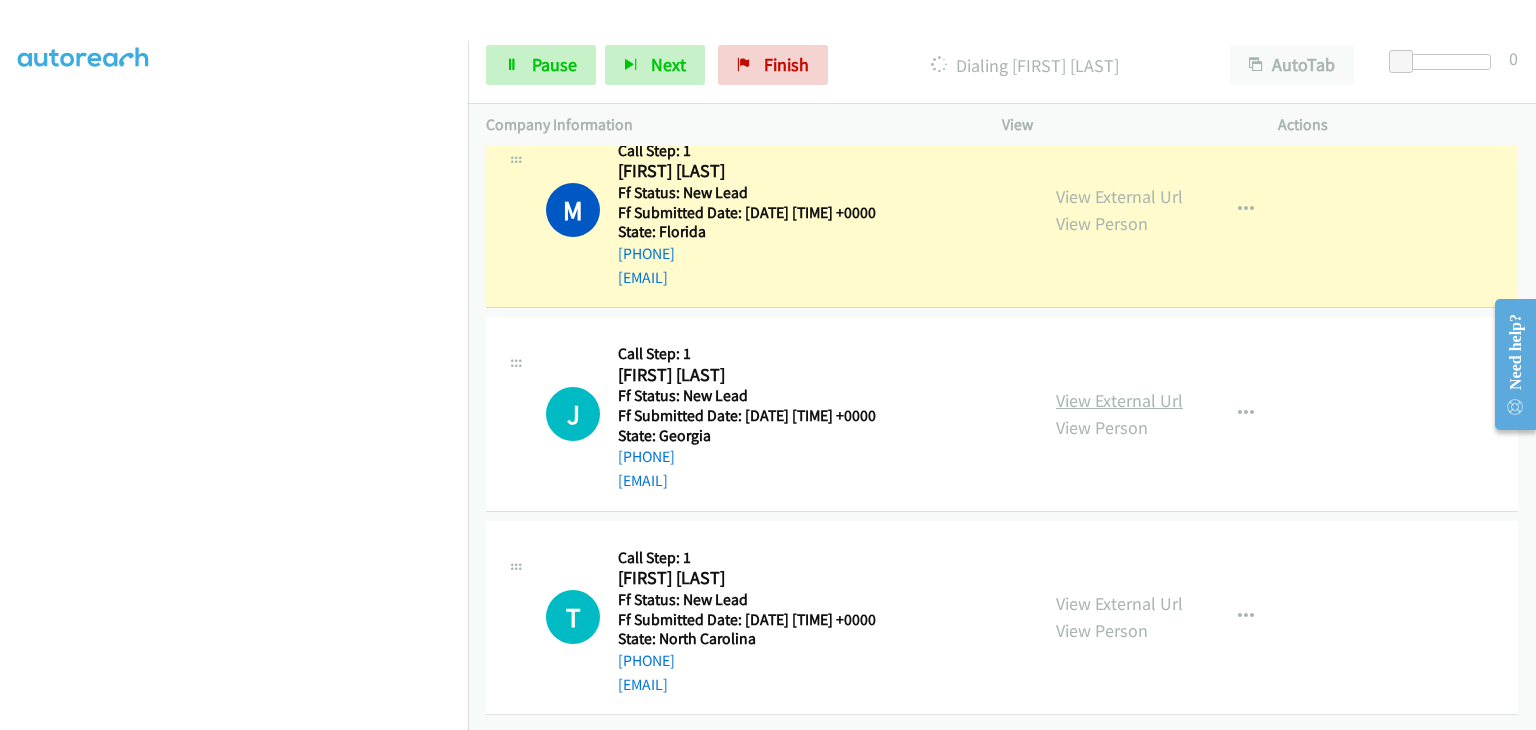 click on "View External Url" at bounding box center (1119, 400) 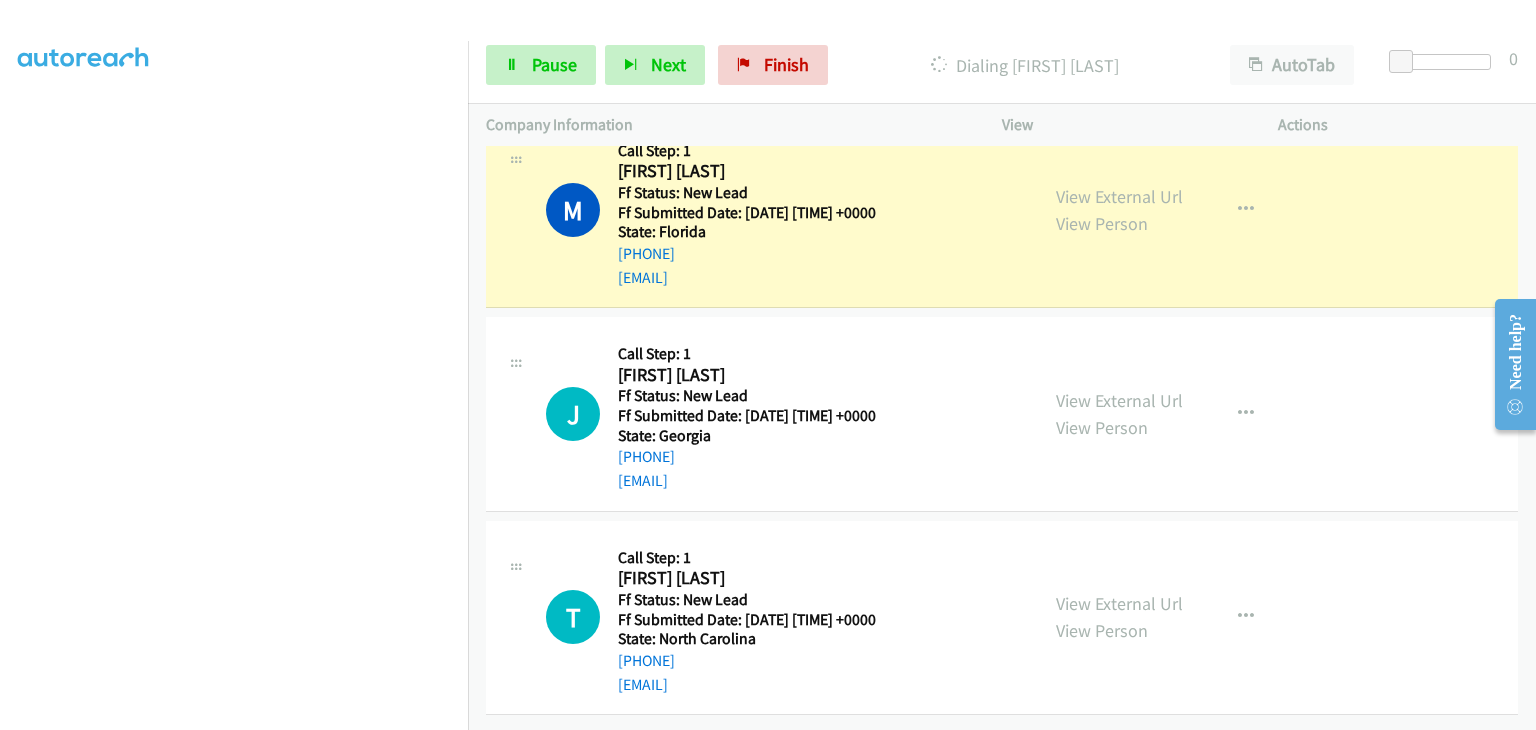 scroll, scrollTop: 392, scrollLeft: 0, axis: vertical 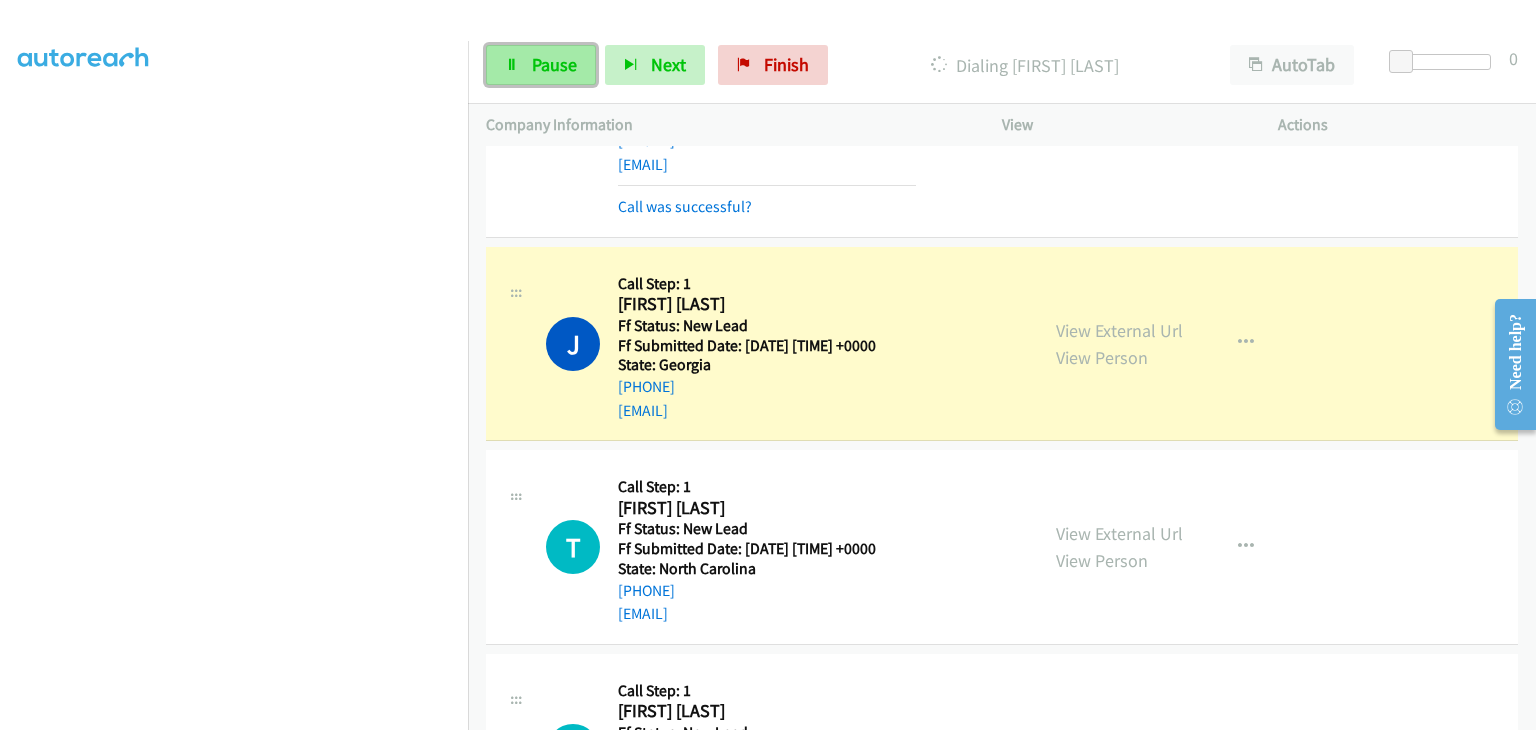 click on "Pause" at bounding box center [554, 64] 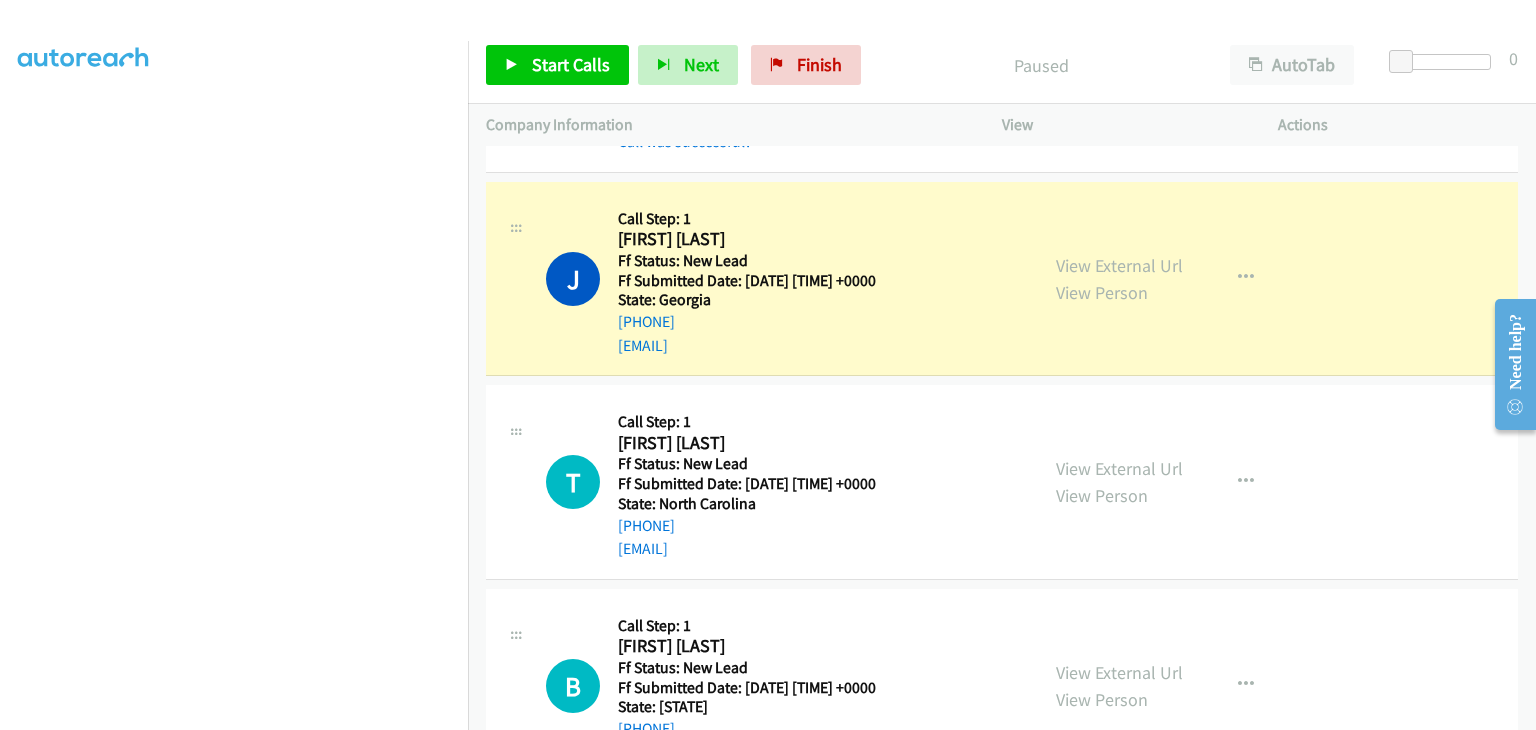 scroll, scrollTop: 496, scrollLeft: 0, axis: vertical 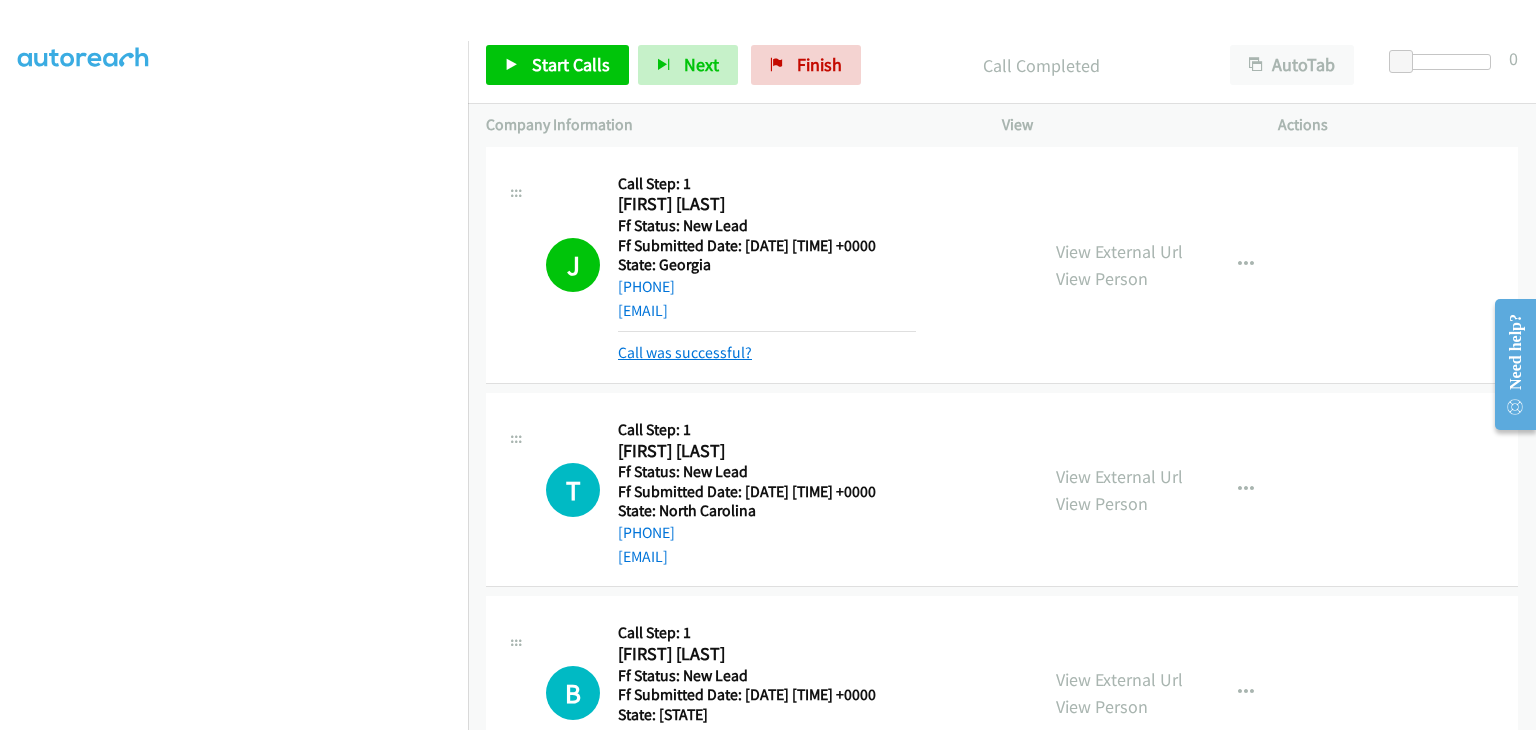 click on "Call was successful?" at bounding box center [685, 352] 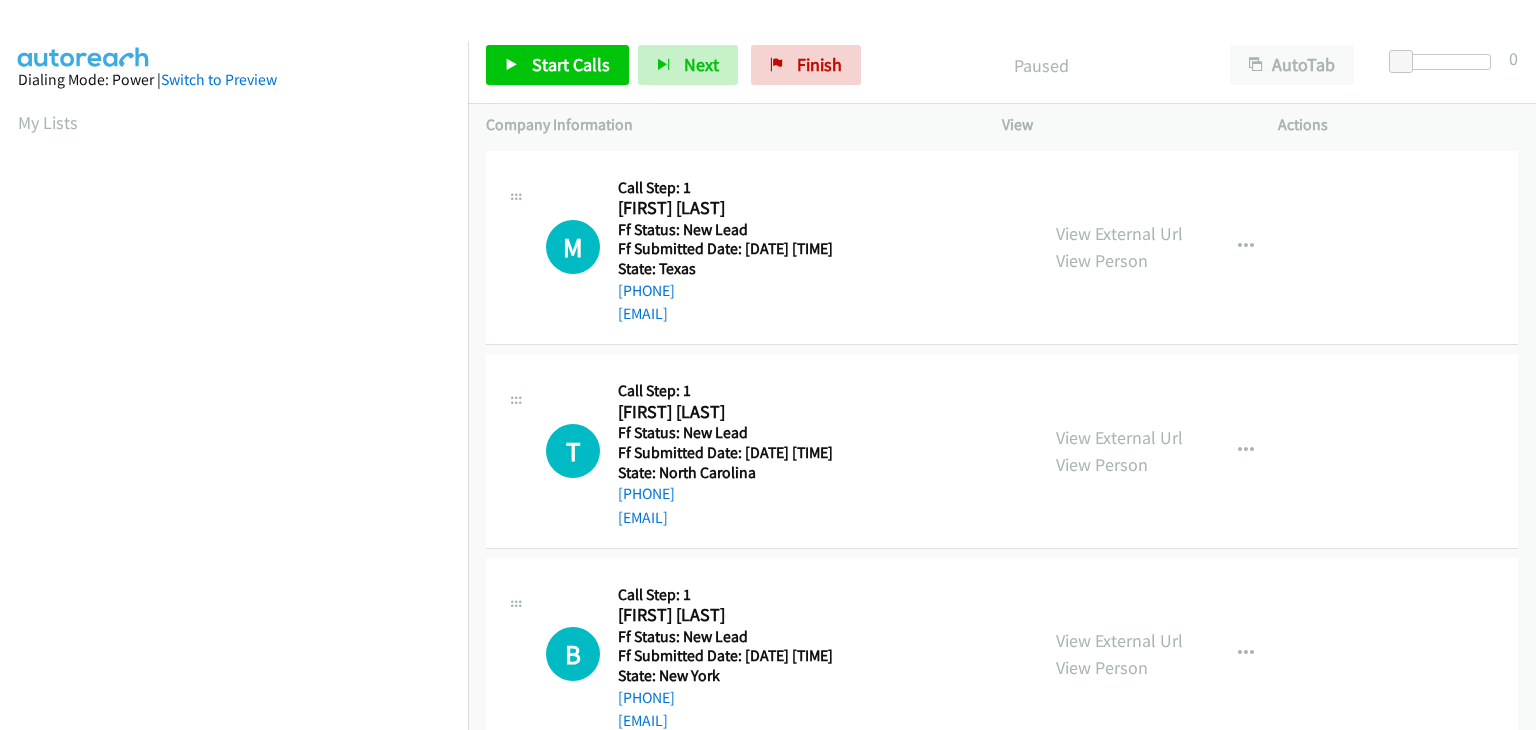 scroll, scrollTop: 0, scrollLeft: 0, axis: both 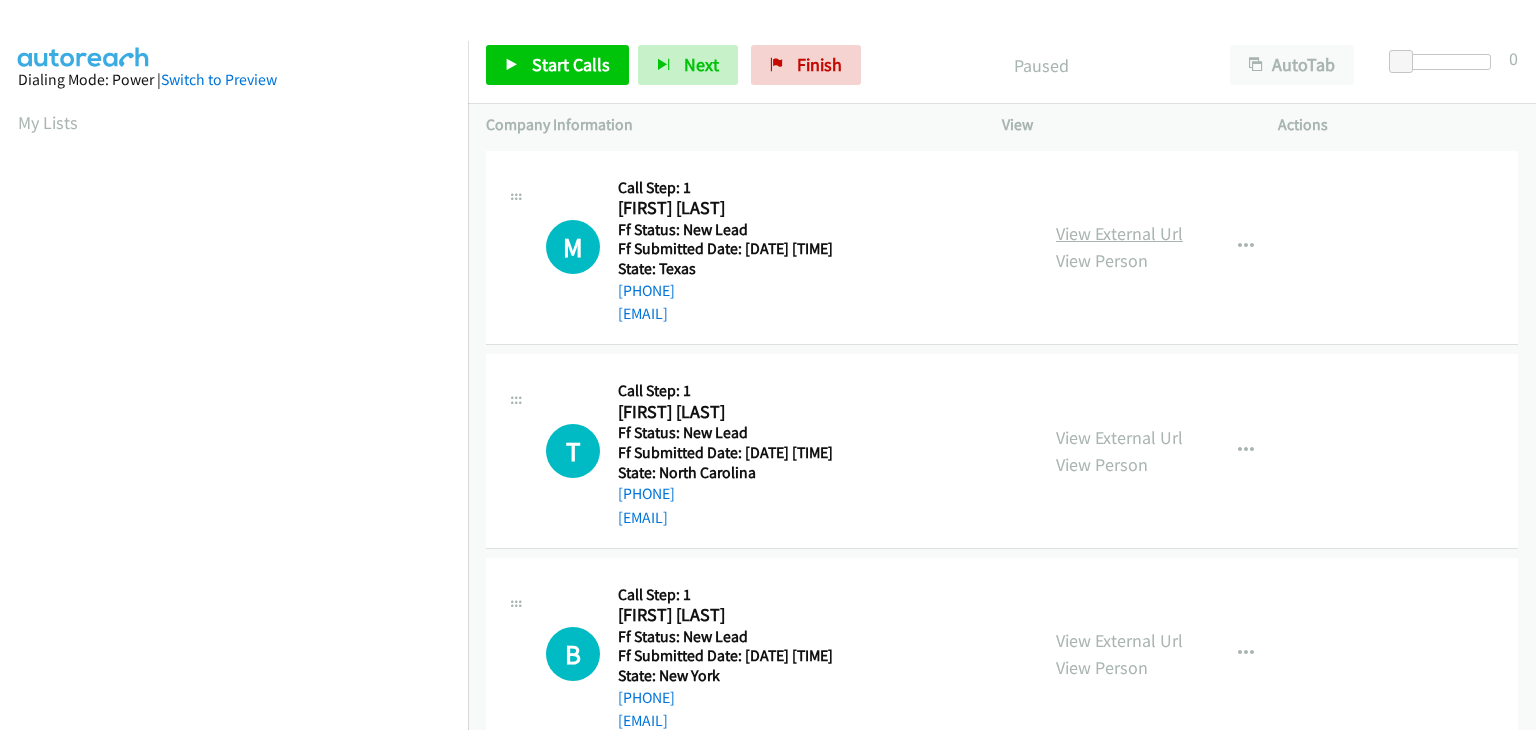 click on "View External Url" at bounding box center (1119, 233) 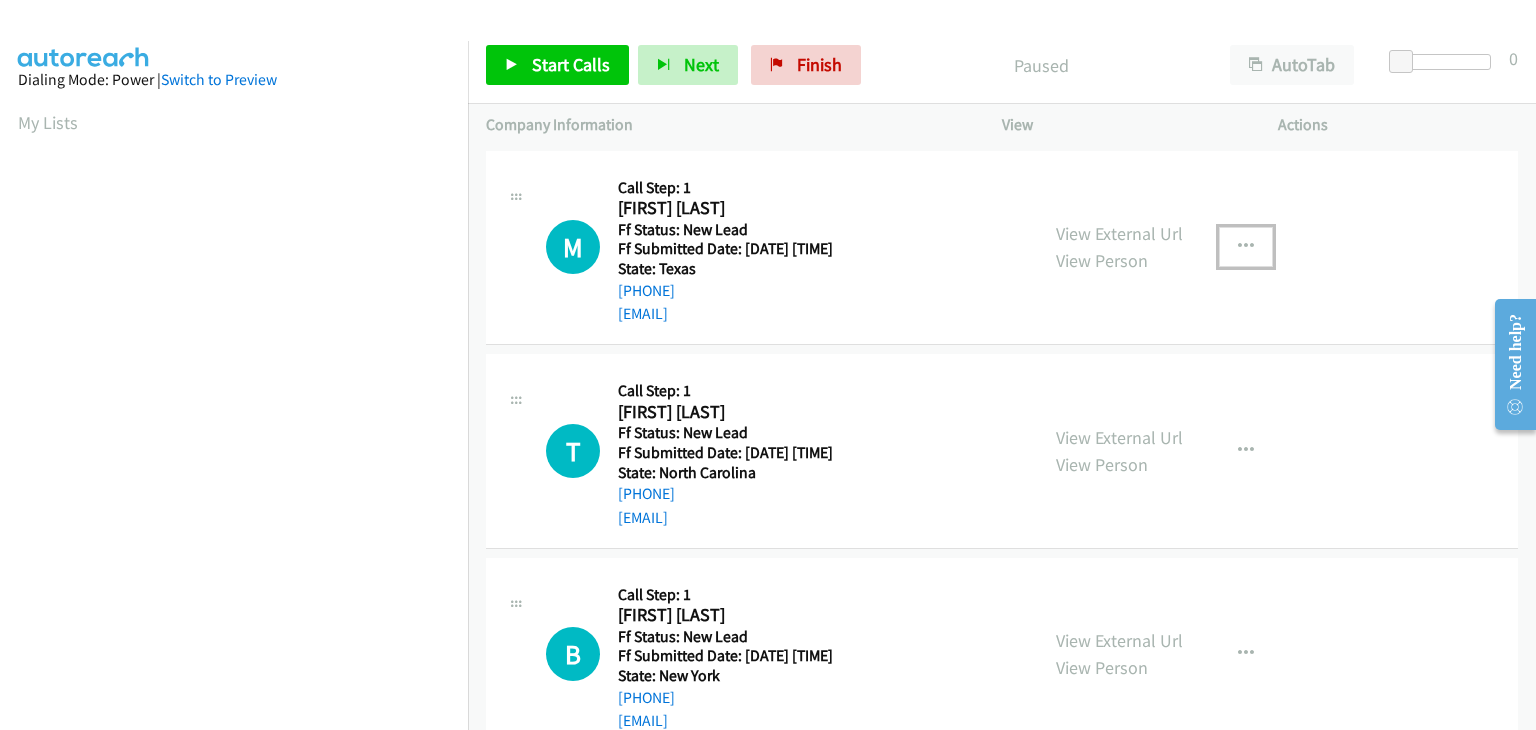 click at bounding box center [1246, 247] 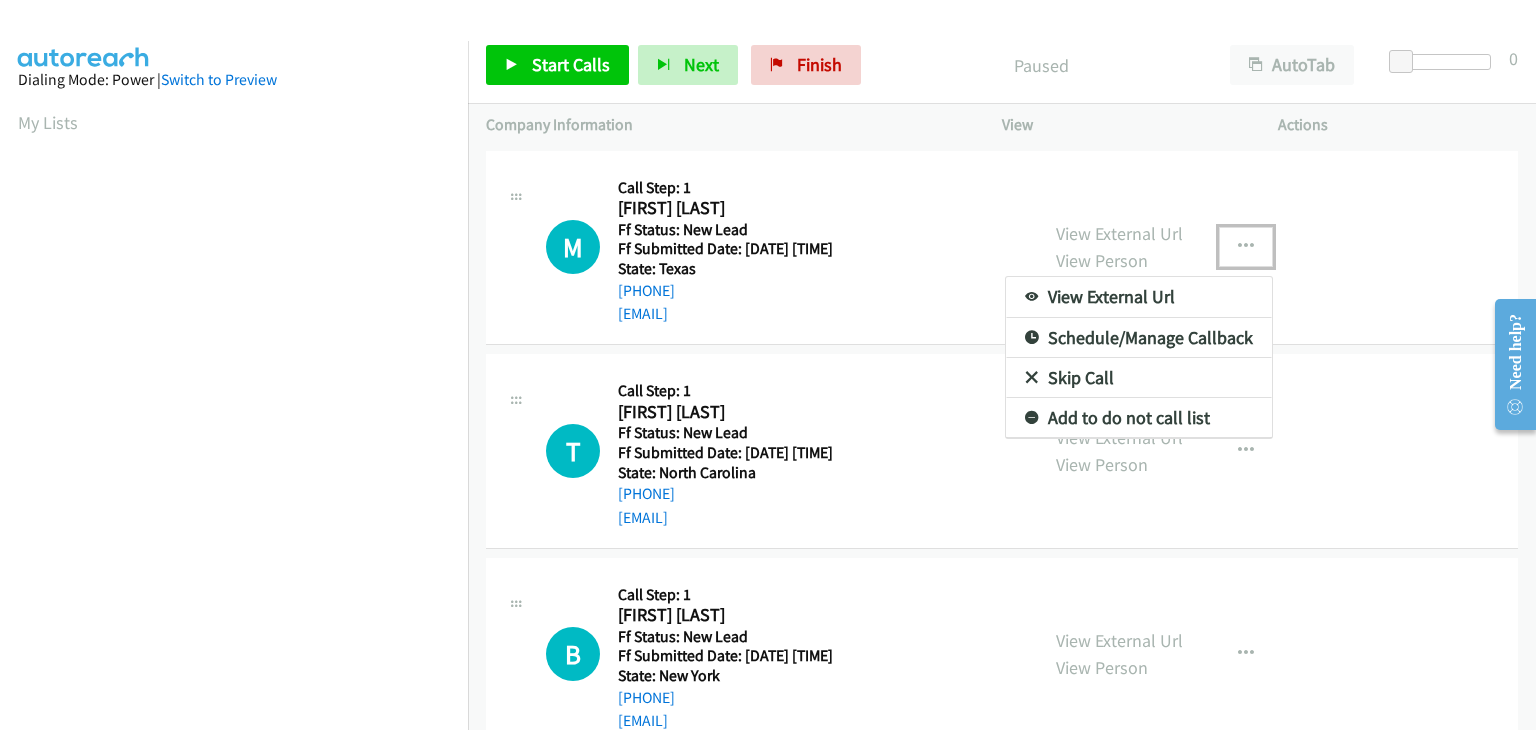 click on "Skip Call" at bounding box center [1139, 378] 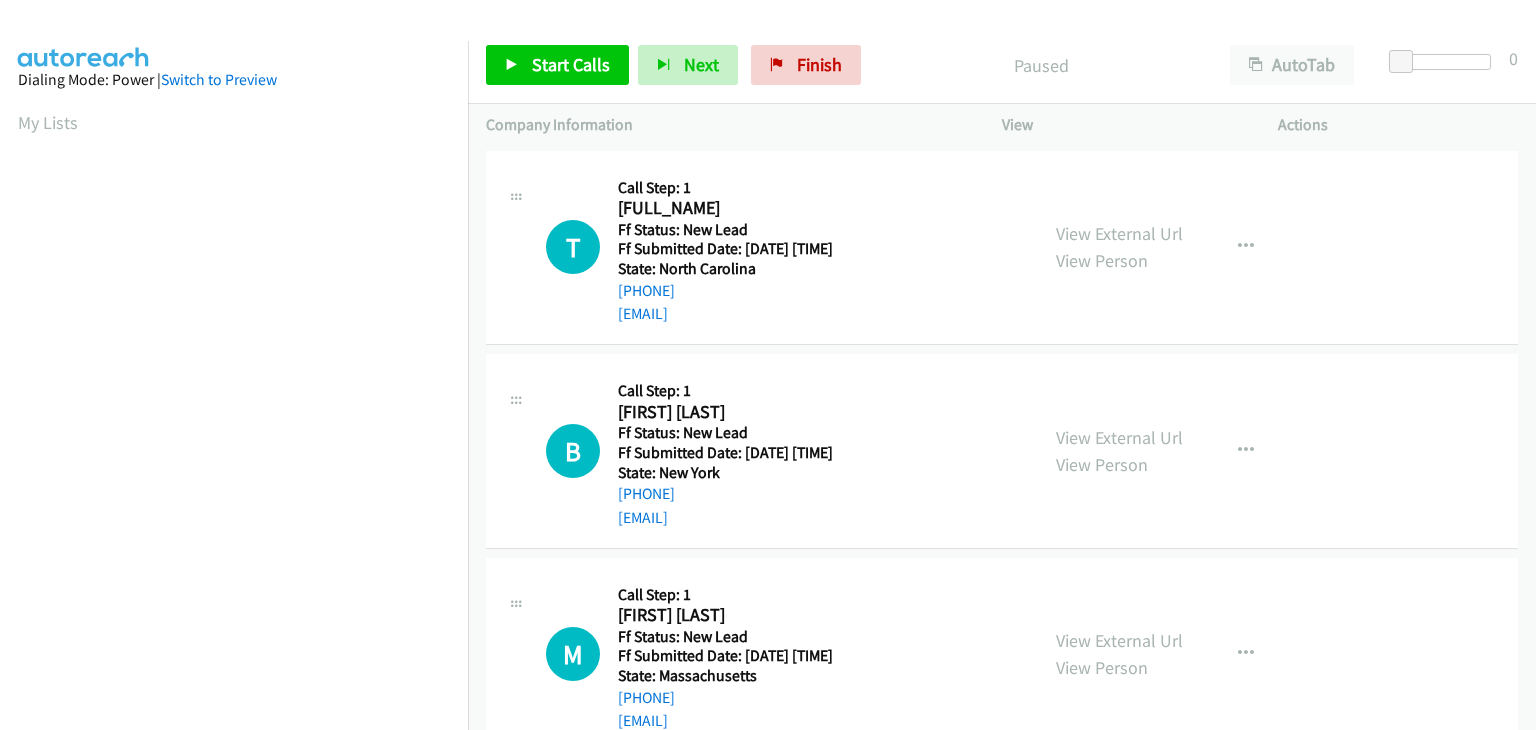 scroll, scrollTop: 0, scrollLeft: 0, axis: both 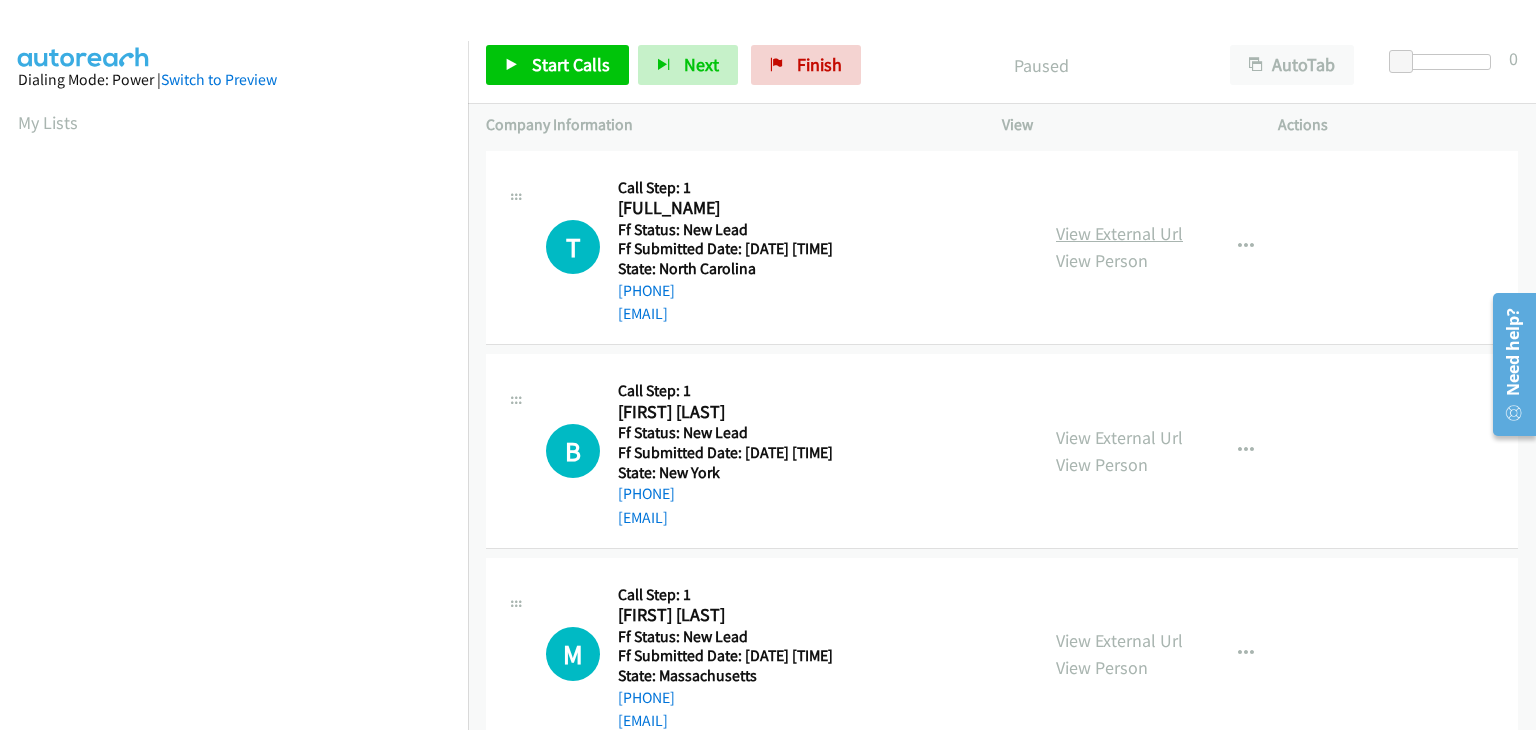 click on "View External Url" at bounding box center (1119, 233) 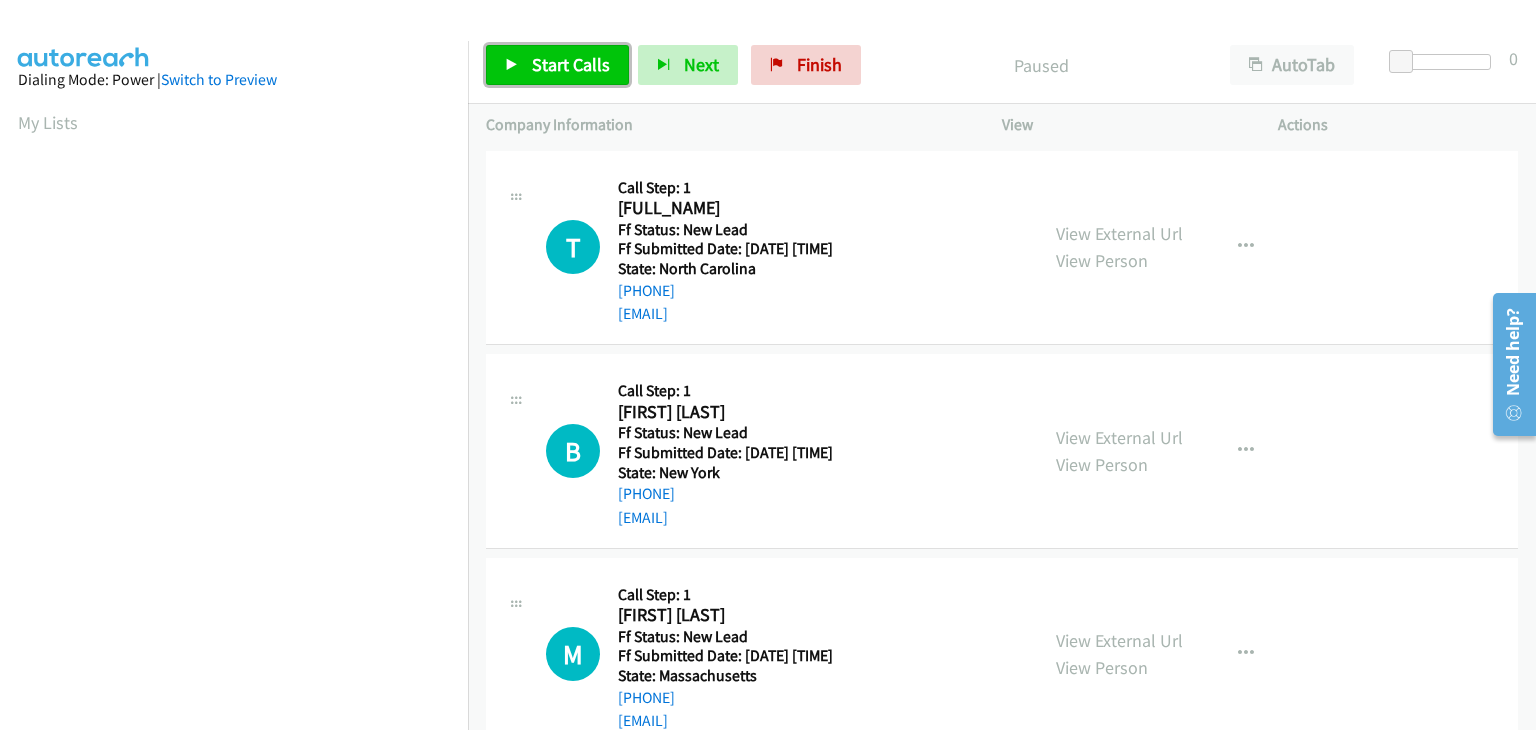click on "Start Calls" at bounding box center [571, 64] 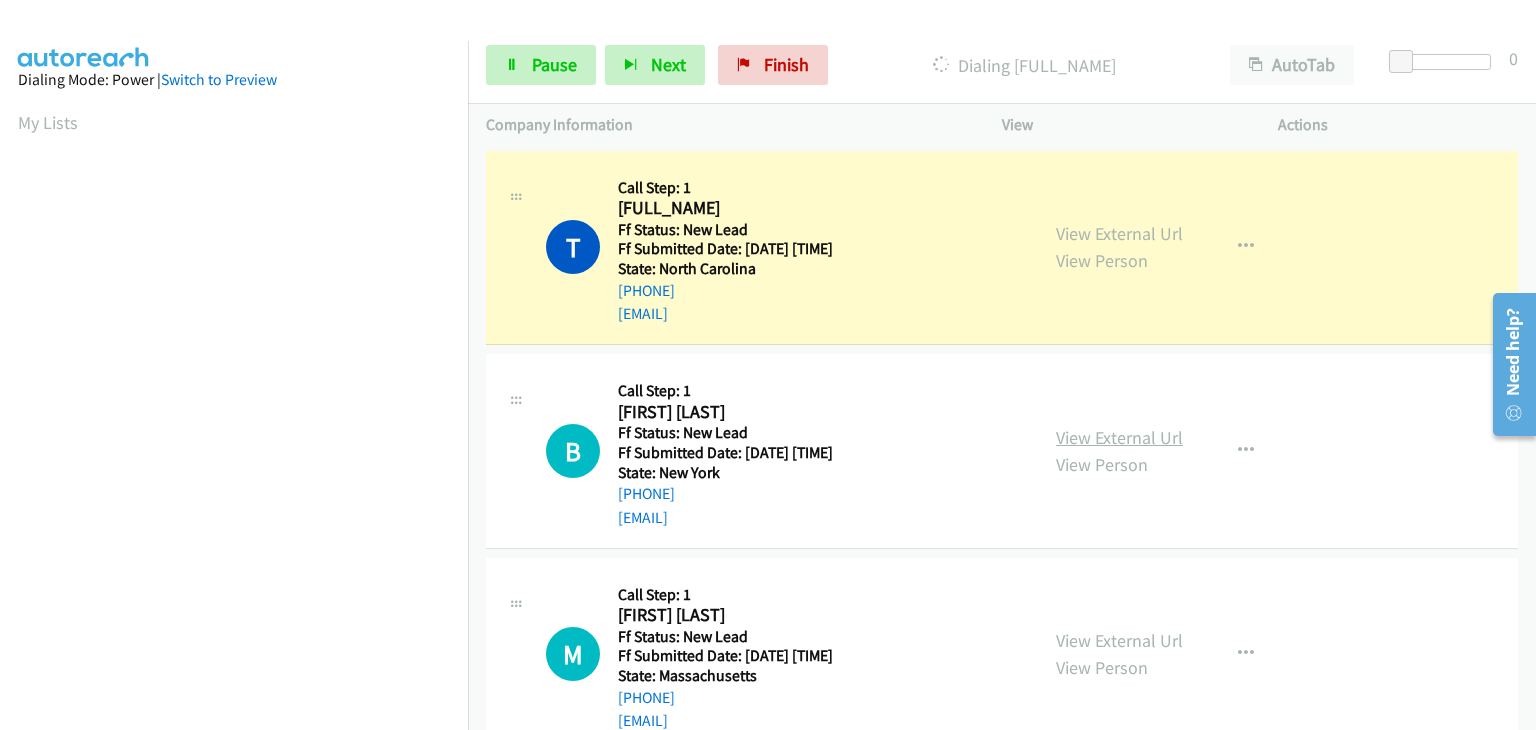 click on "View External Url" at bounding box center [1119, 437] 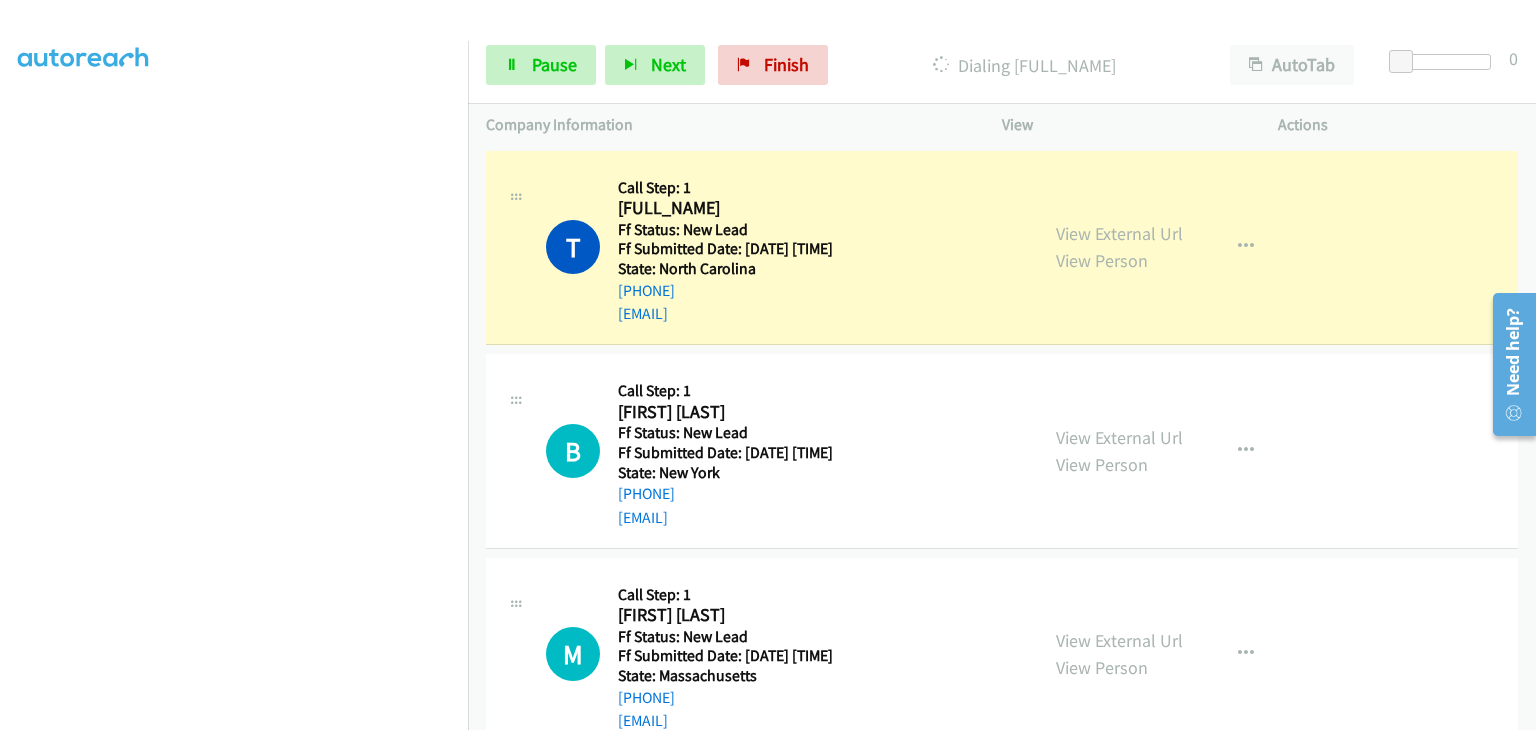 scroll, scrollTop: 392, scrollLeft: 0, axis: vertical 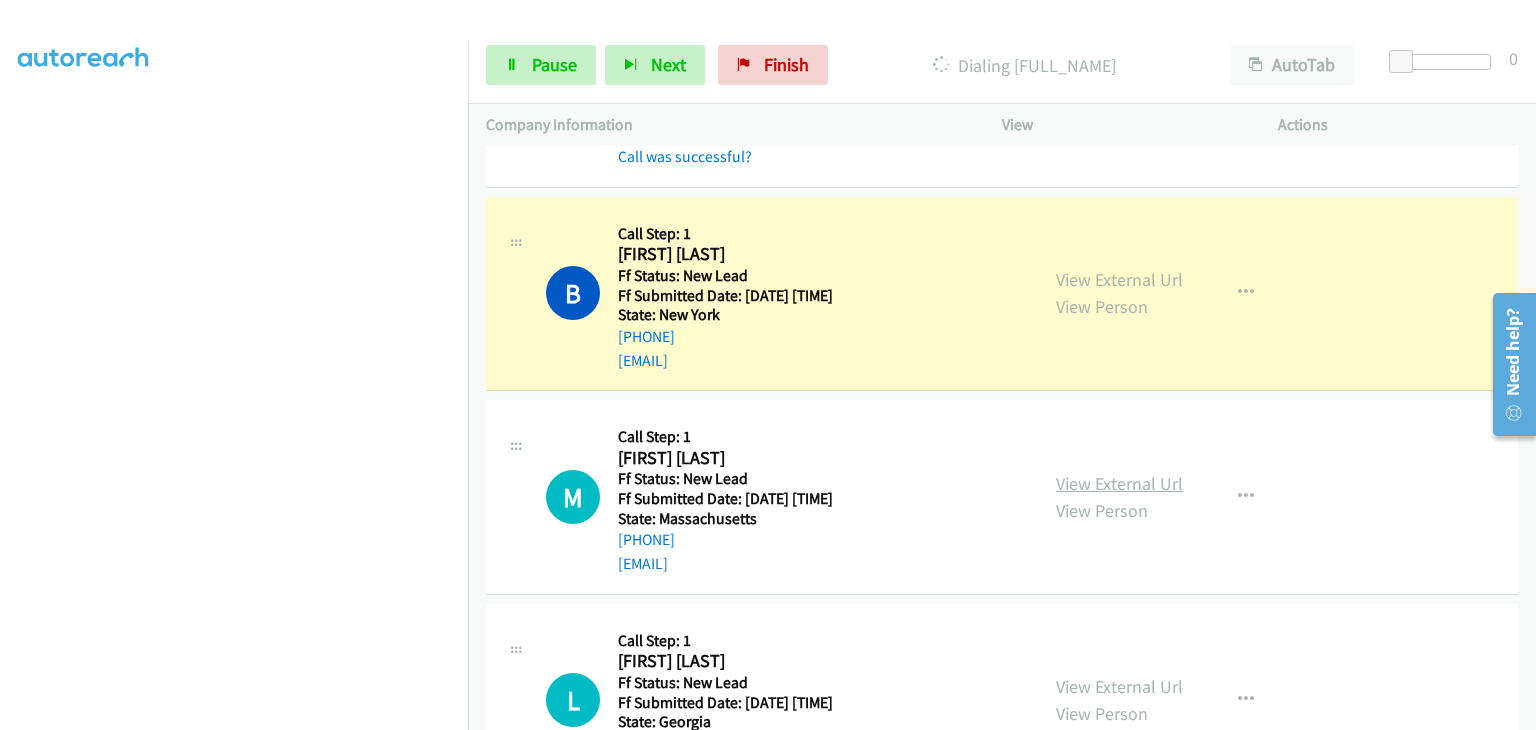 click on "View External Url" at bounding box center [1119, 483] 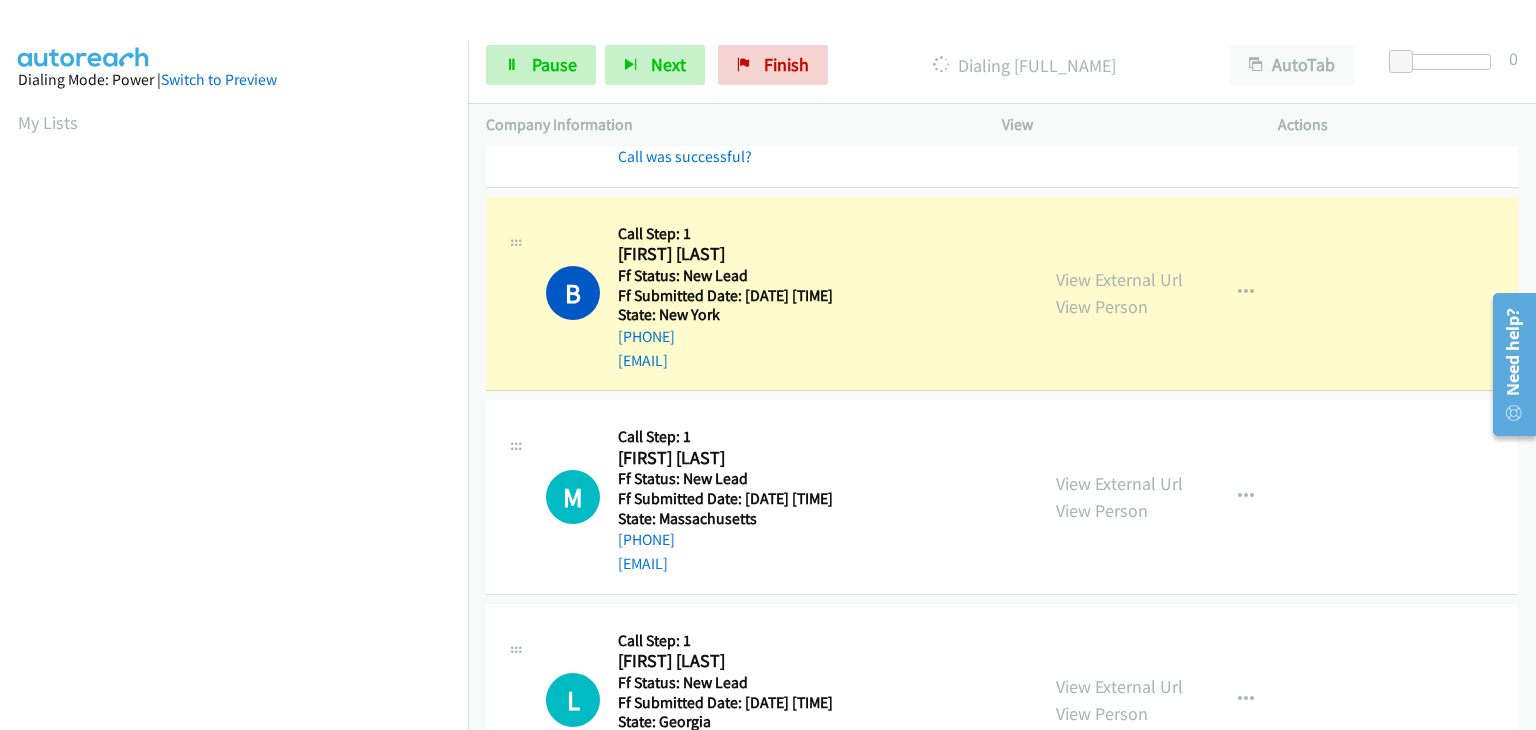 scroll, scrollTop: 392, scrollLeft: 0, axis: vertical 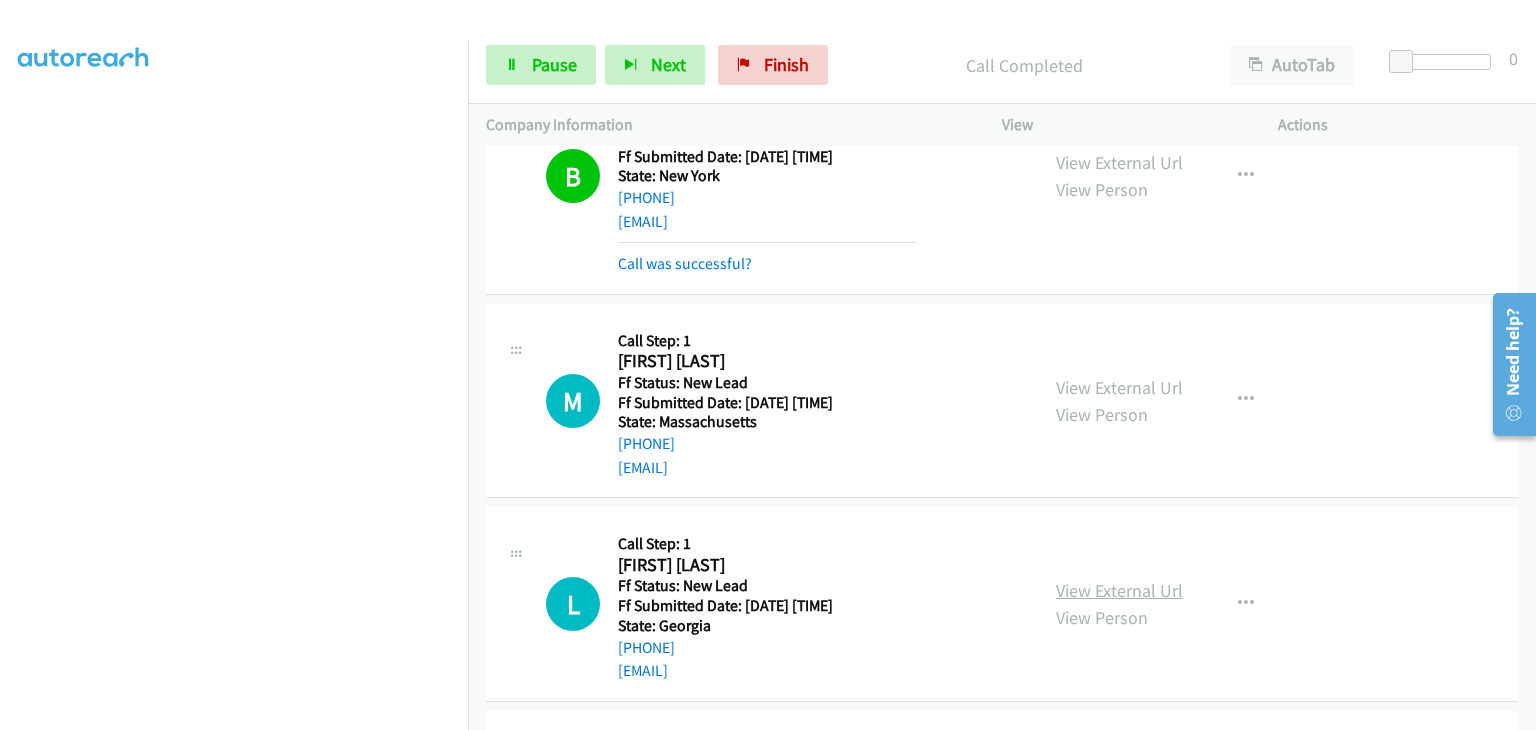 click on "View External Url" at bounding box center [1119, 590] 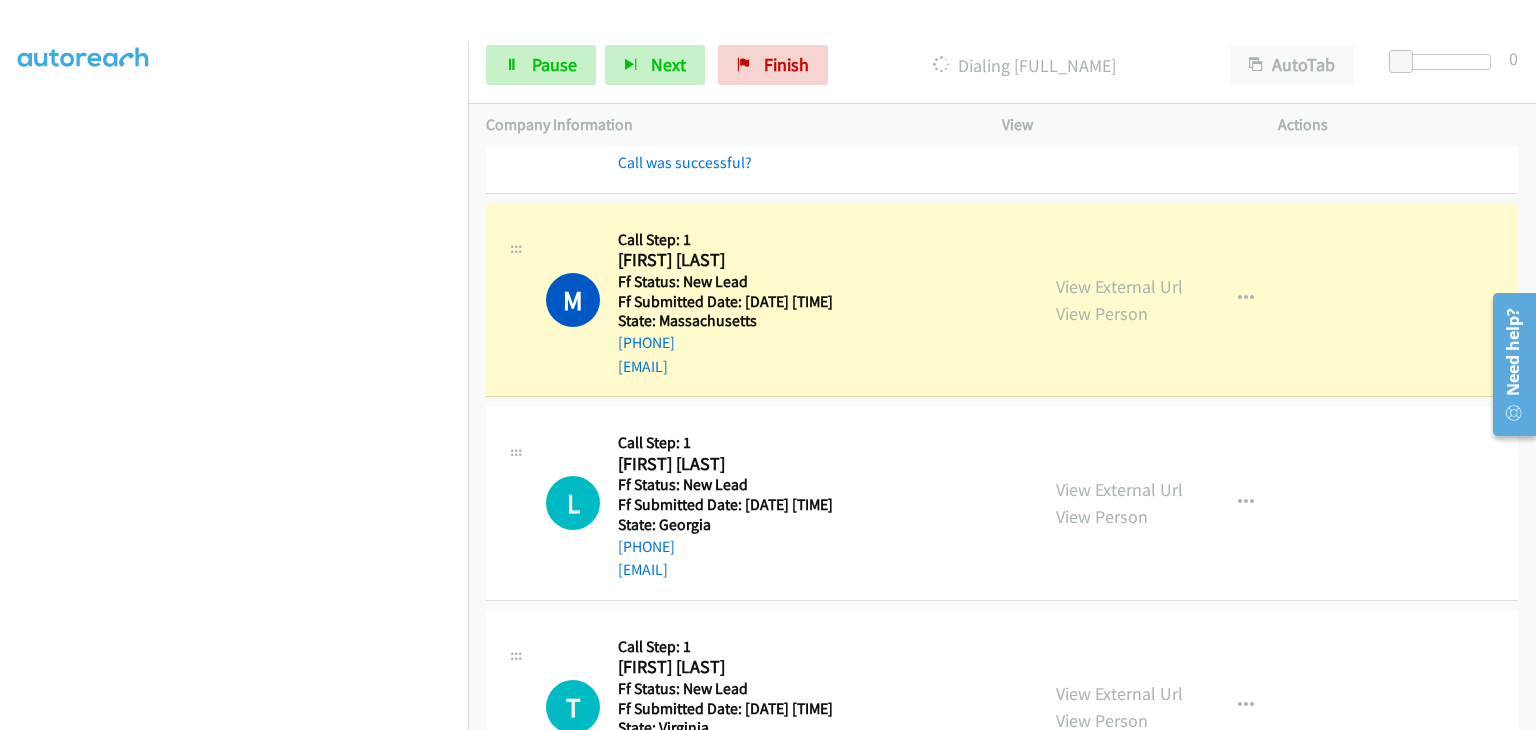 scroll, scrollTop: 439, scrollLeft: 0, axis: vertical 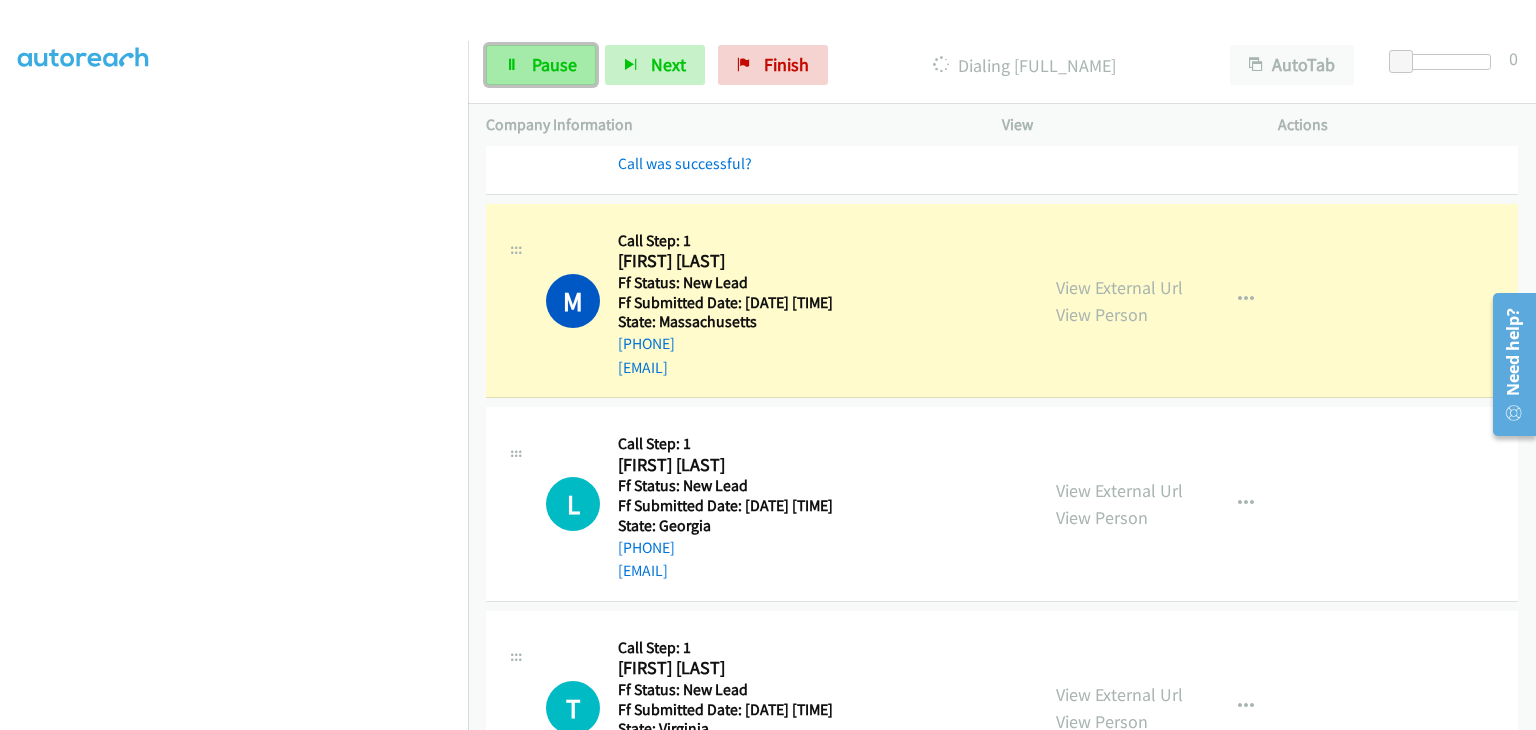 click on "Pause" at bounding box center [541, 65] 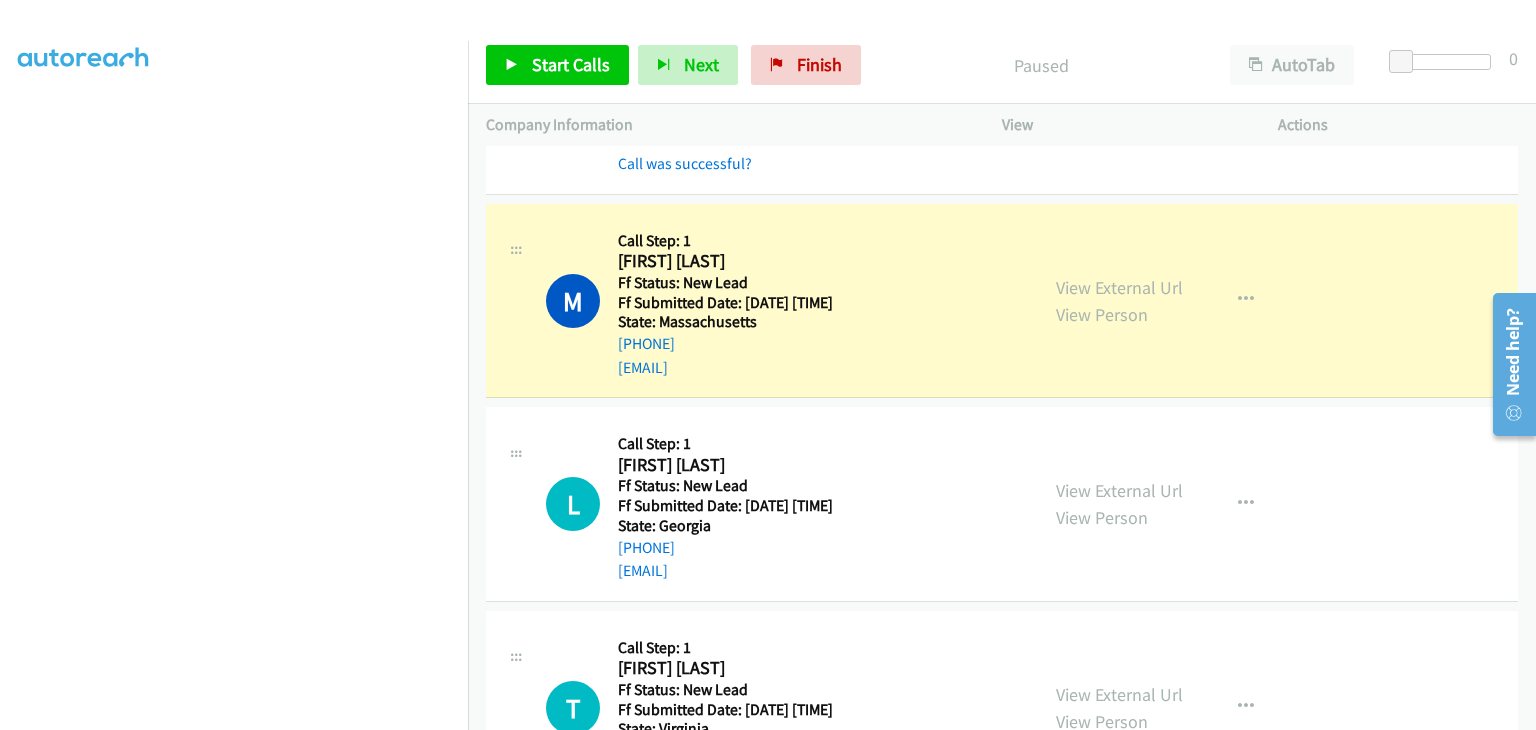 scroll, scrollTop: 392, scrollLeft: 0, axis: vertical 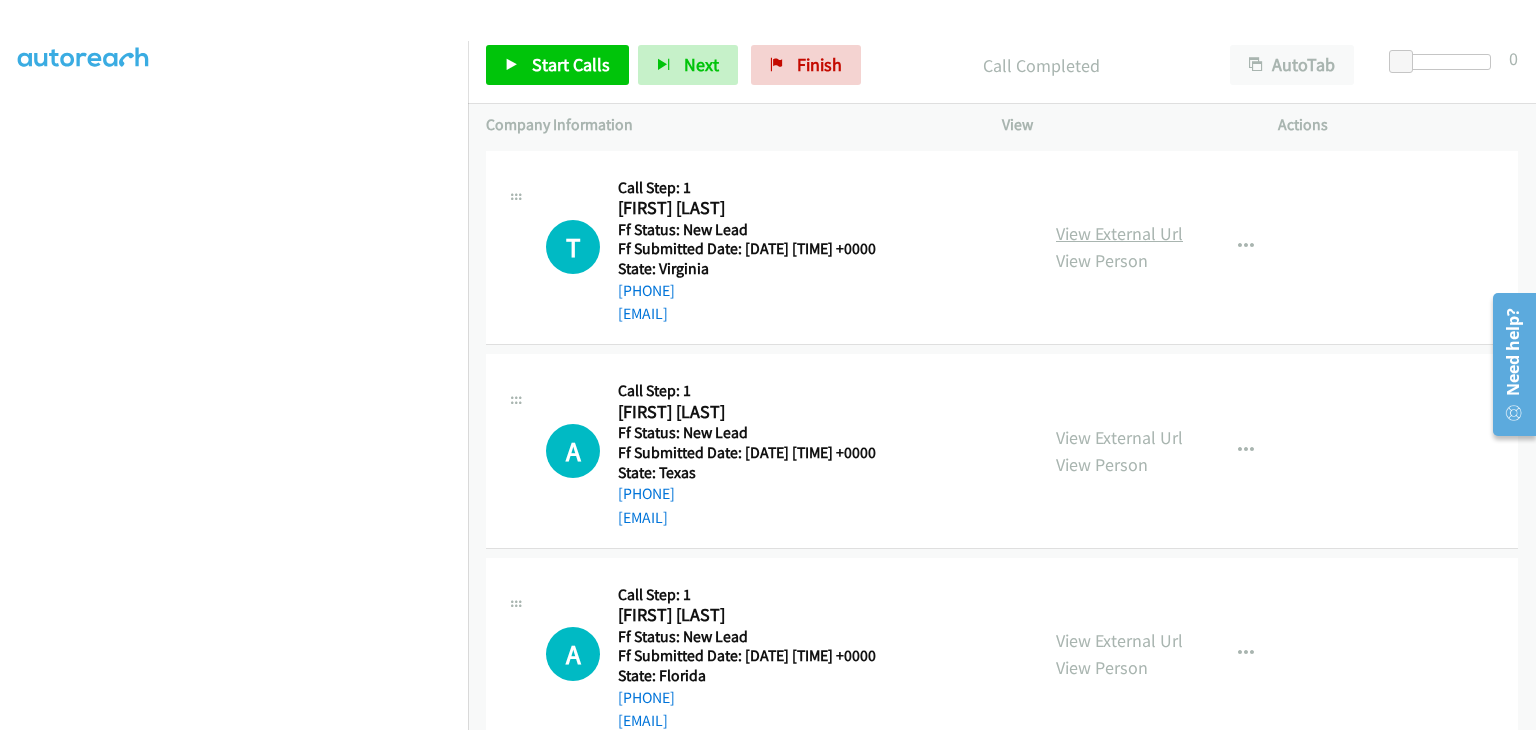click on "View External Url" at bounding box center (1119, 233) 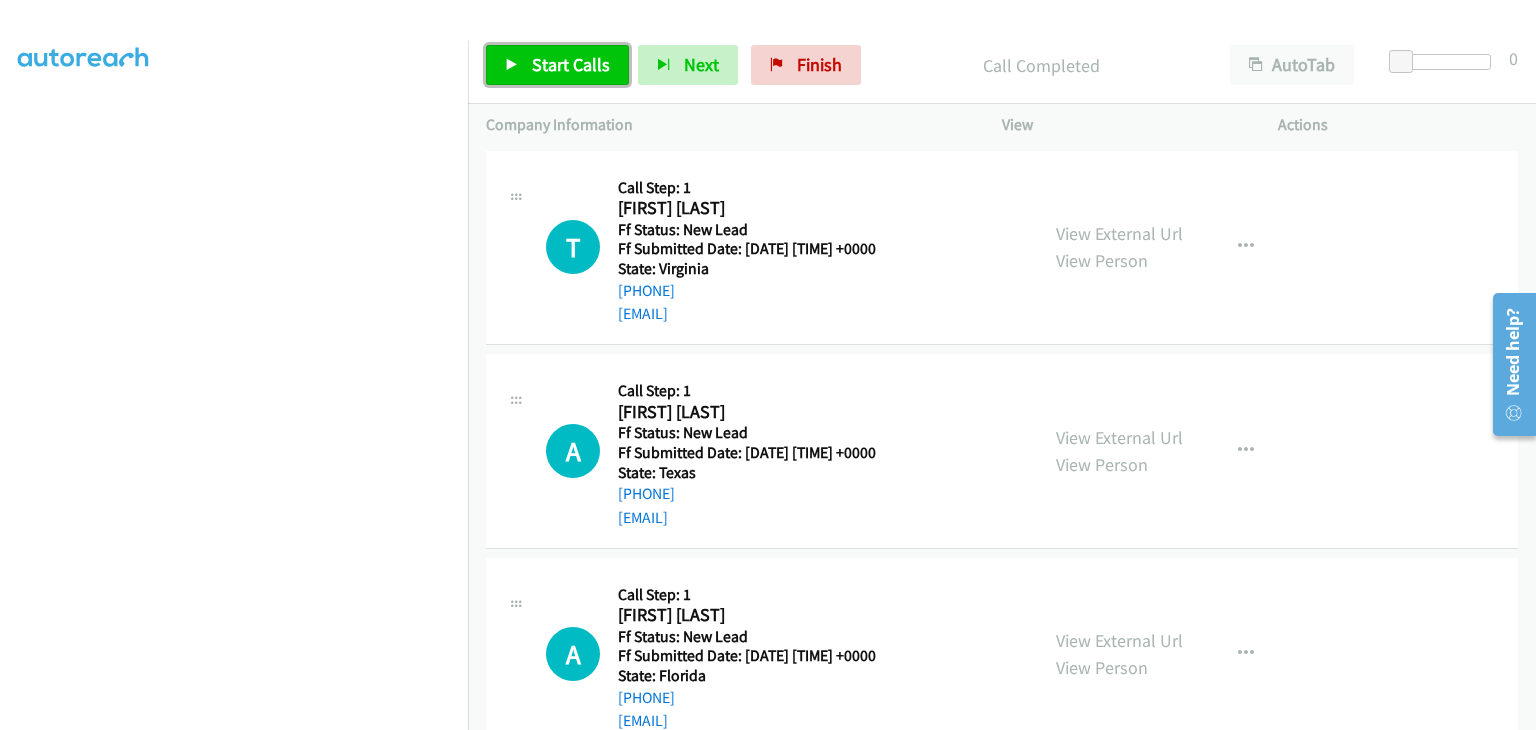 click on "Start Calls" at bounding box center [571, 64] 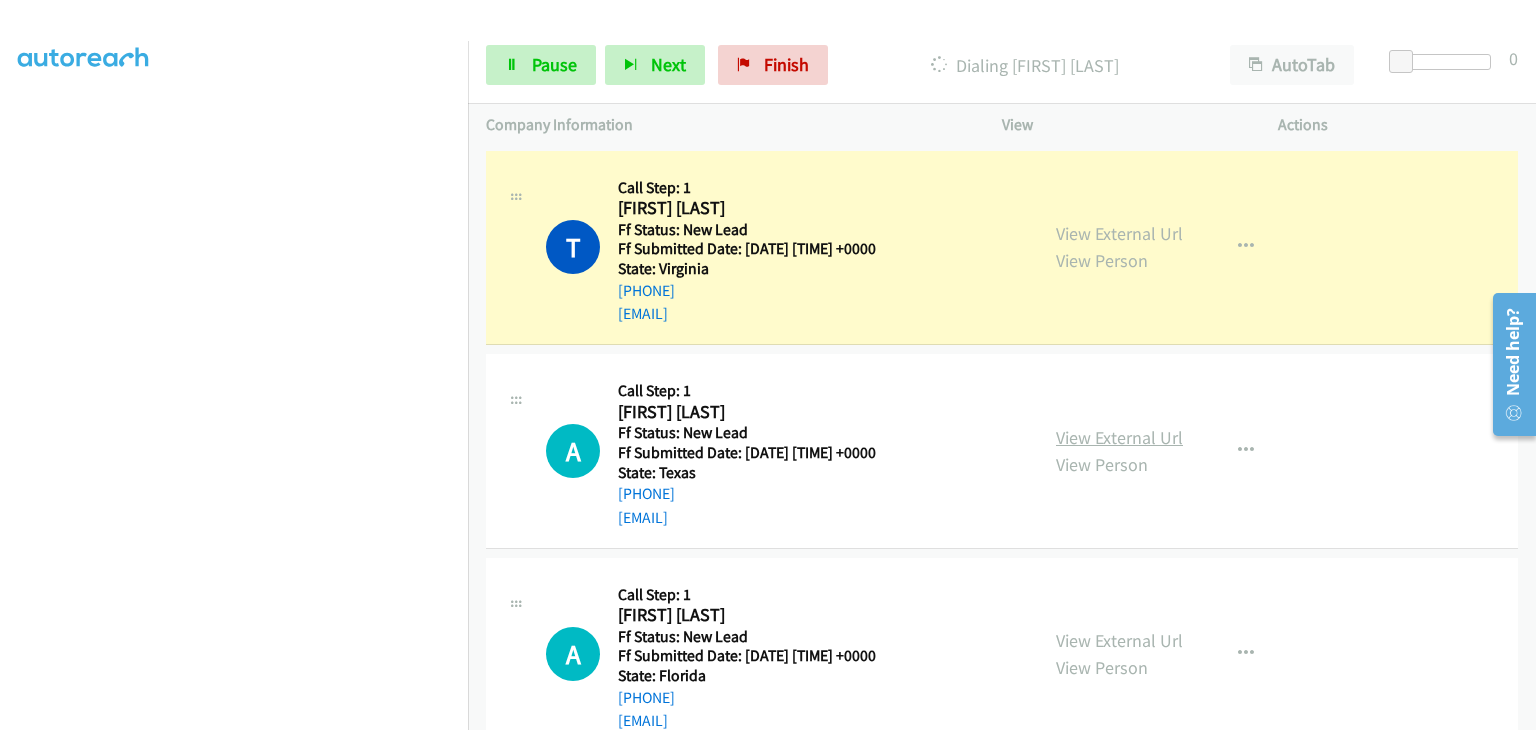 click on "View External Url" at bounding box center (1119, 437) 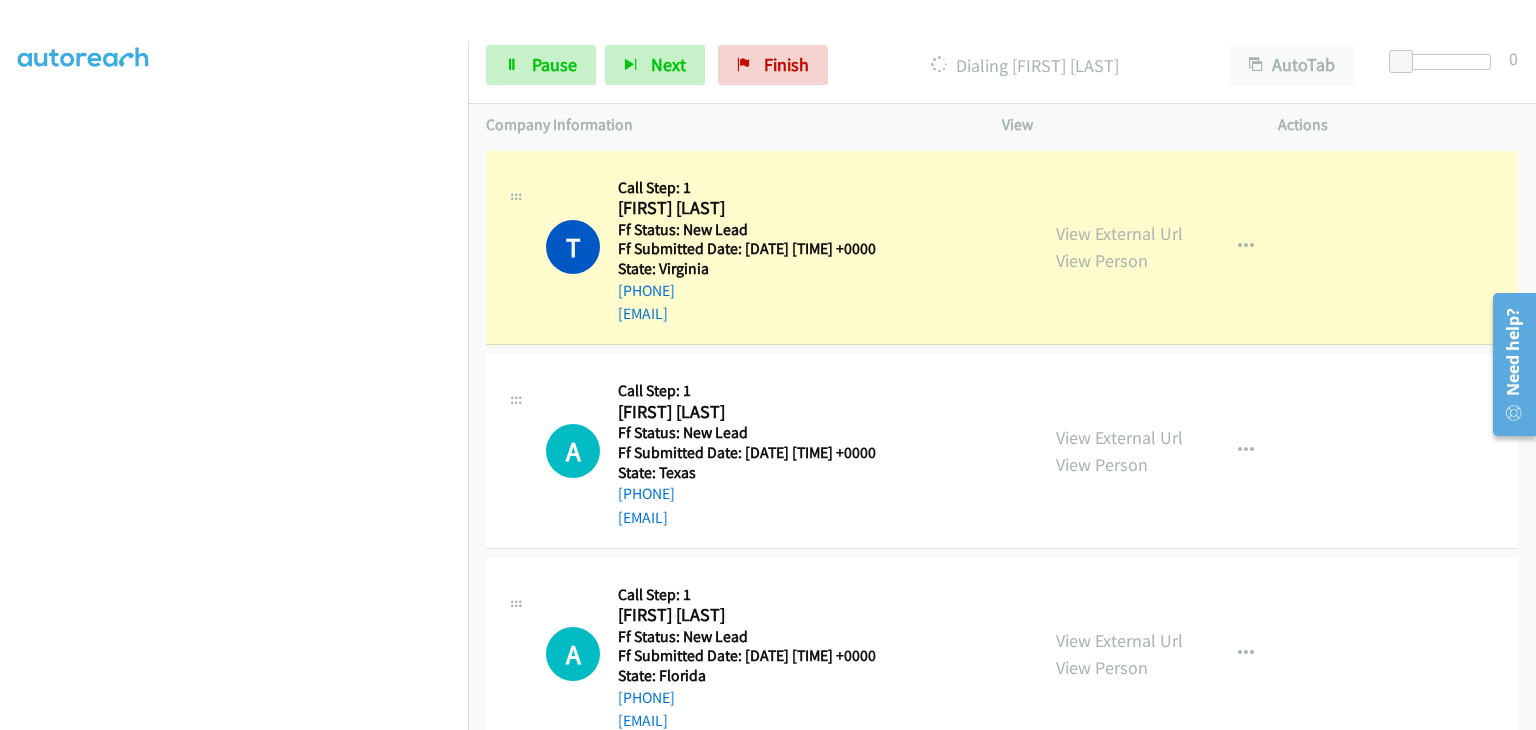 scroll, scrollTop: 392, scrollLeft: 0, axis: vertical 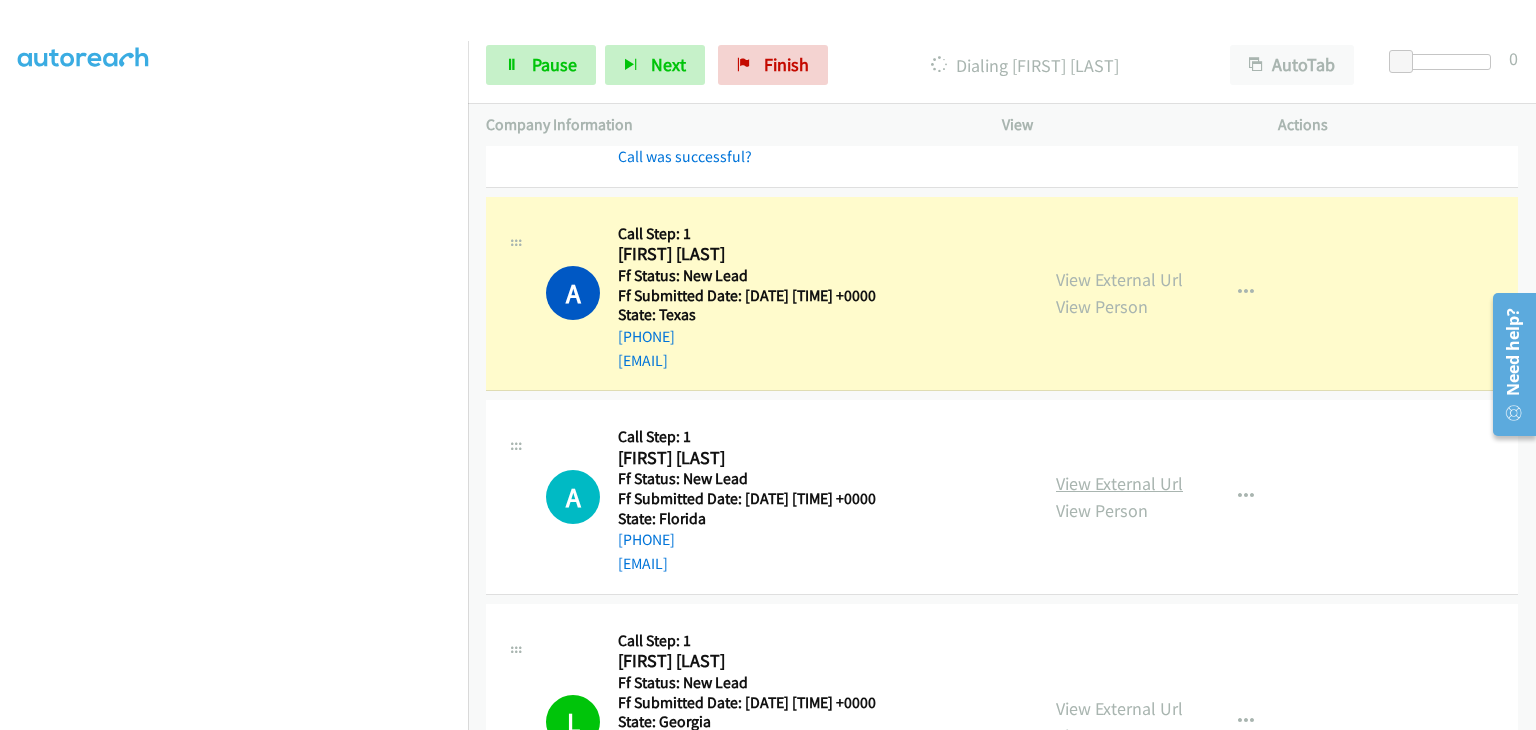 click on "View External Url" at bounding box center (1119, 483) 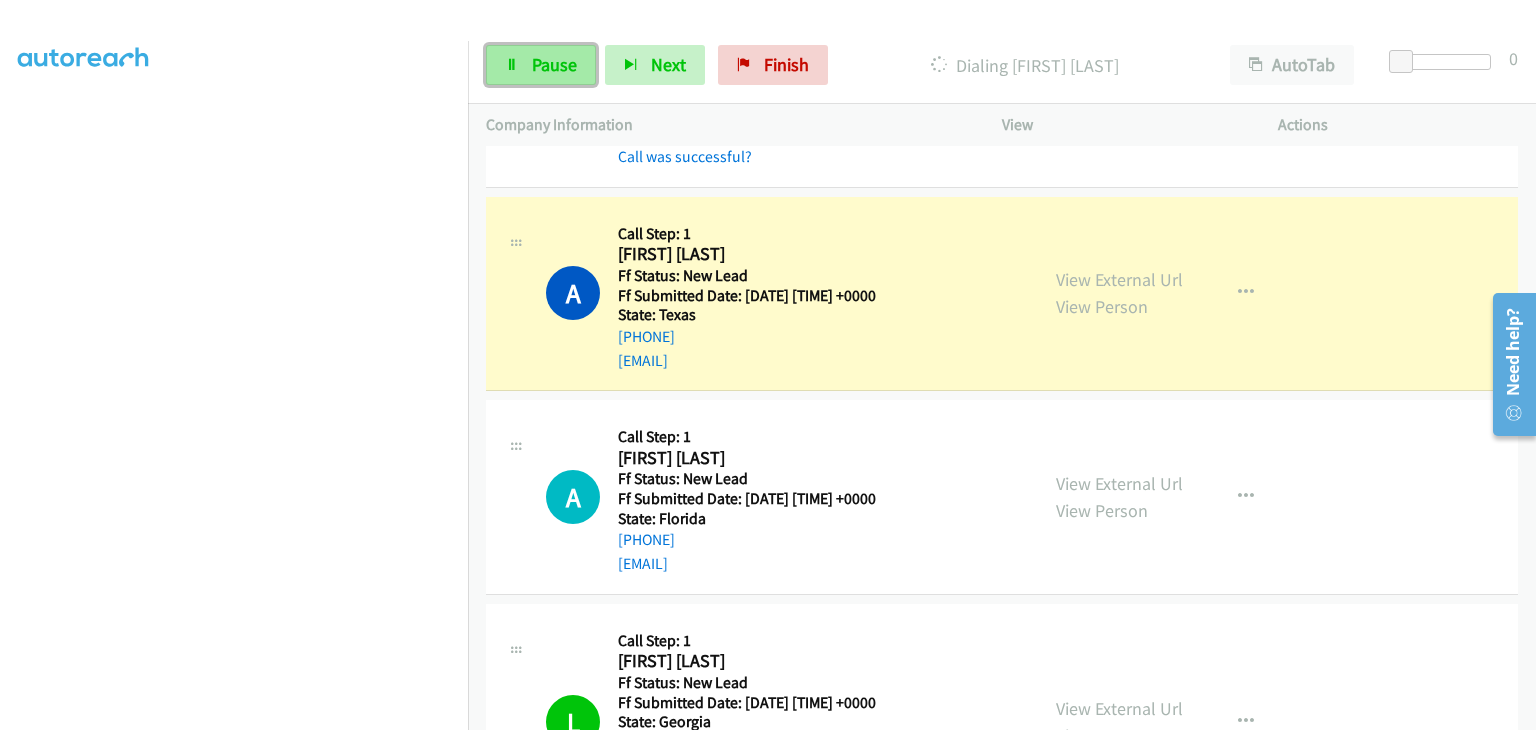 click on "Pause" at bounding box center (541, 65) 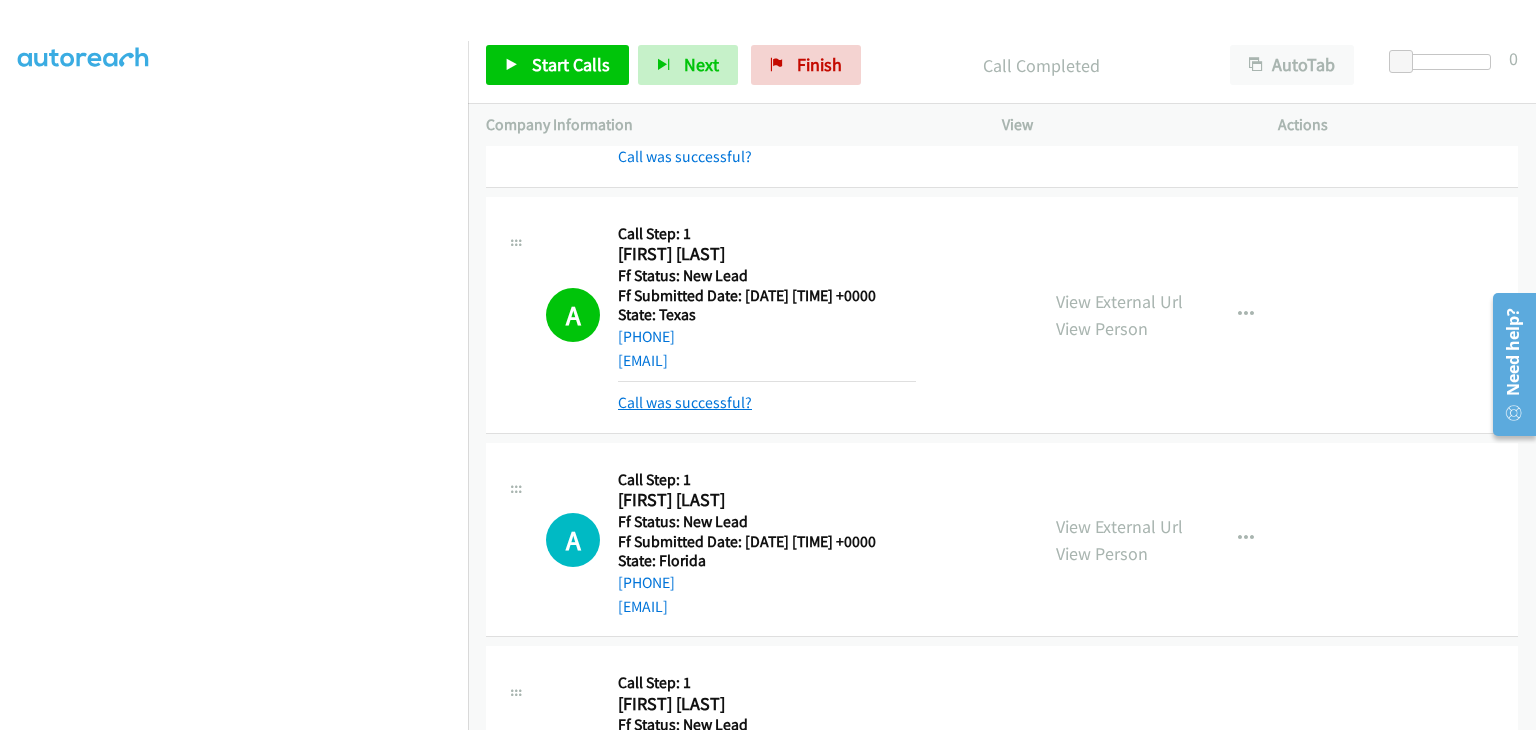 click on "Call was successful?" at bounding box center [685, 402] 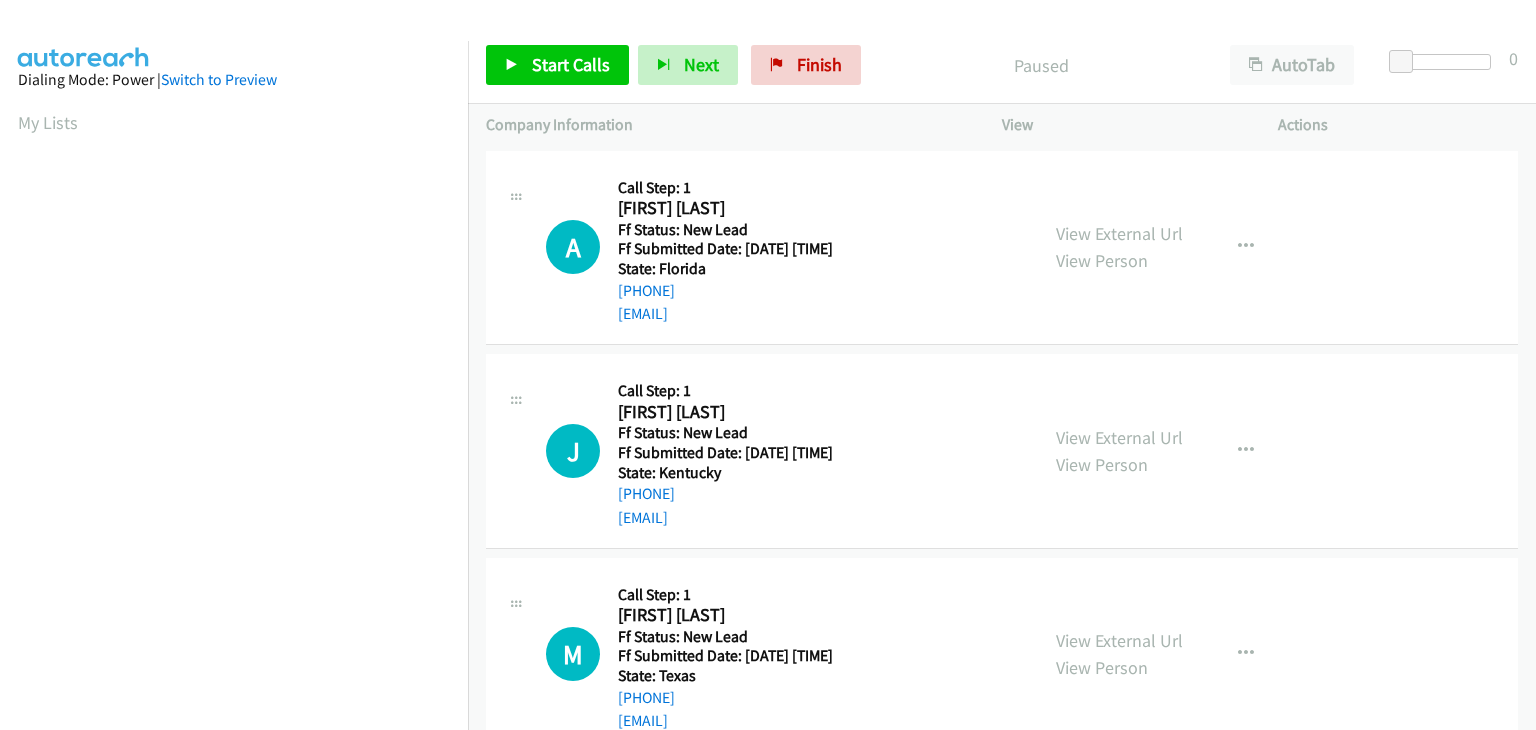 scroll, scrollTop: 0, scrollLeft: 0, axis: both 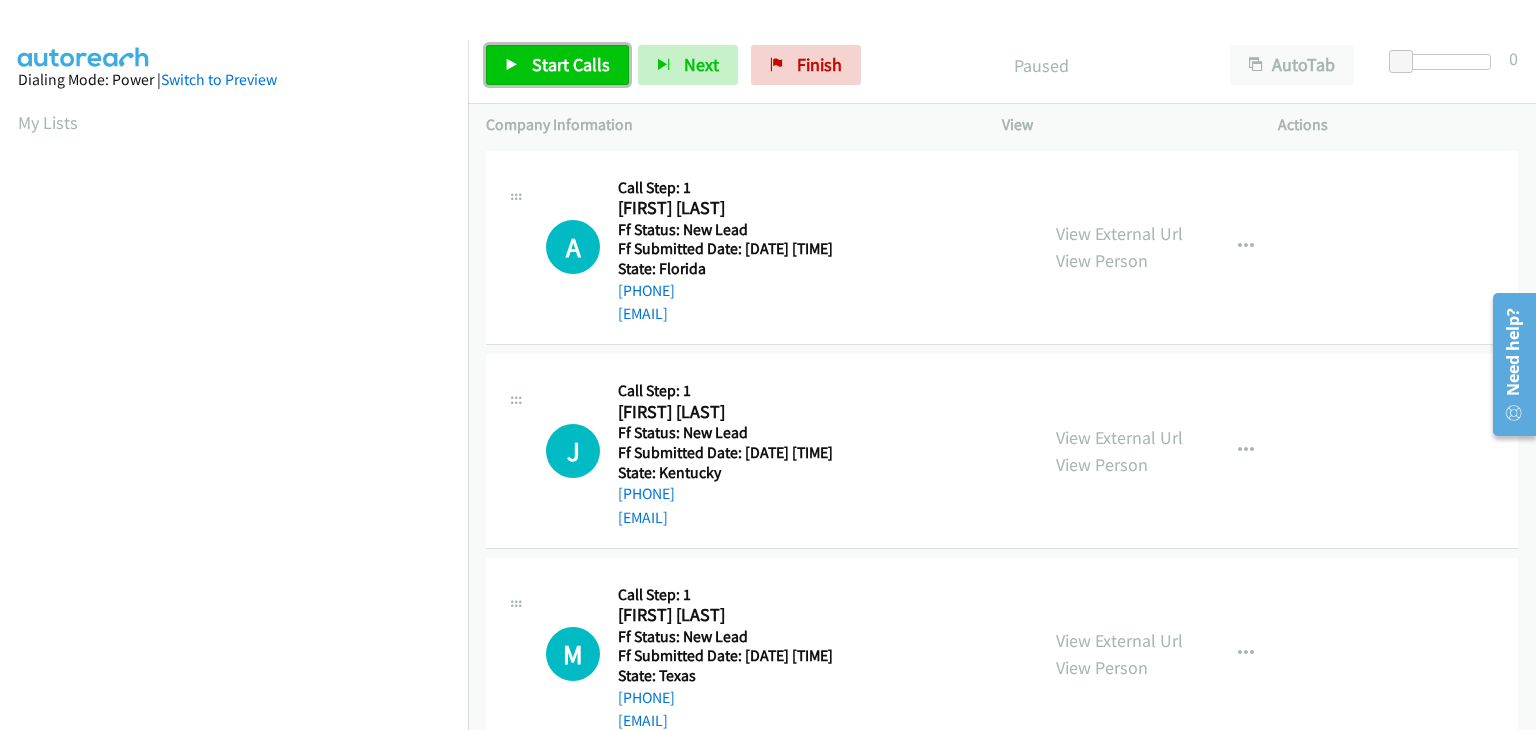 click on "Start Calls" at bounding box center [571, 64] 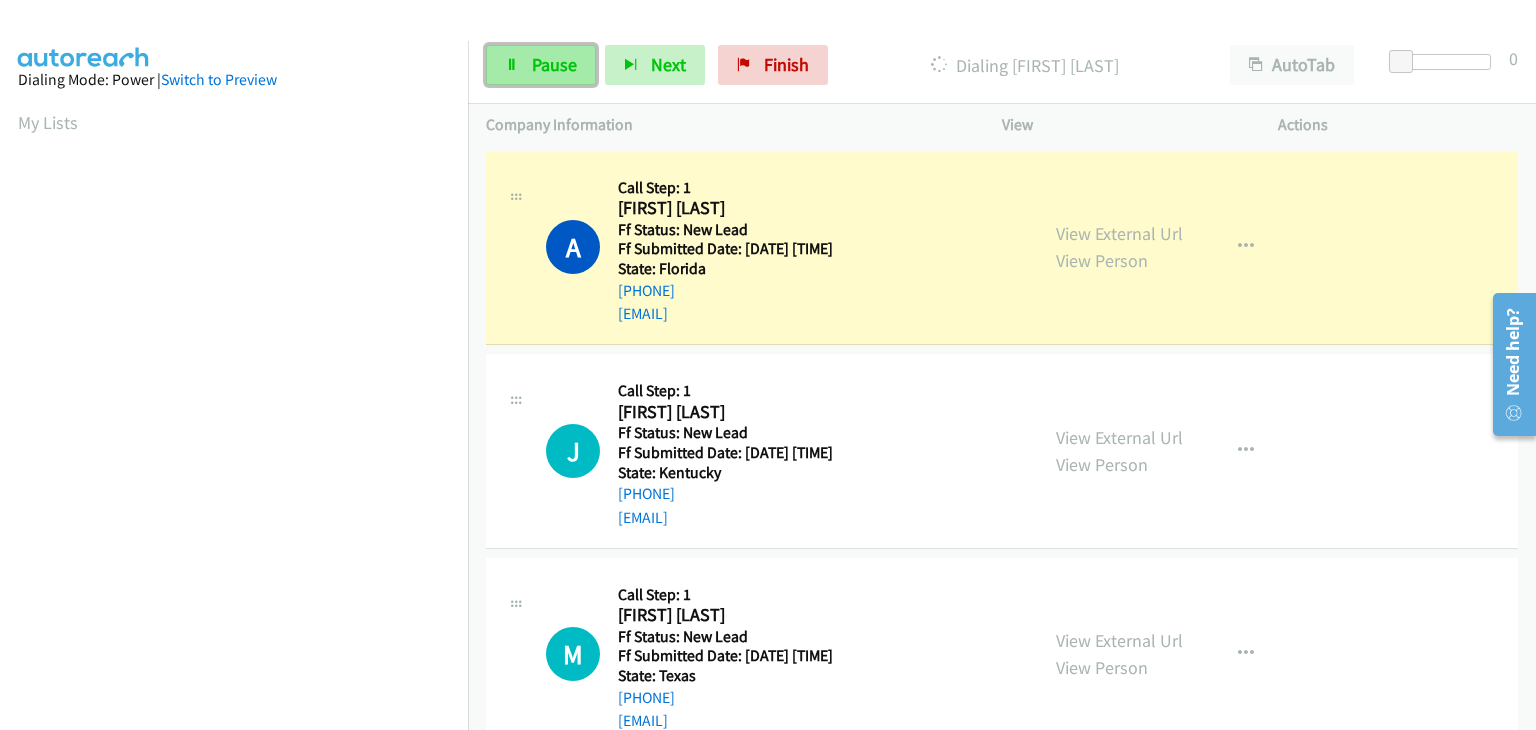 click on "Pause" at bounding box center (541, 65) 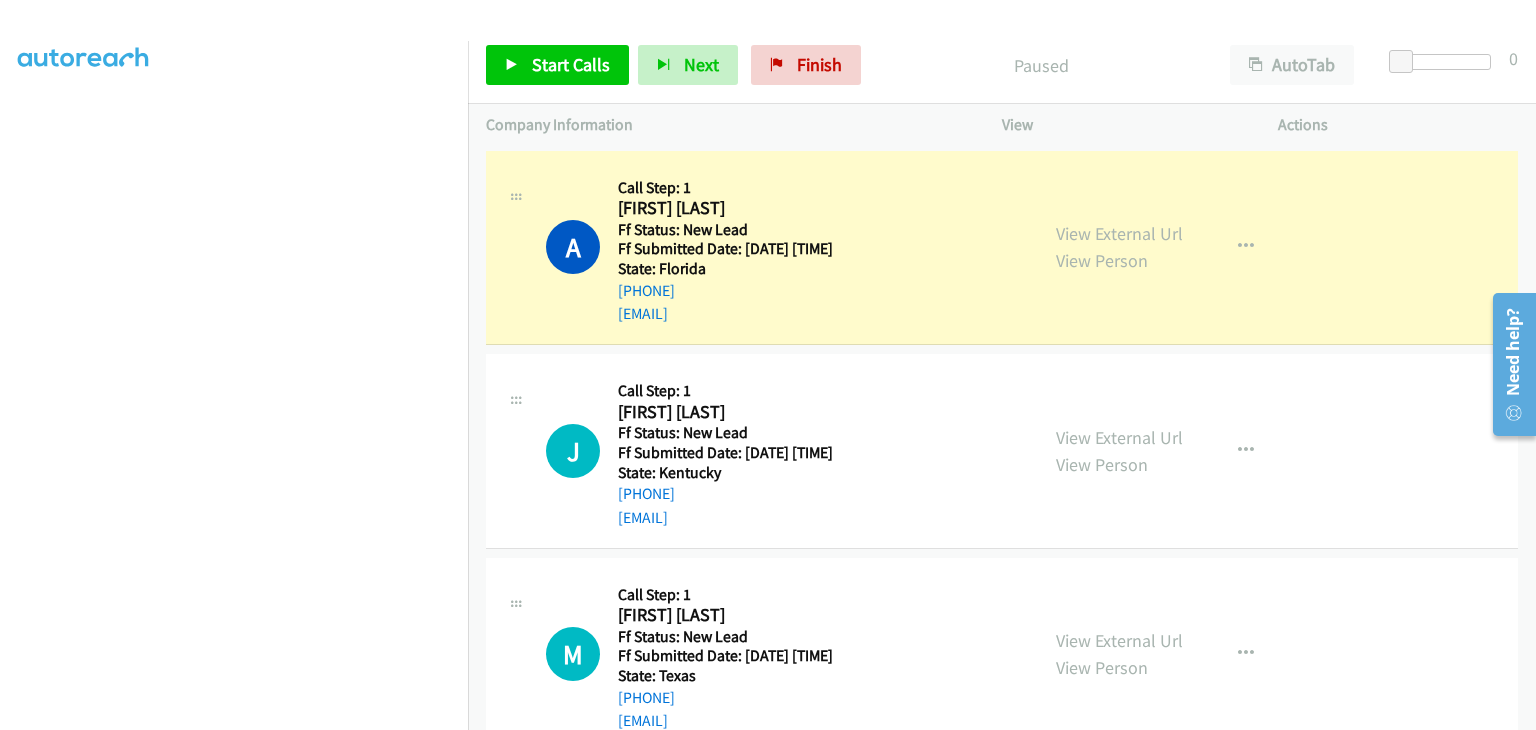 scroll, scrollTop: 392, scrollLeft: 0, axis: vertical 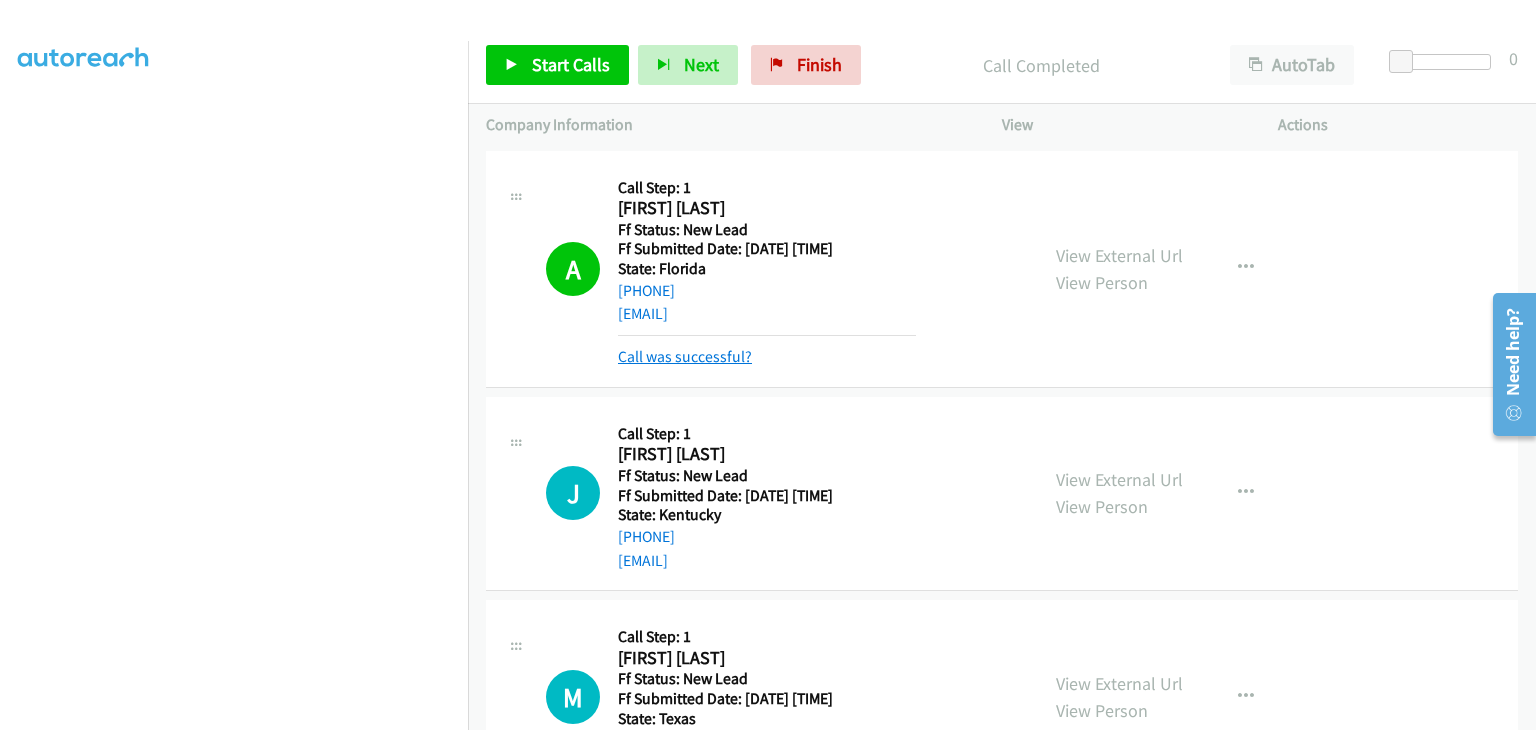 click on "Call was successful?" at bounding box center [685, 356] 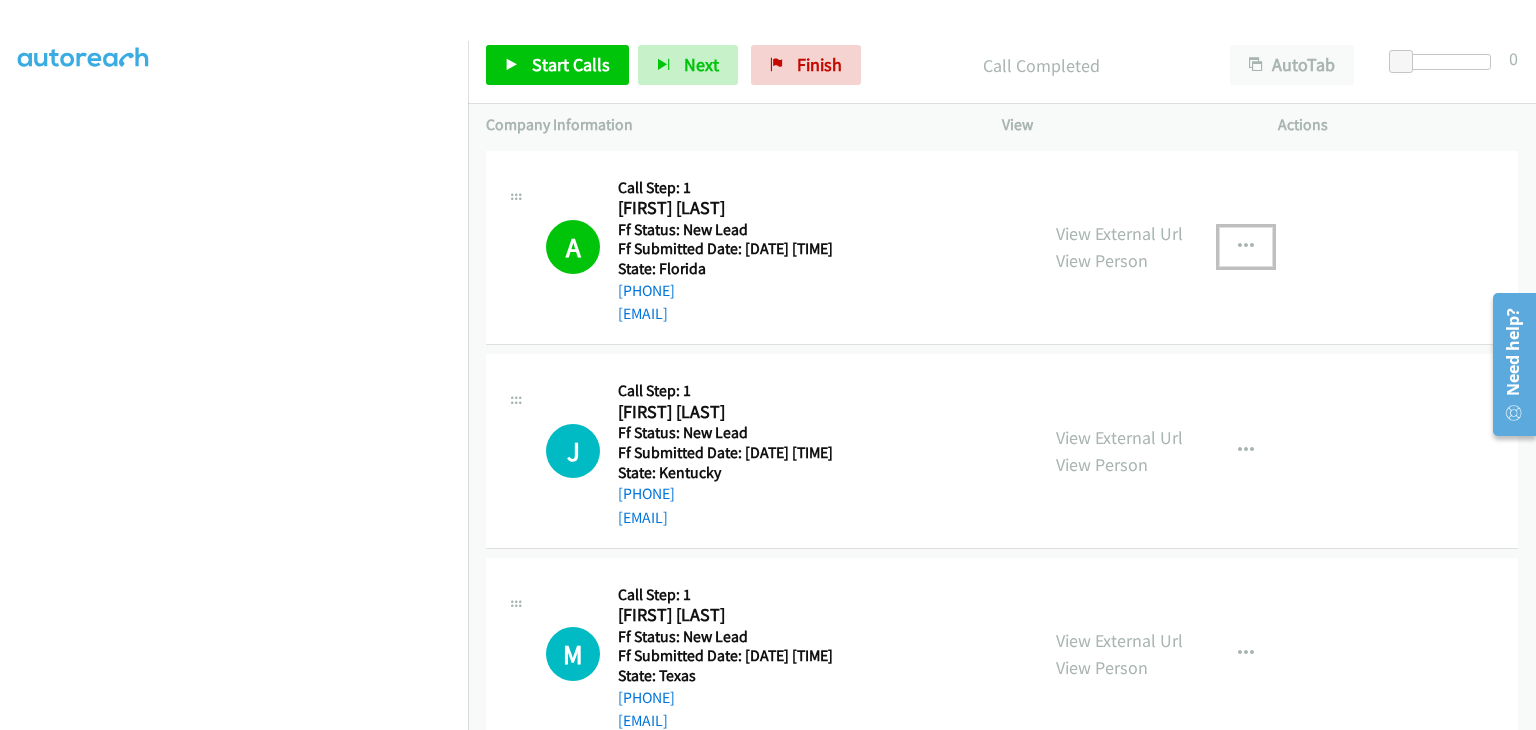 click at bounding box center [1246, 247] 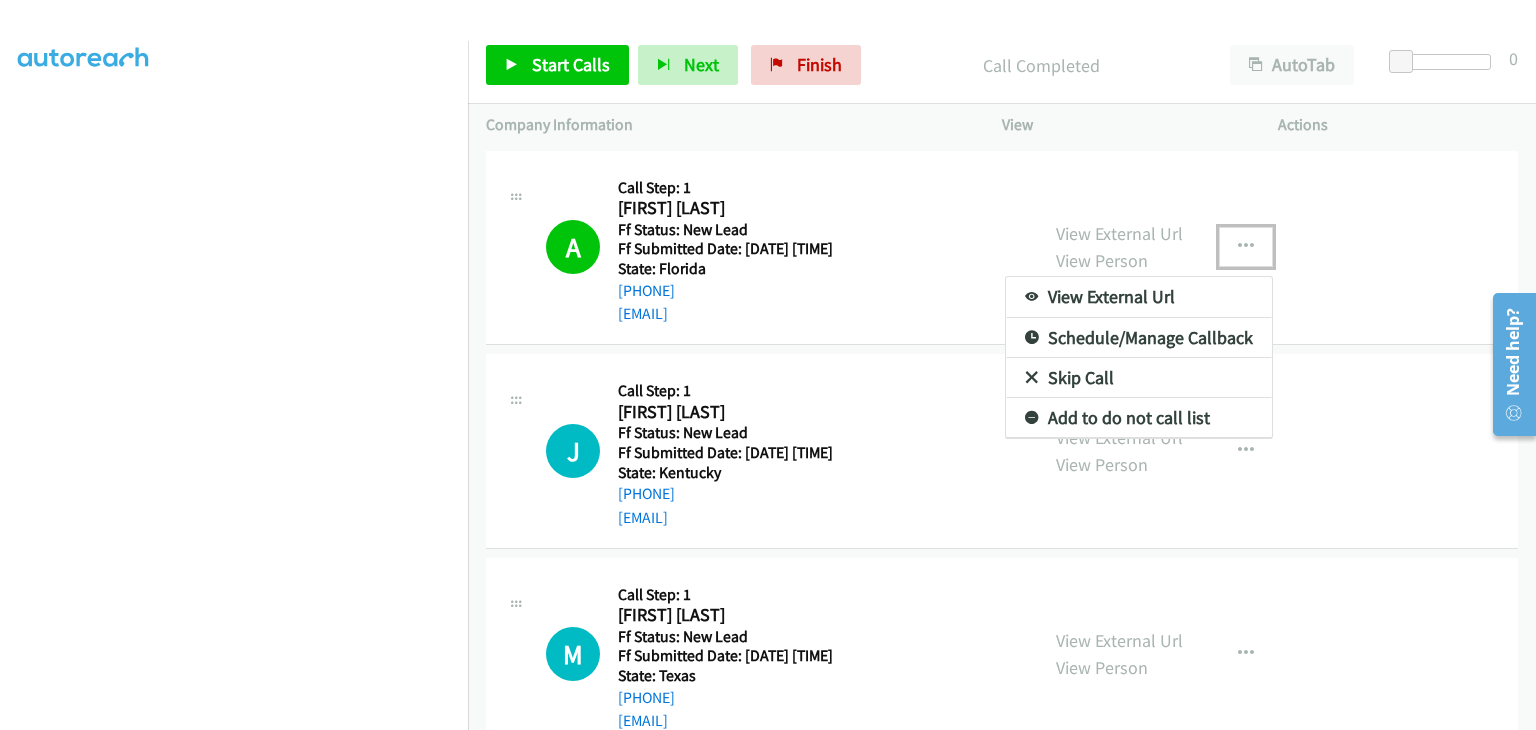 click on "Add to do not call list" at bounding box center (1139, 418) 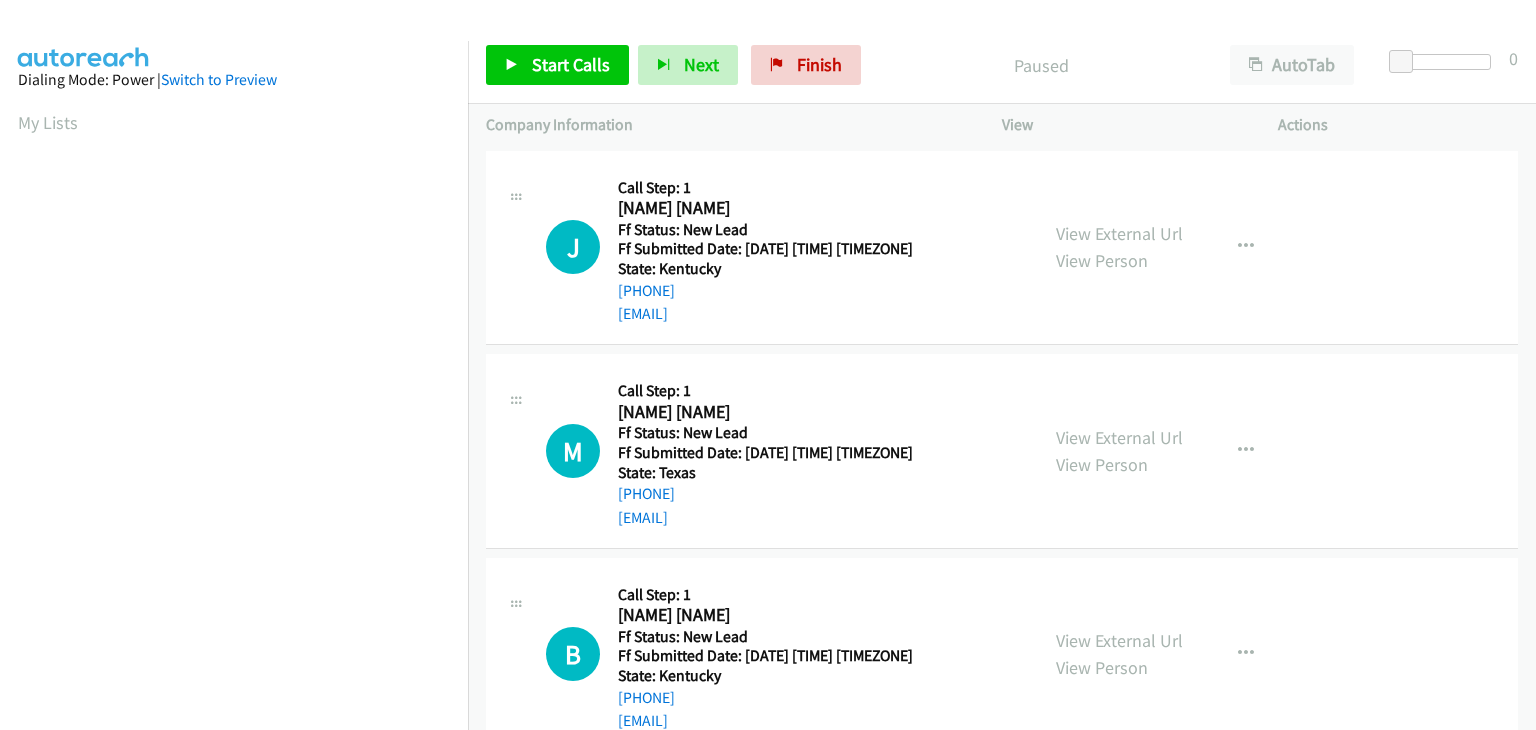 scroll, scrollTop: 0, scrollLeft: 0, axis: both 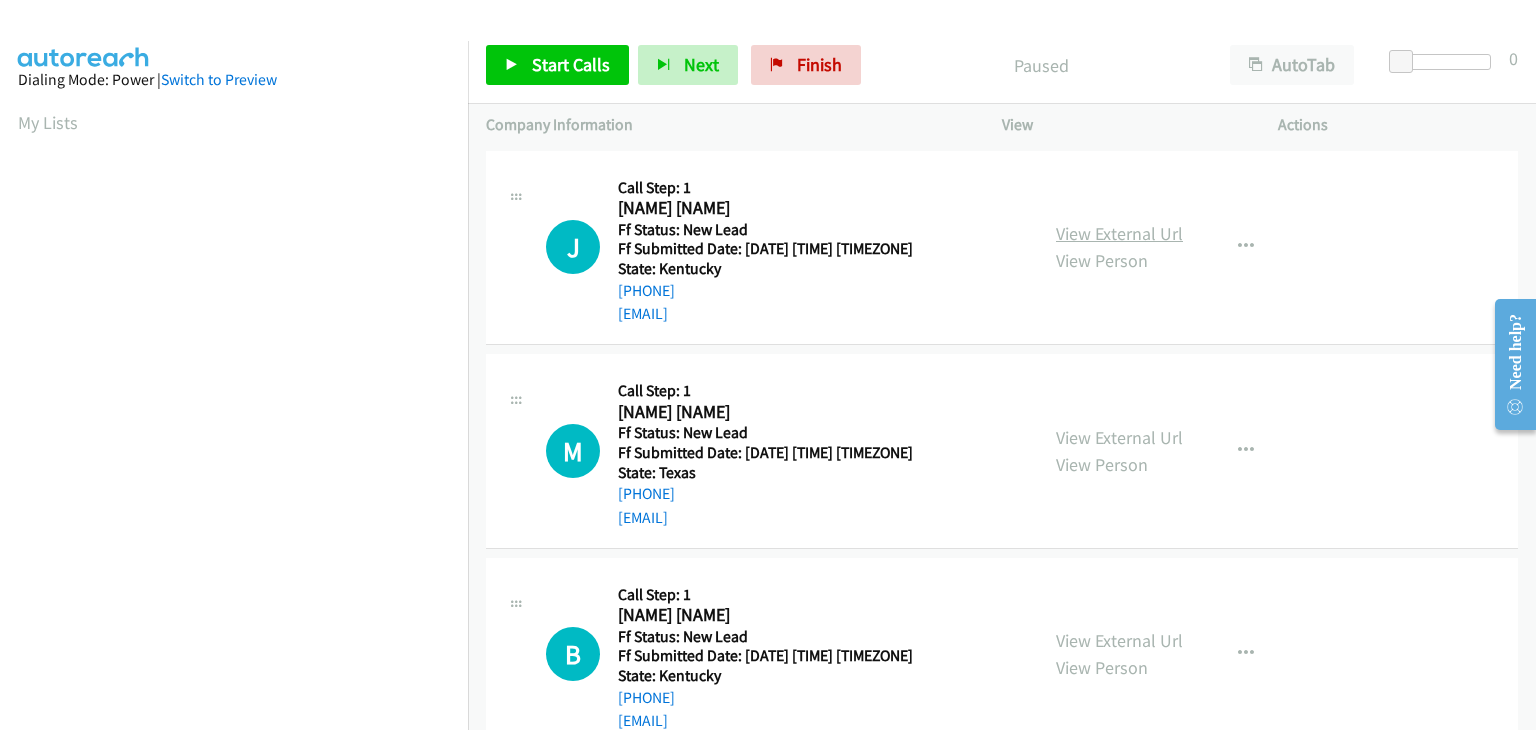 drag, startPoint x: 1108, startPoint y: 233, endPoint x: 1088, endPoint y: 228, distance: 20.615528 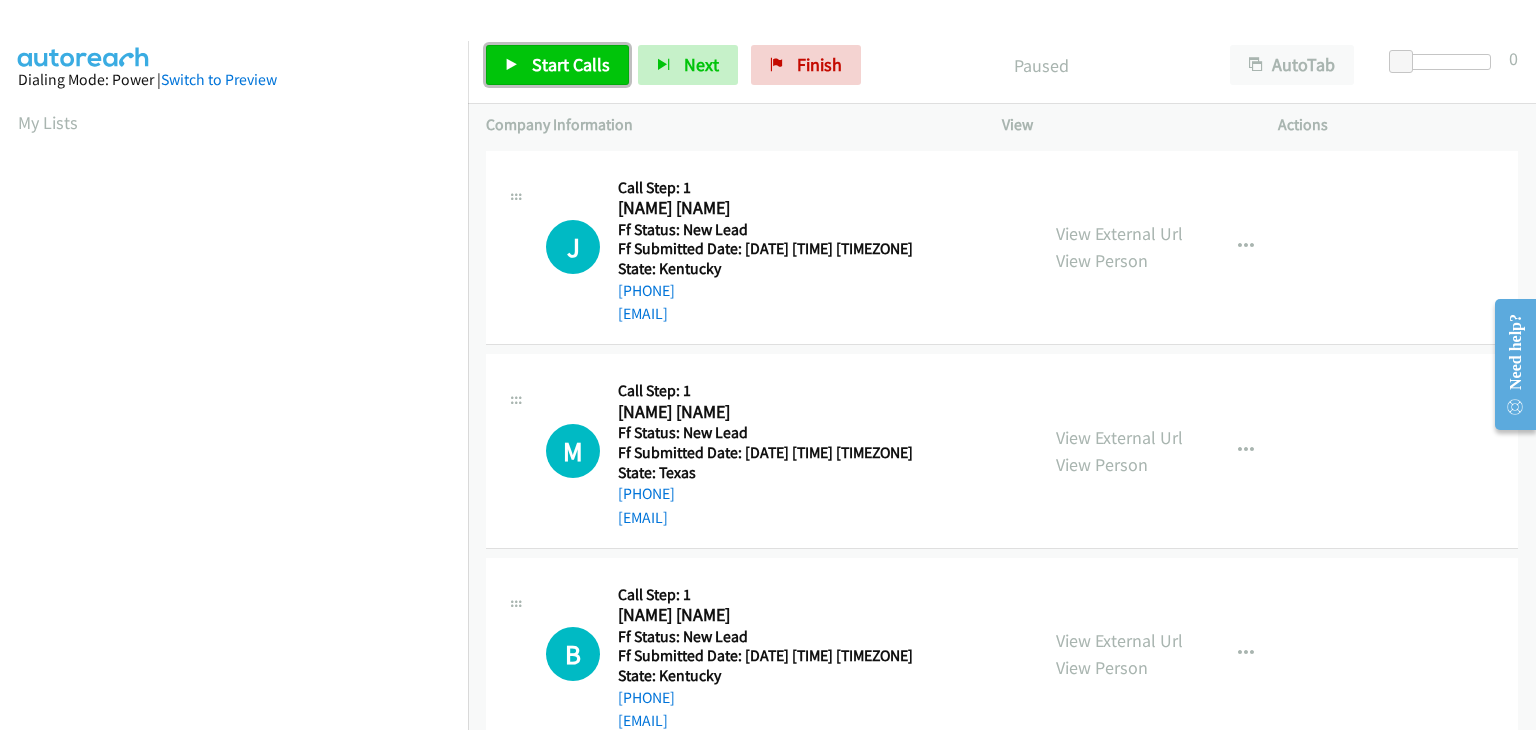 click on "Start Calls" at bounding box center (571, 64) 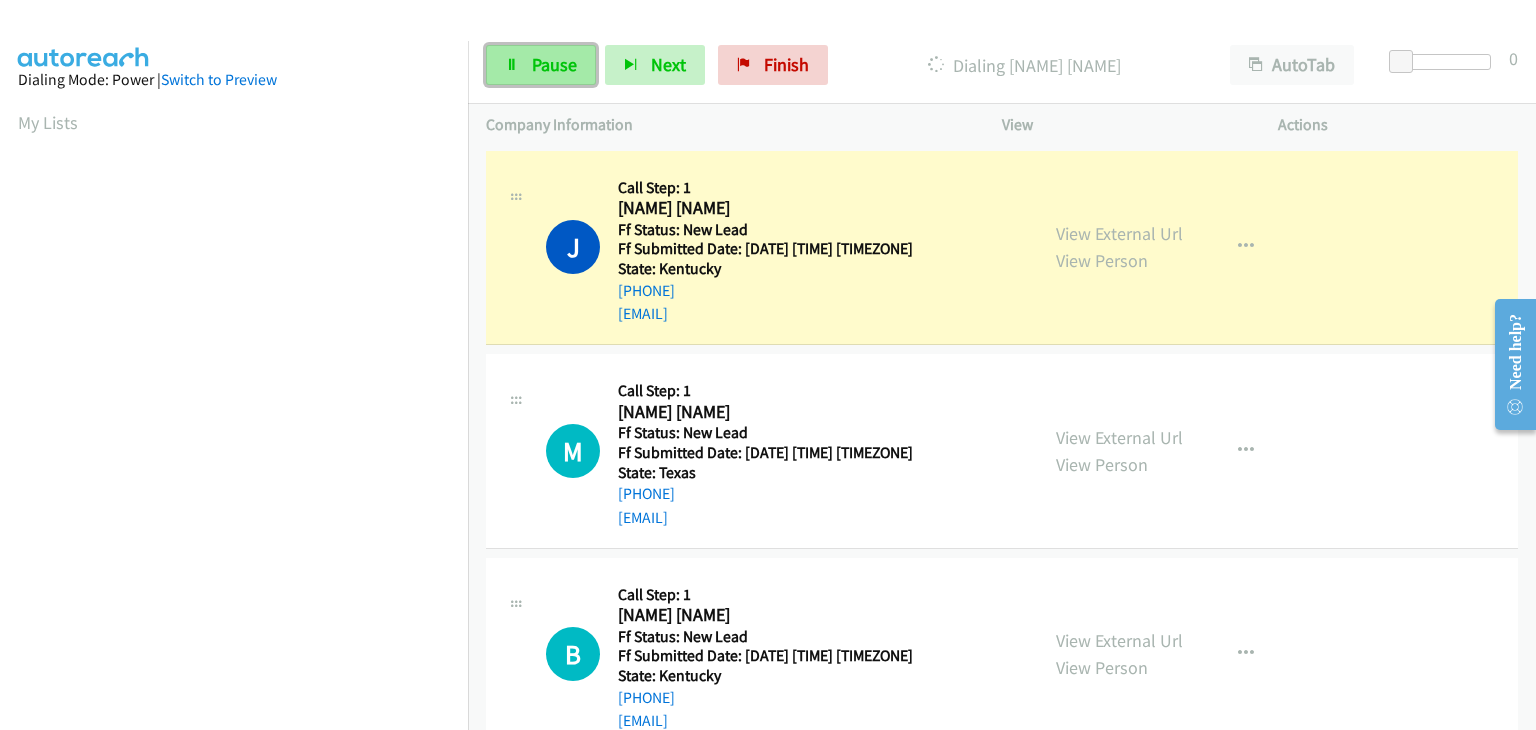click on "Pause" at bounding box center [541, 65] 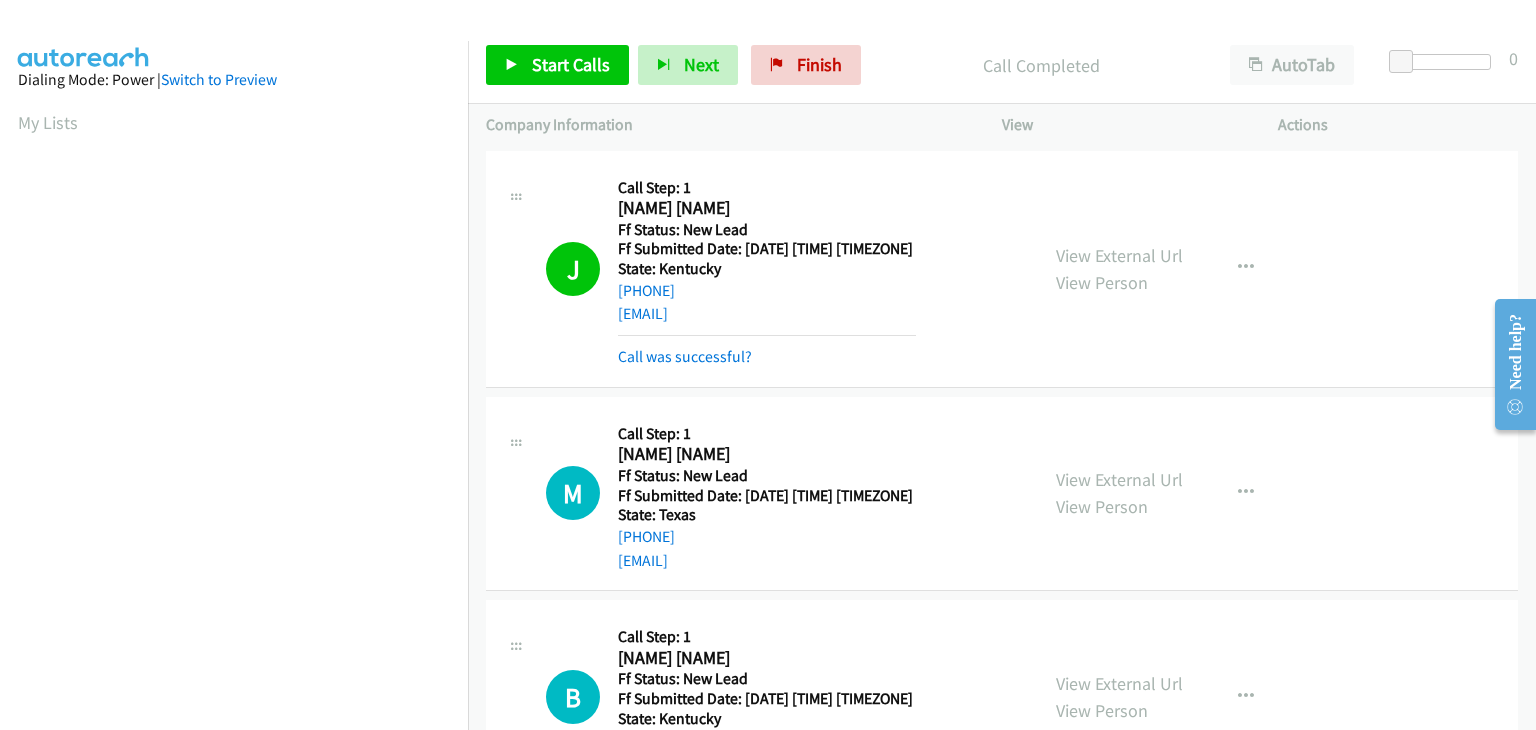 scroll, scrollTop: 392, scrollLeft: 0, axis: vertical 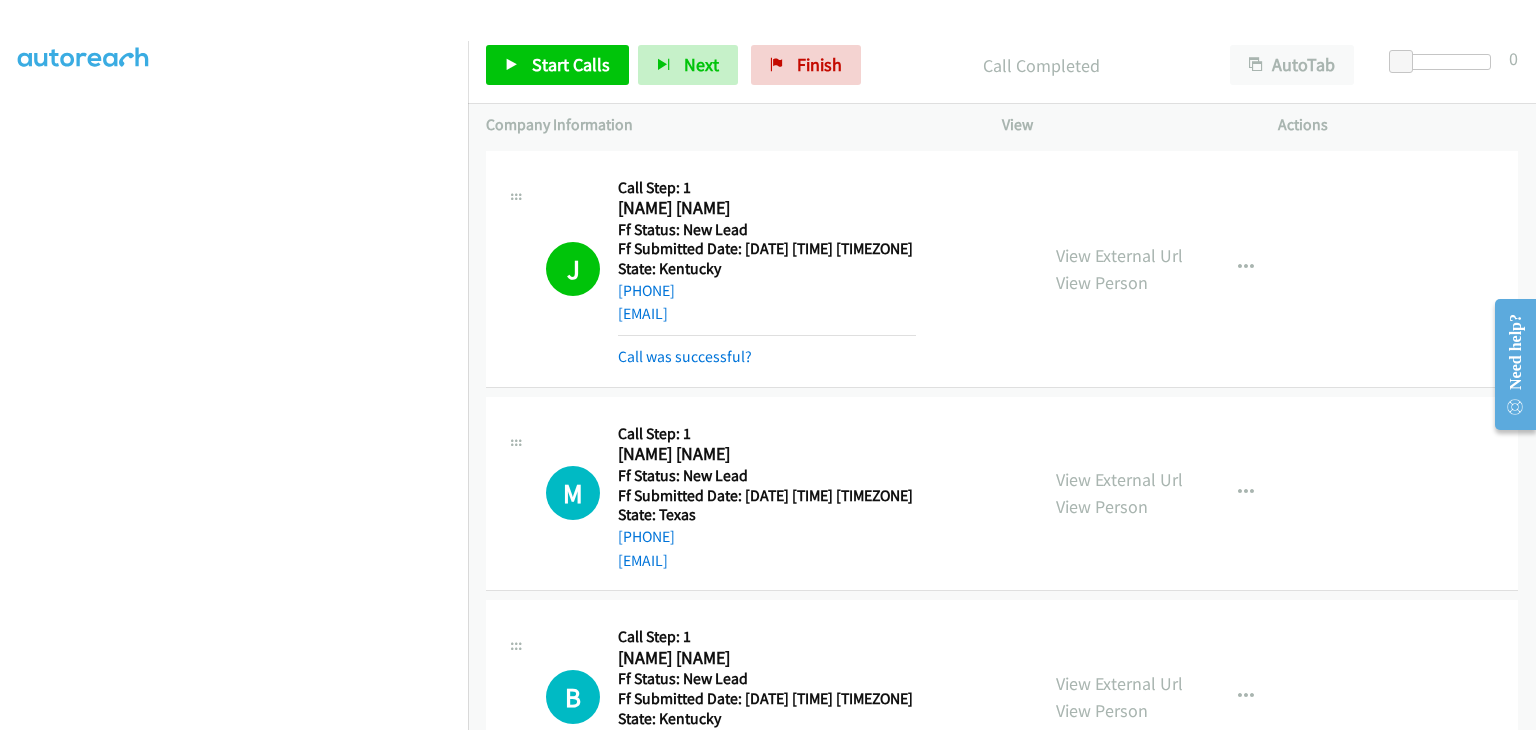 click on "Call was successful?" at bounding box center [767, 357] 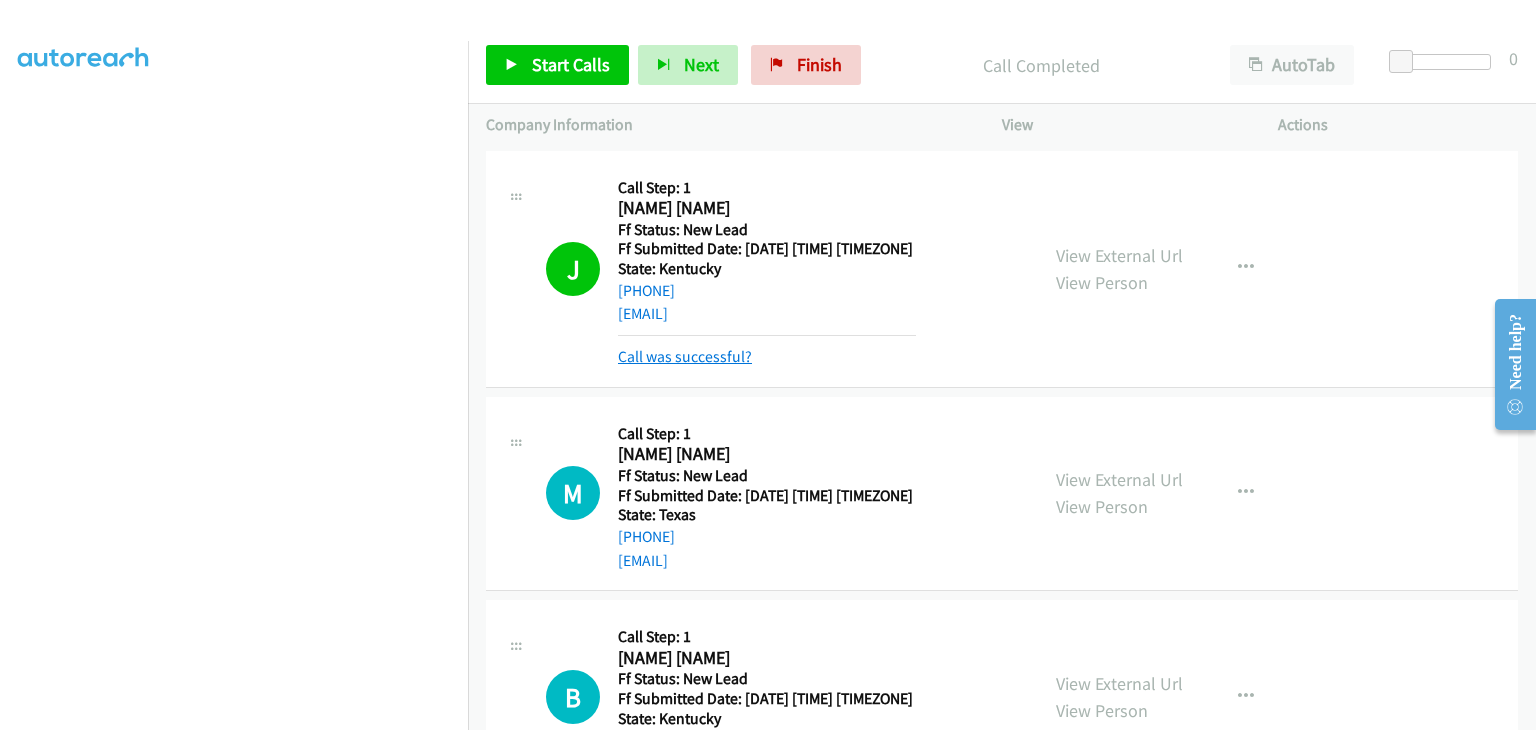 click on "Call was successful?" at bounding box center [685, 356] 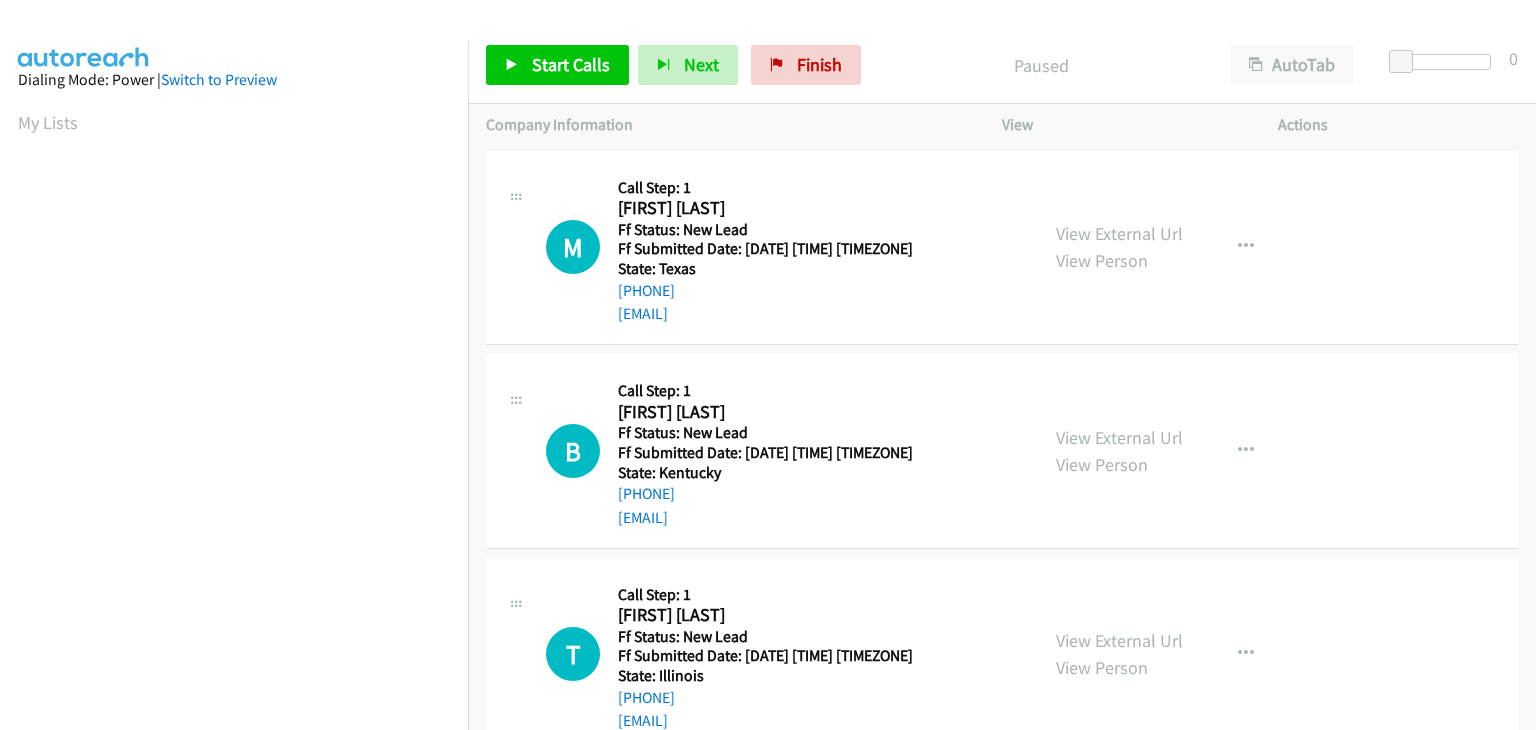 scroll, scrollTop: 0, scrollLeft: 0, axis: both 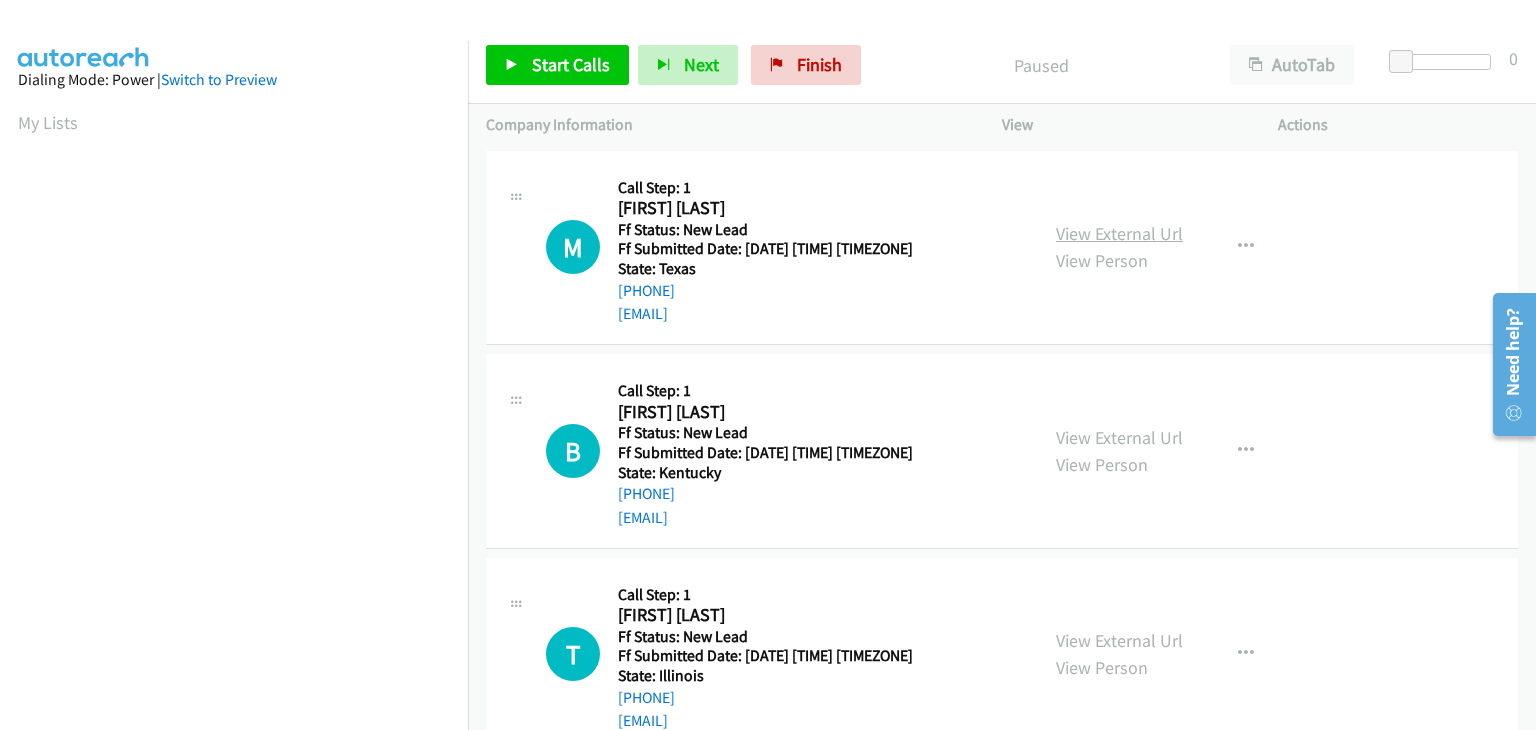 click on "View External Url" at bounding box center [1119, 233] 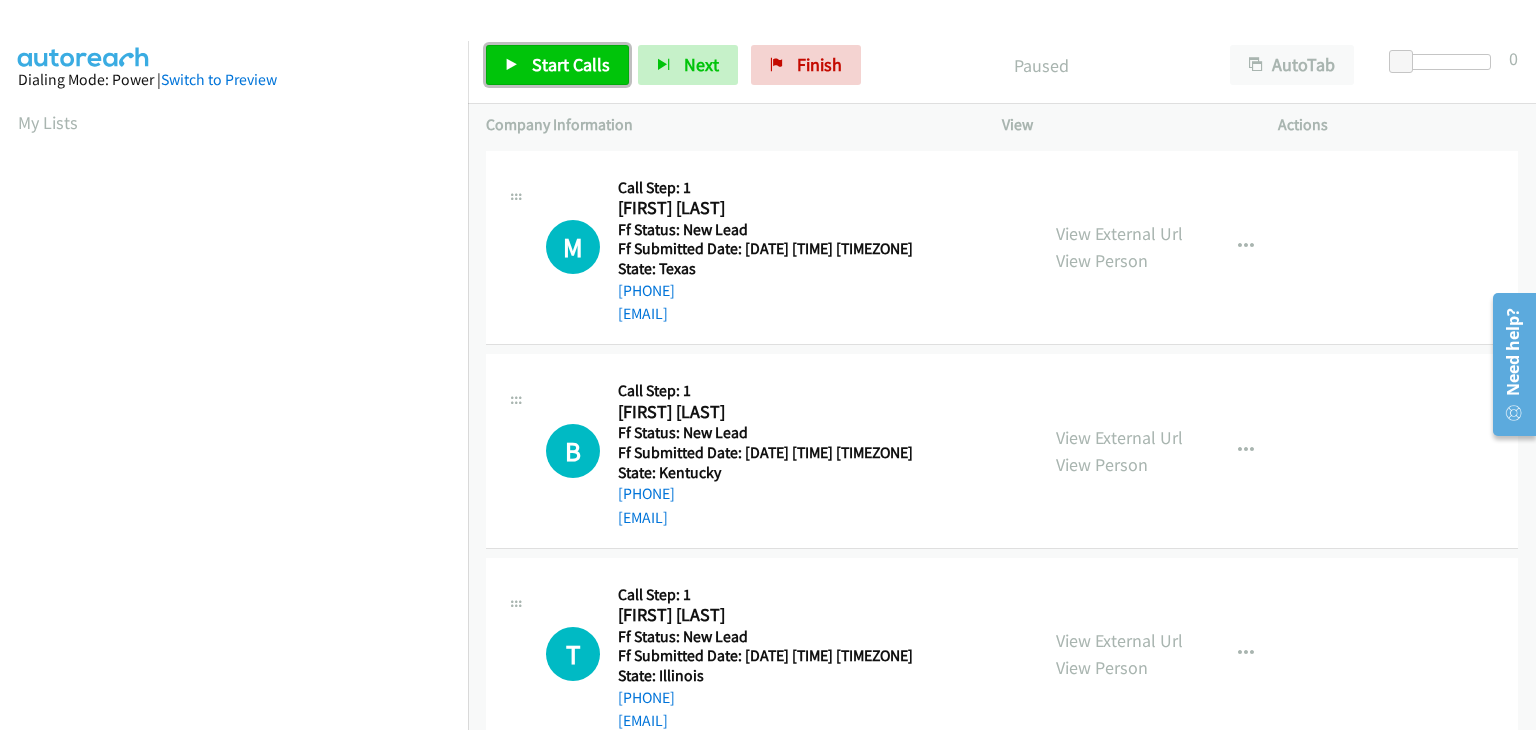 click on "Start Calls" at bounding box center [557, 65] 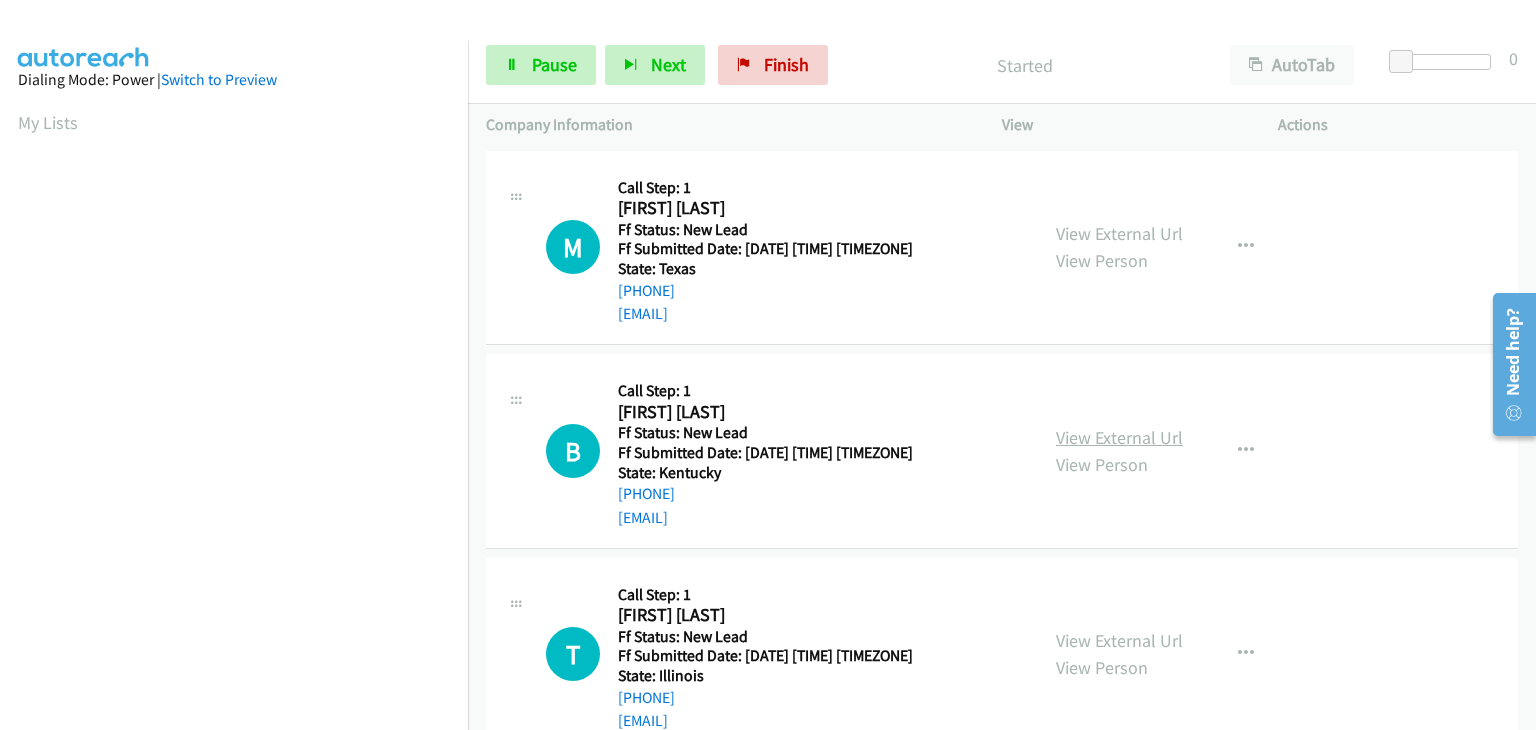 click on "View External Url" at bounding box center [1119, 437] 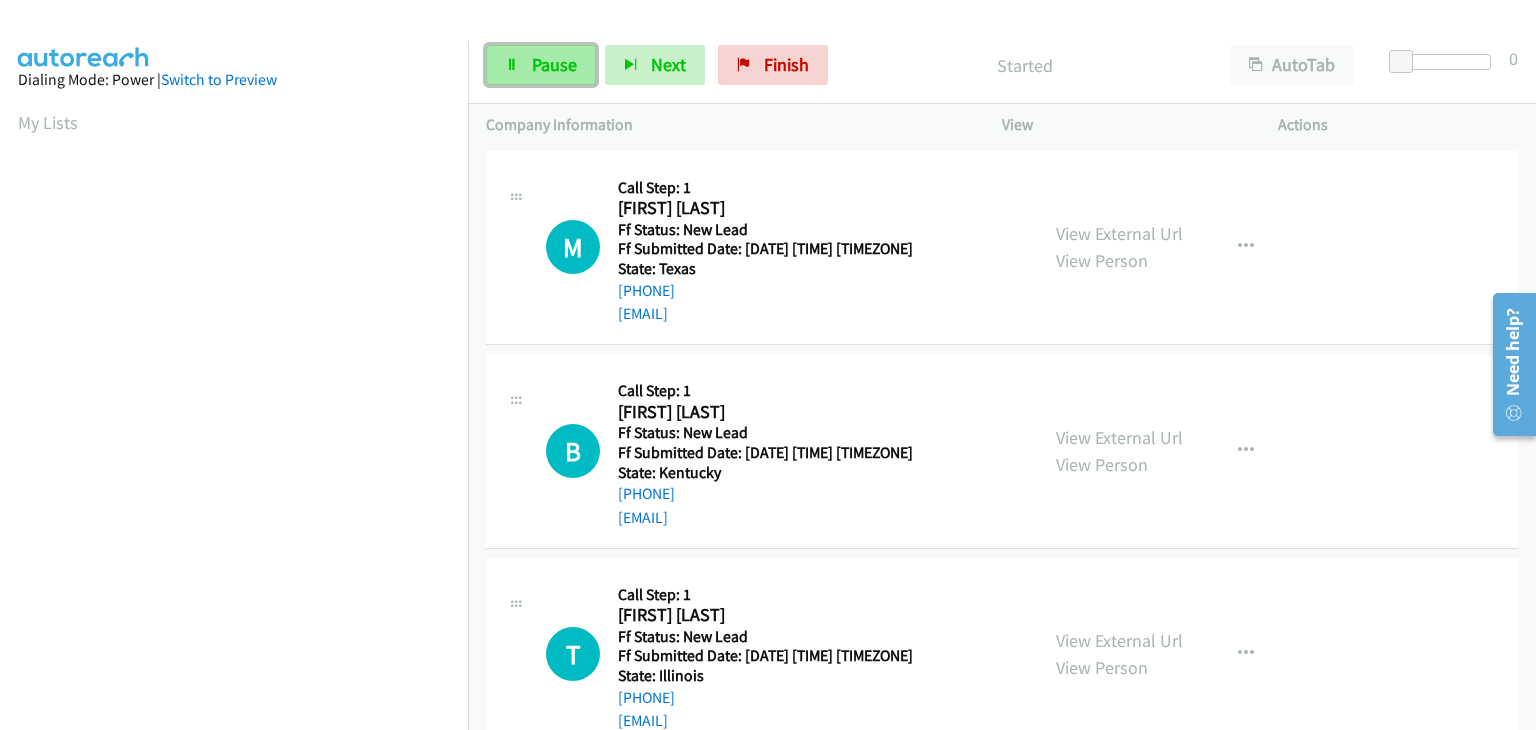 click on "Pause" at bounding box center [541, 65] 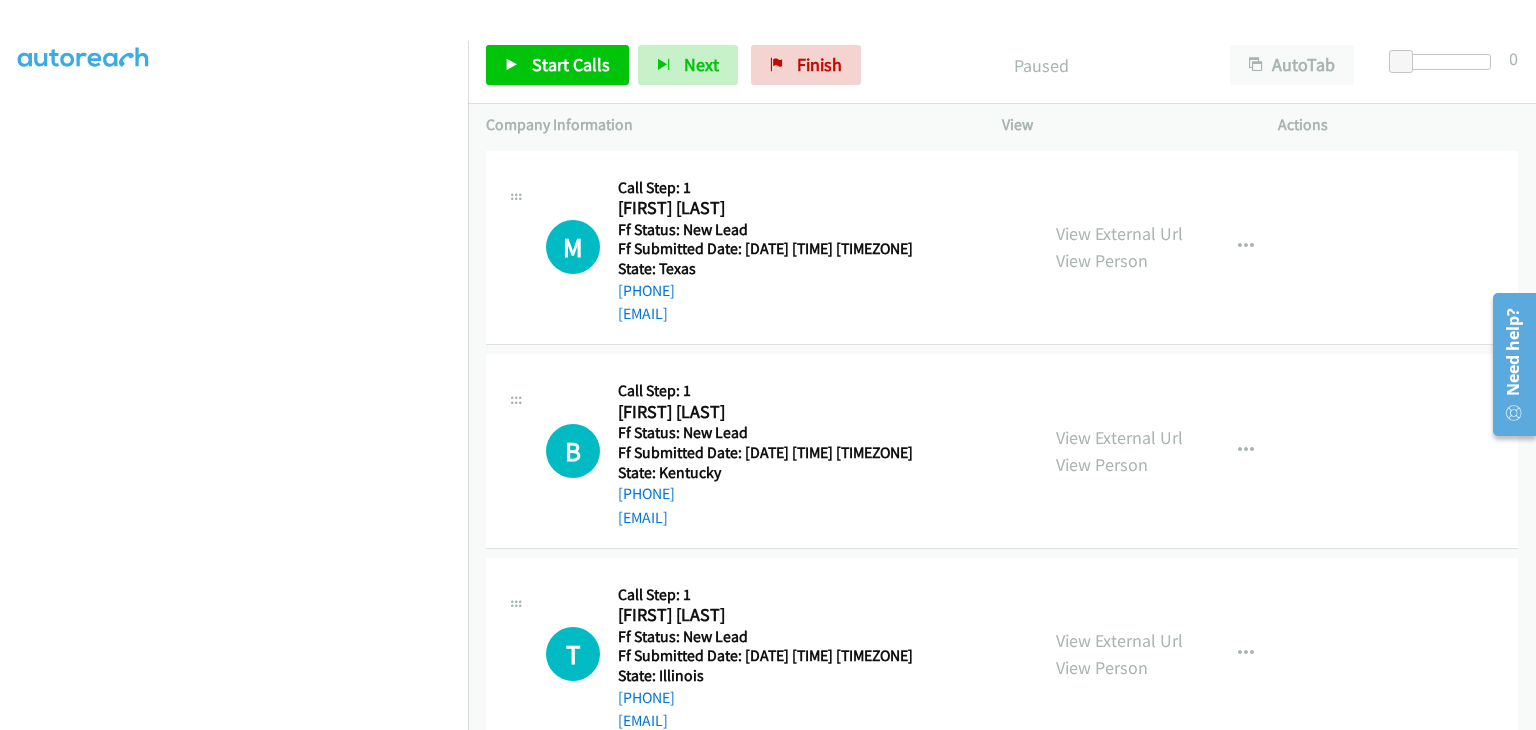 scroll, scrollTop: 0, scrollLeft: 0, axis: both 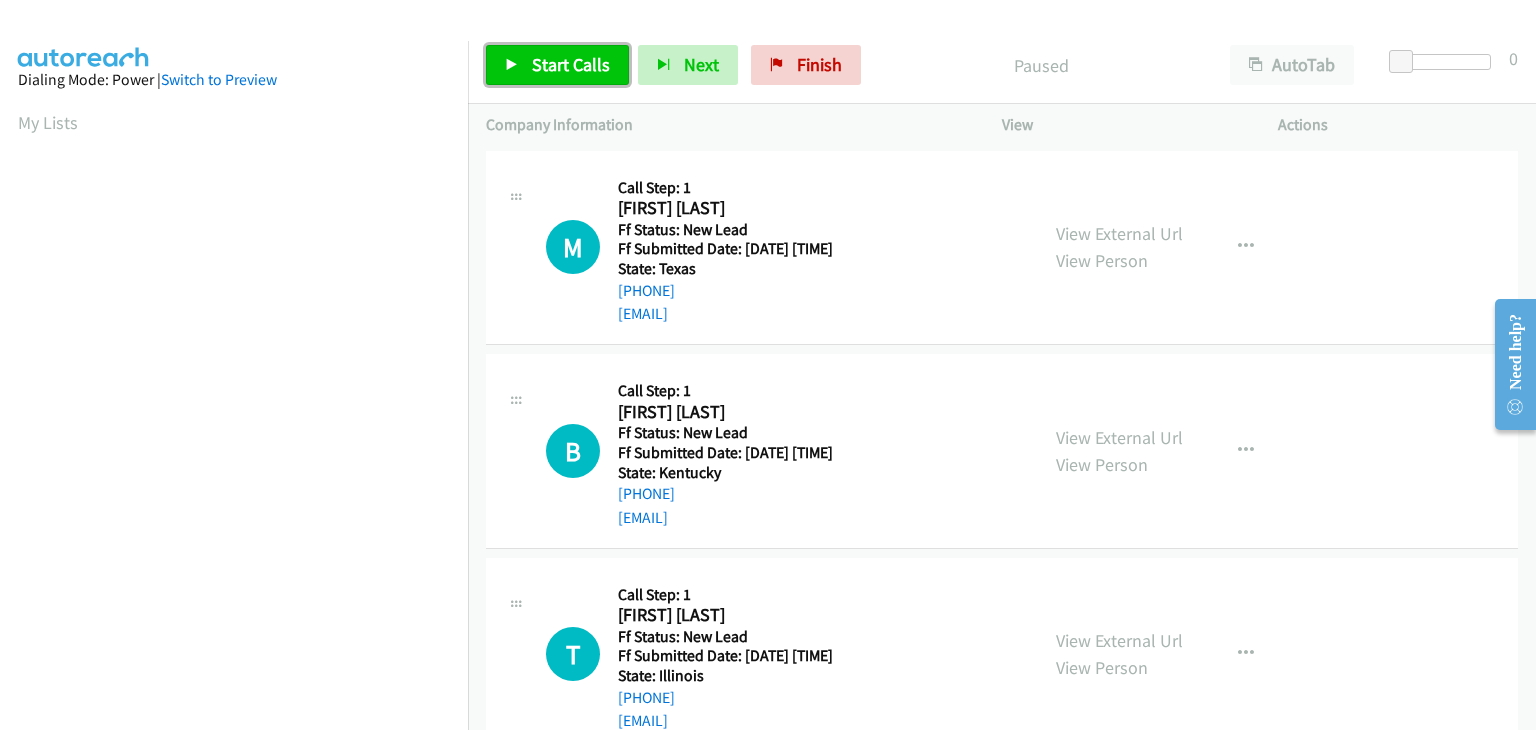 drag, startPoint x: 533, startPoint y: 82, endPoint x: 576, endPoint y: 80, distance: 43.046486 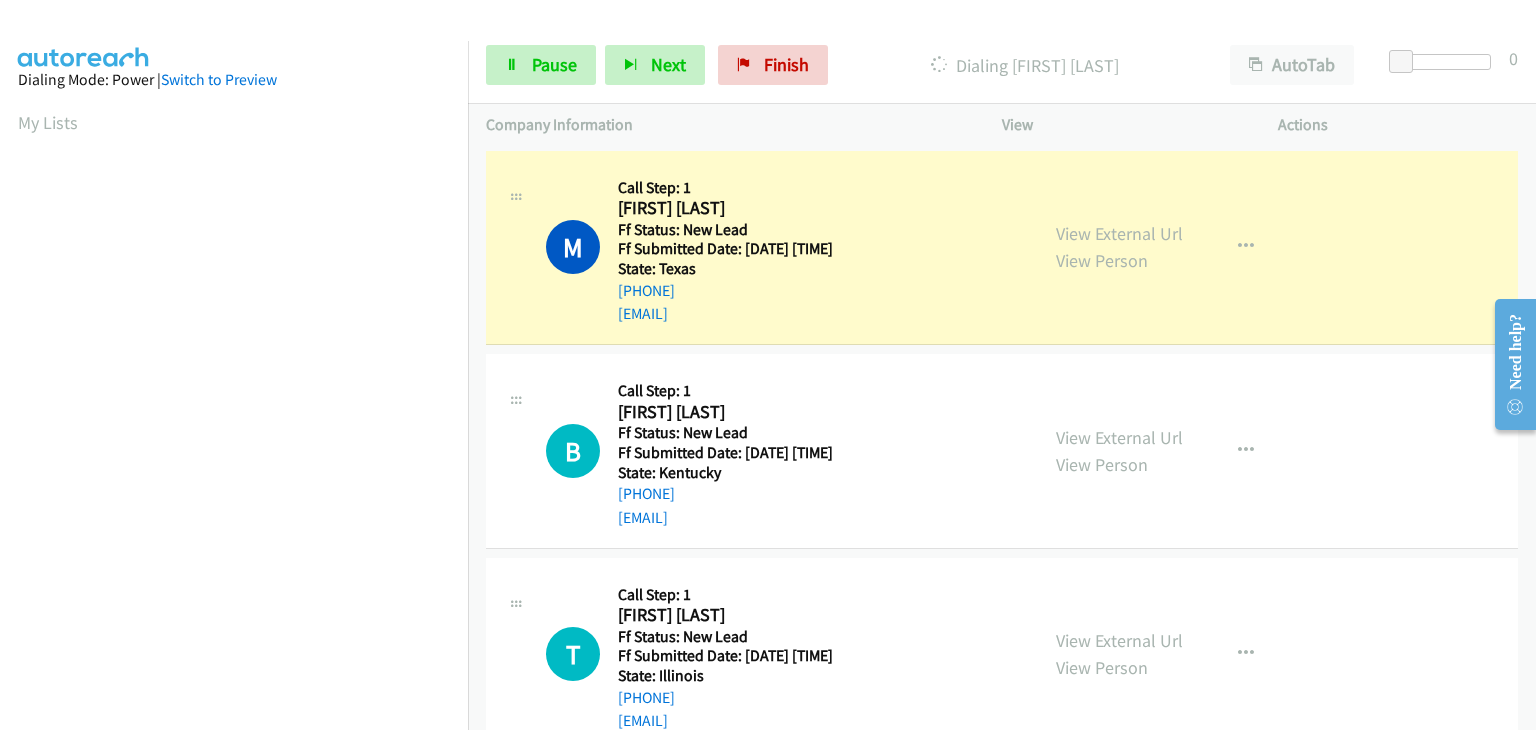 scroll, scrollTop: 392, scrollLeft: 0, axis: vertical 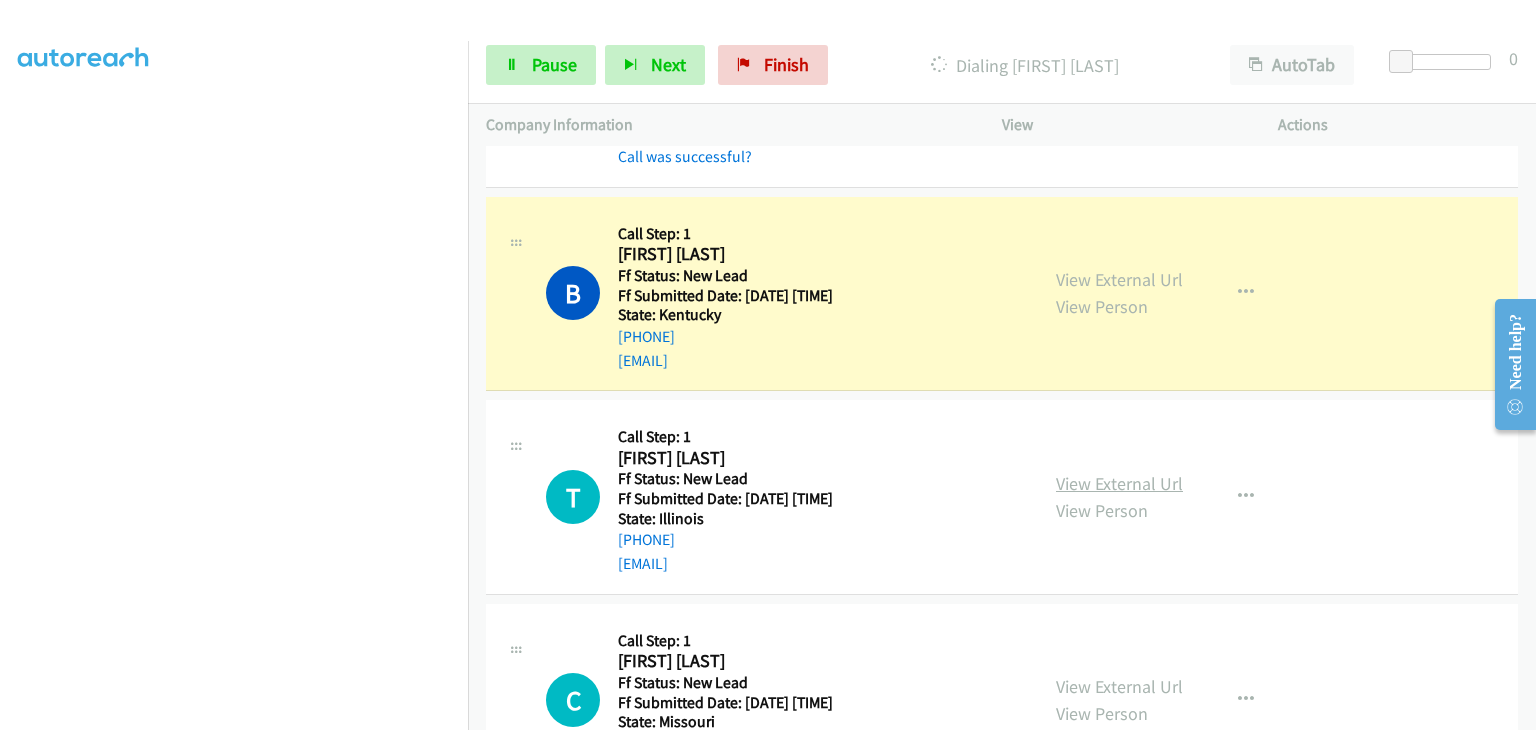 click on "View External Url" at bounding box center [1119, 483] 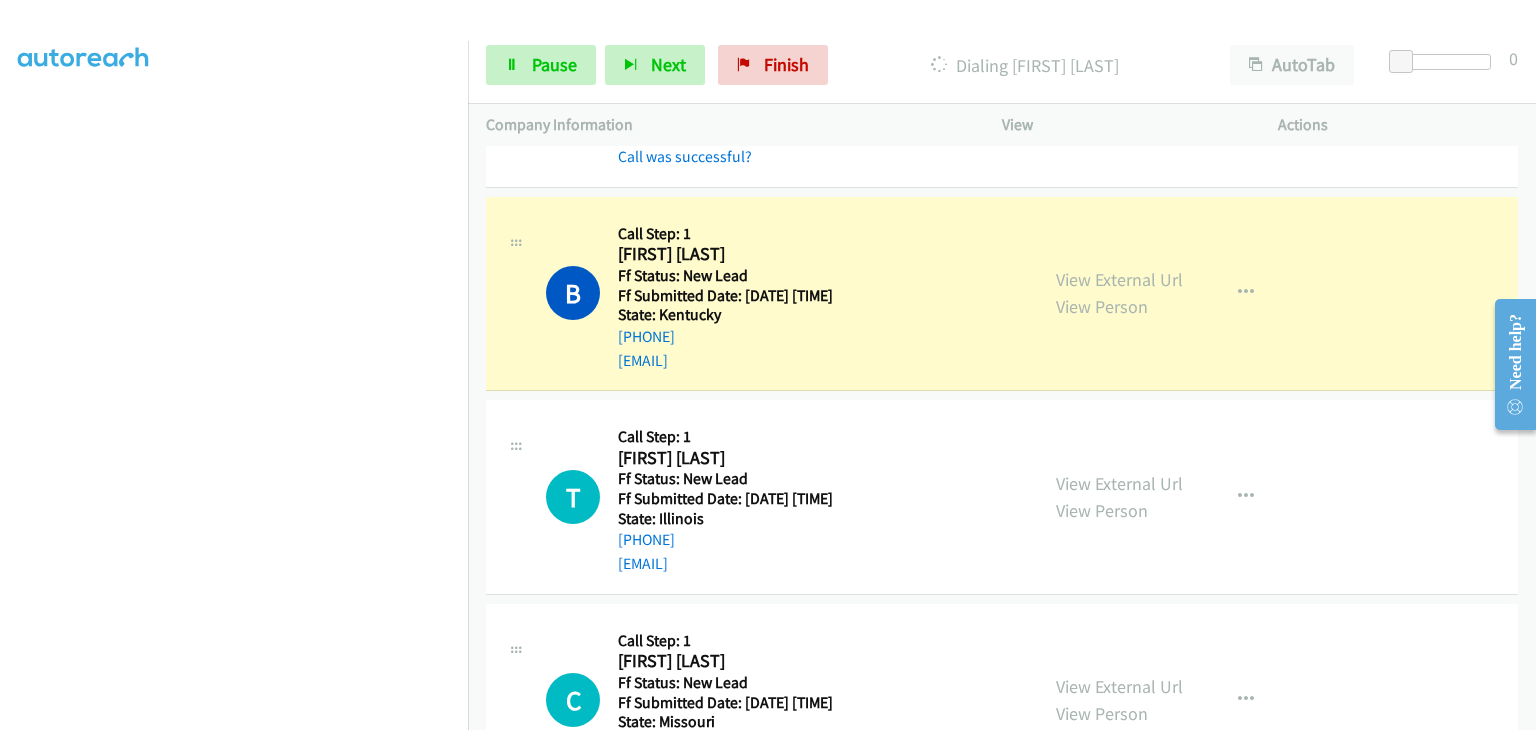 scroll, scrollTop: 392, scrollLeft: 0, axis: vertical 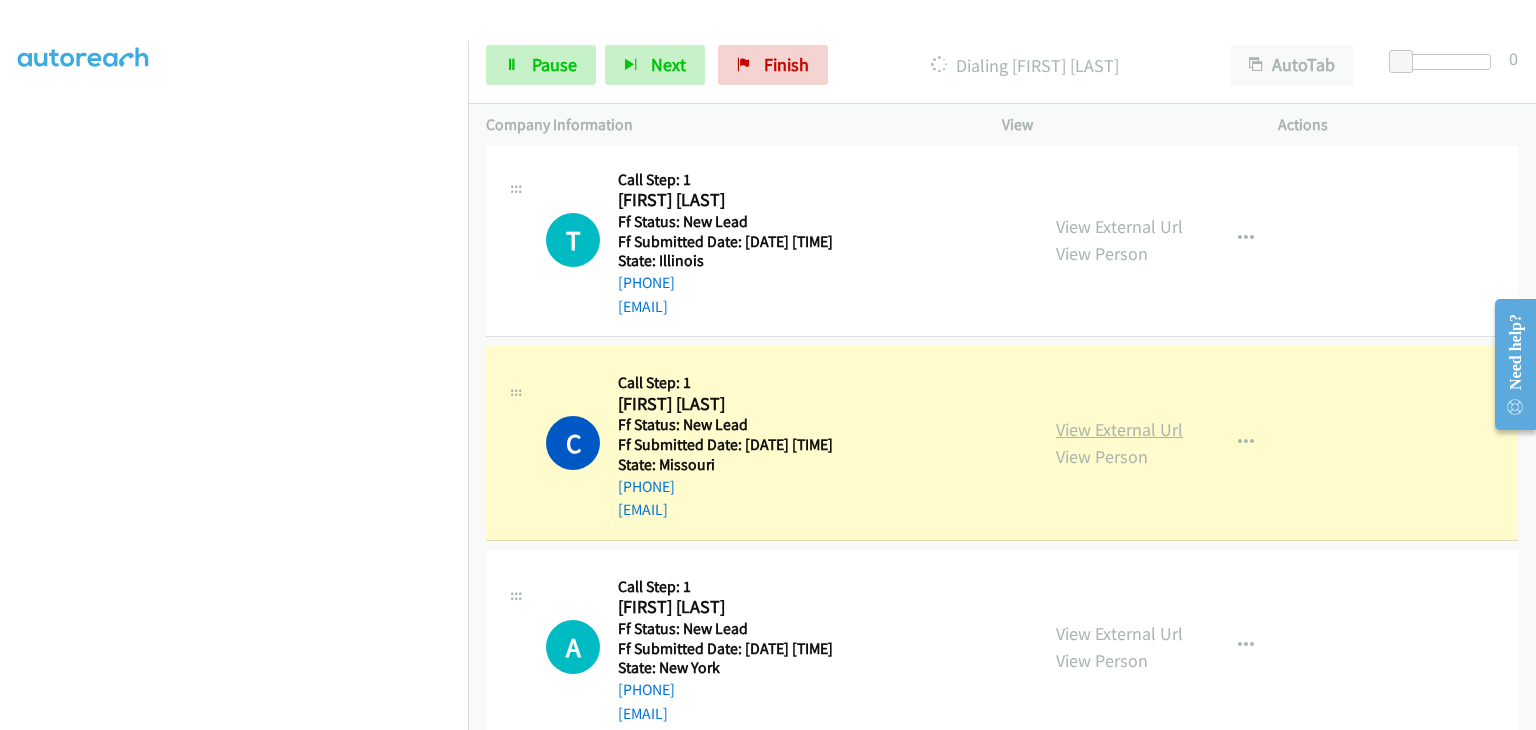 click on "View External Url" at bounding box center (1119, 429) 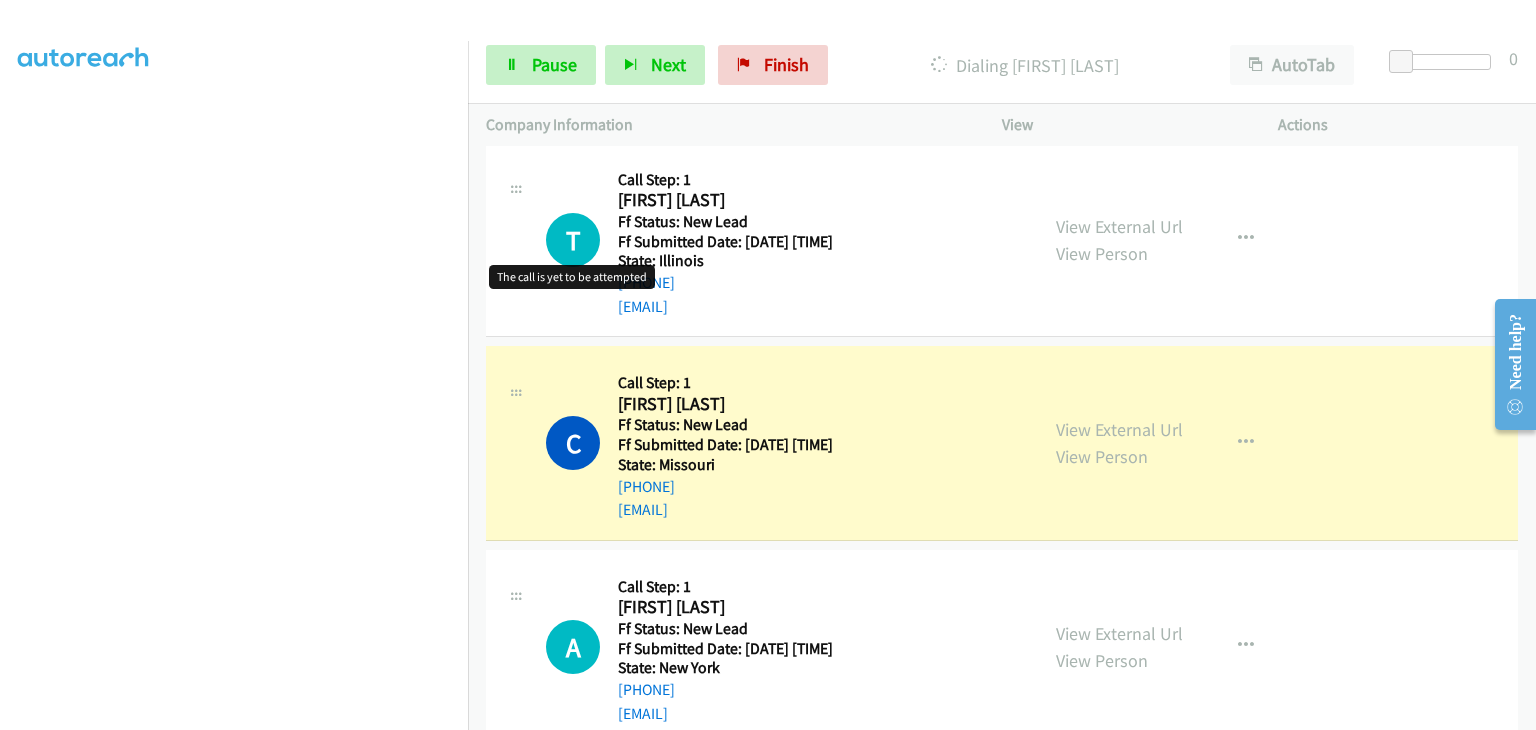 scroll, scrollTop: 392, scrollLeft: 0, axis: vertical 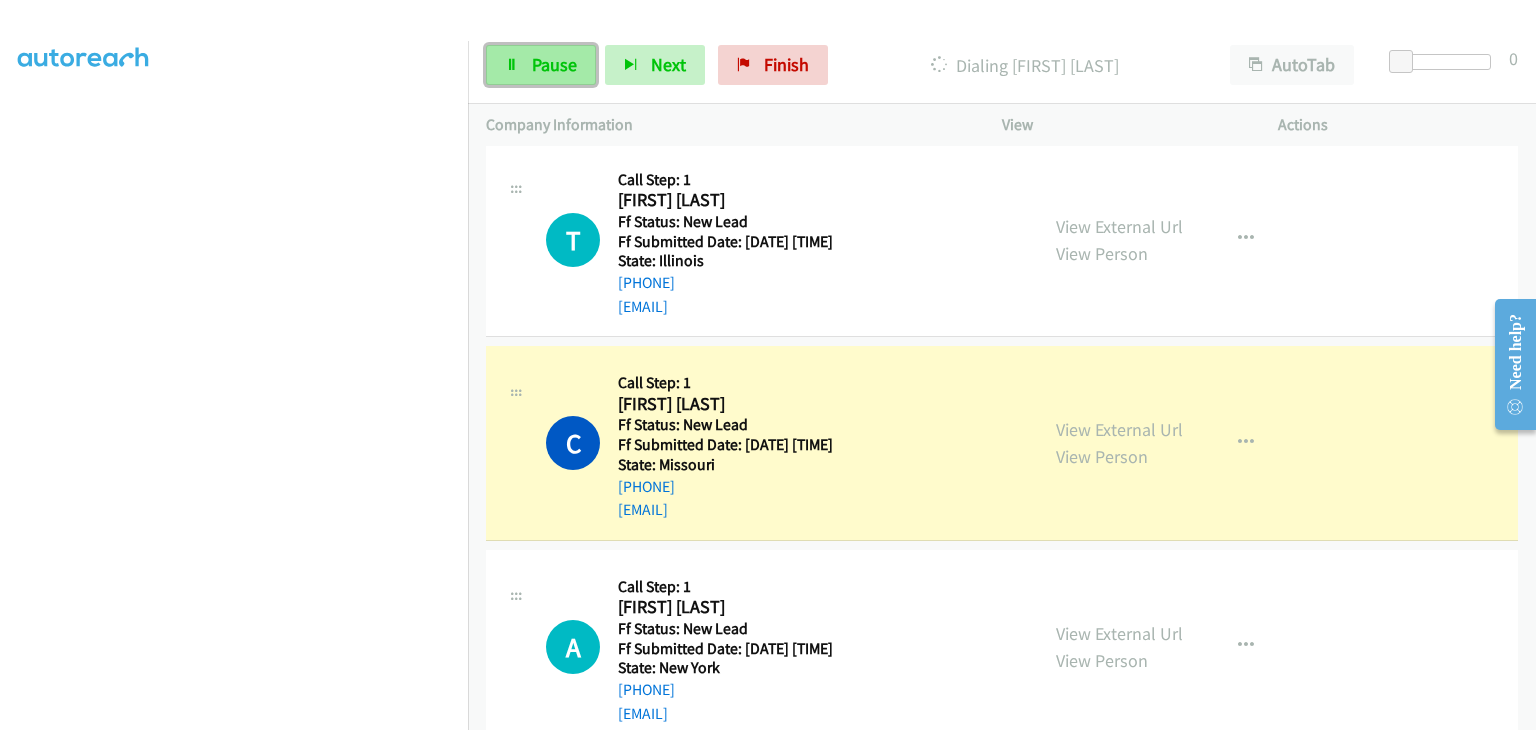click on "Pause" at bounding box center (554, 64) 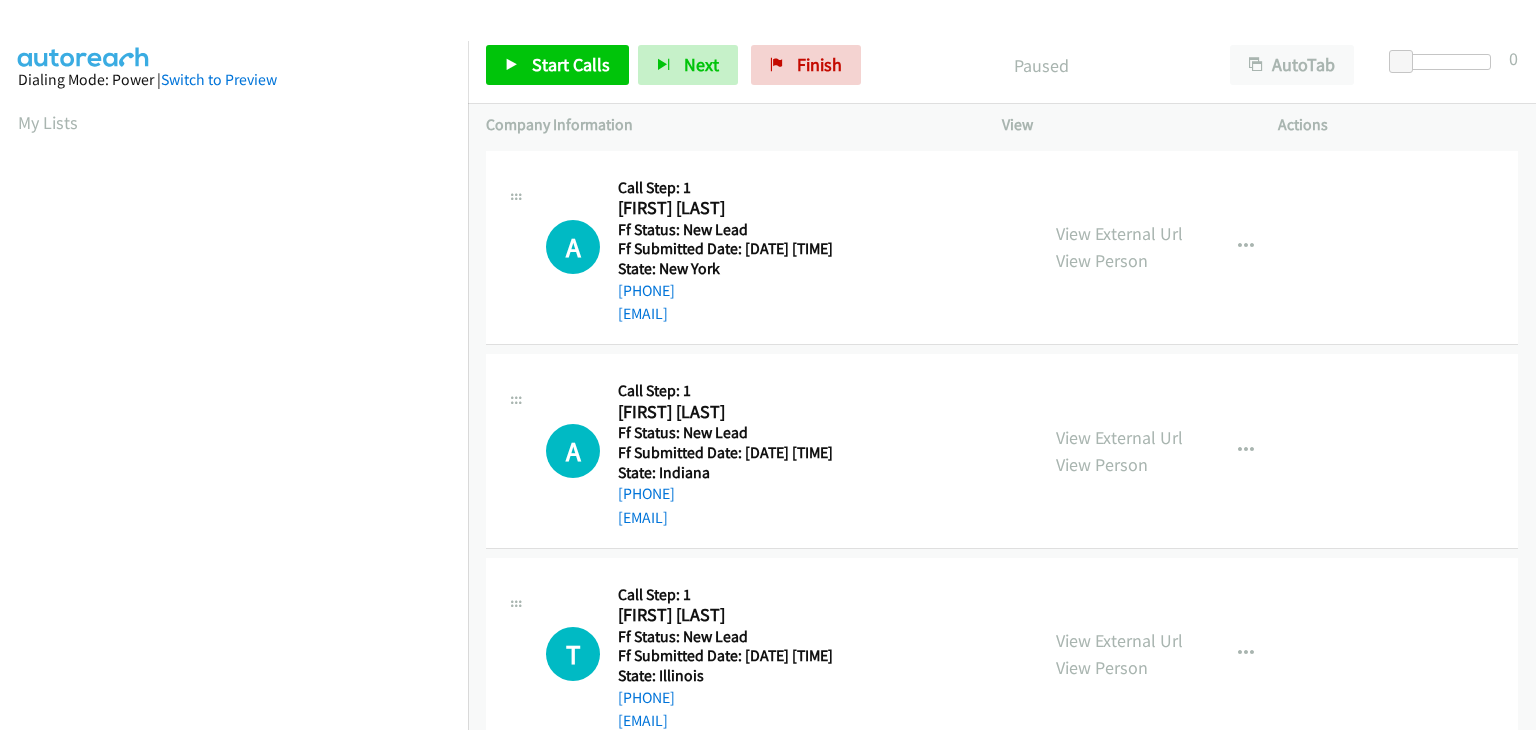 scroll, scrollTop: 0, scrollLeft: 0, axis: both 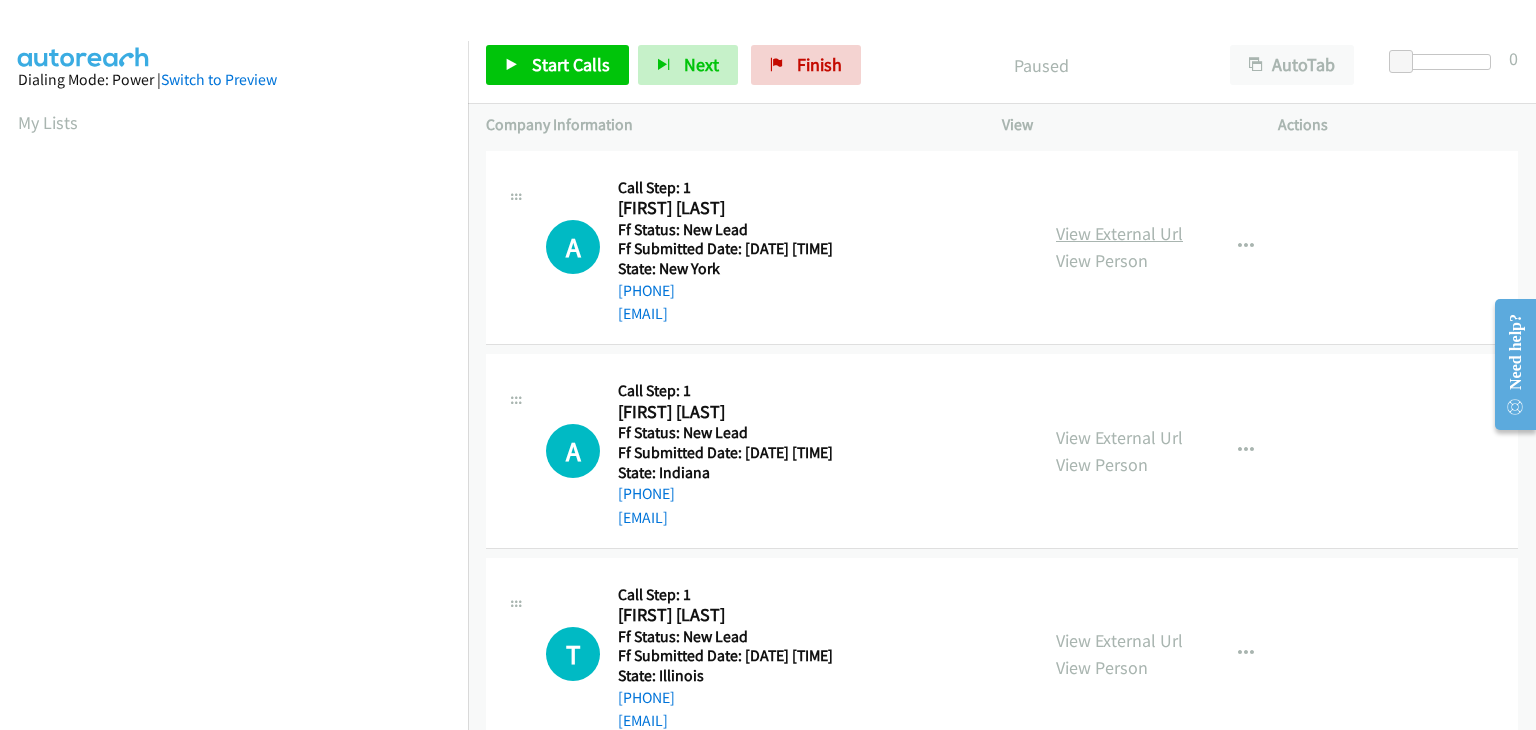 click on "View External Url" at bounding box center [1119, 233] 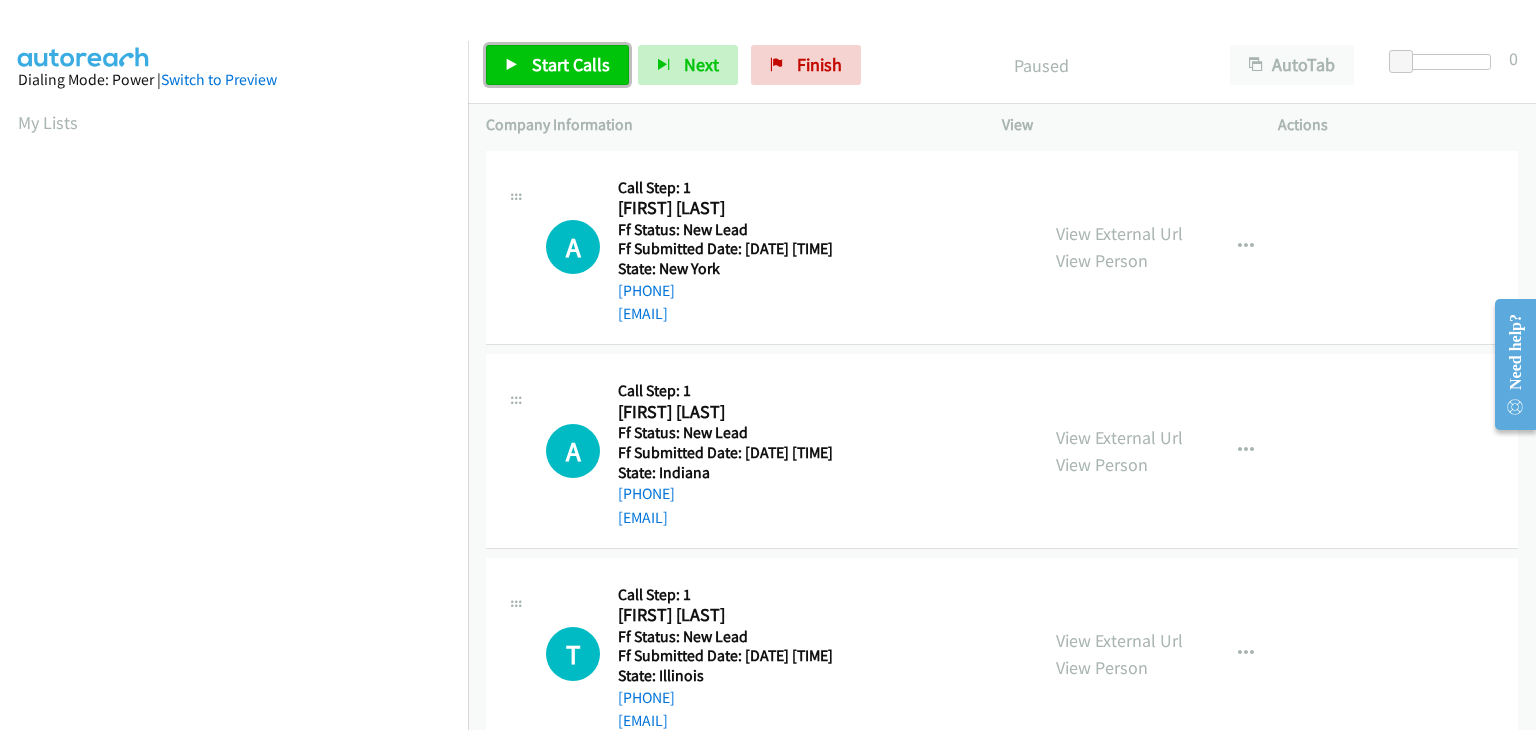 click on "Start Calls" at bounding box center (571, 64) 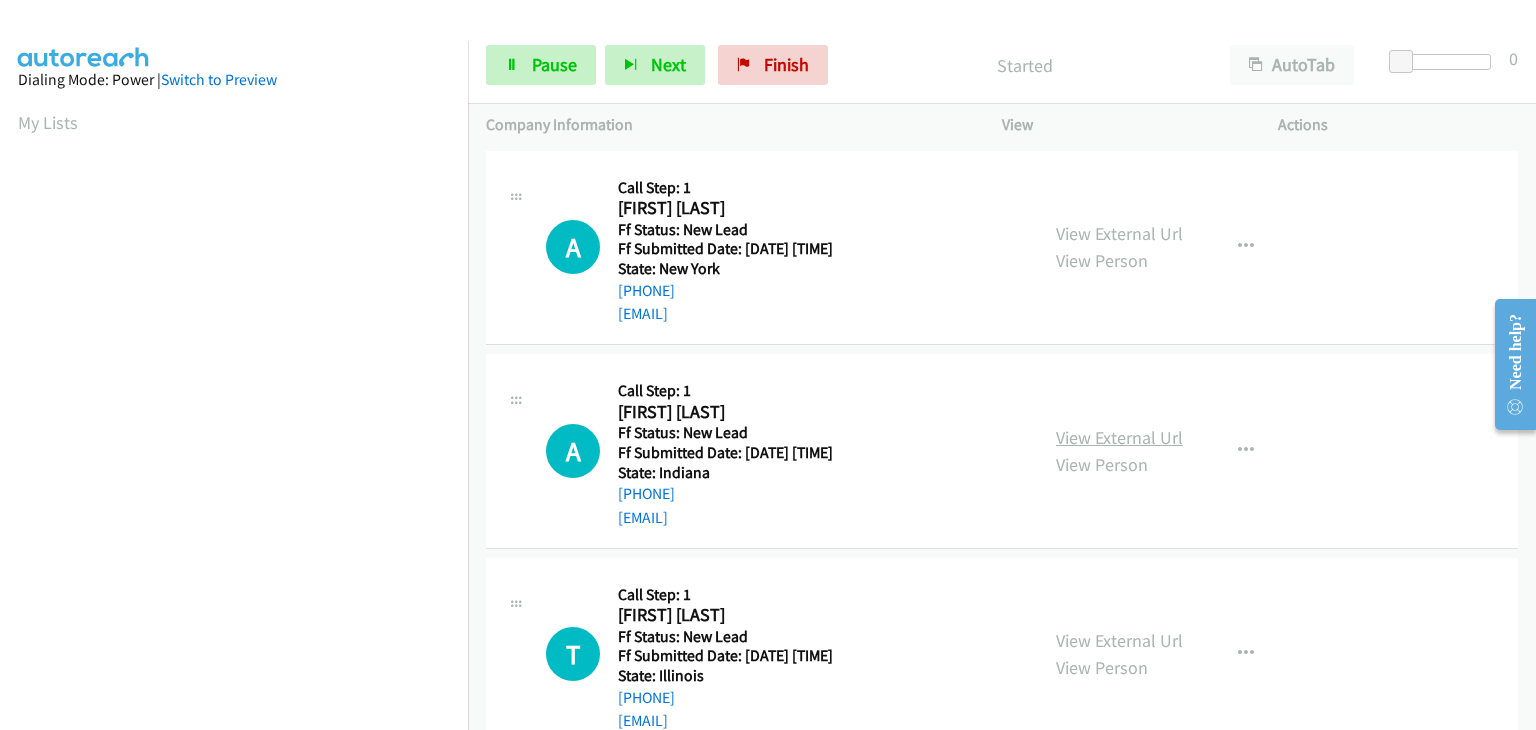 click on "View External Url" at bounding box center (1119, 437) 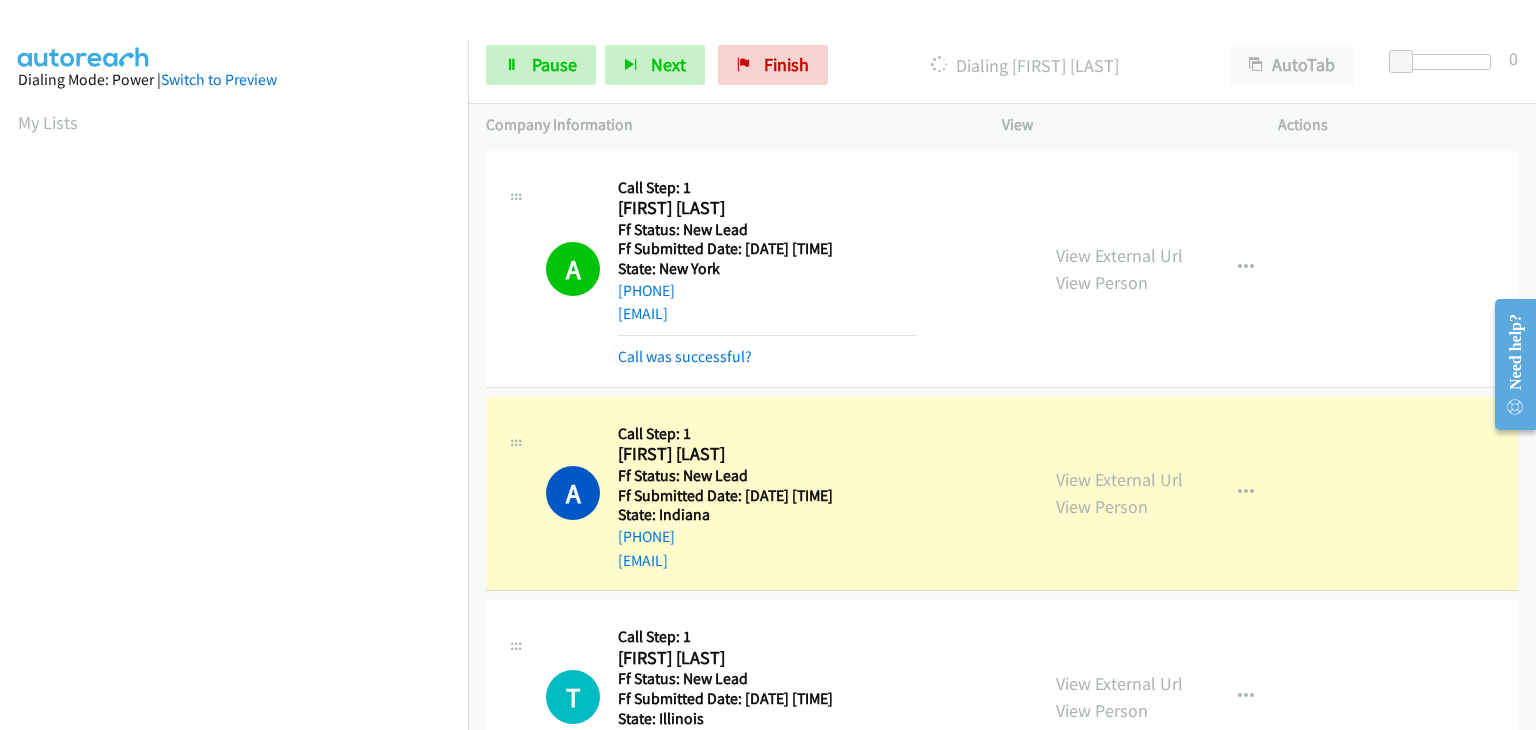 scroll, scrollTop: 392, scrollLeft: 0, axis: vertical 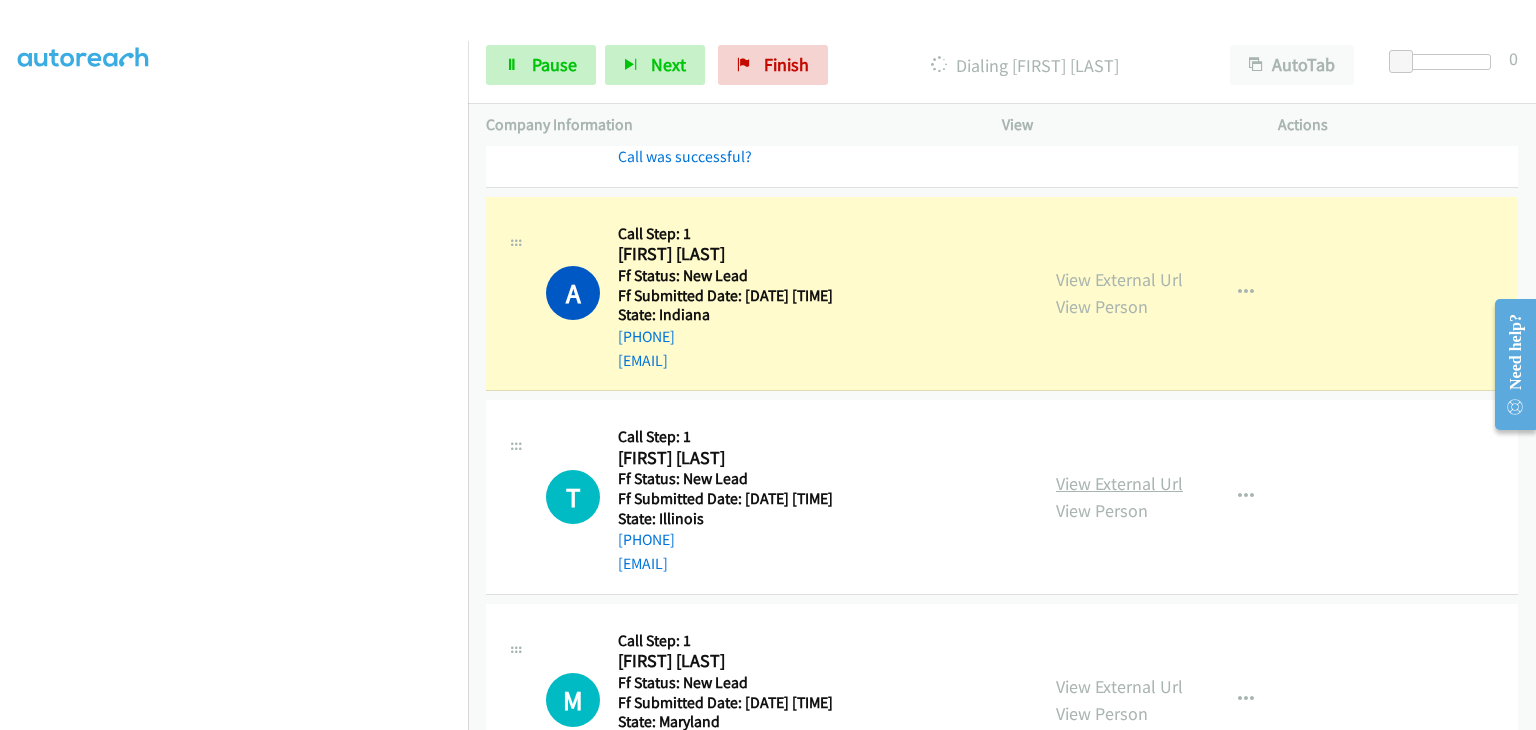 click on "View External Url" at bounding box center (1119, 483) 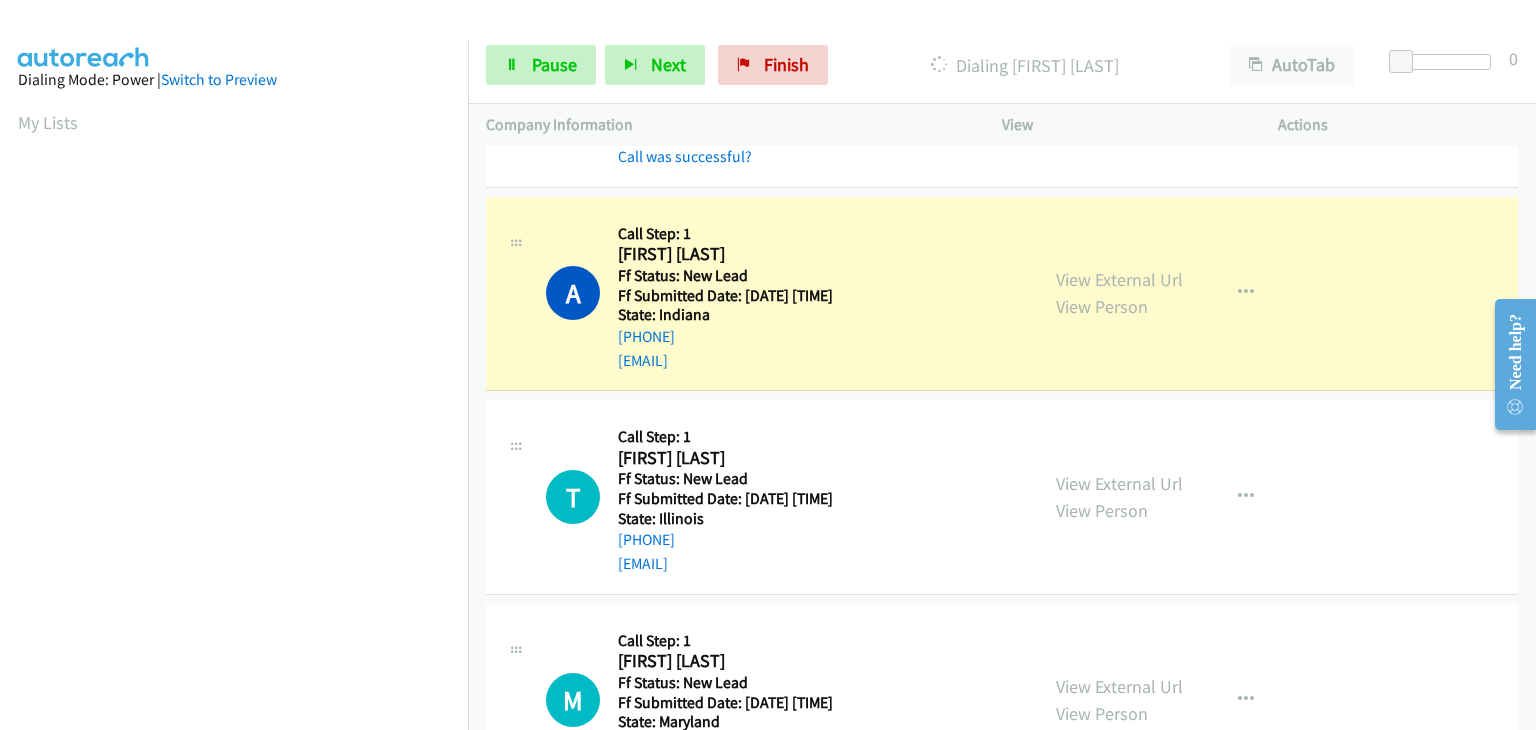 scroll, scrollTop: 392, scrollLeft: 0, axis: vertical 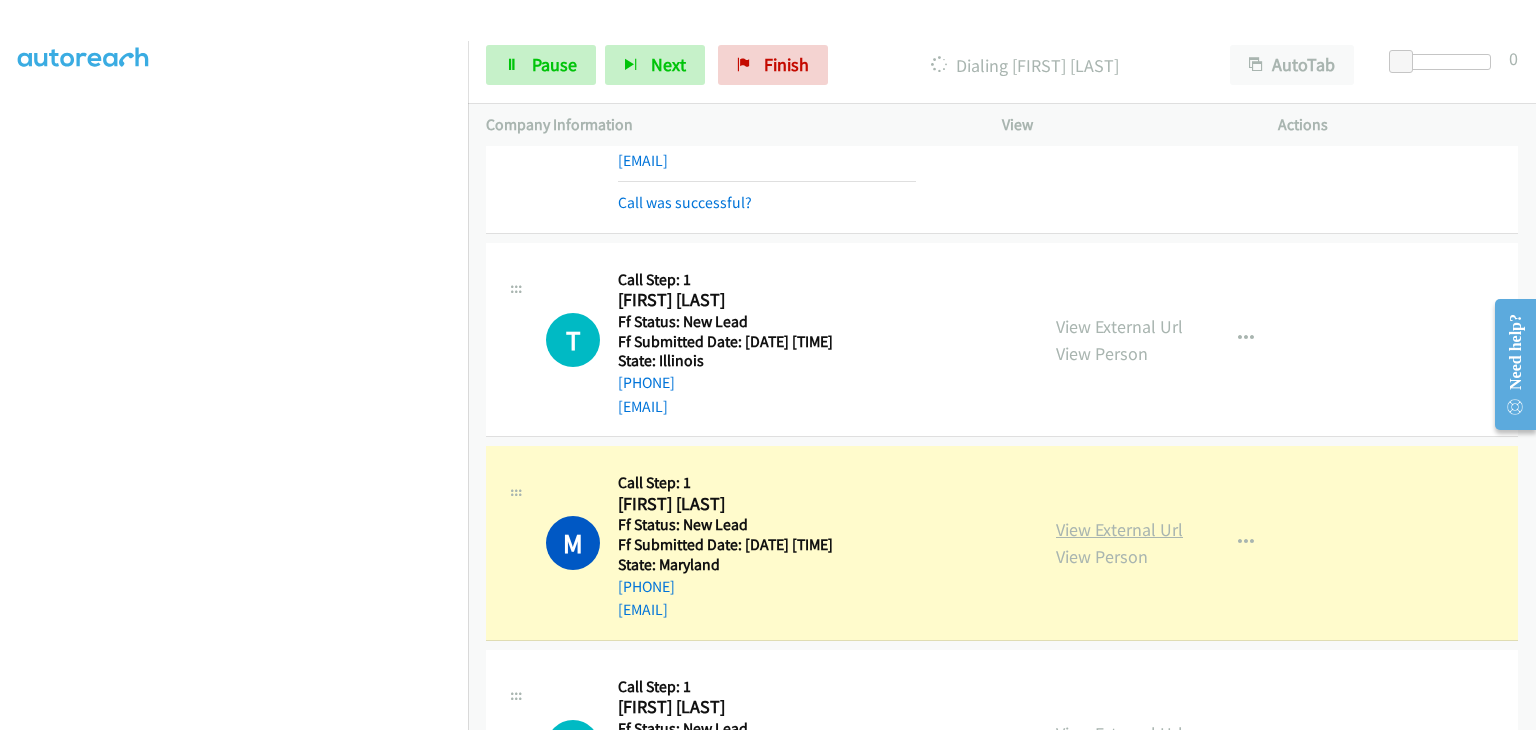 click on "View External Url" at bounding box center (1119, 529) 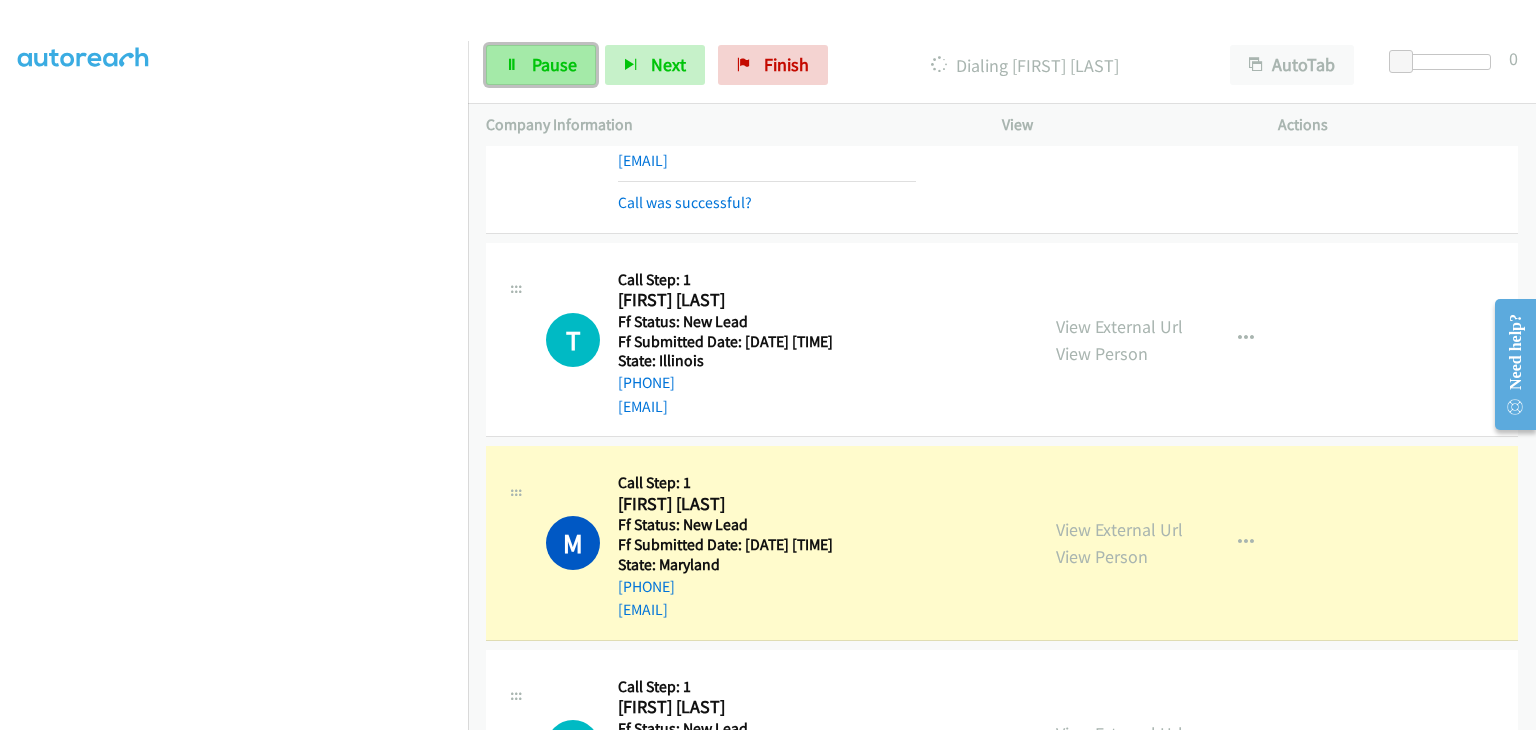 click on "Pause" at bounding box center (541, 65) 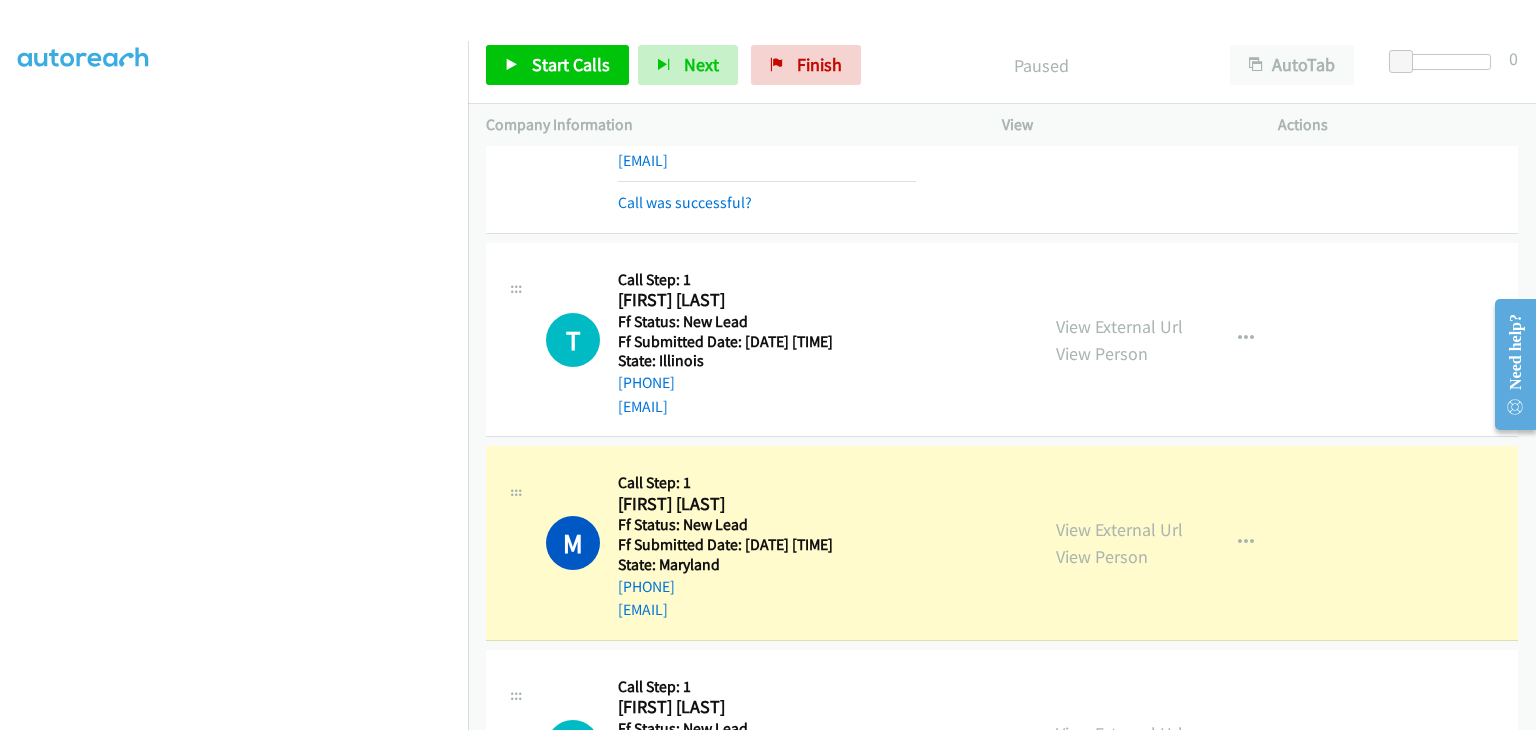 scroll, scrollTop: 392, scrollLeft: 0, axis: vertical 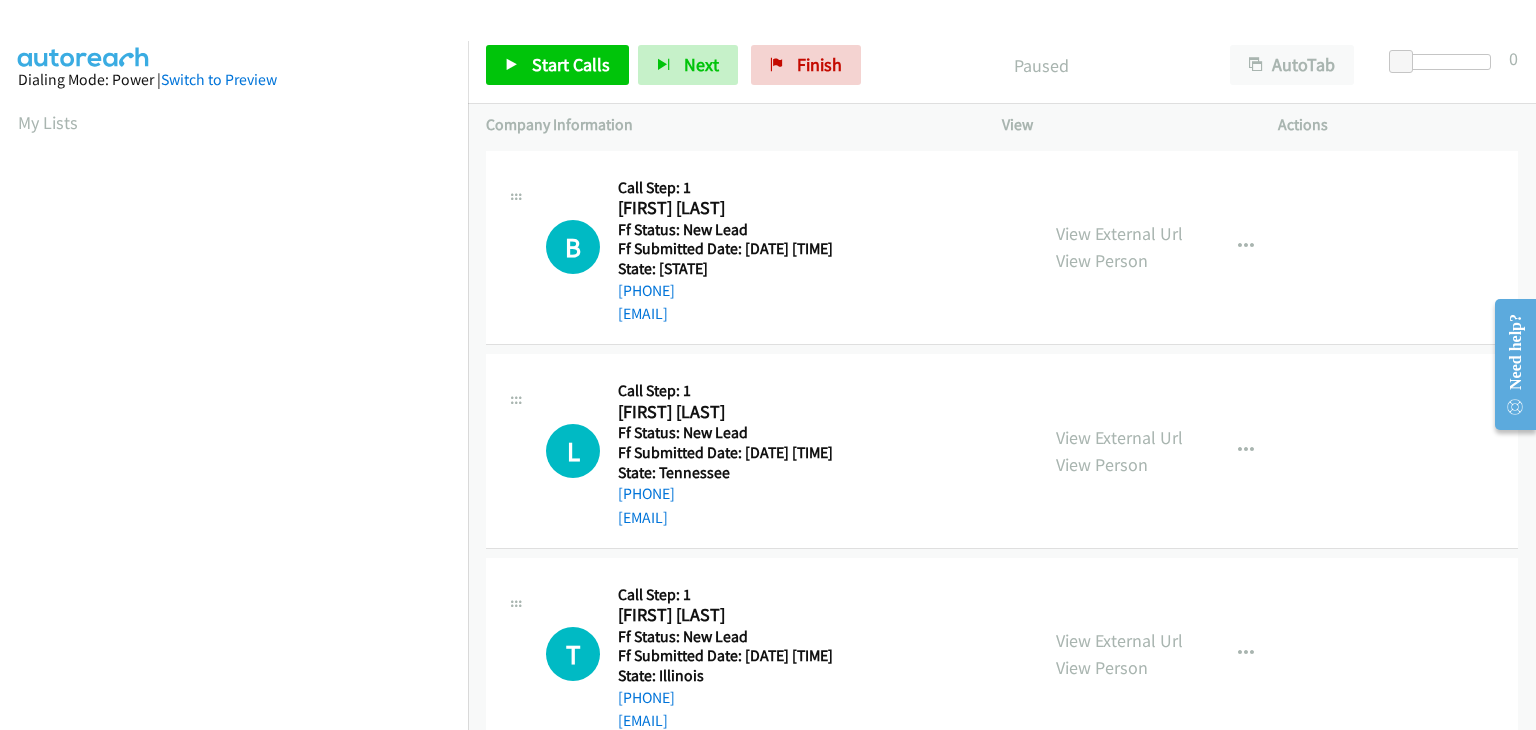 drag, startPoint x: 1119, startPoint y: 238, endPoint x: 416, endPoint y: 281, distance: 704.31384 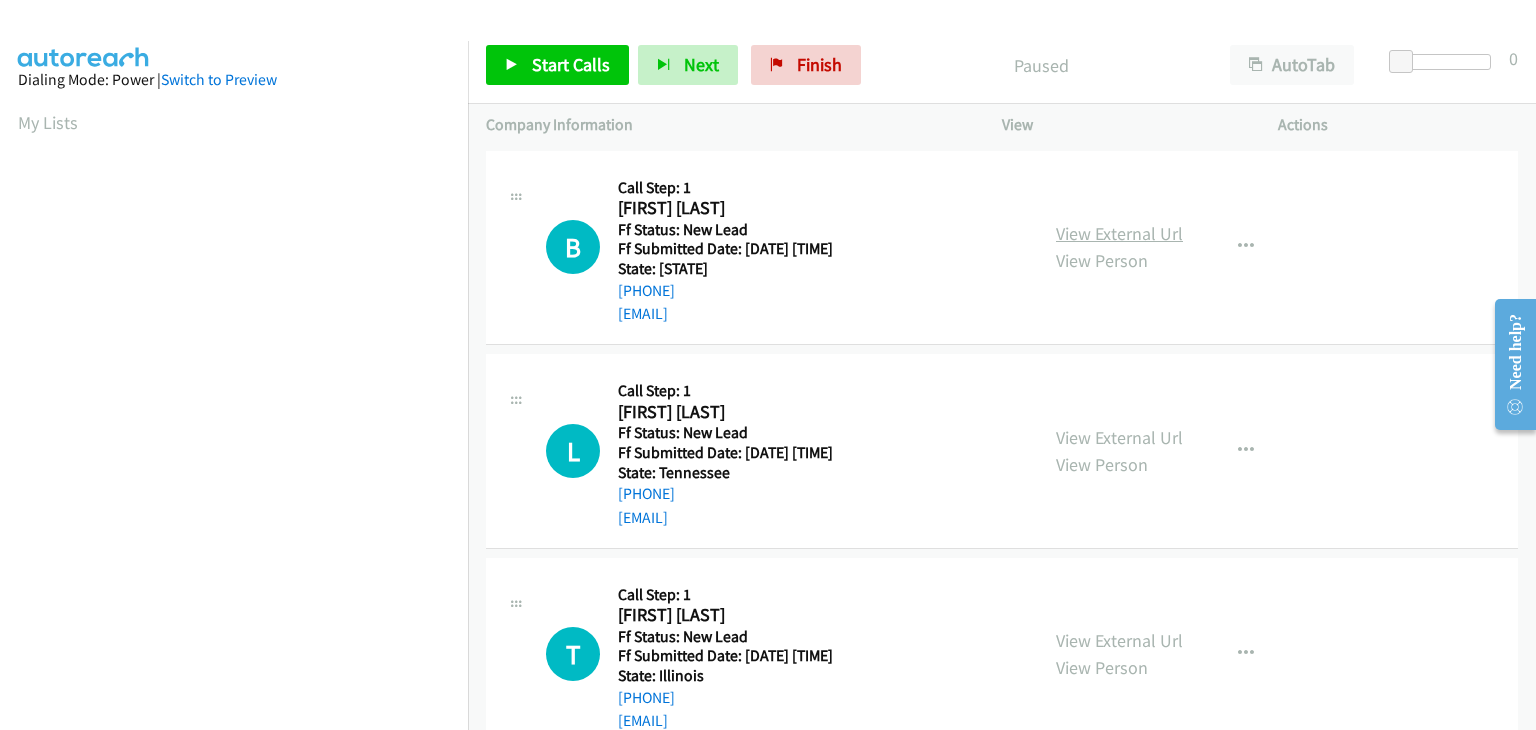 click on "View External Url" at bounding box center (1119, 233) 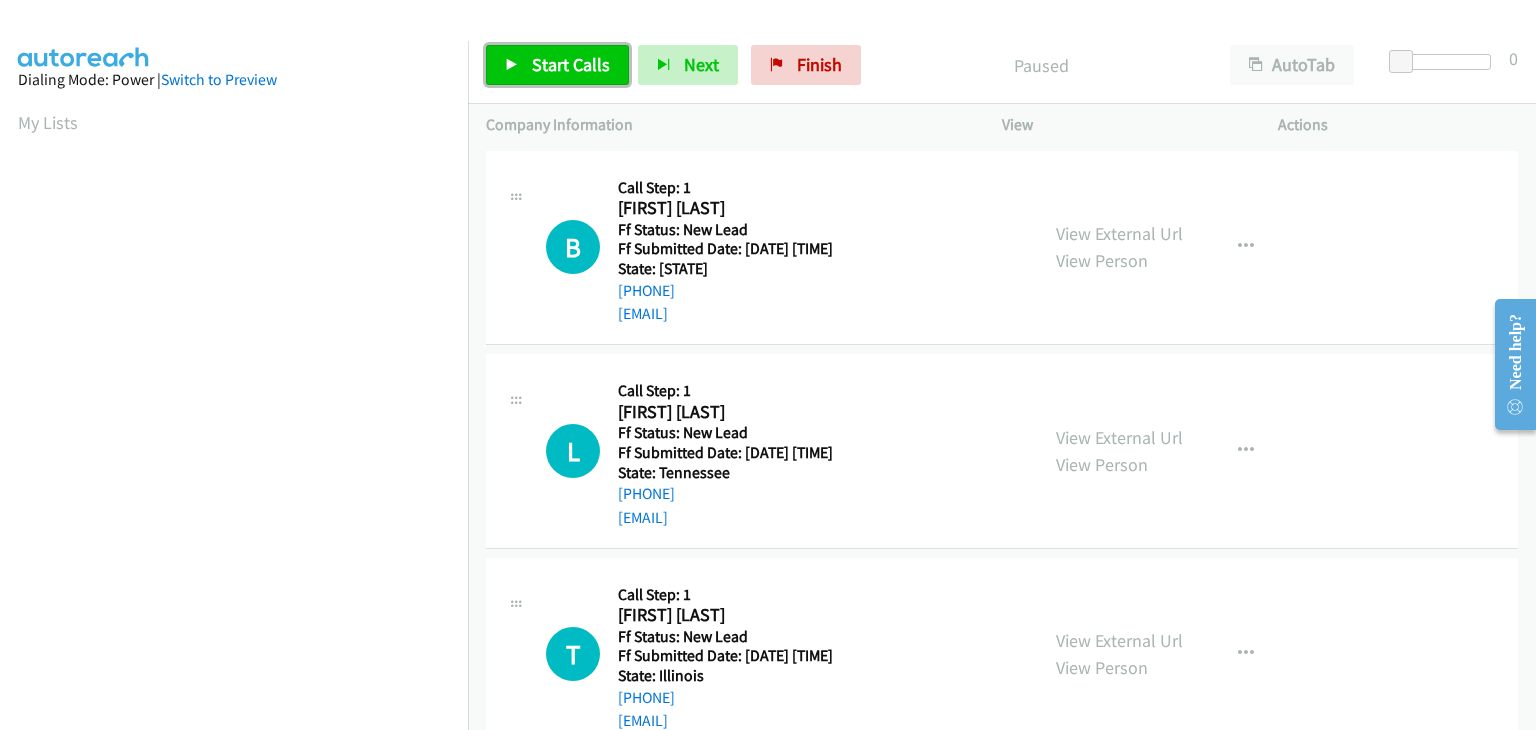 click on "Start Calls" at bounding box center [571, 64] 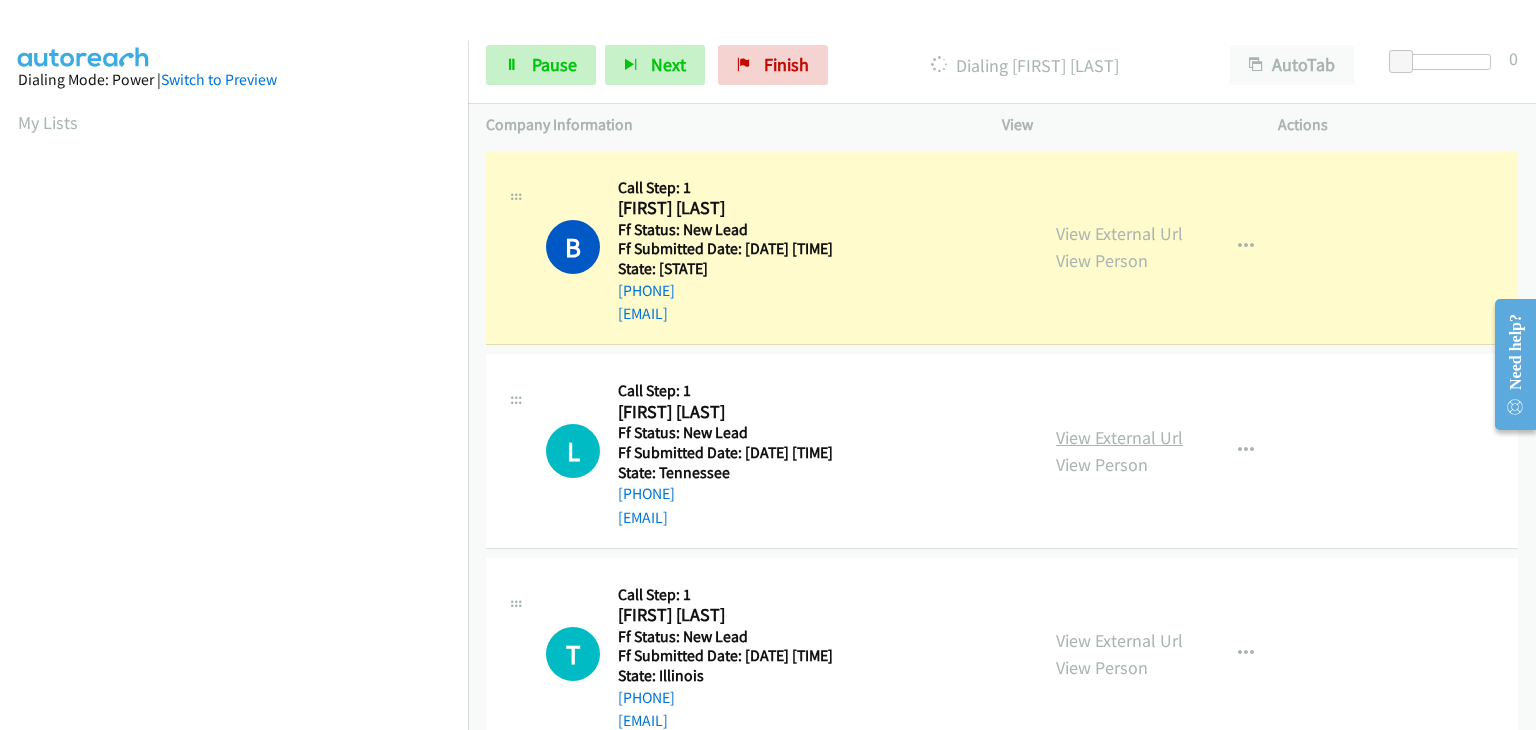 click on "View External Url" at bounding box center [1119, 437] 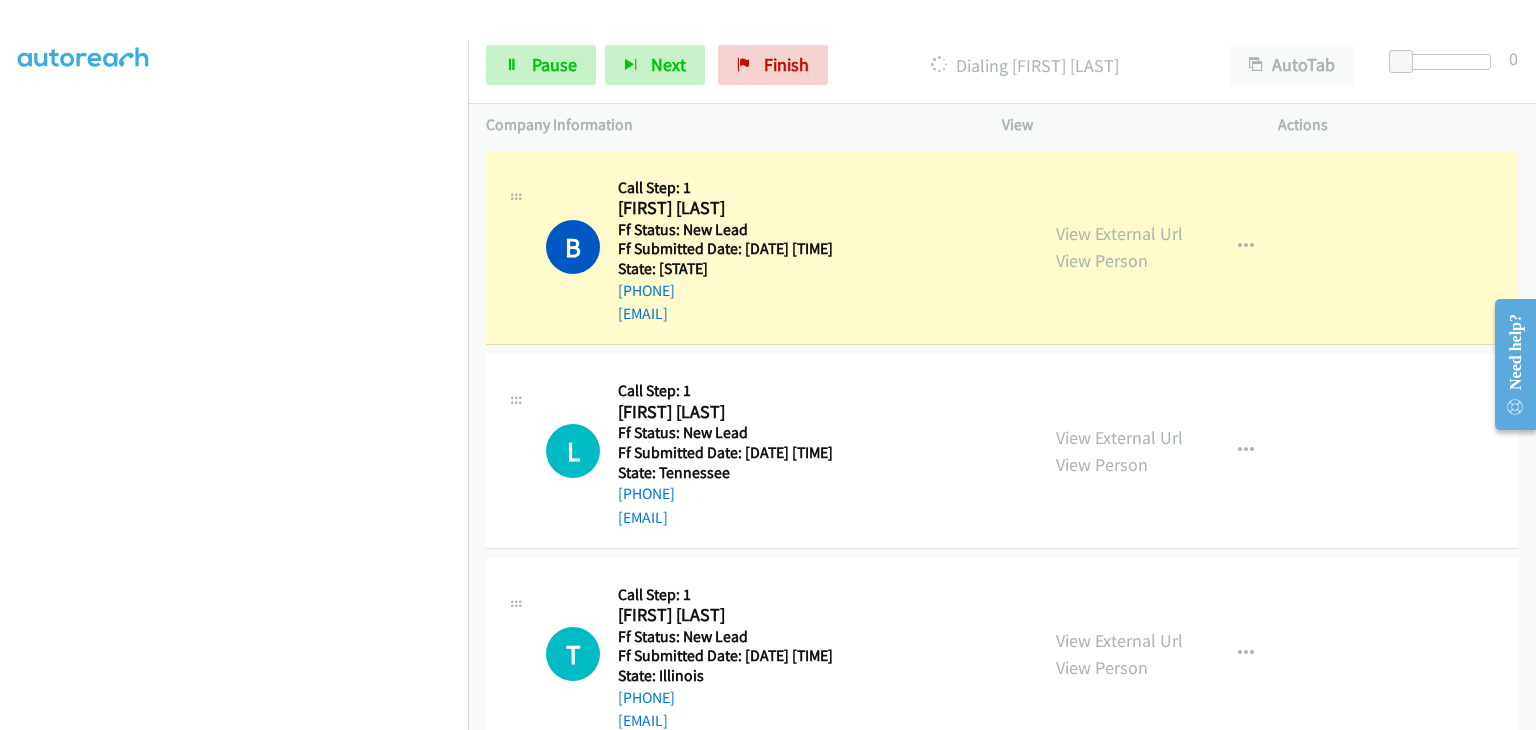 scroll, scrollTop: 392, scrollLeft: 0, axis: vertical 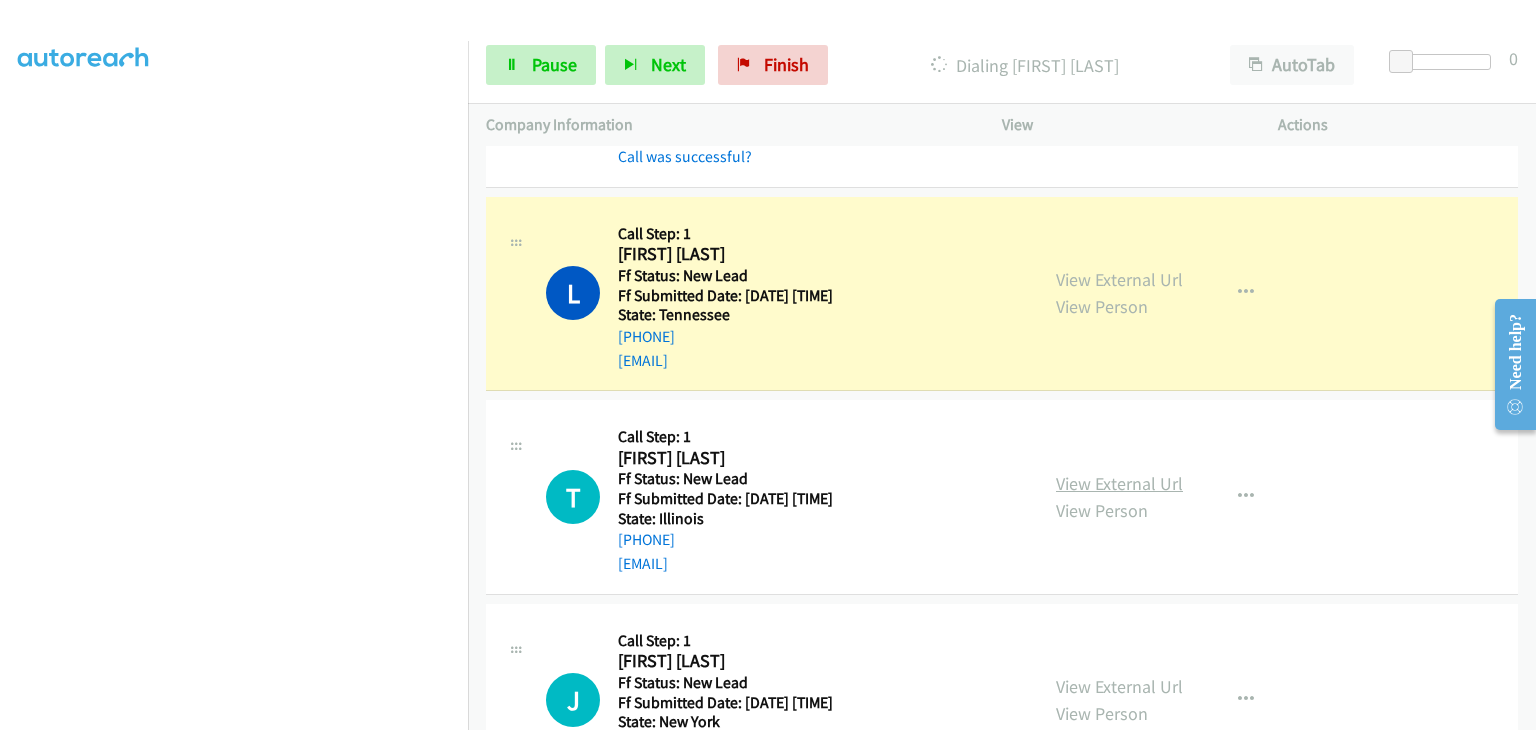 click on "View External Url" at bounding box center [1119, 483] 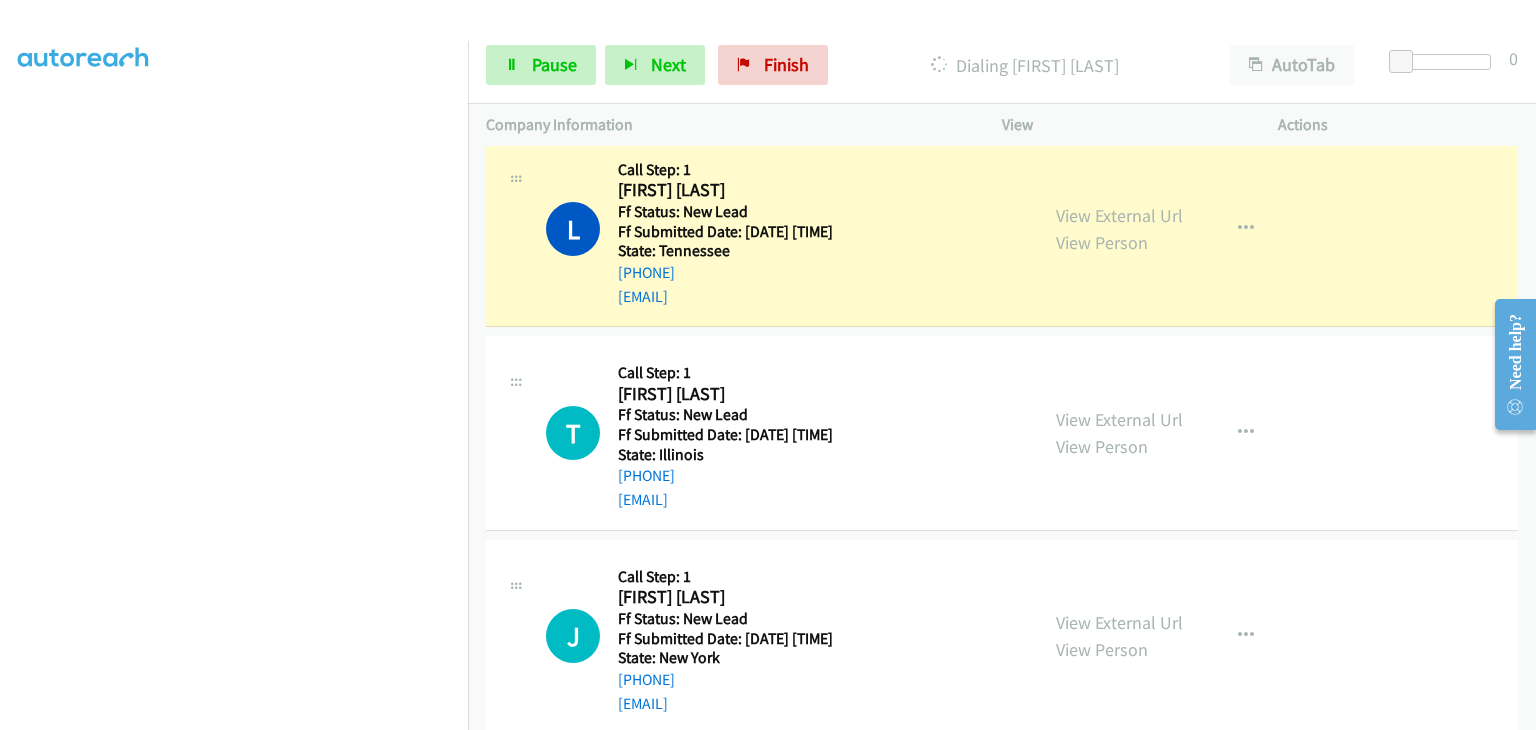 scroll, scrollTop: 300, scrollLeft: 0, axis: vertical 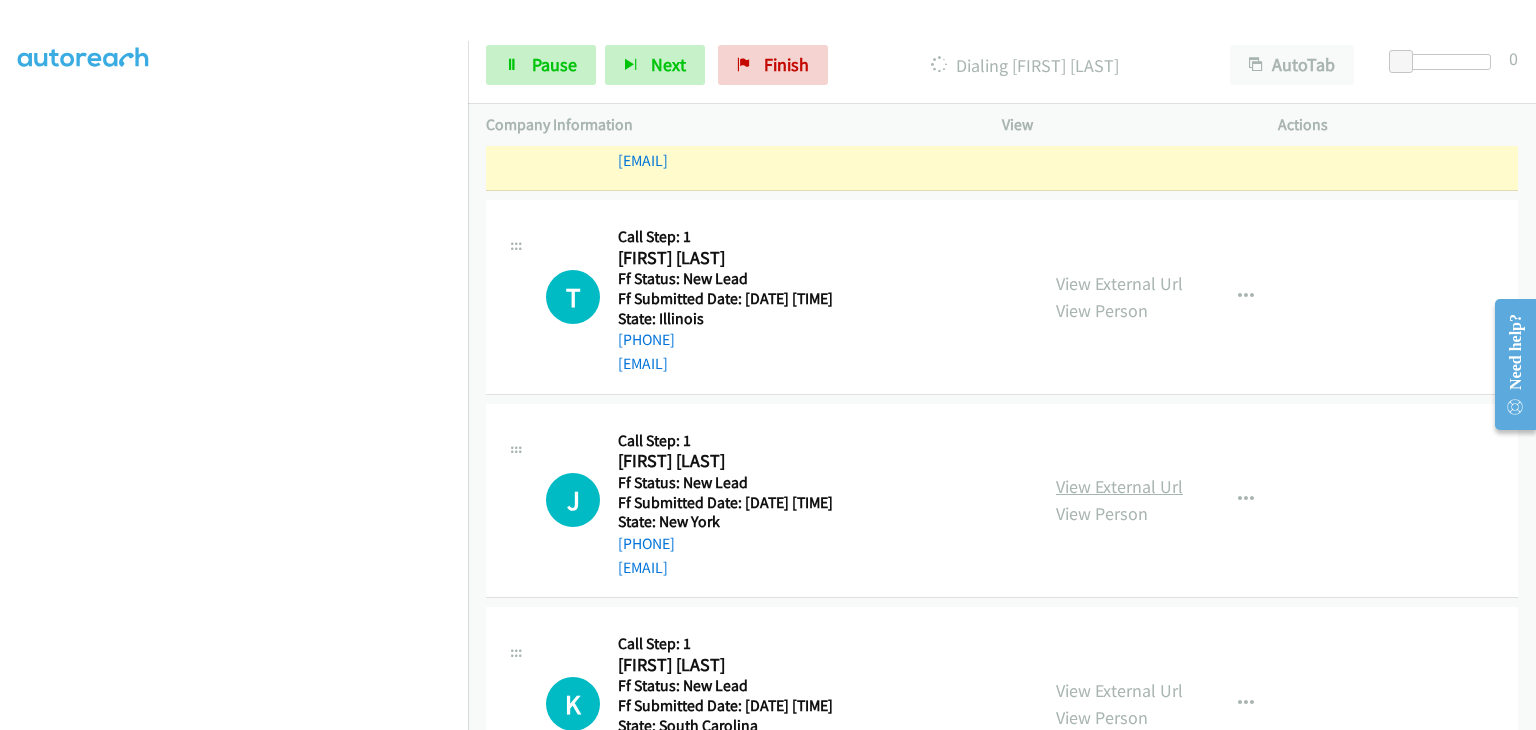 click on "View External Url" at bounding box center (1119, 486) 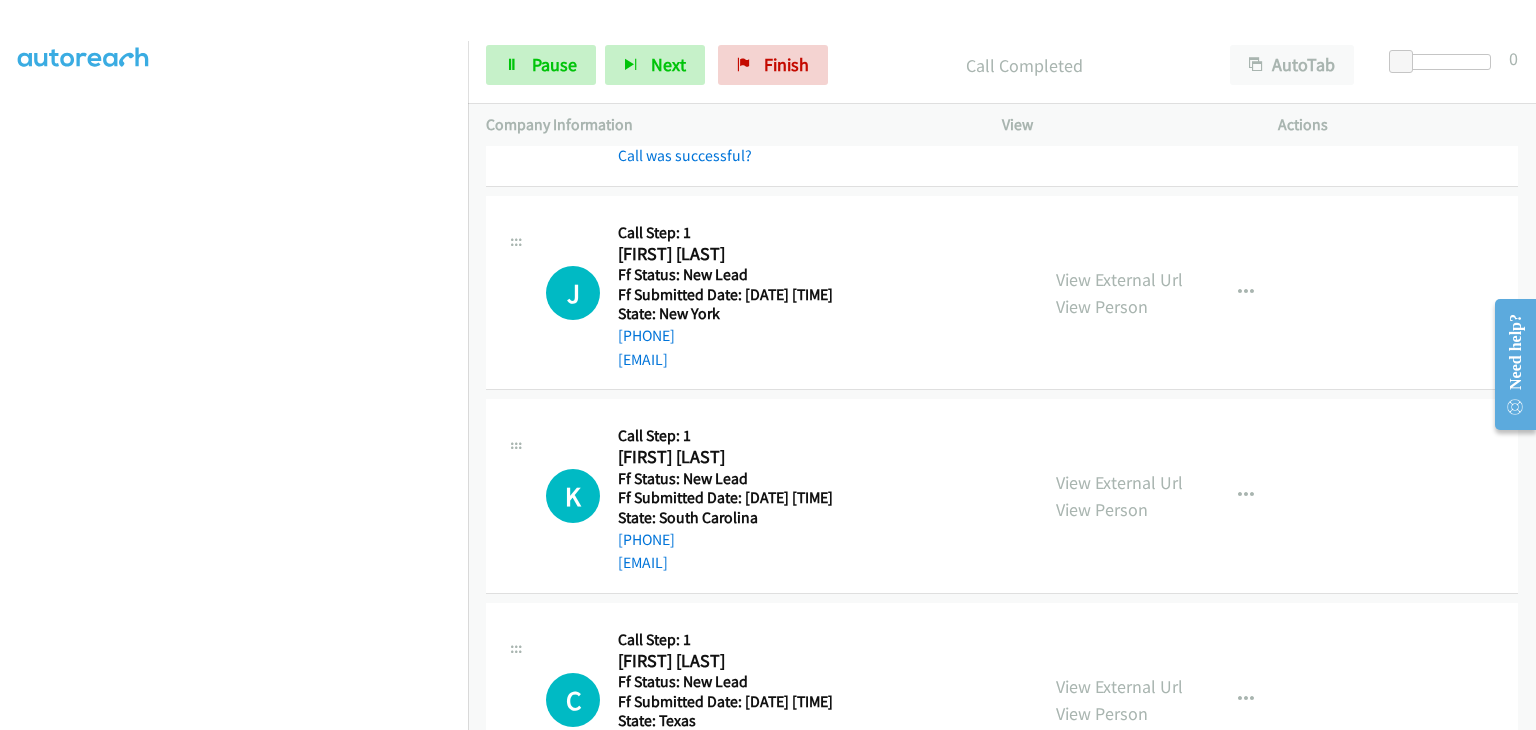 scroll, scrollTop: 700, scrollLeft: 0, axis: vertical 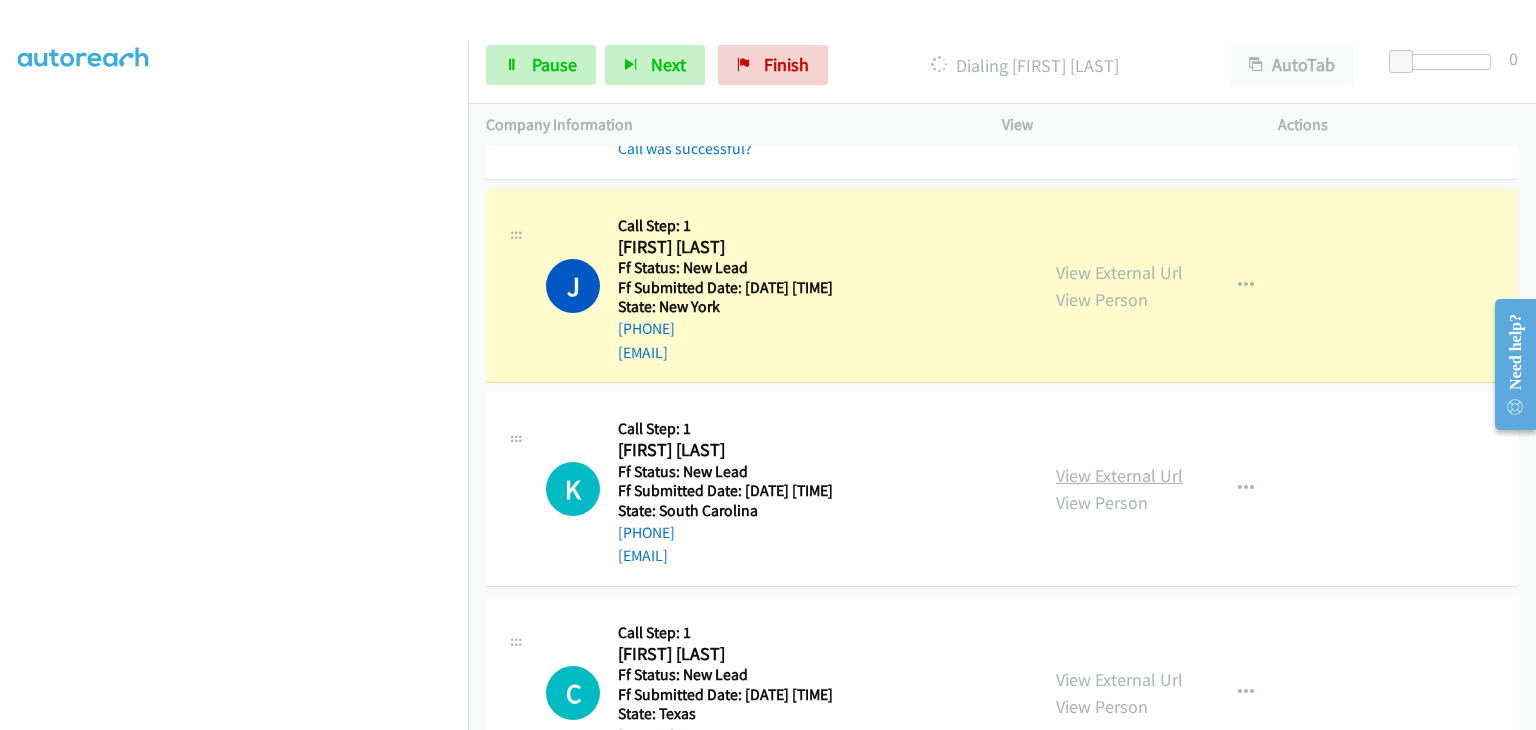 click on "View External Url" at bounding box center [1119, 475] 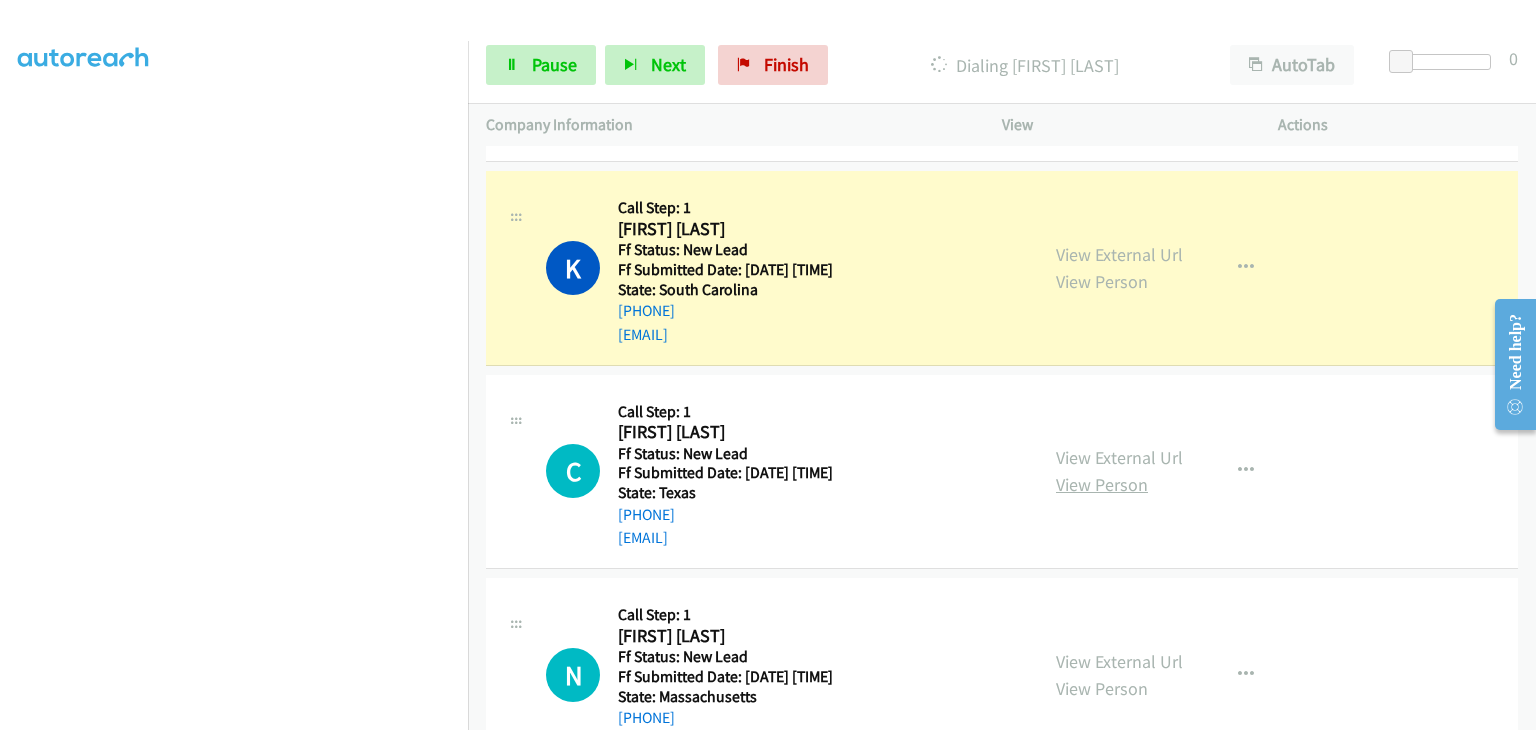 scroll, scrollTop: 1000, scrollLeft: 0, axis: vertical 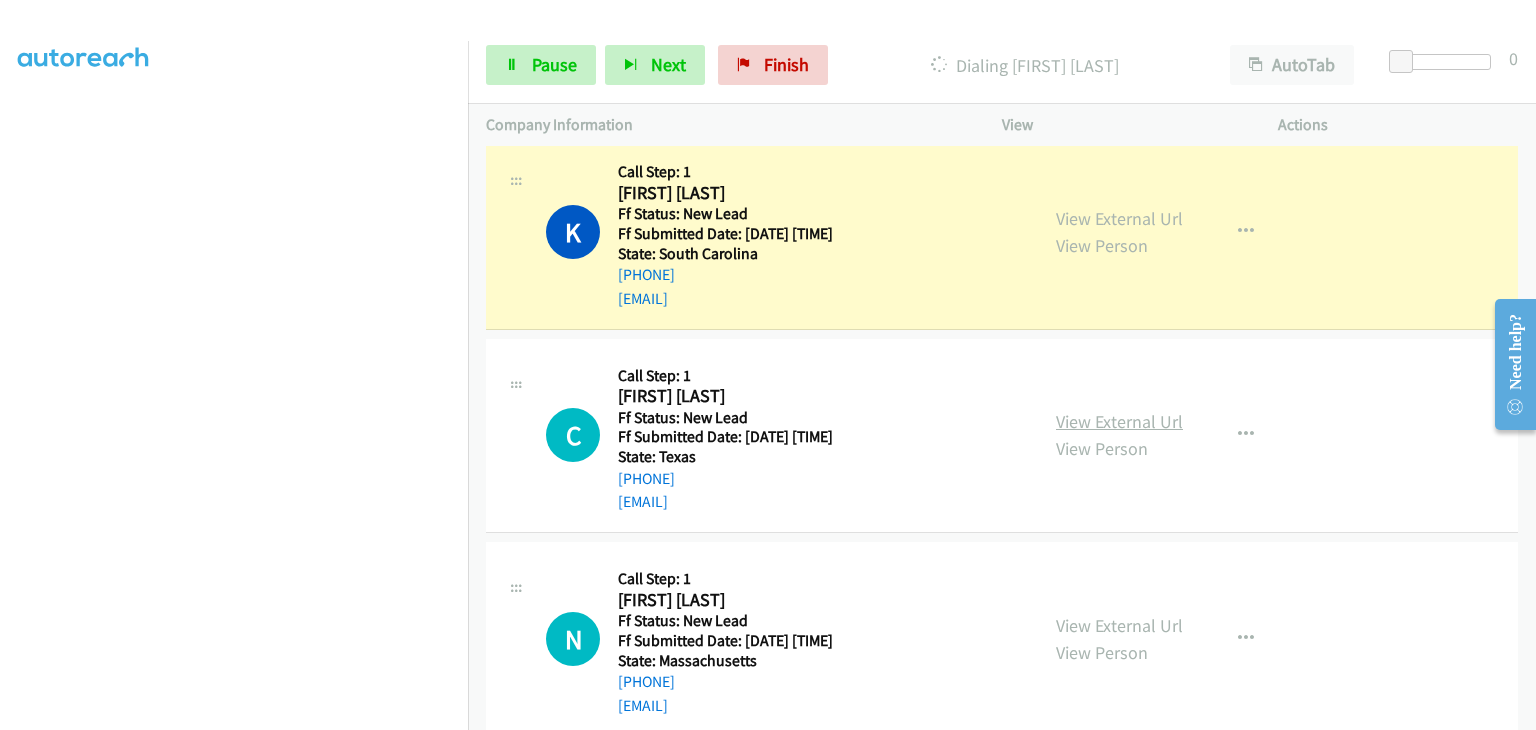 click on "View External Url" at bounding box center (1119, 421) 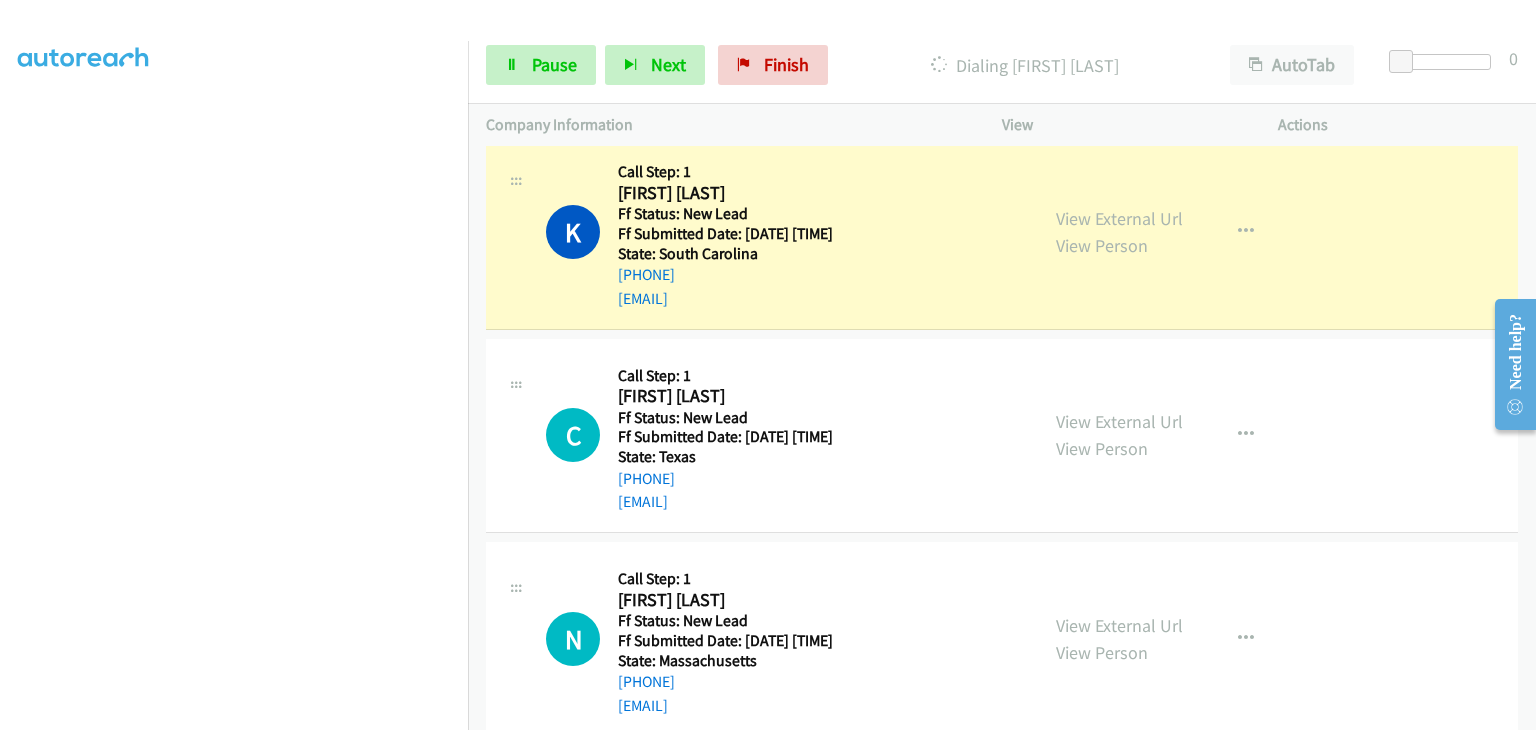 scroll, scrollTop: 392, scrollLeft: 0, axis: vertical 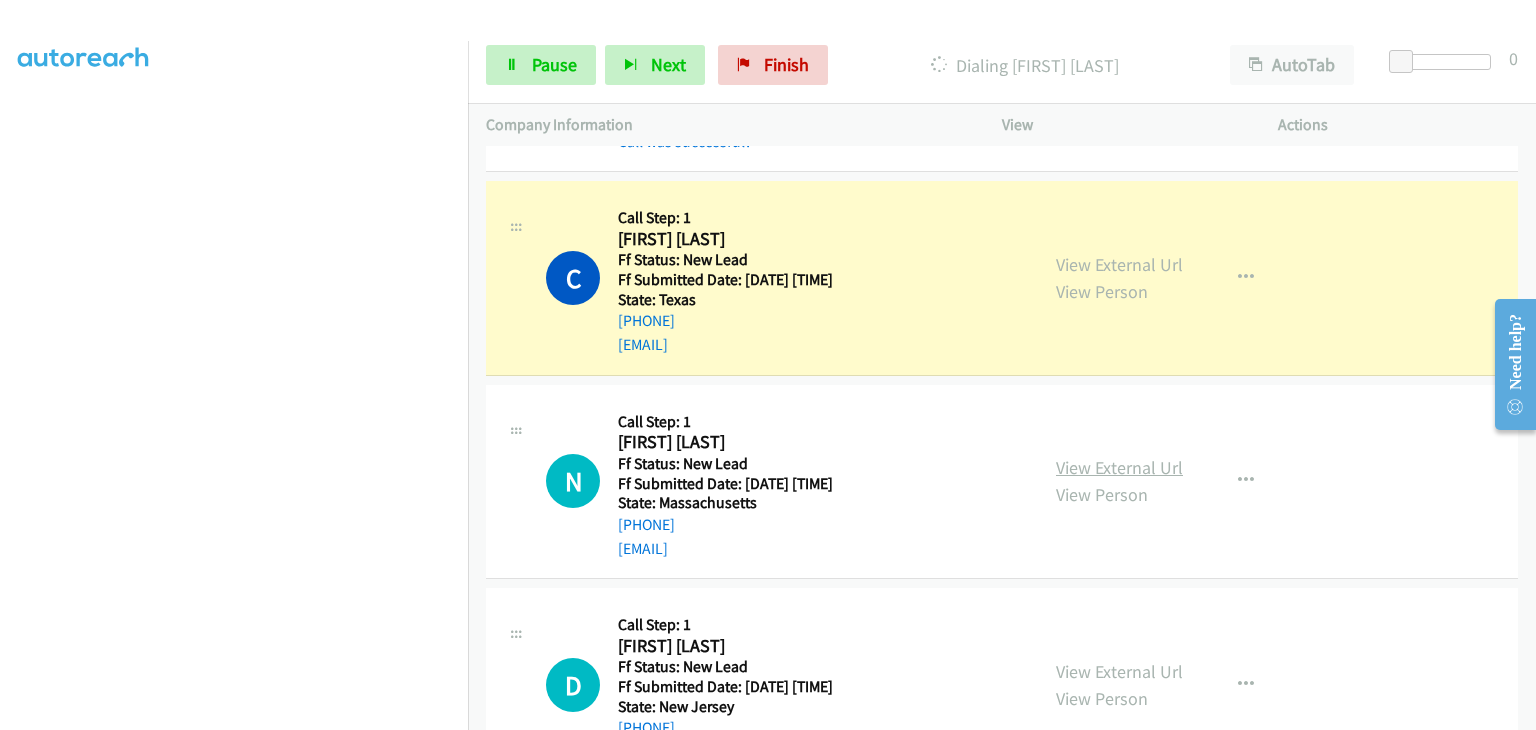 click on "View External Url" at bounding box center [1119, 467] 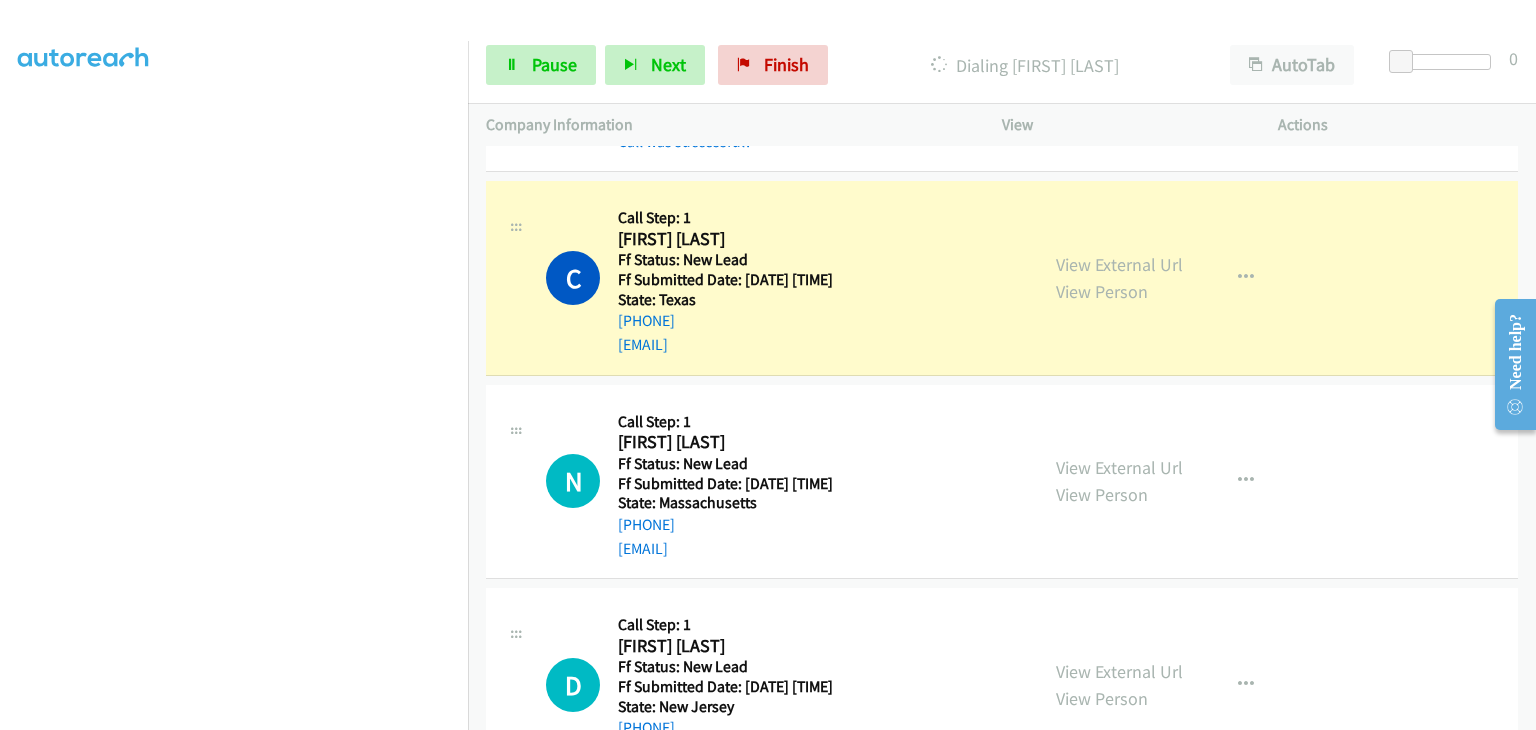 scroll, scrollTop: 392, scrollLeft: 0, axis: vertical 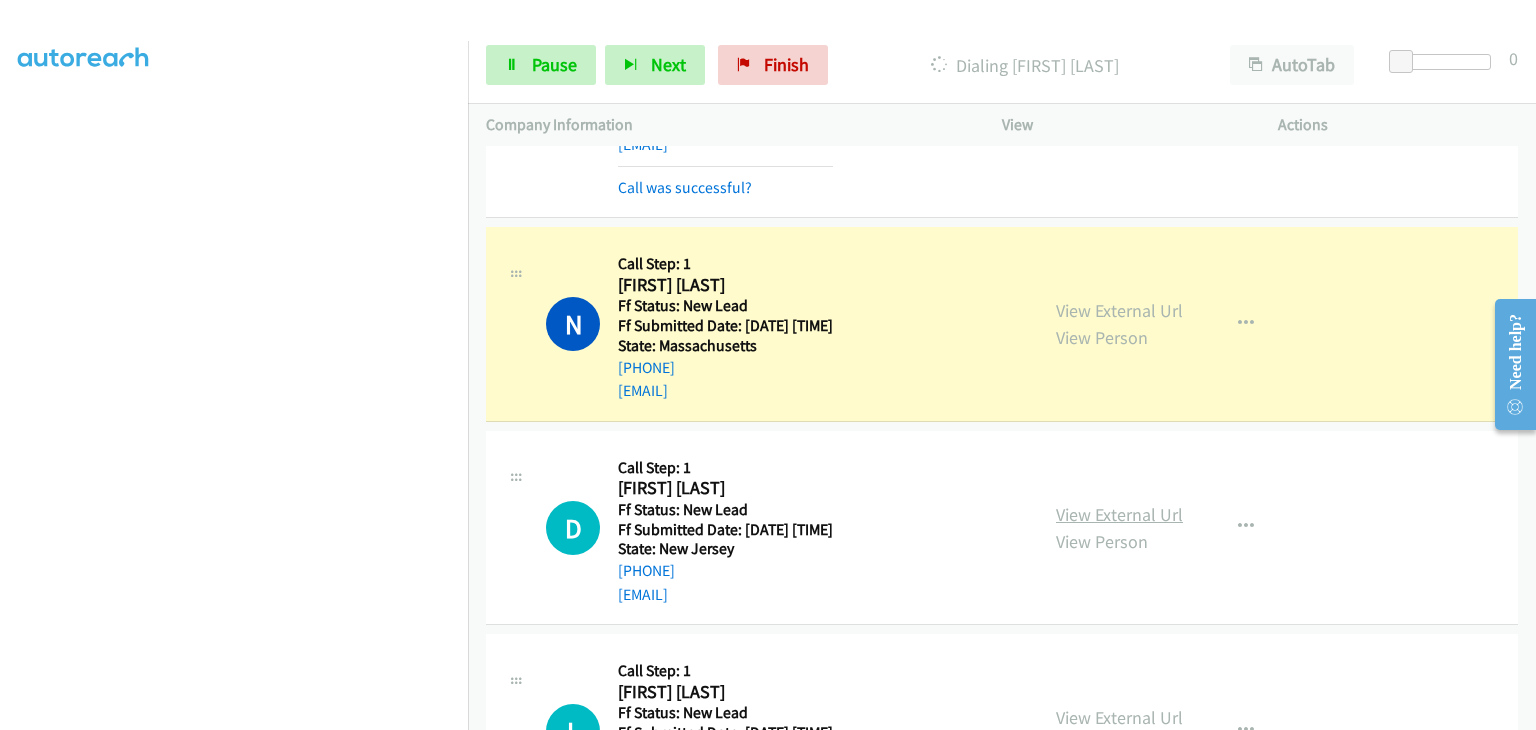 click on "View External Url" at bounding box center [1119, 514] 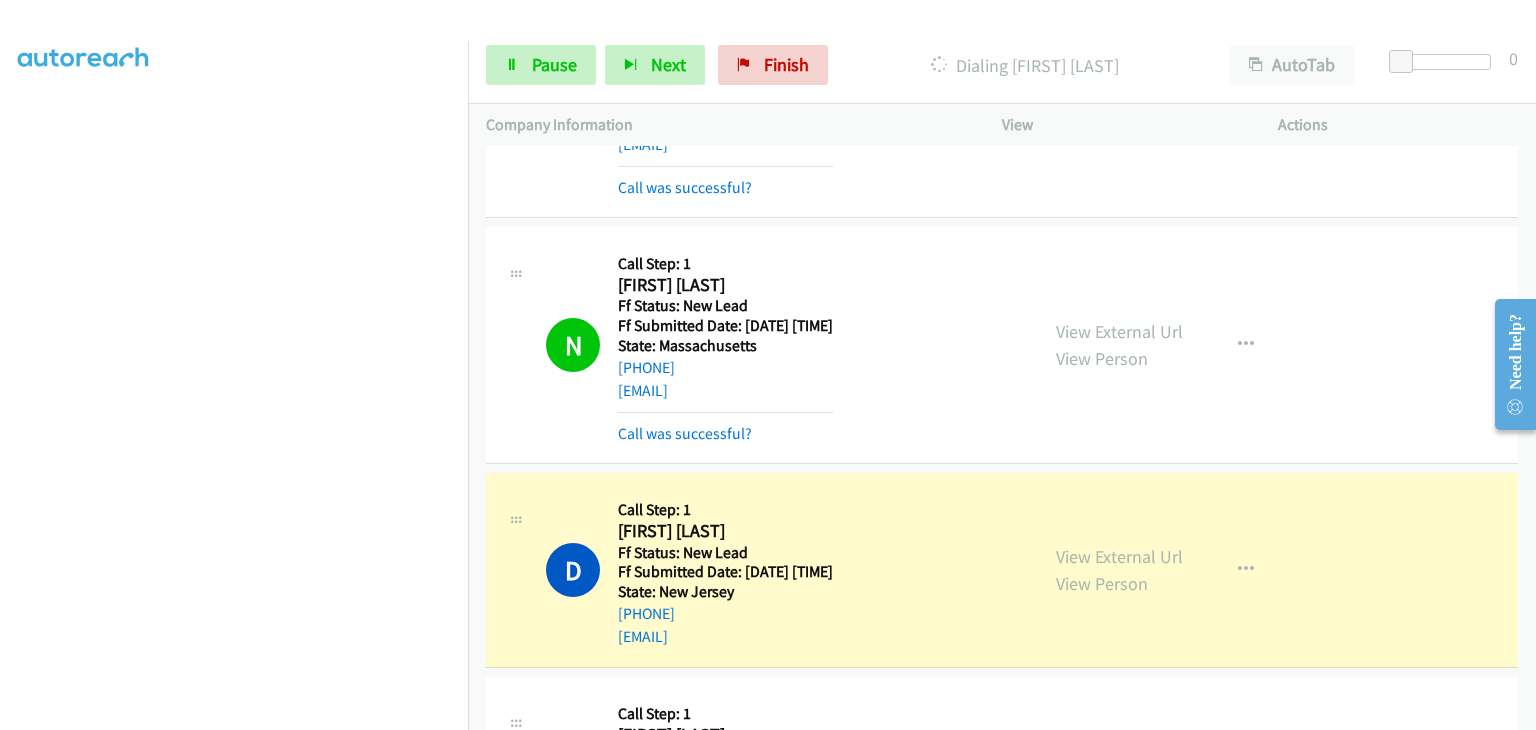 scroll, scrollTop: 392, scrollLeft: 0, axis: vertical 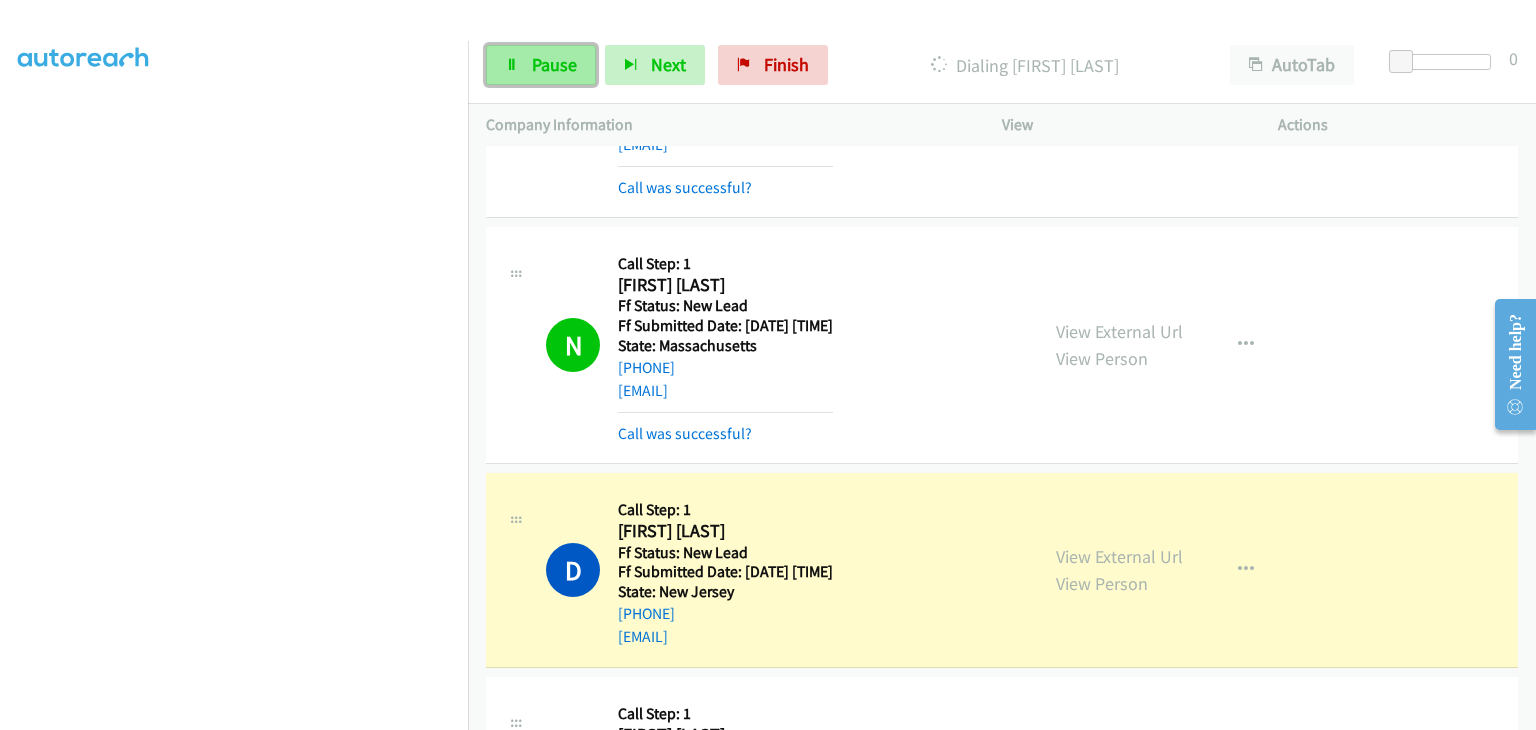 click on "Pause" at bounding box center [554, 64] 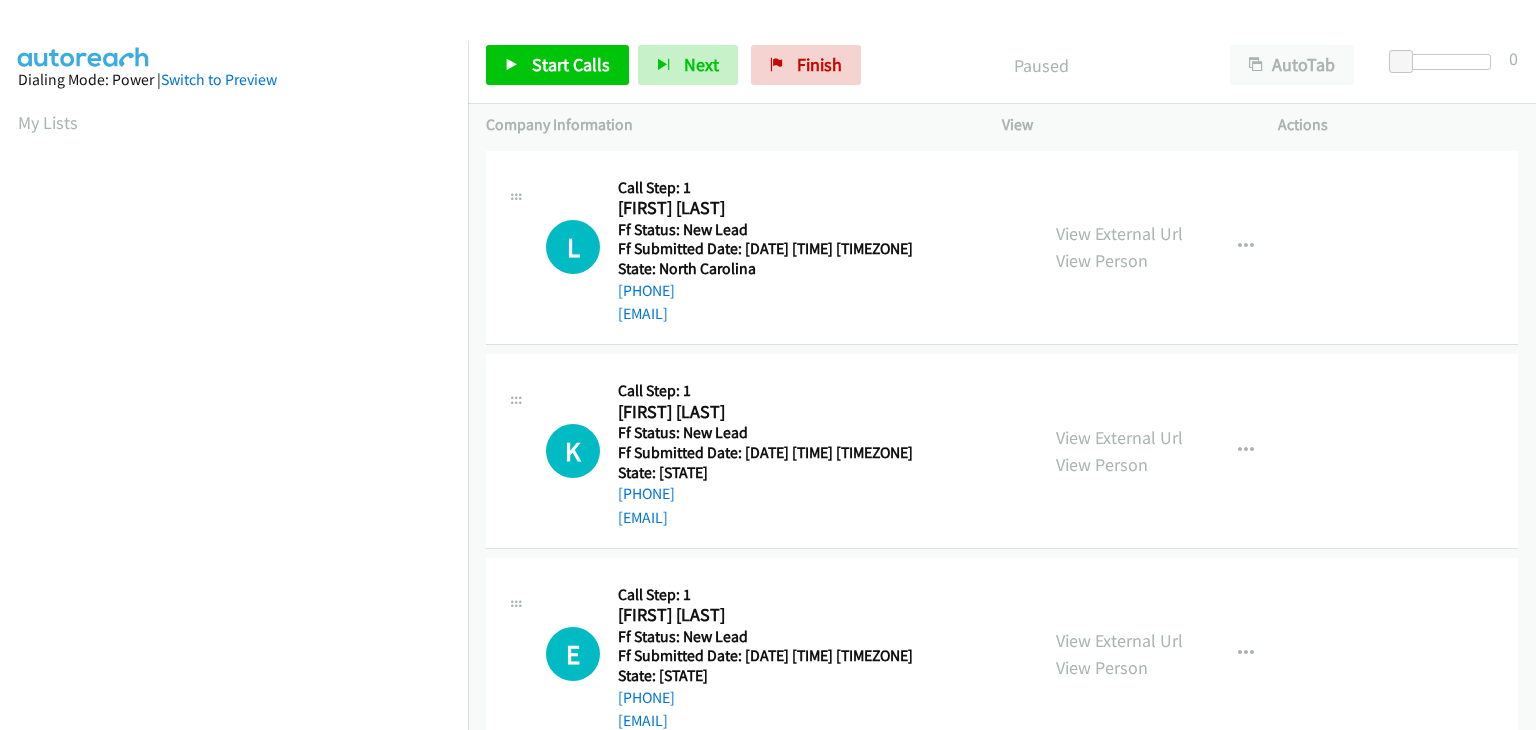 scroll, scrollTop: 0, scrollLeft: 0, axis: both 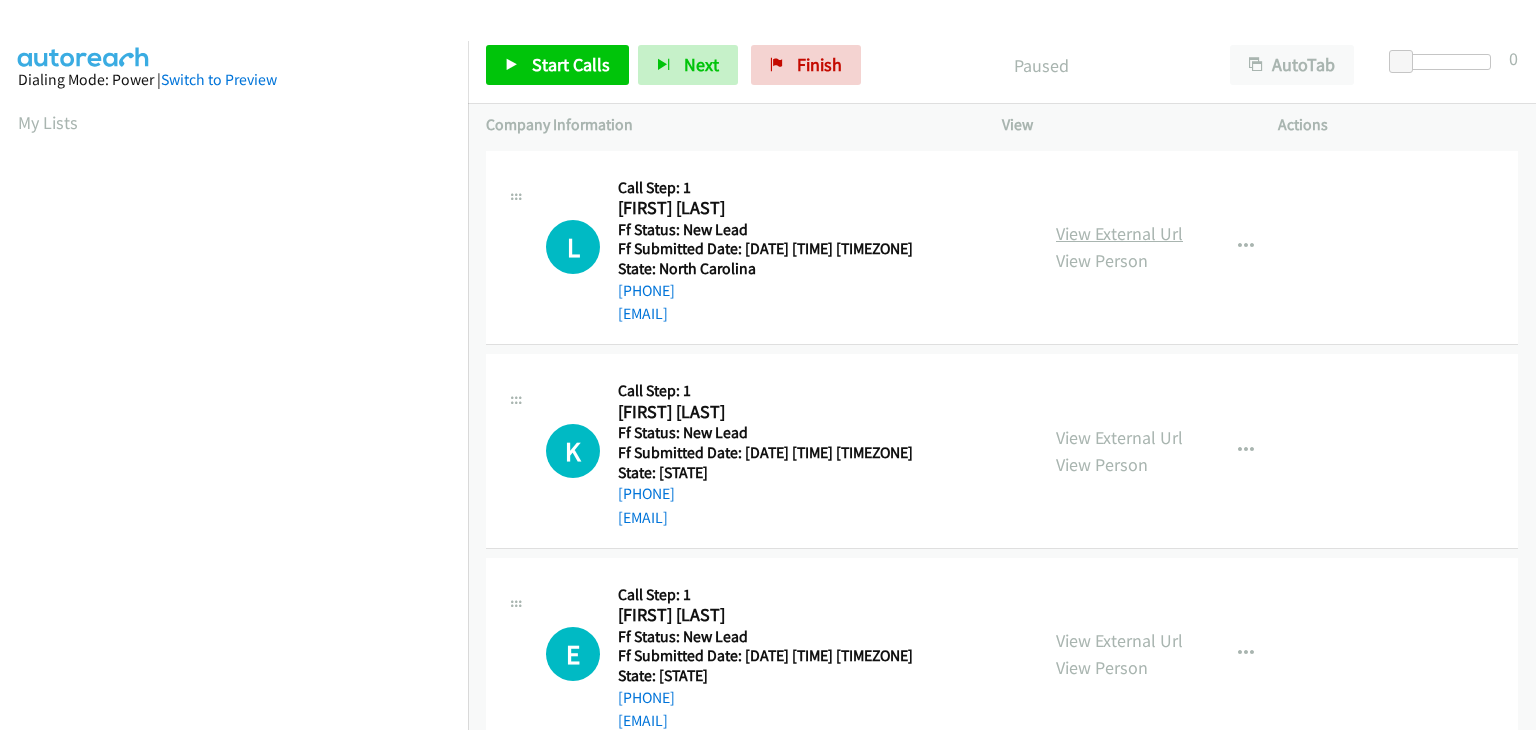 click on "View External Url" at bounding box center (1119, 233) 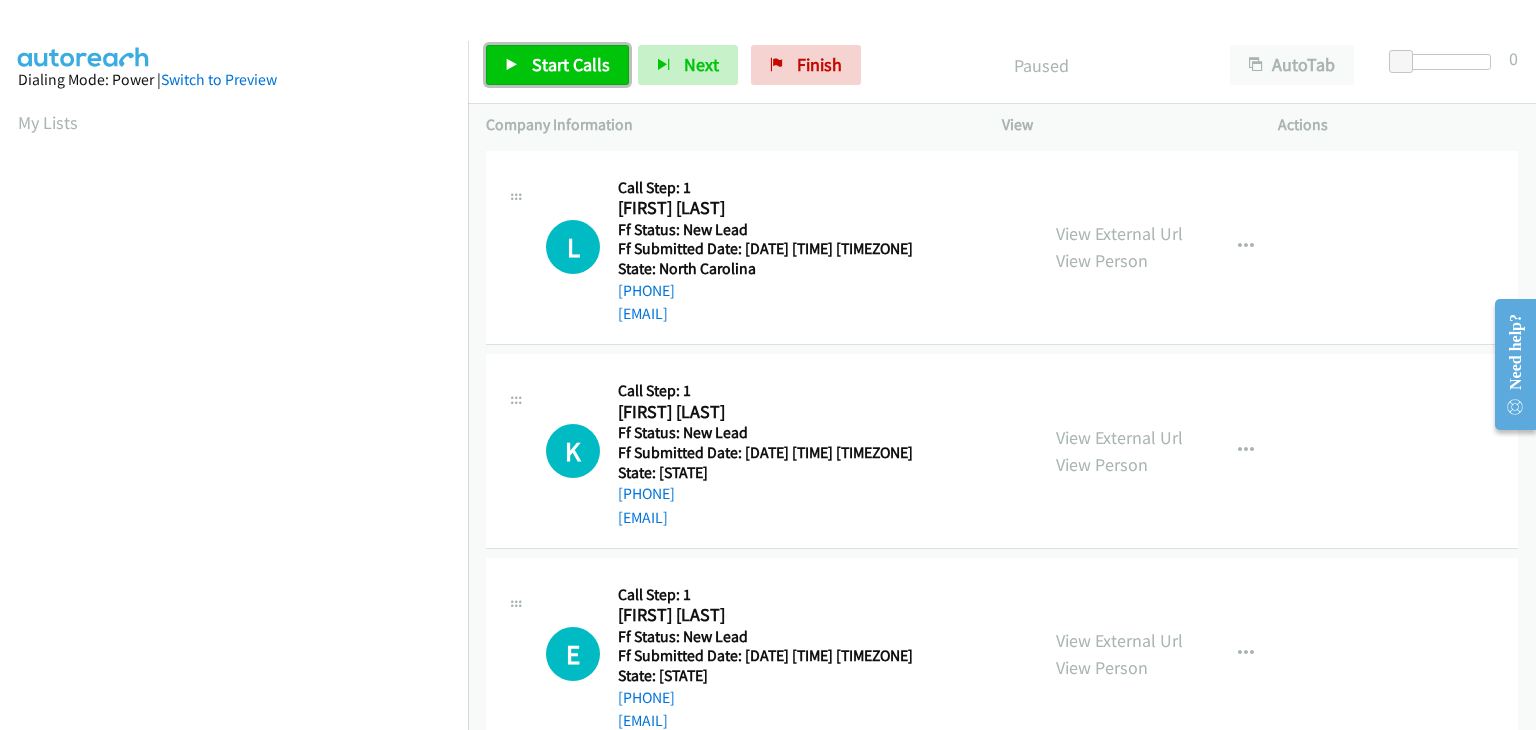 click on "Start Calls" at bounding box center [571, 64] 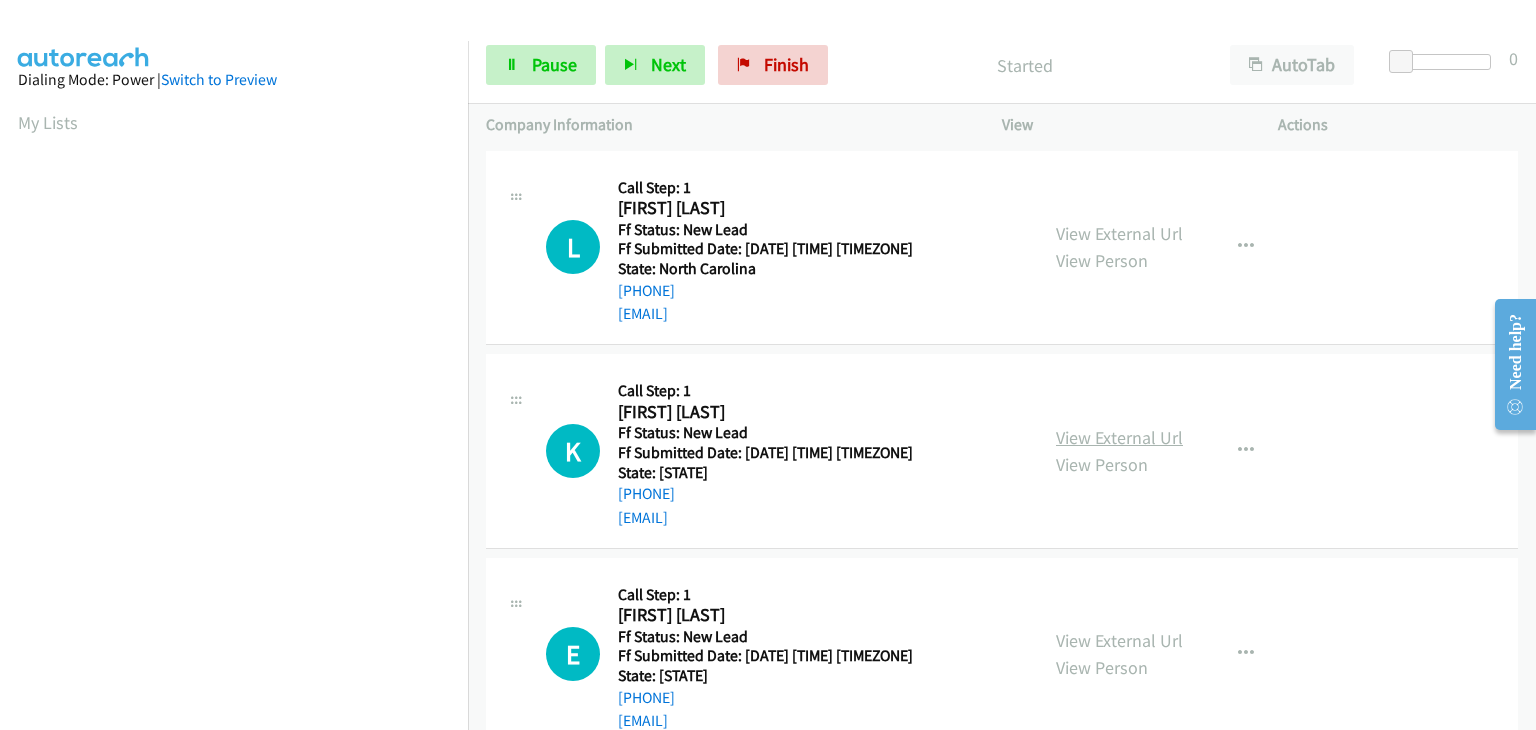 click on "View External Url" at bounding box center (1119, 437) 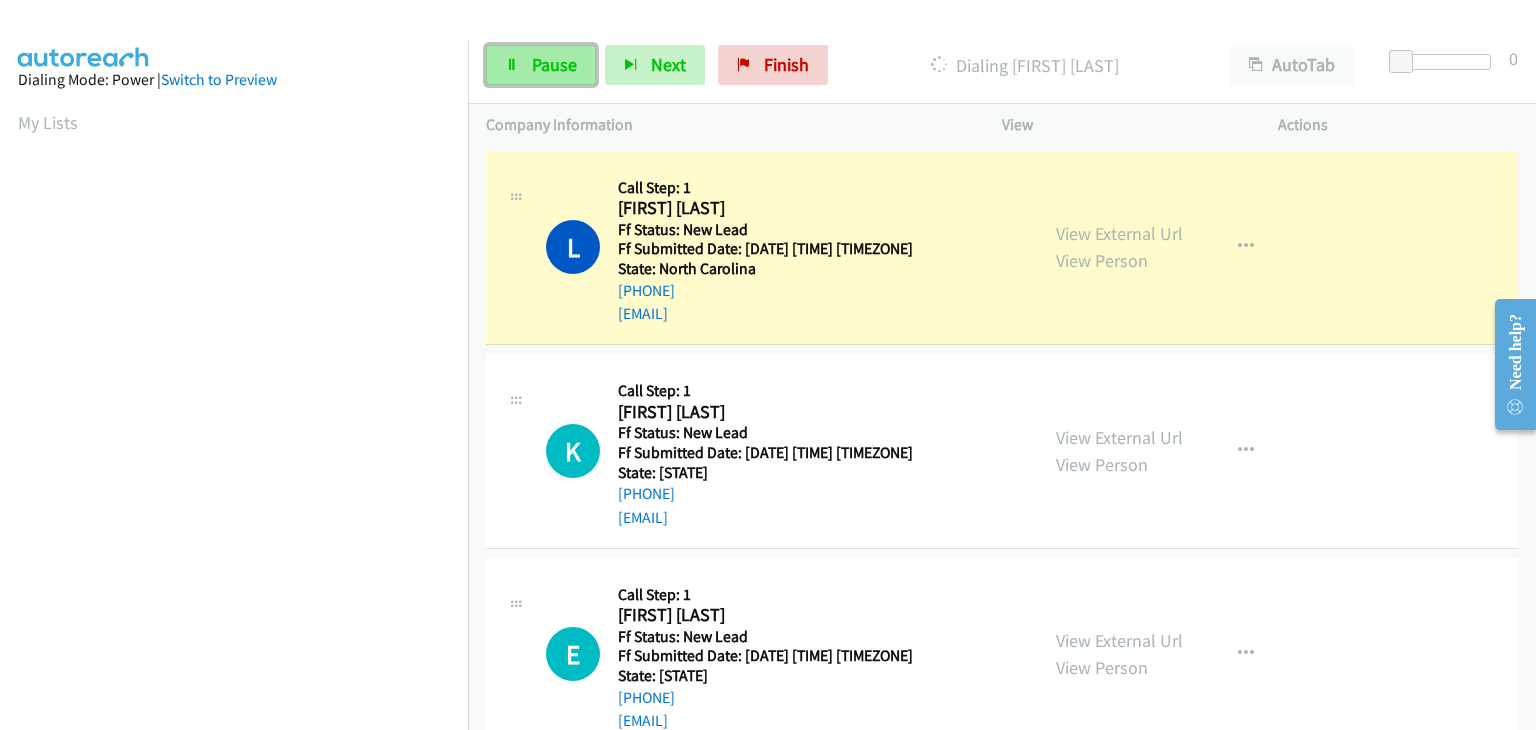 click on "Pause" at bounding box center (554, 64) 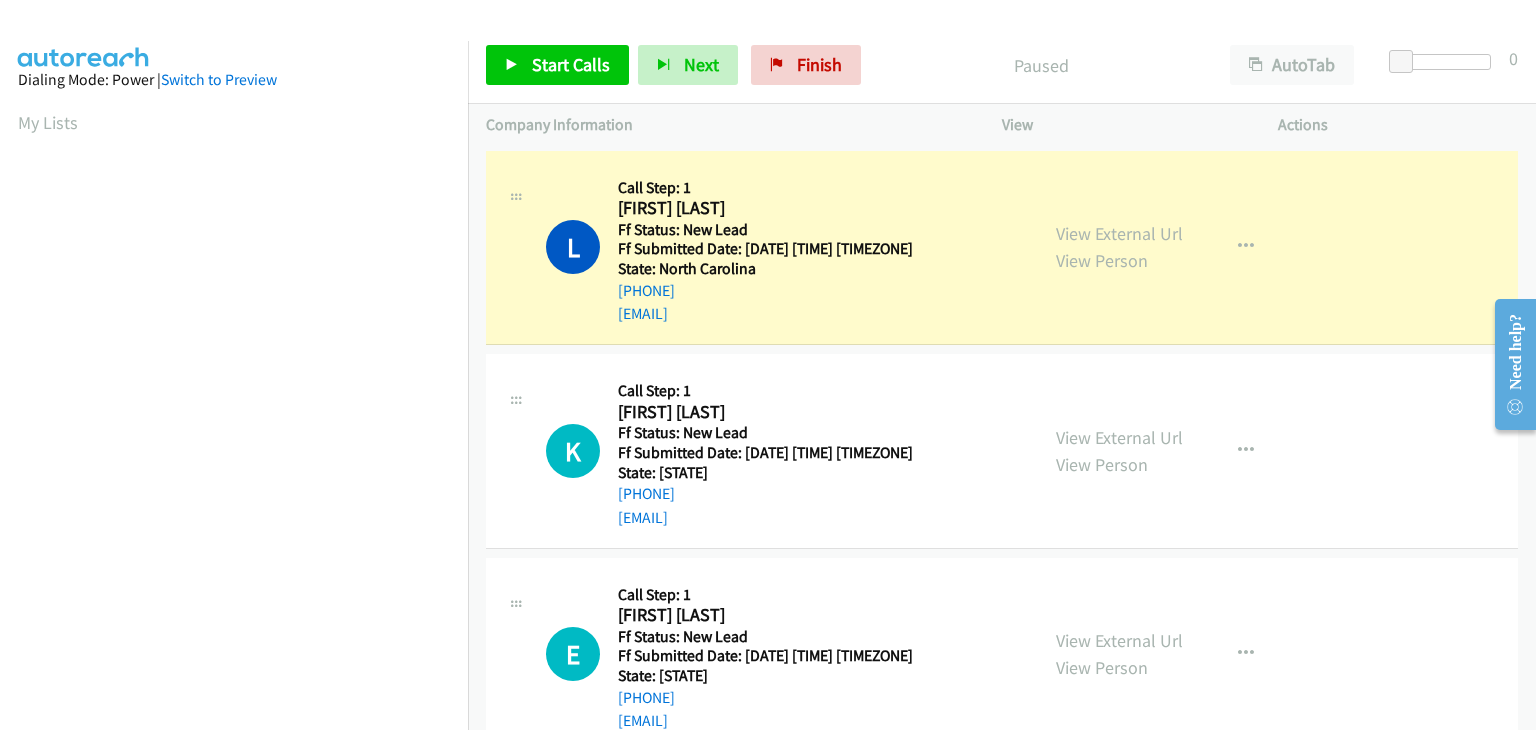 scroll, scrollTop: 392, scrollLeft: 0, axis: vertical 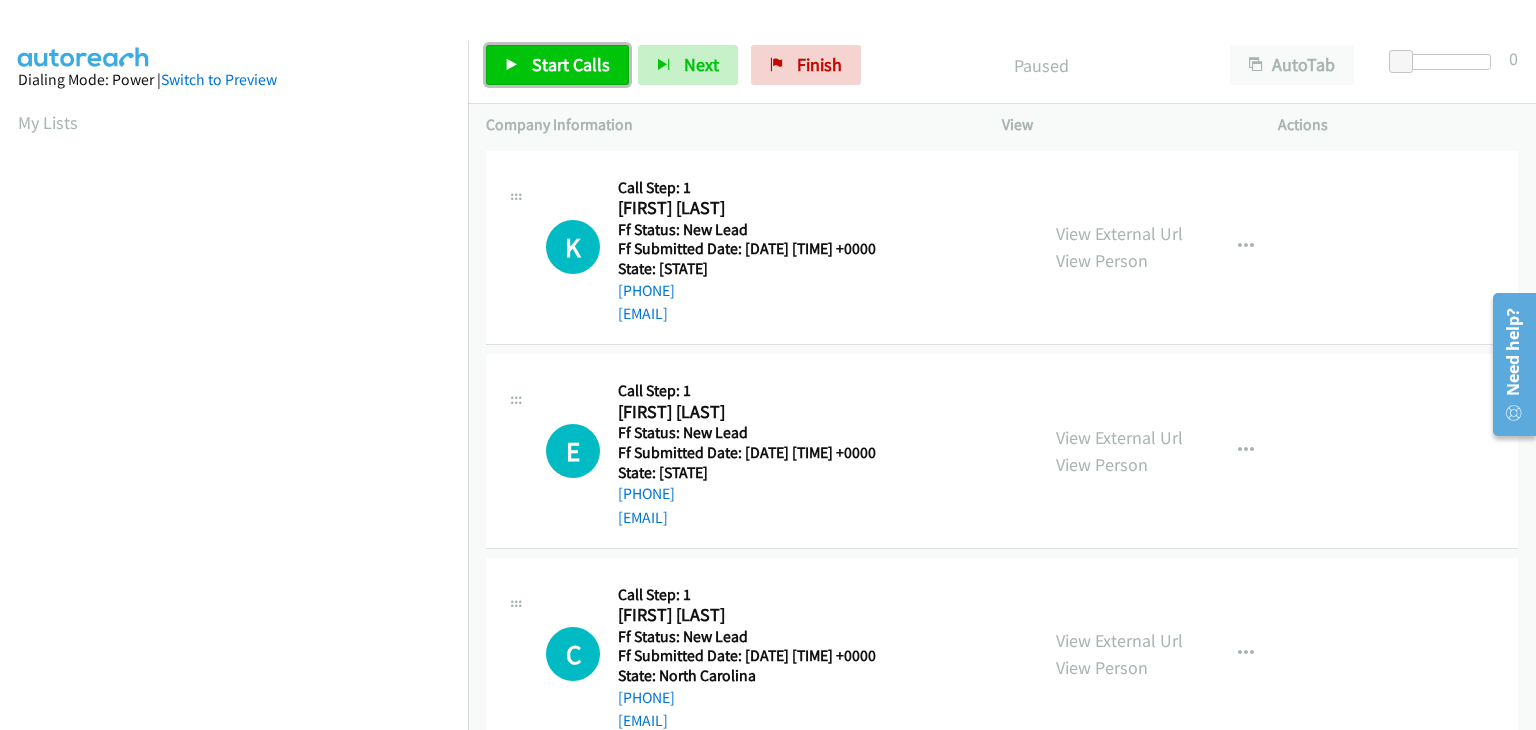 click on "Start Calls" at bounding box center (557, 65) 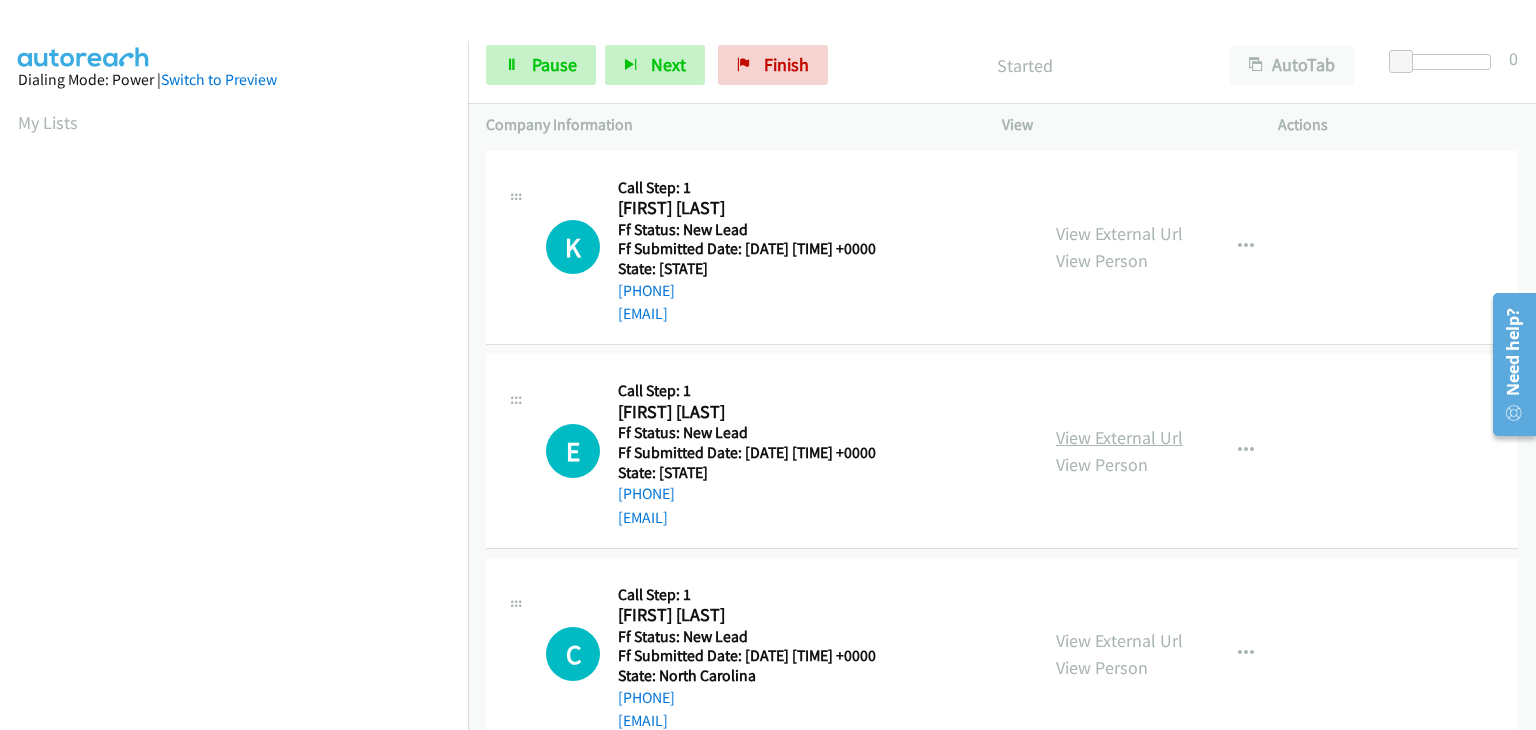 click on "View External Url" at bounding box center [1119, 437] 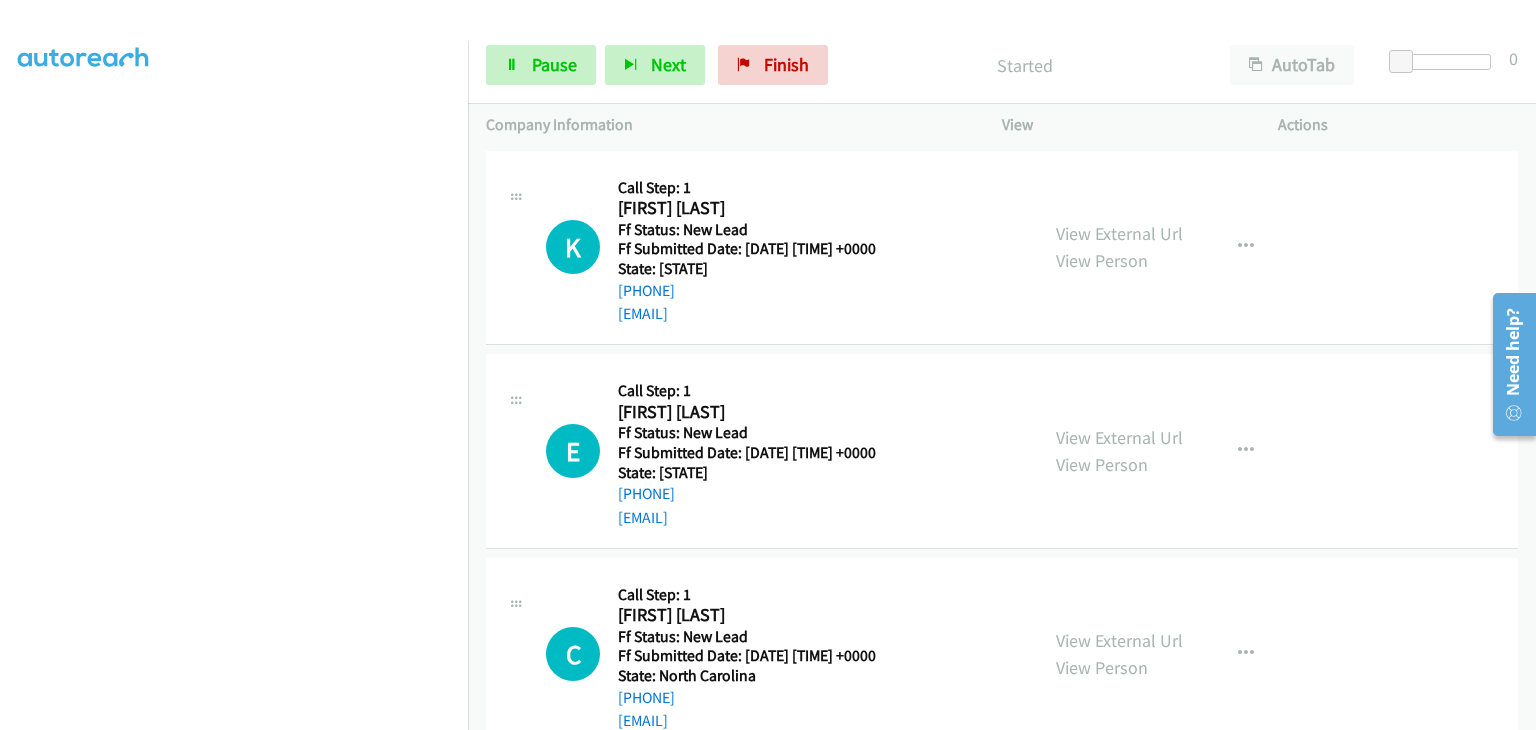 scroll, scrollTop: 392, scrollLeft: 0, axis: vertical 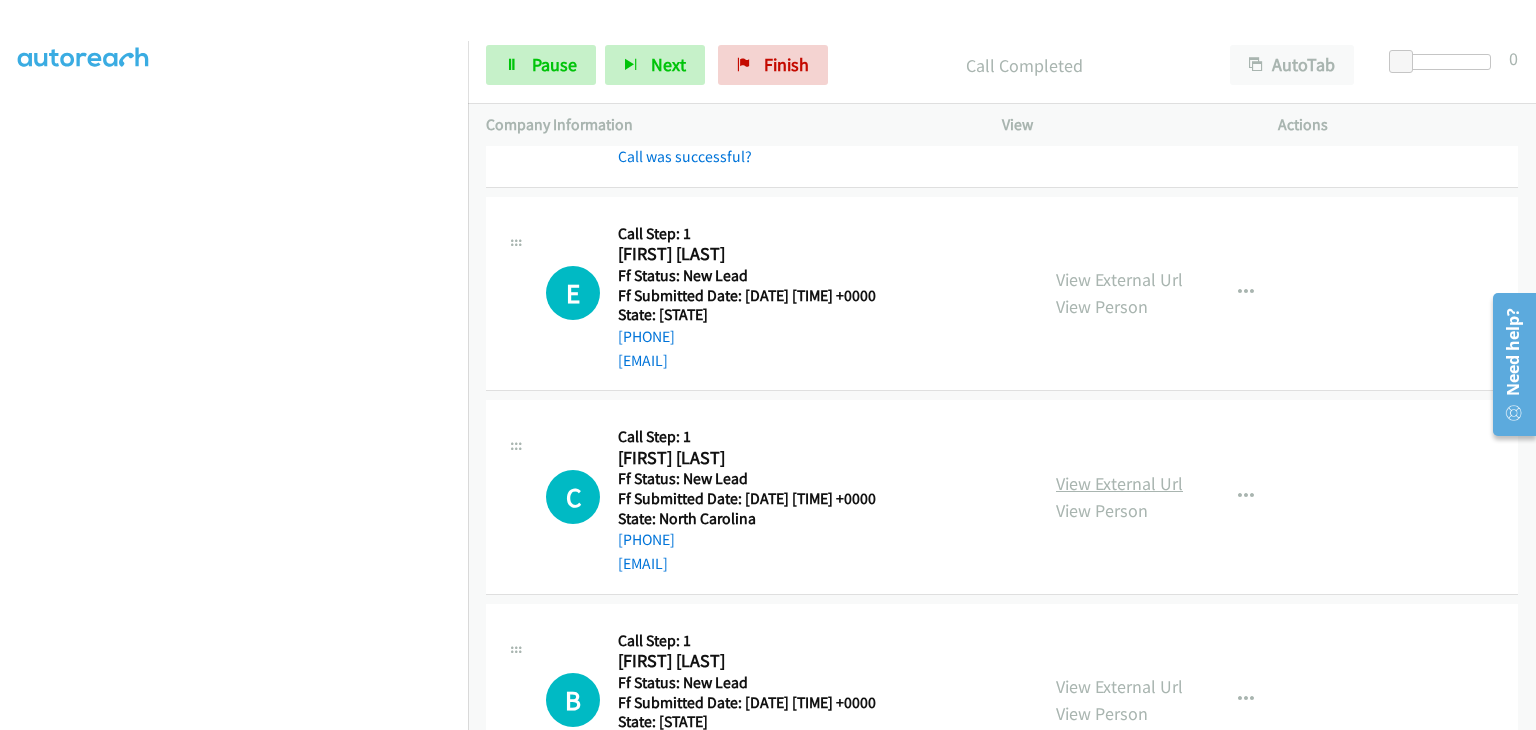 click on "View External Url" at bounding box center [1119, 483] 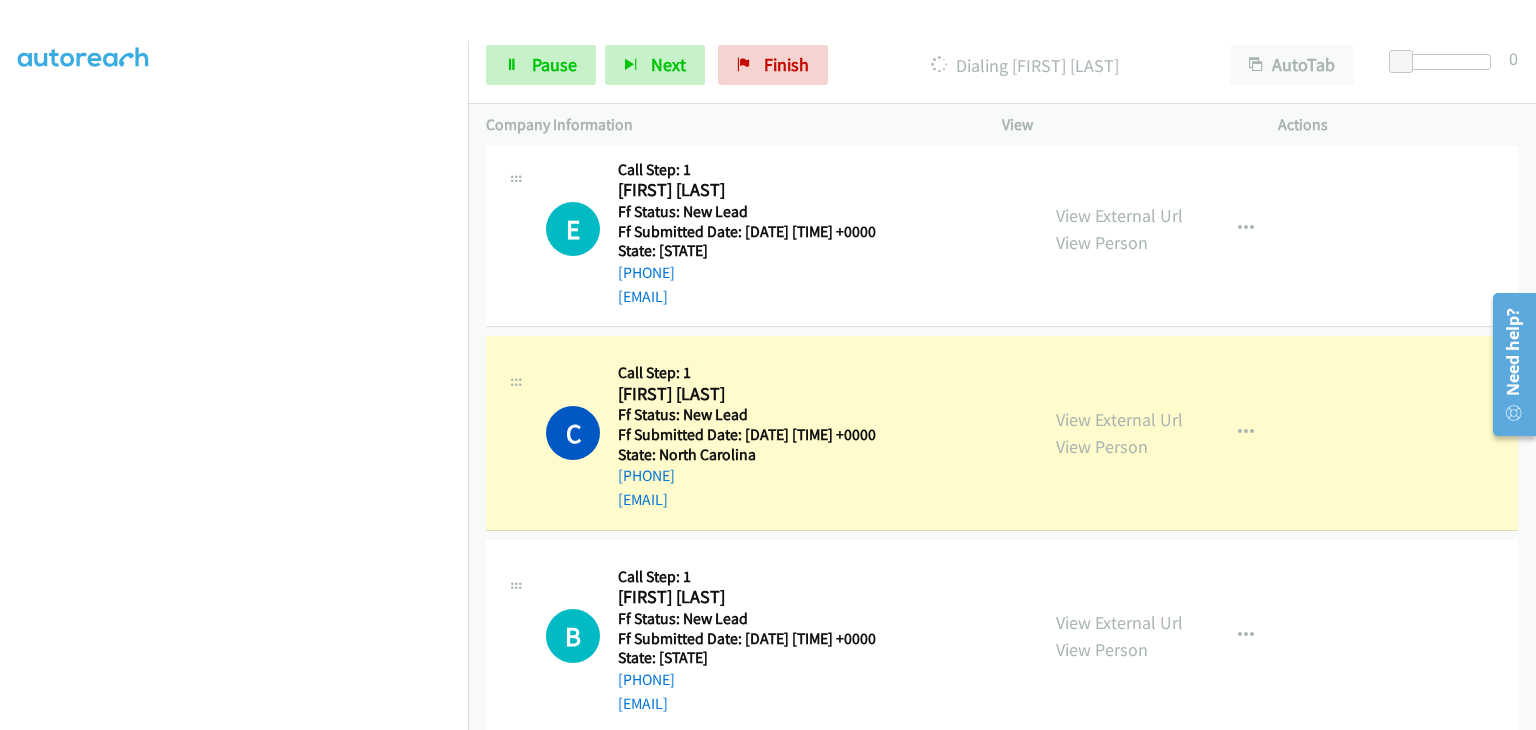 scroll, scrollTop: 300, scrollLeft: 0, axis: vertical 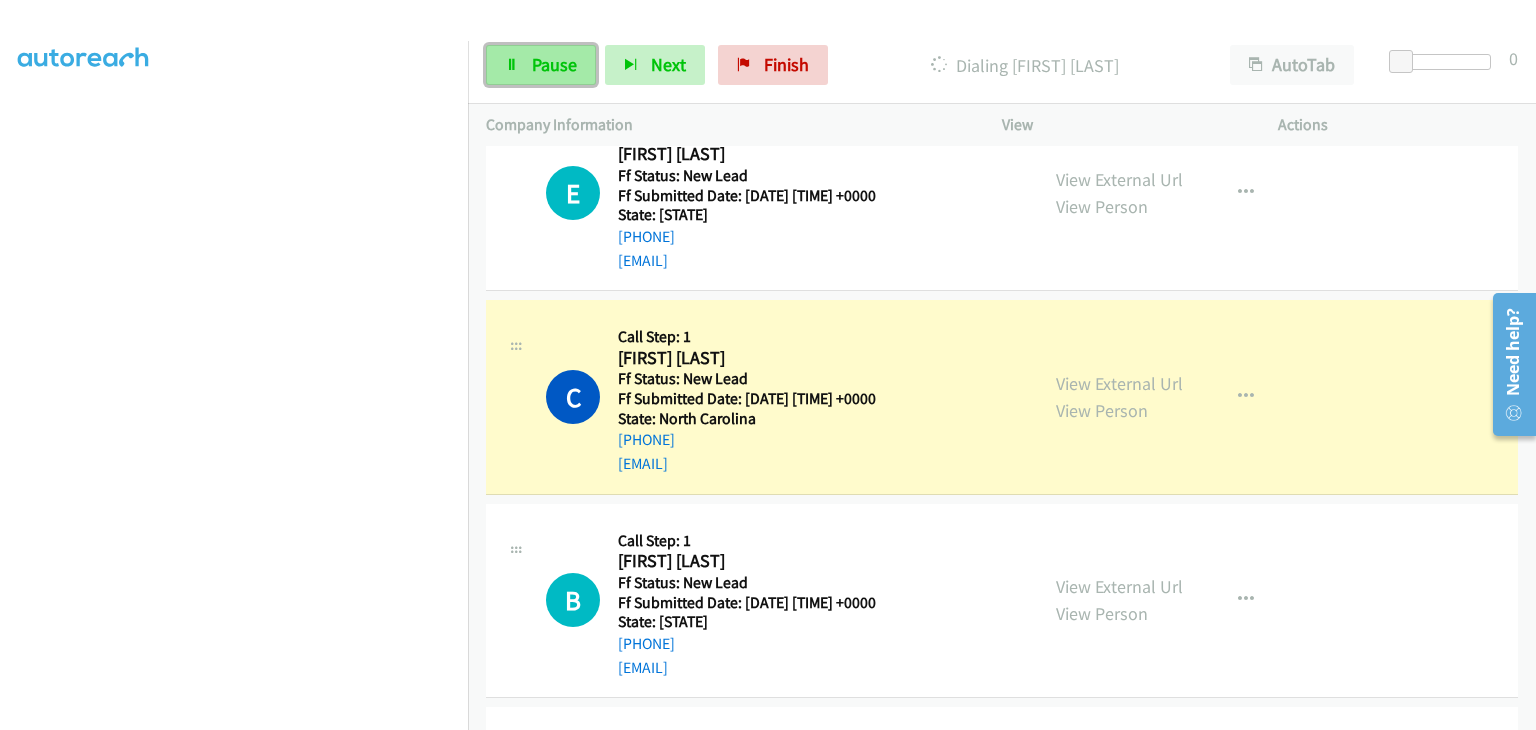 click on "Pause" at bounding box center [541, 65] 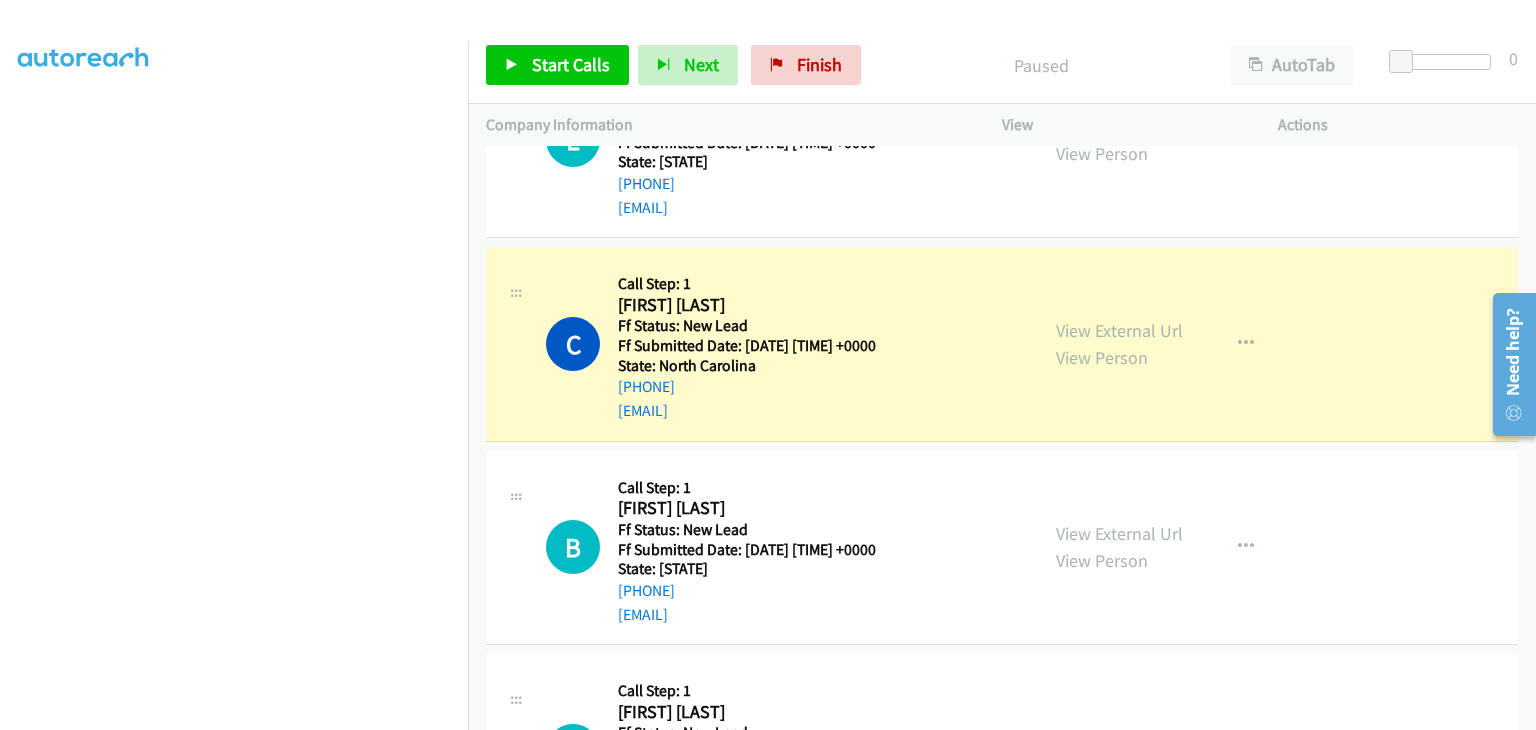 scroll, scrollTop: 400, scrollLeft: 0, axis: vertical 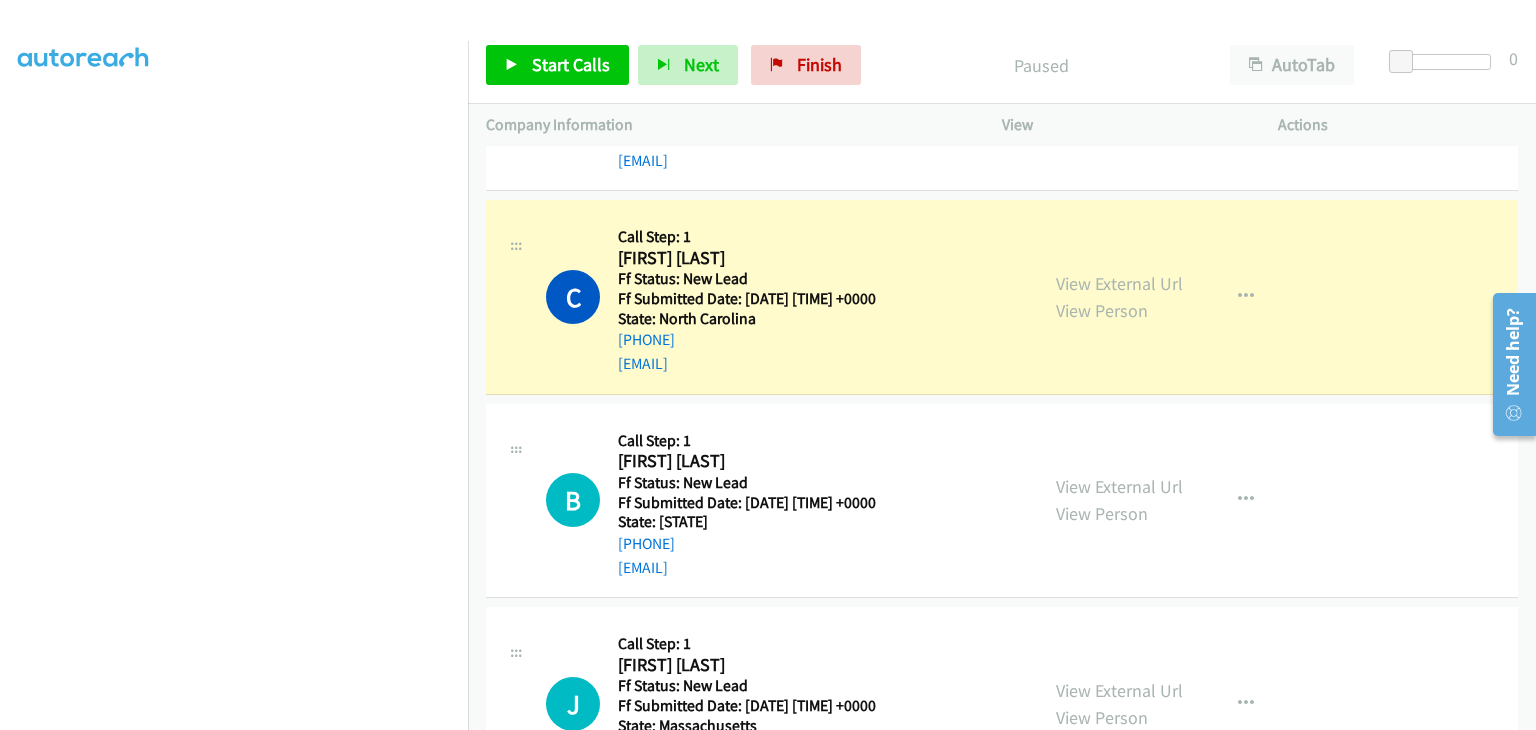 click on "Dialing Mode: Power
|
Switch to Preview
My Lists" at bounding box center [234, 217] 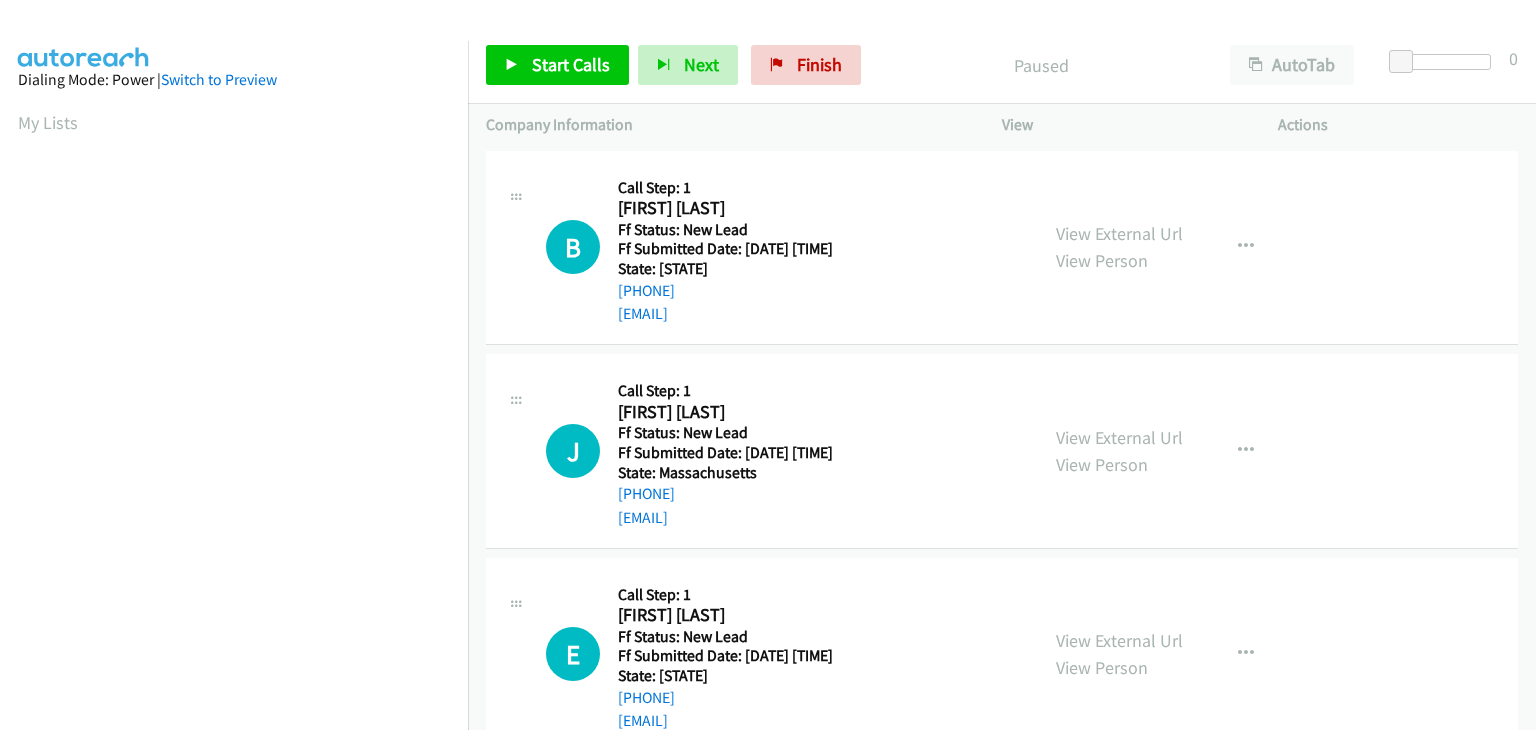 scroll, scrollTop: 0, scrollLeft: 0, axis: both 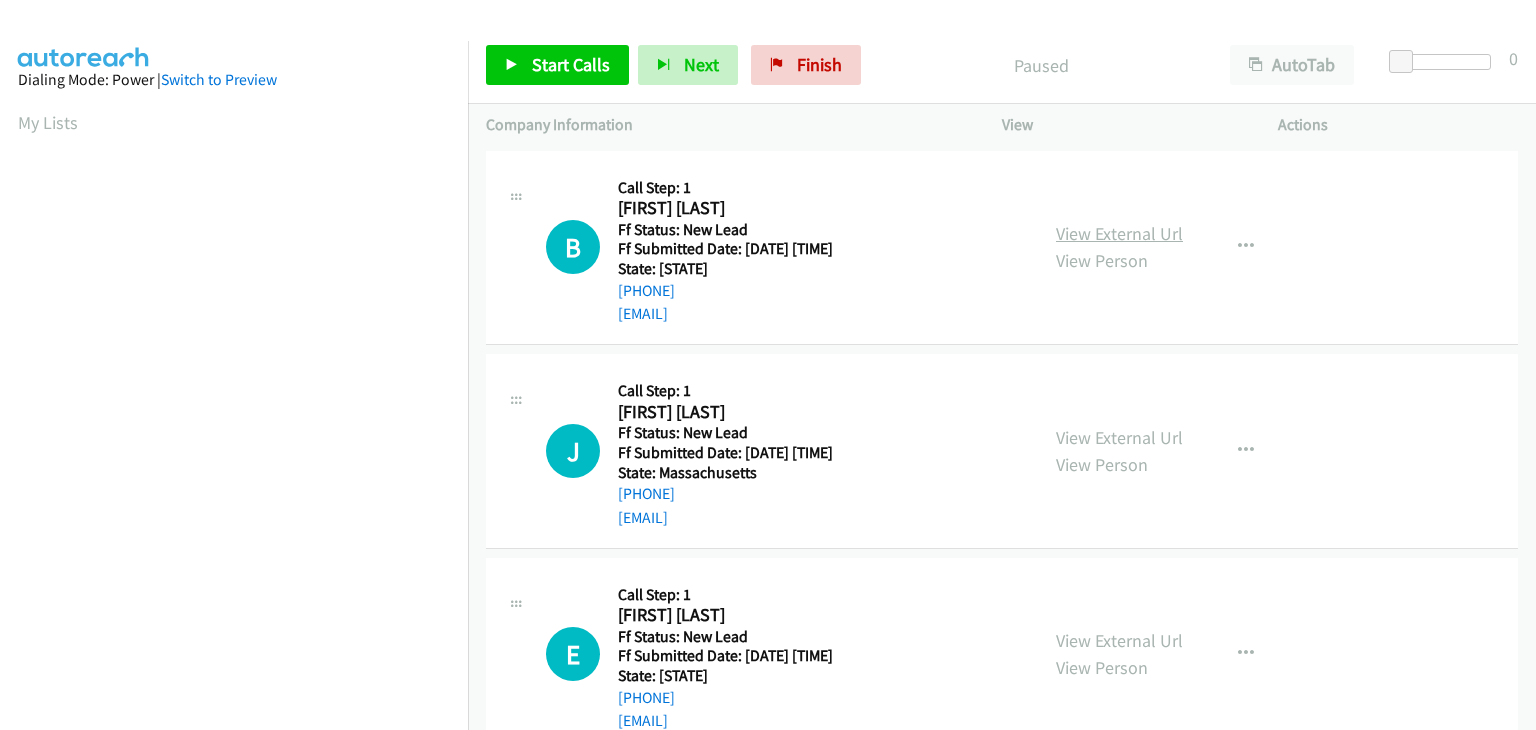 click on "View External Url" at bounding box center [1119, 233] 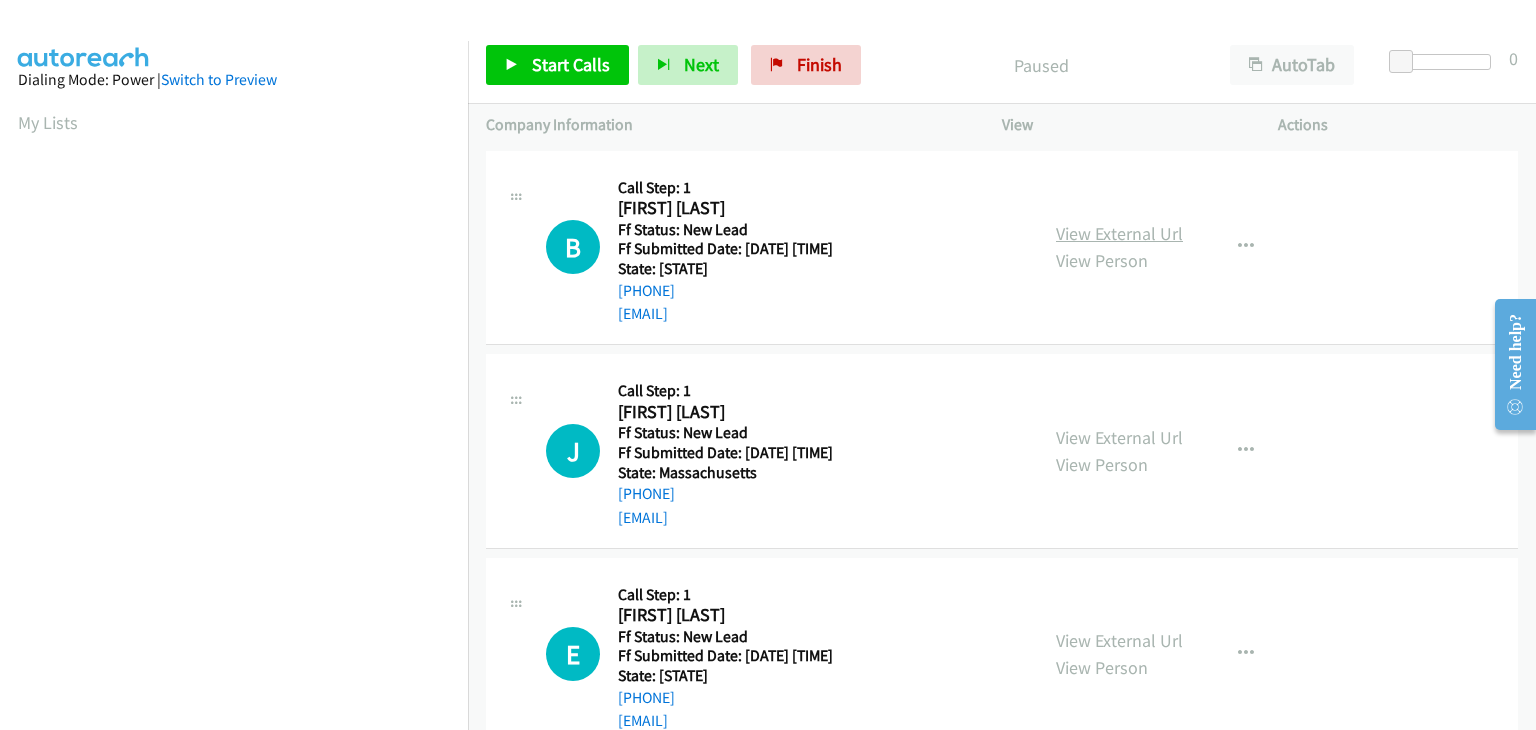 scroll, scrollTop: 0, scrollLeft: 0, axis: both 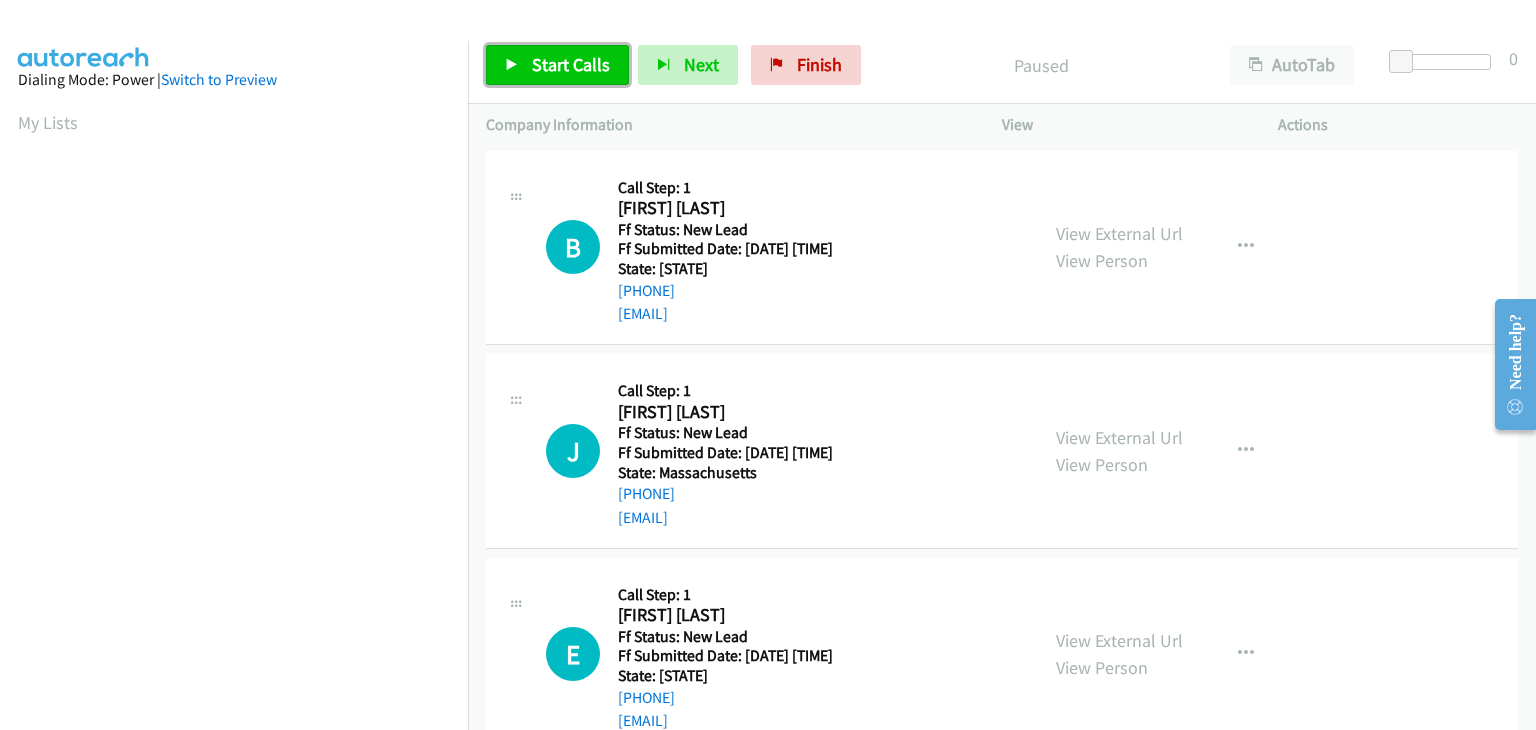 click on "Start Calls" at bounding box center [571, 64] 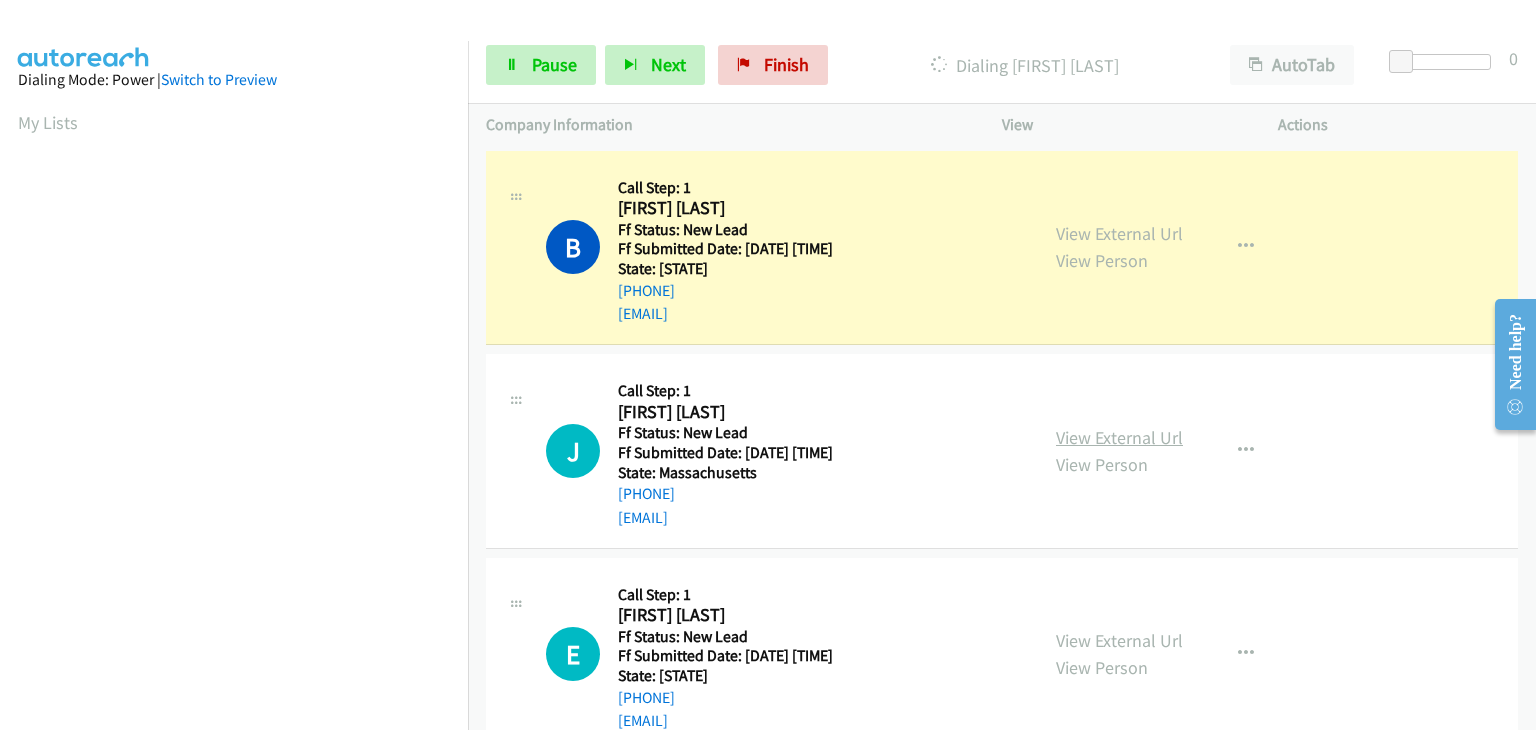 click on "View External Url" at bounding box center [1119, 437] 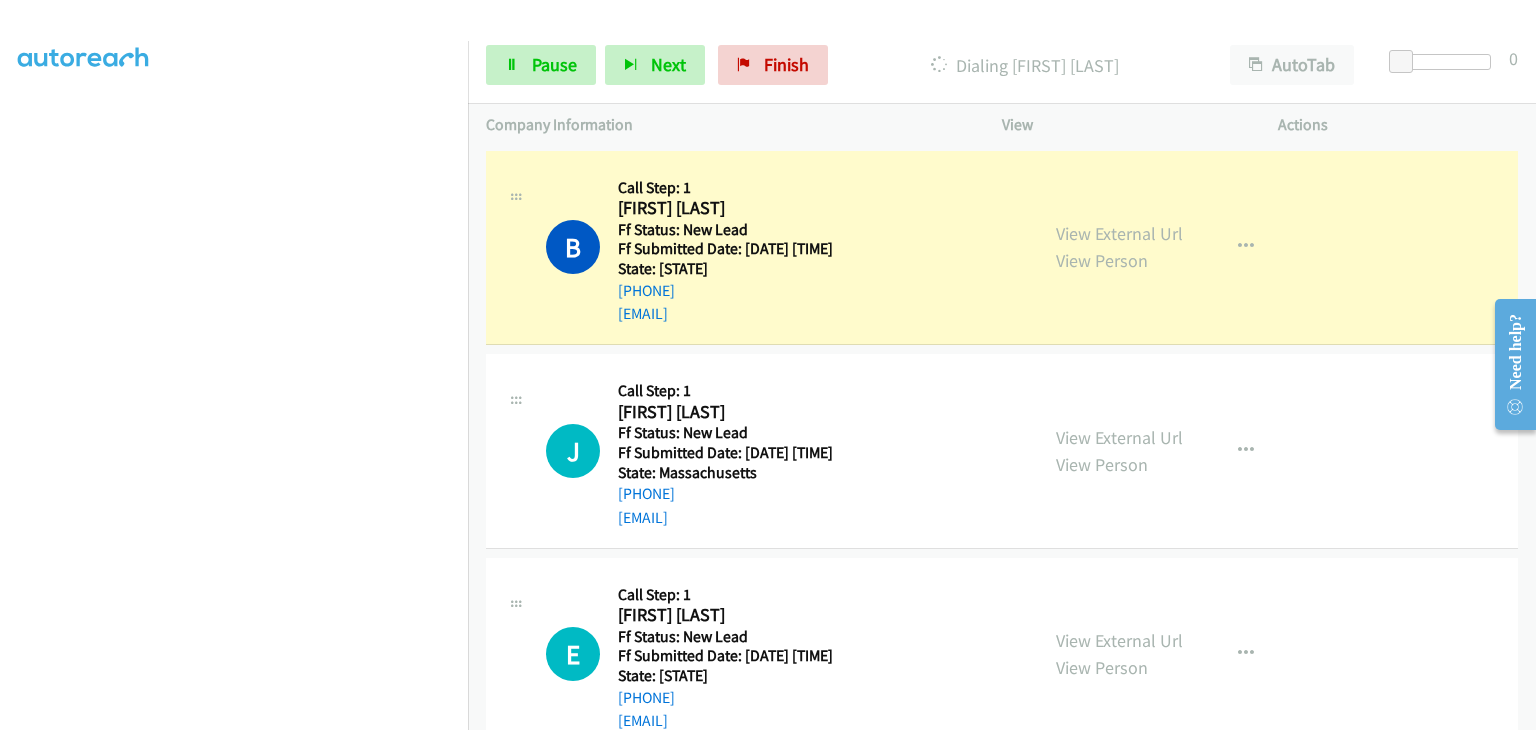 scroll, scrollTop: 392, scrollLeft: 0, axis: vertical 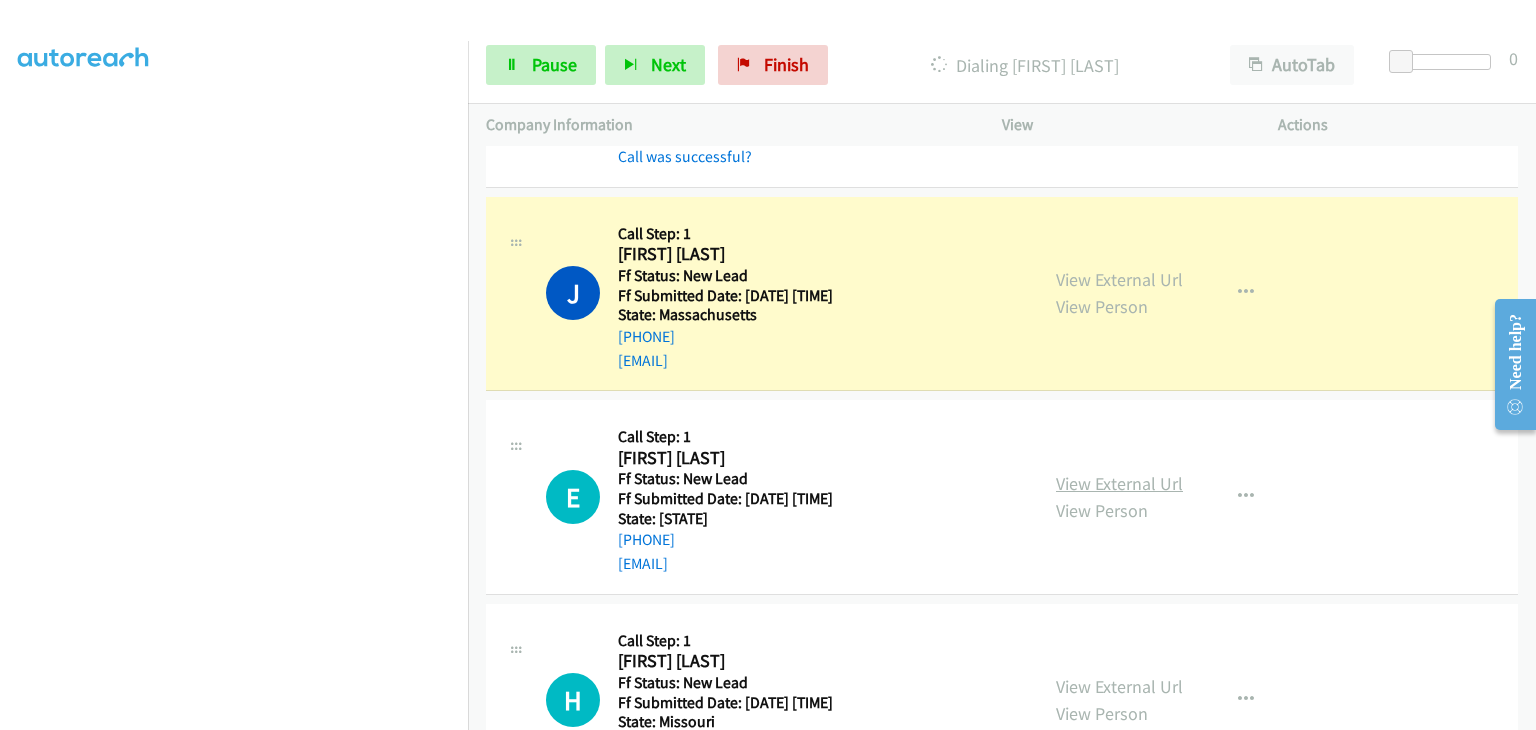 click on "View External Url" at bounding box center (1119, 483) 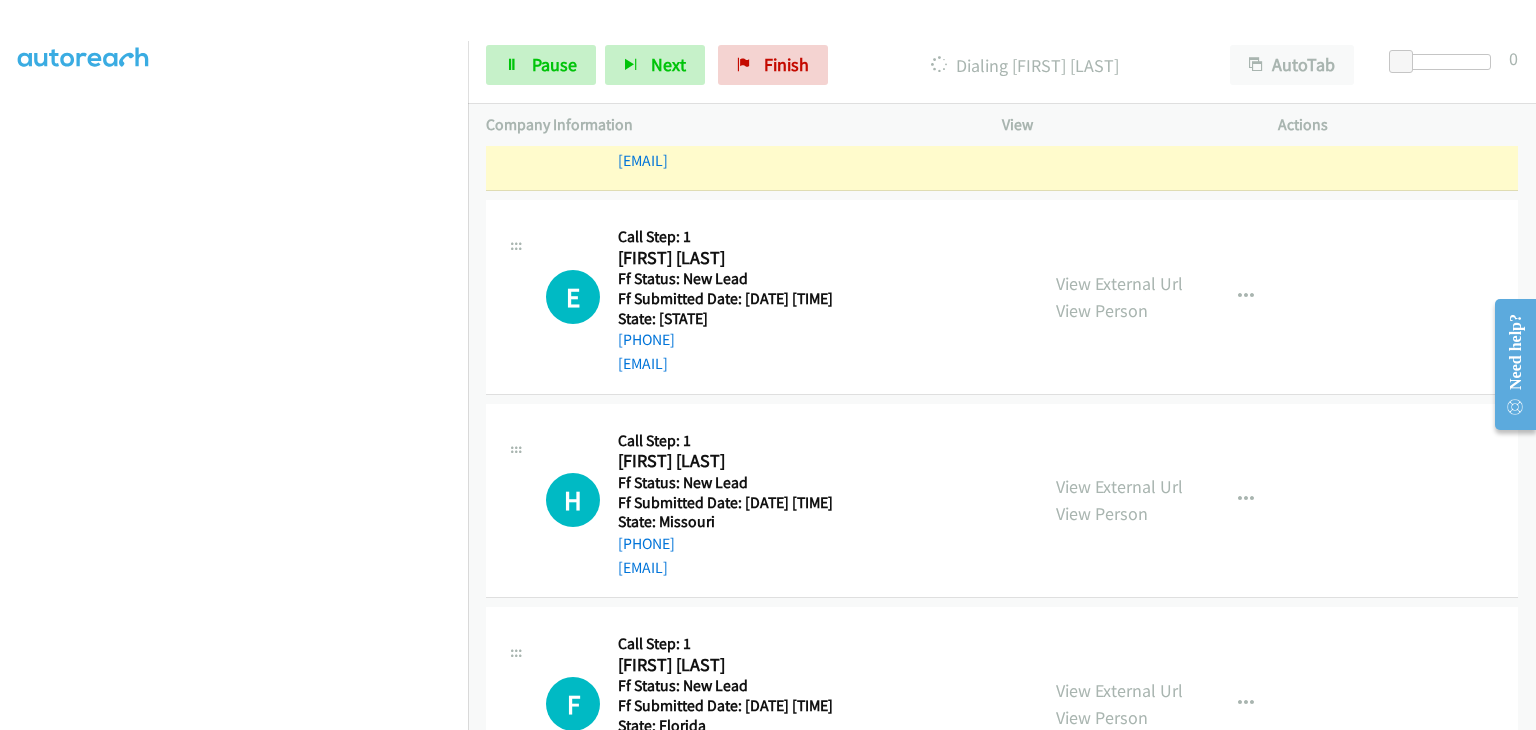 scroll, scrollTop: 200, scrollLeft: 0, axis: vertical 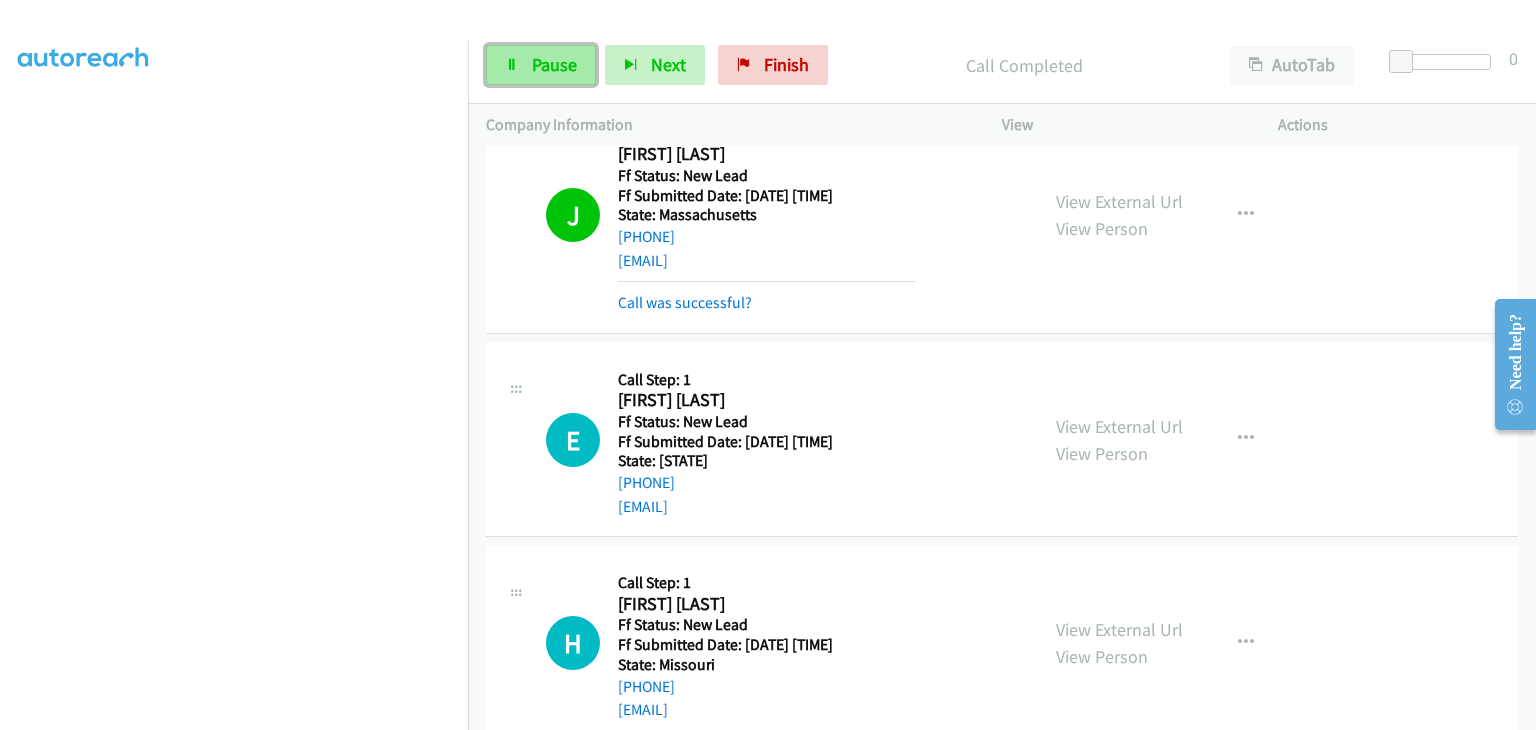 click on "Pause" at bounding box center (554, 64) 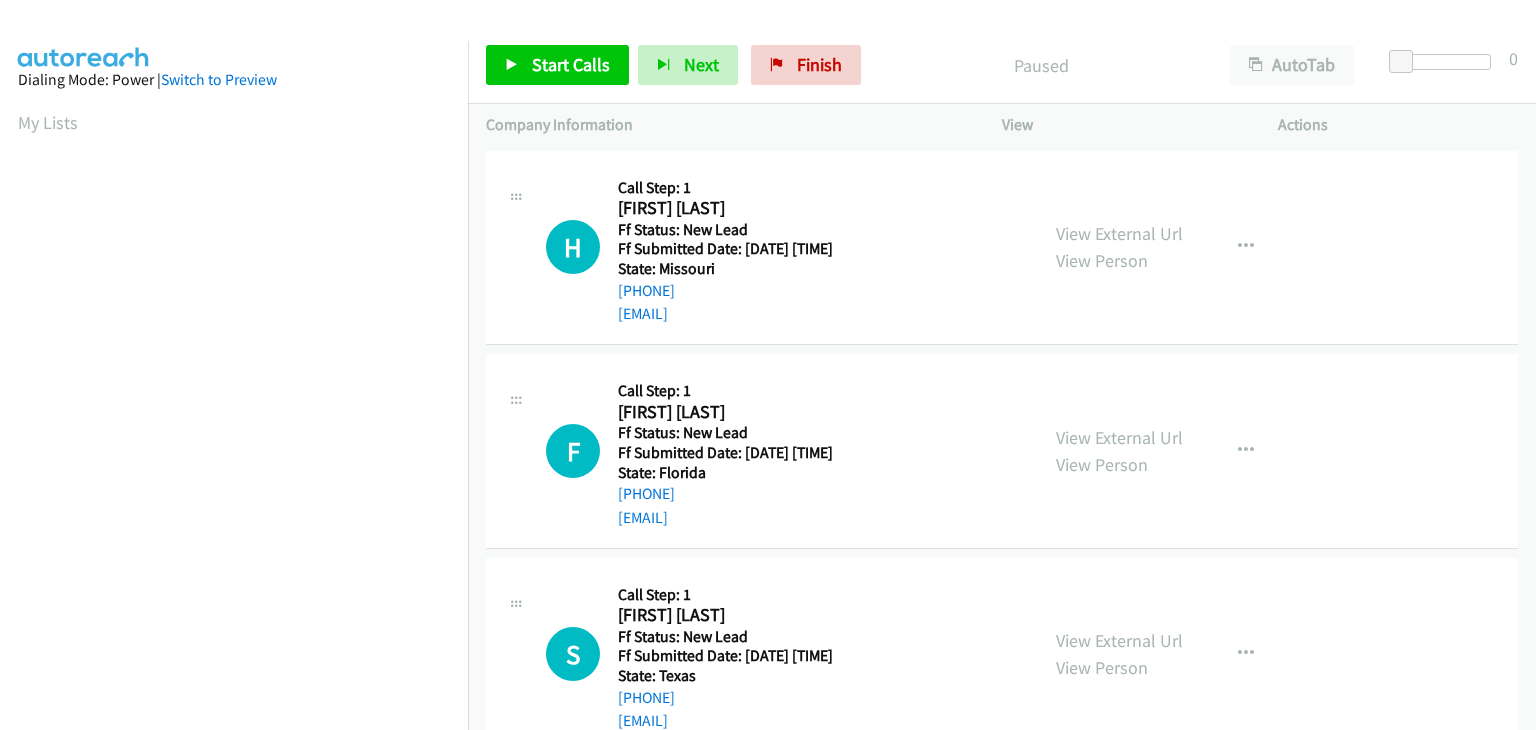 scroll, scrollTop: 0, scrollLeft: 0, axis: both 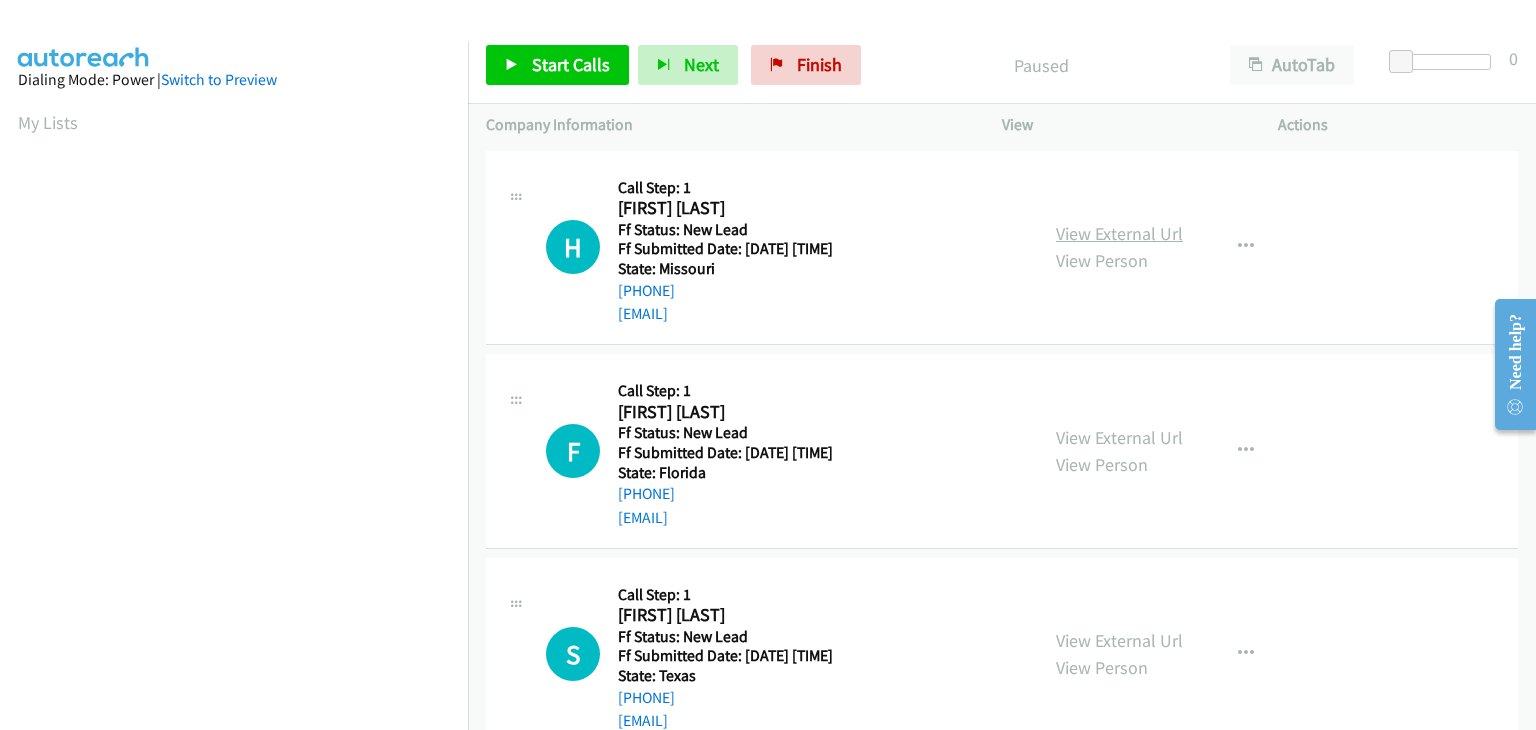 click on "View External Url" at bounding box center [1119, 233] 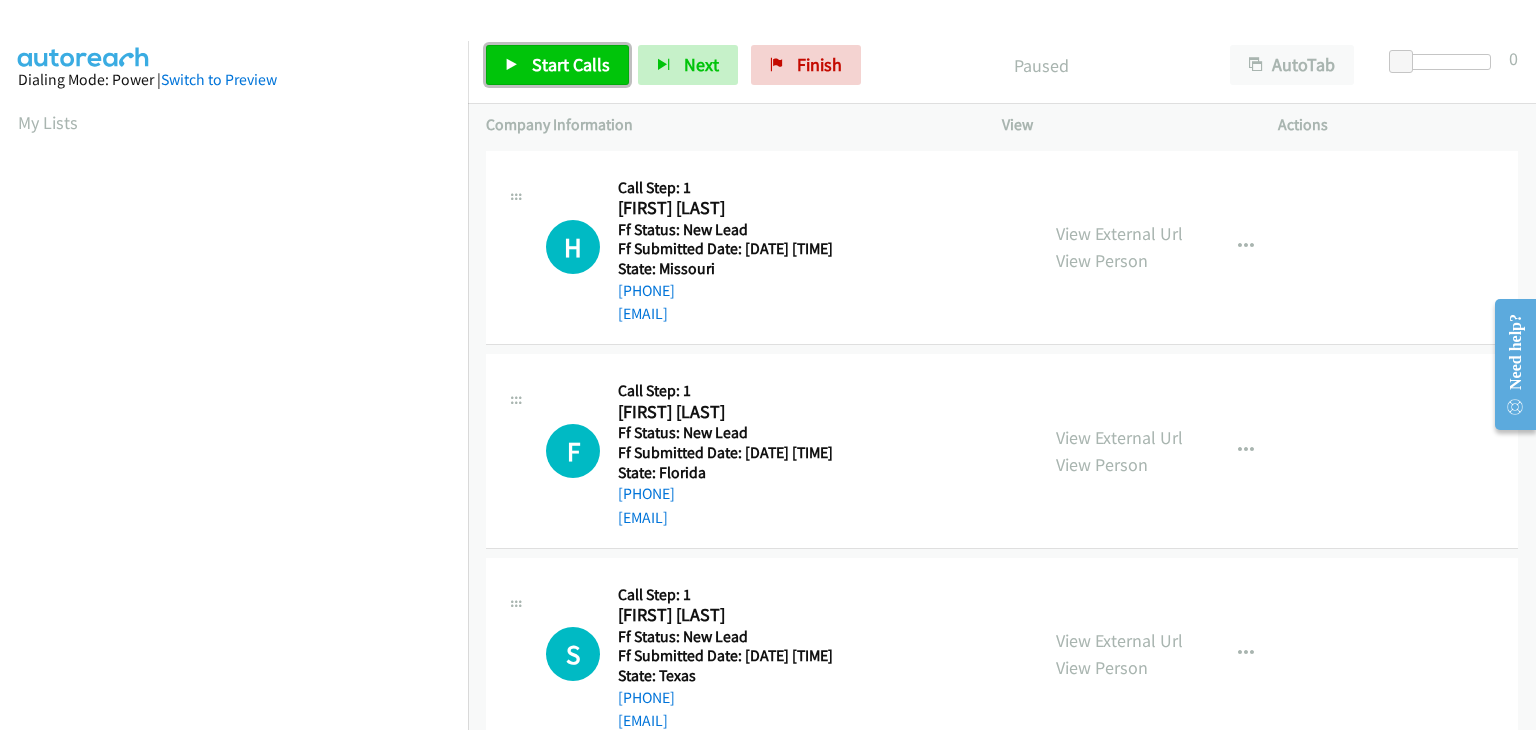 click on "Start Calls" at bounding box center [571, 64] 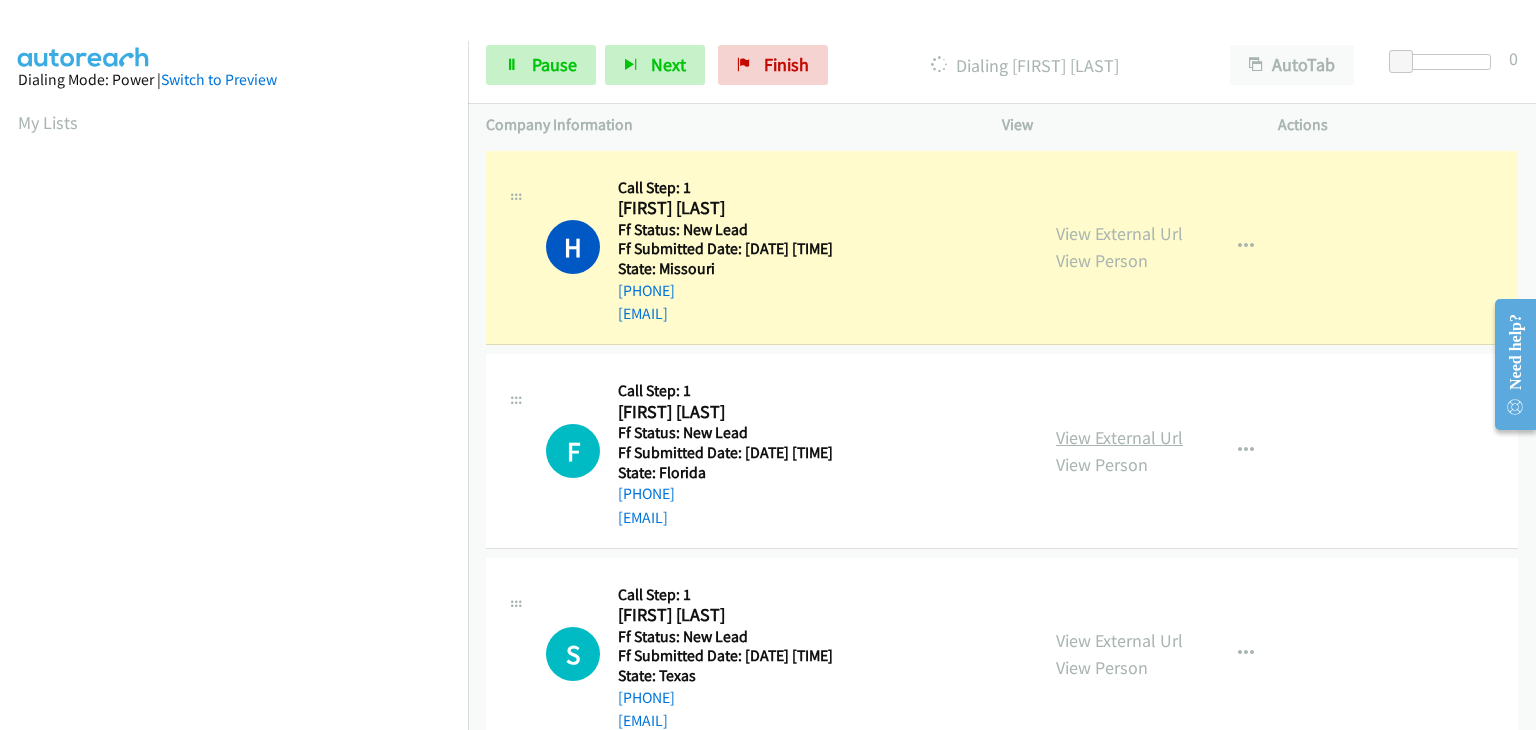 click on "View External Url" at bounding box center (1119, 437) 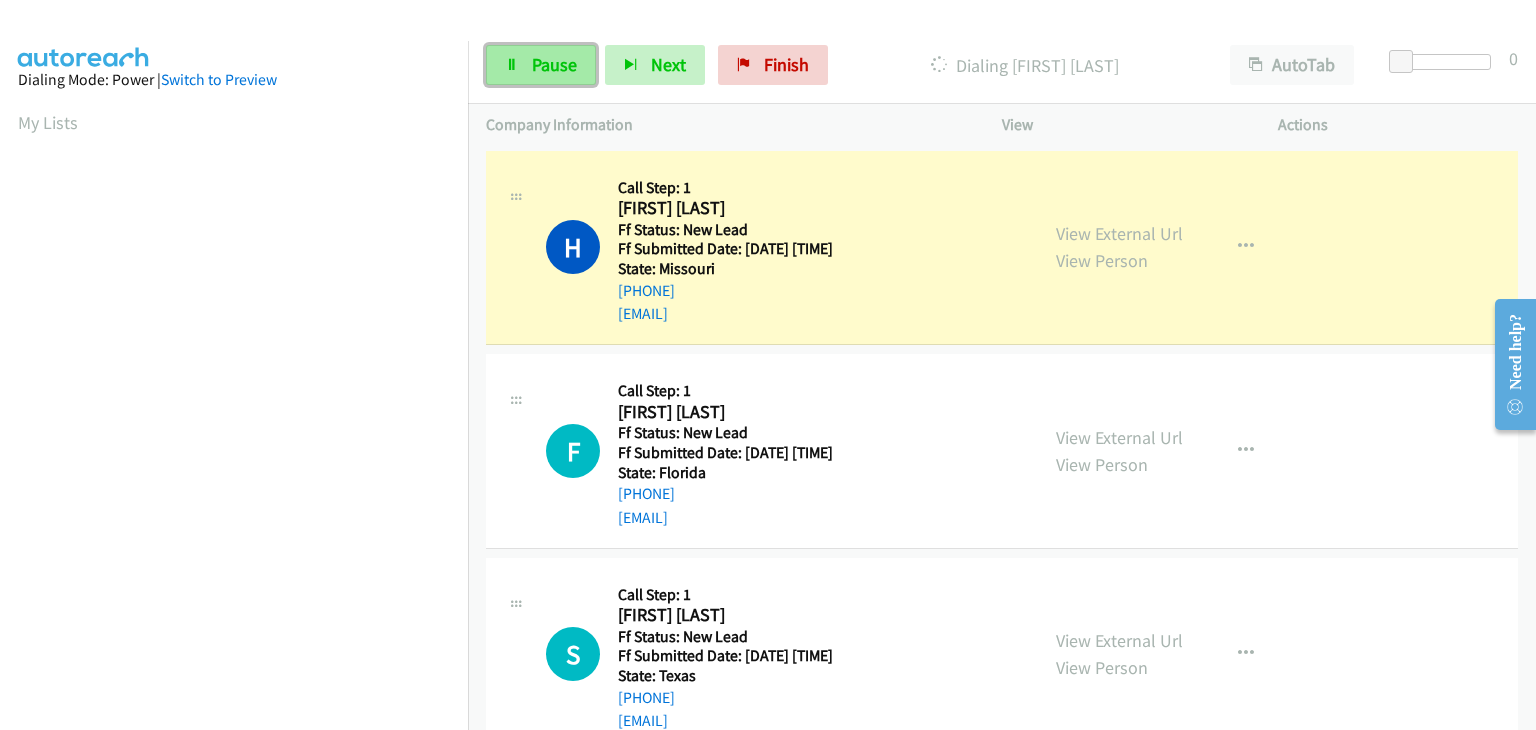 click on "Pause" at bounding box center [541, 65] 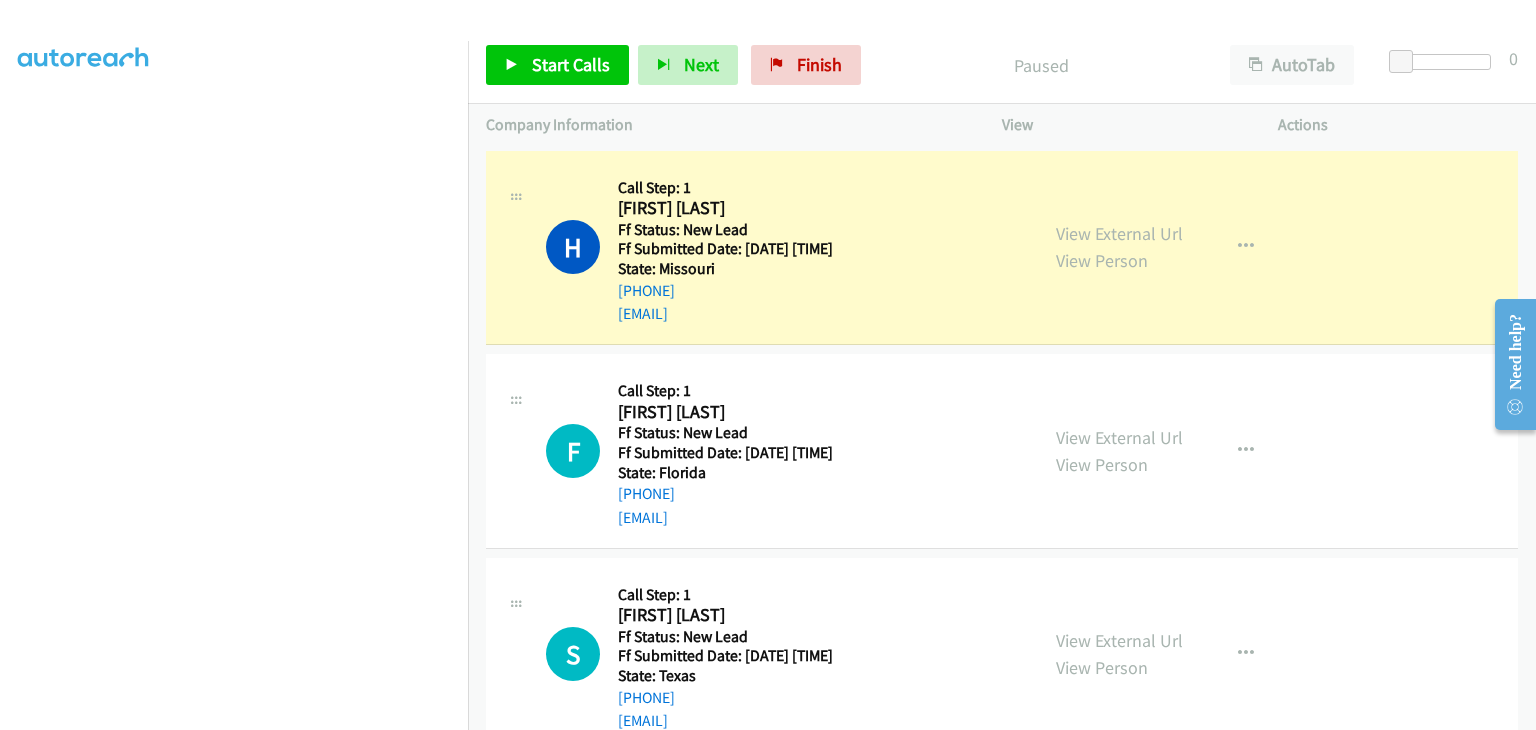 scroll, scrollTop: 392, scrollLeft: 0, axis: vertical 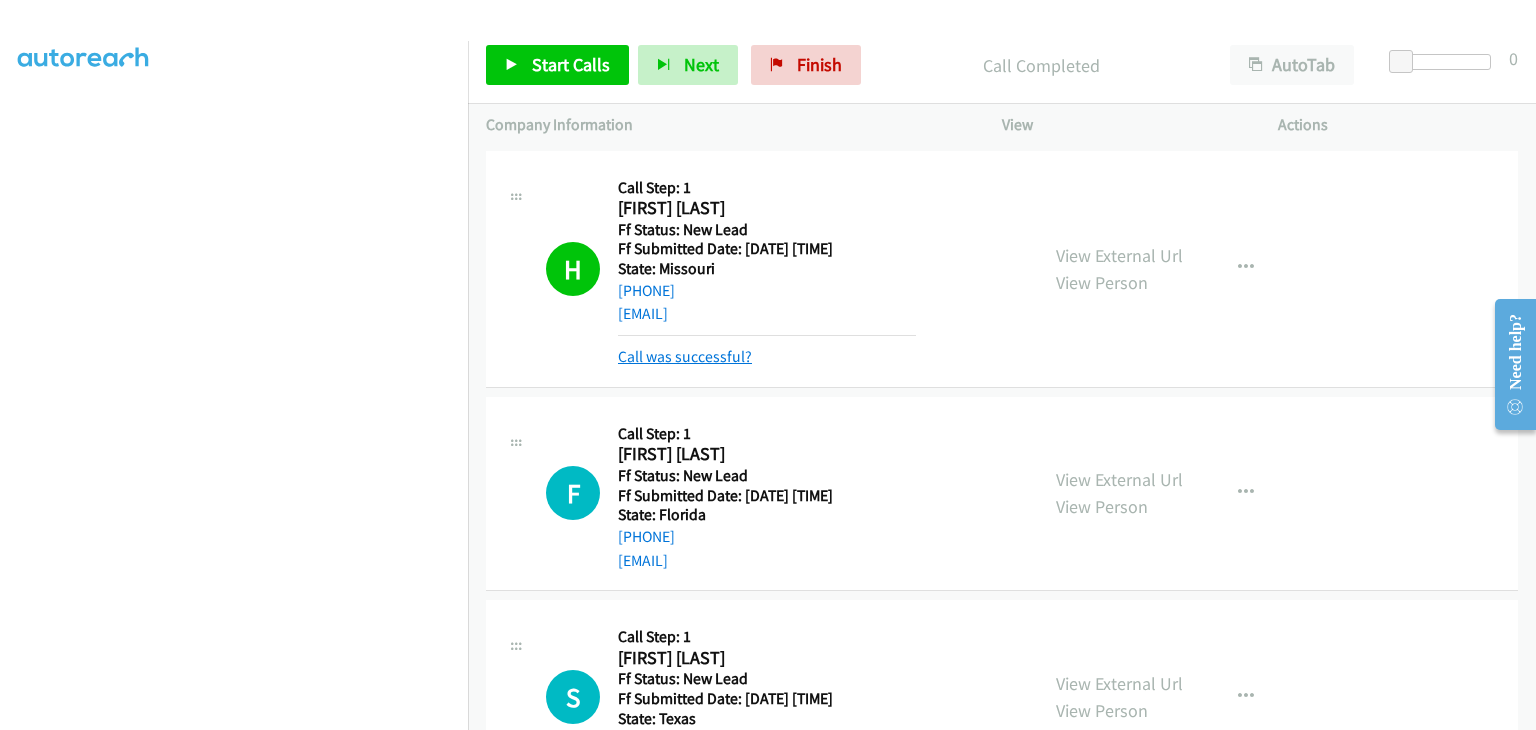 click on "Call was successful?" at bounding box center [685, 356] 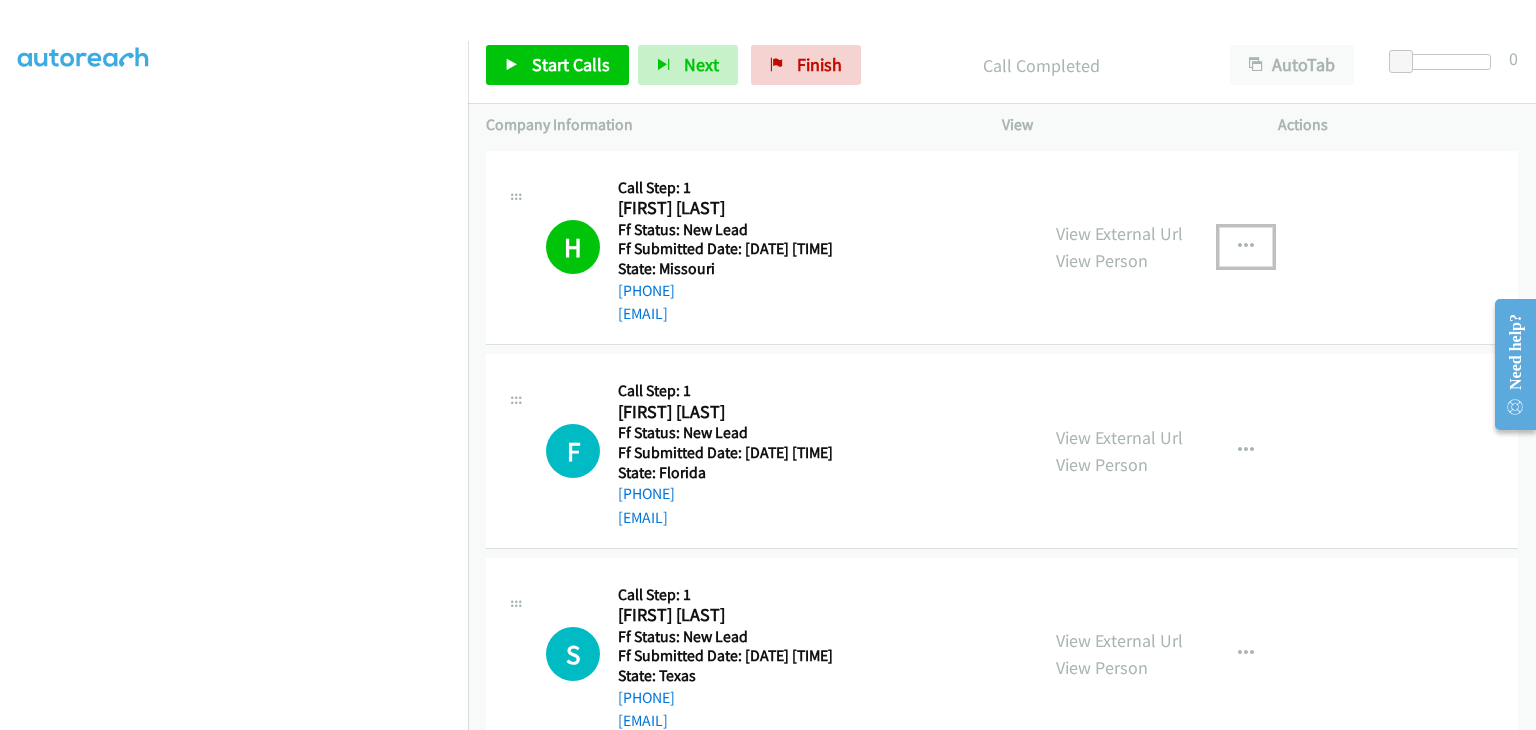click at bounding box center [1246, 247] 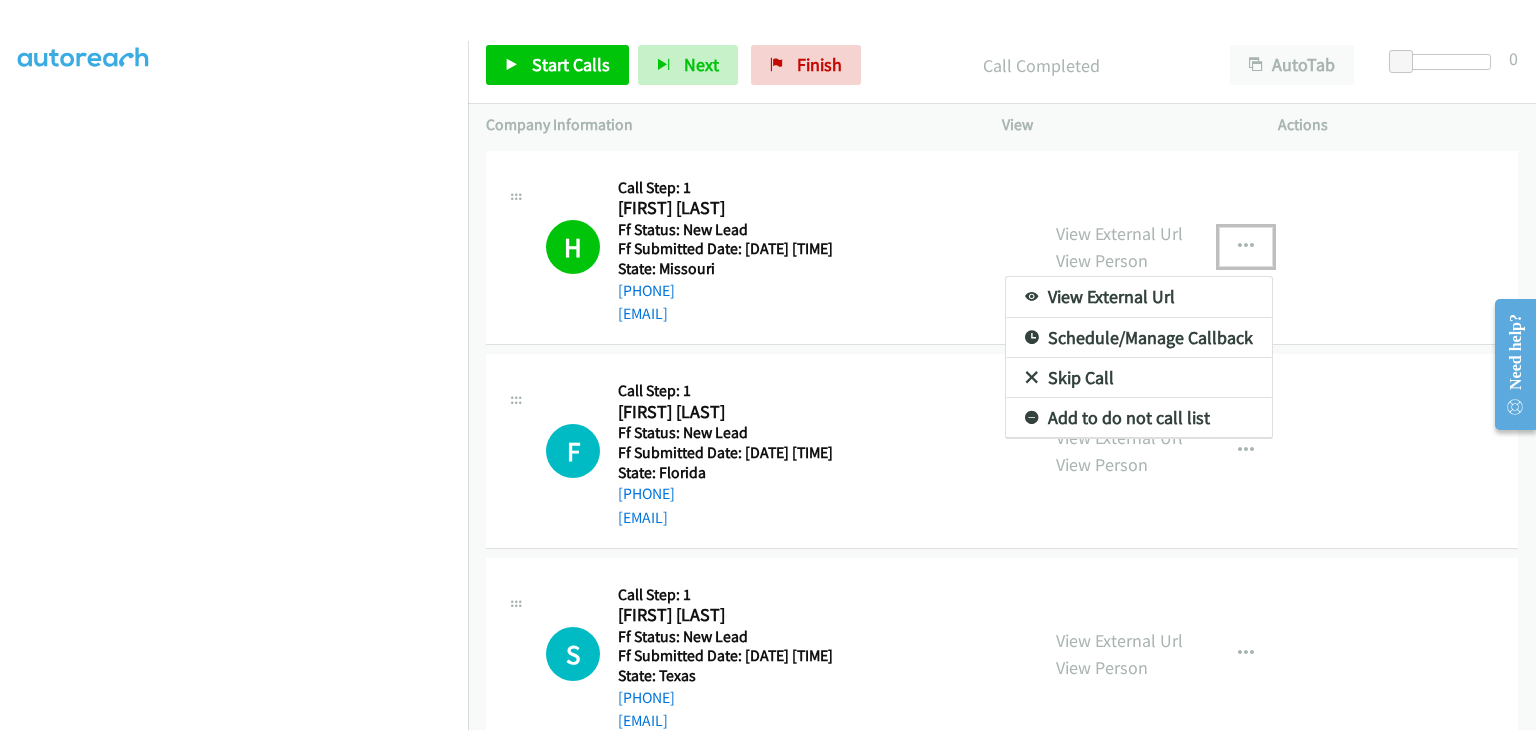 click on "Add to do not call list" at bounding box center [1139, 418] 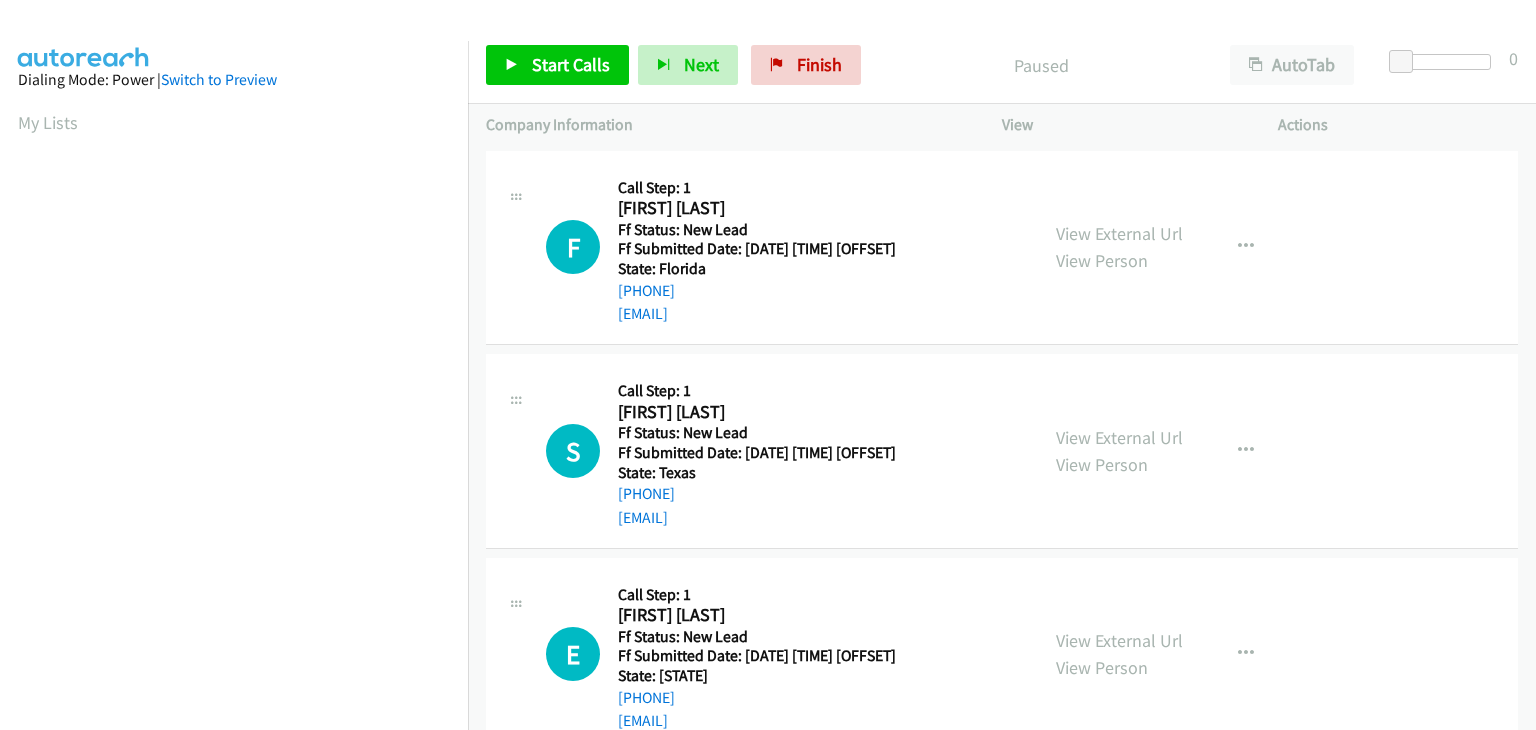 scroll, scrollTop: 0, scrollLeft: 0, axis: both 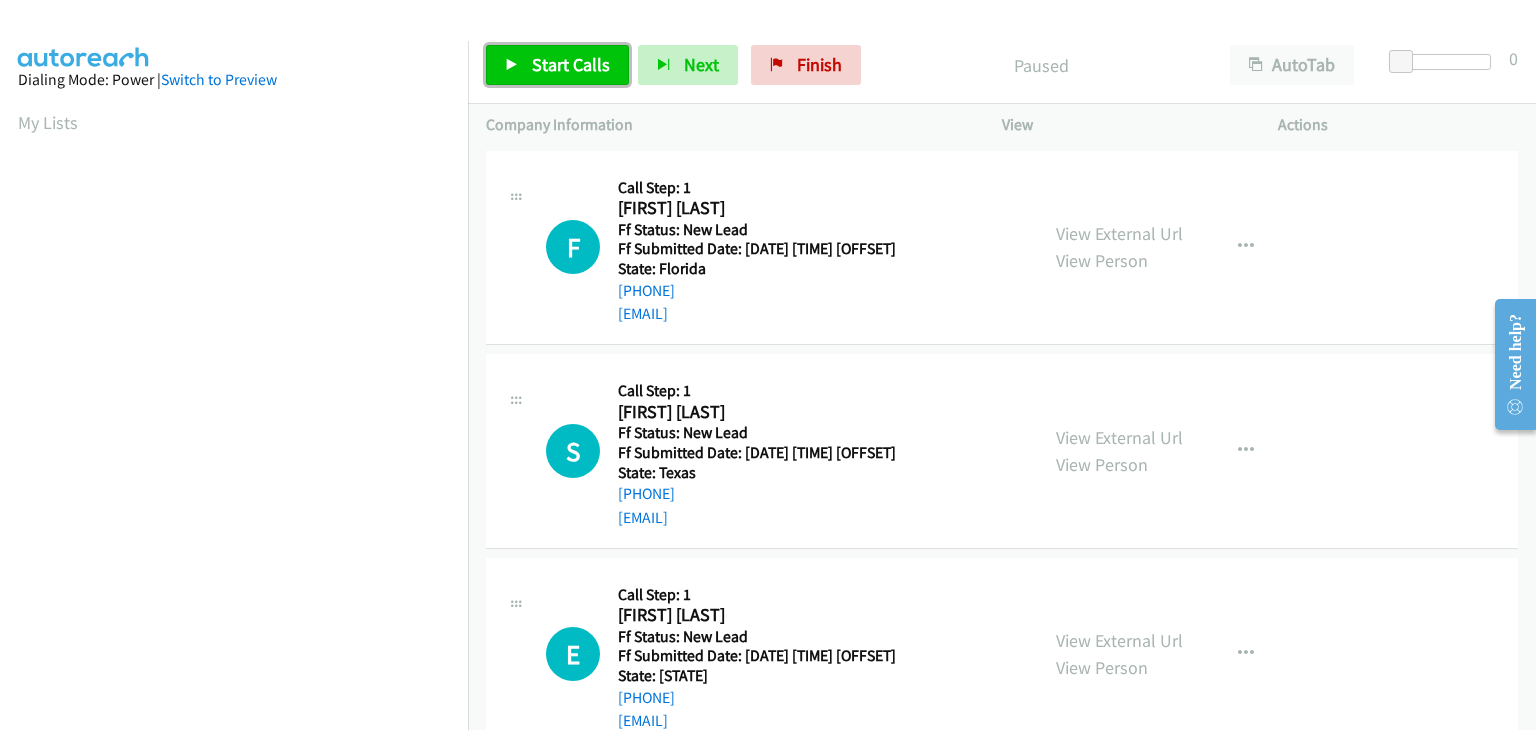 click on "Start Calls" at bounding box center (571, 64) 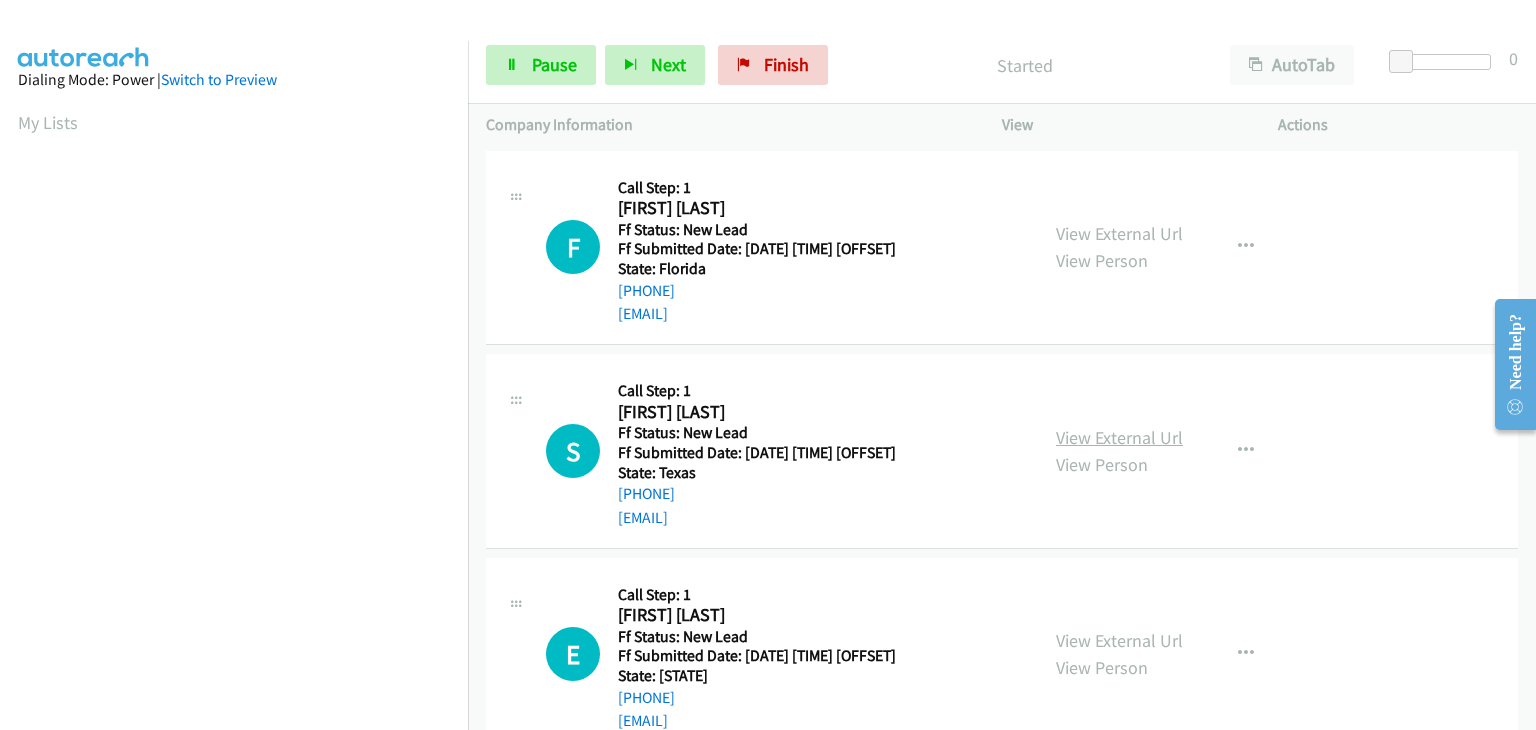 click on "View External Url" at bounding box center [1119, 437] 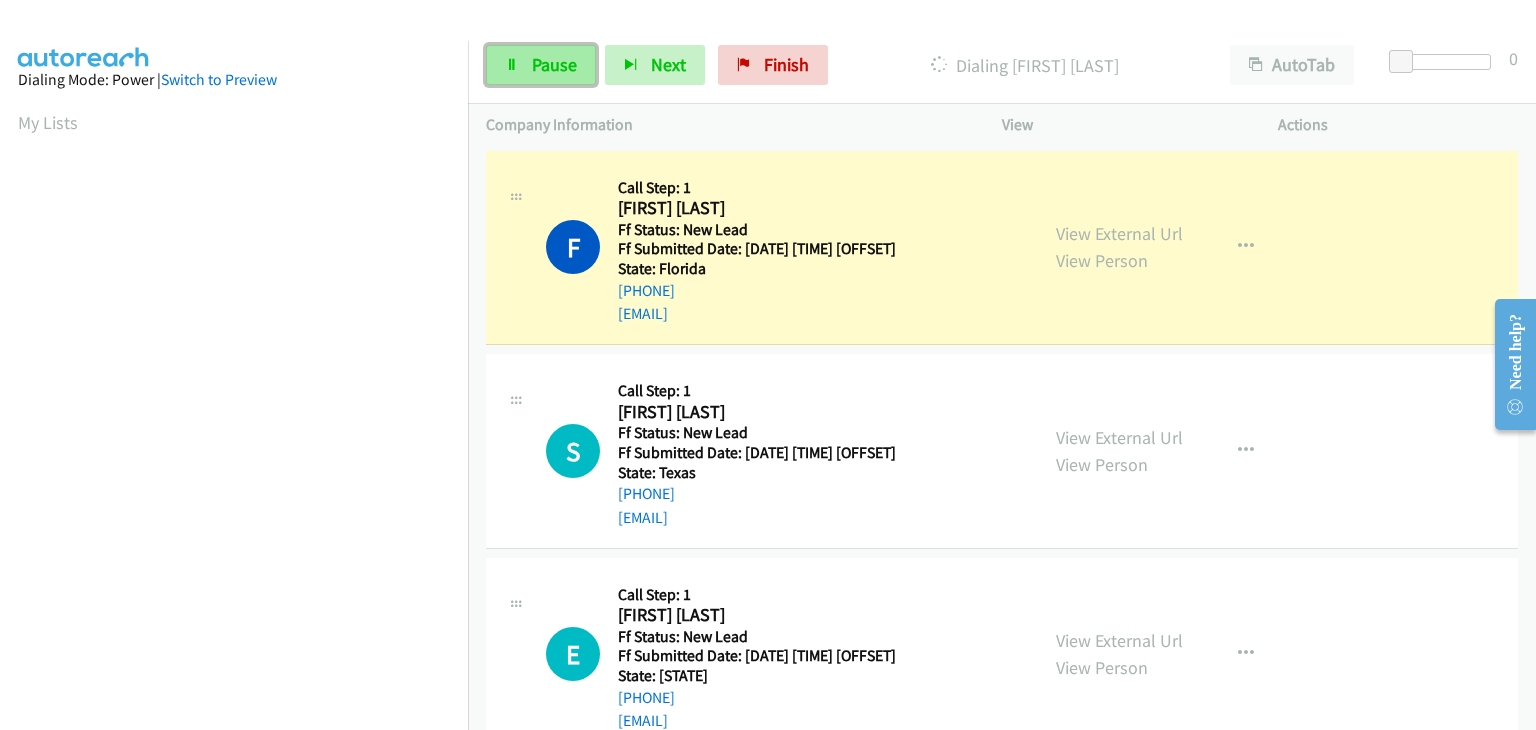 click on "Pause" at bounding box center [554, 64] 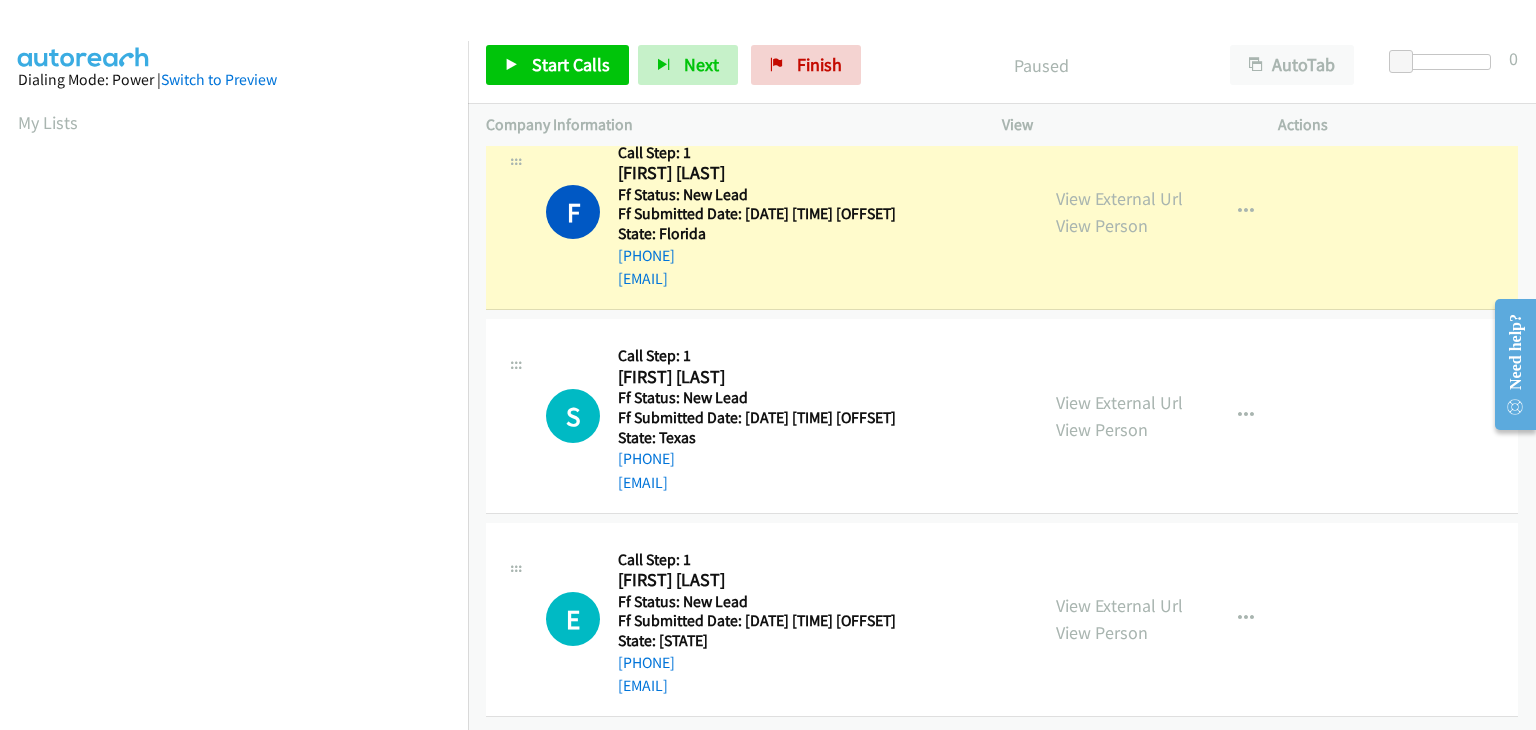 scroll, scrollTop: 51, scrollLeft: 0, axis: vertical 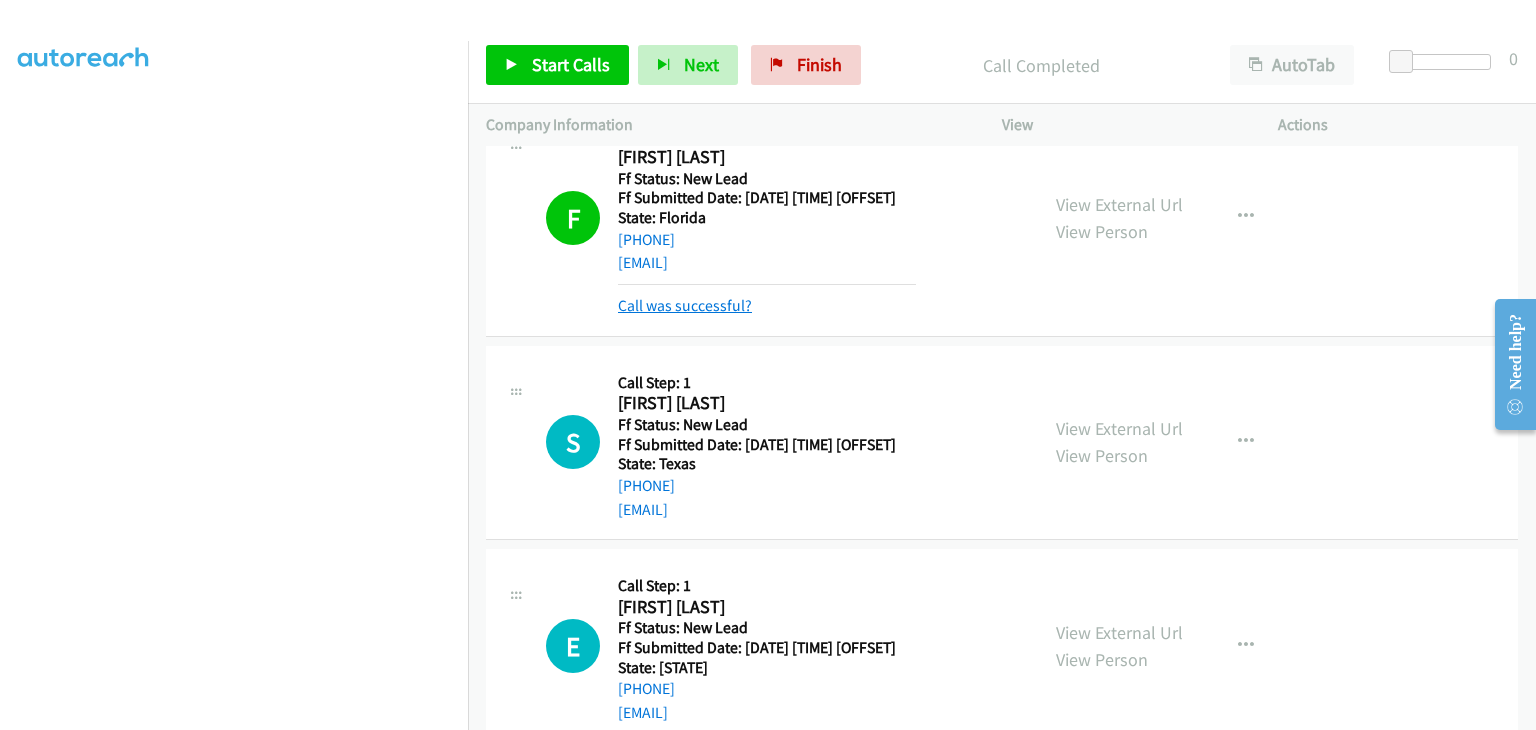 click on "Call was successful?" at bounding box center [685, 305] 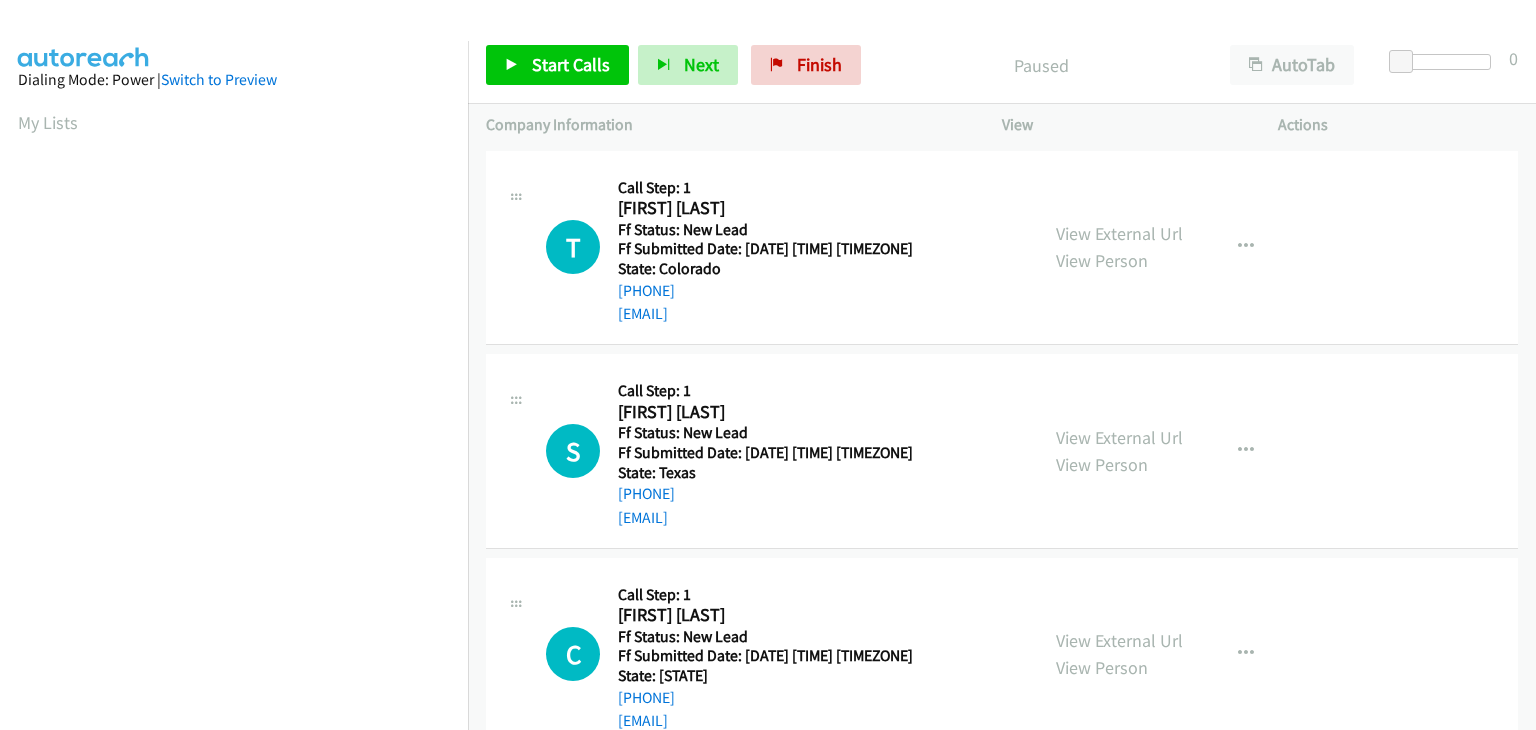 scroll, scrollTop: 0, scrollLeft: 0, axis: both 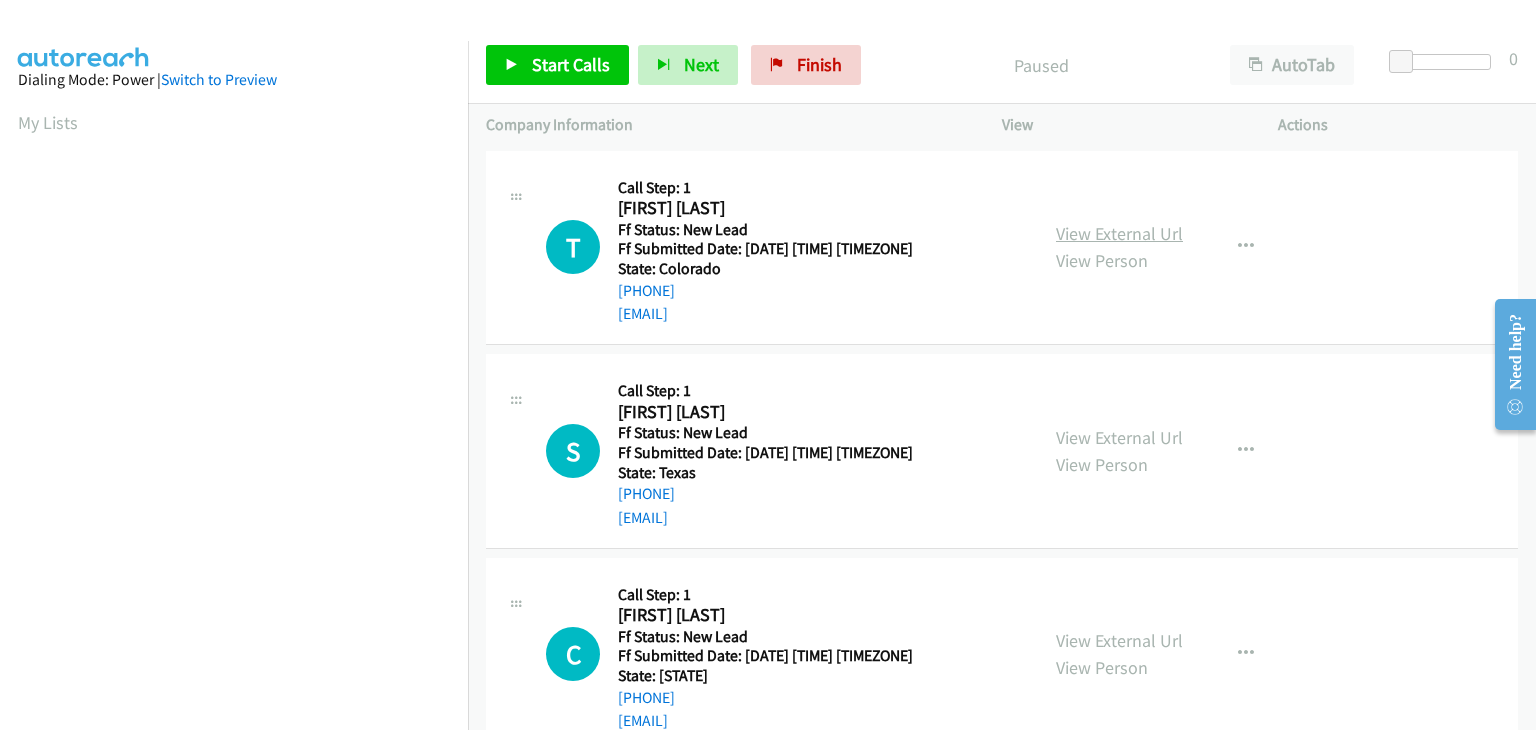 click on "View External Url" at bounding box center (1119, 233) 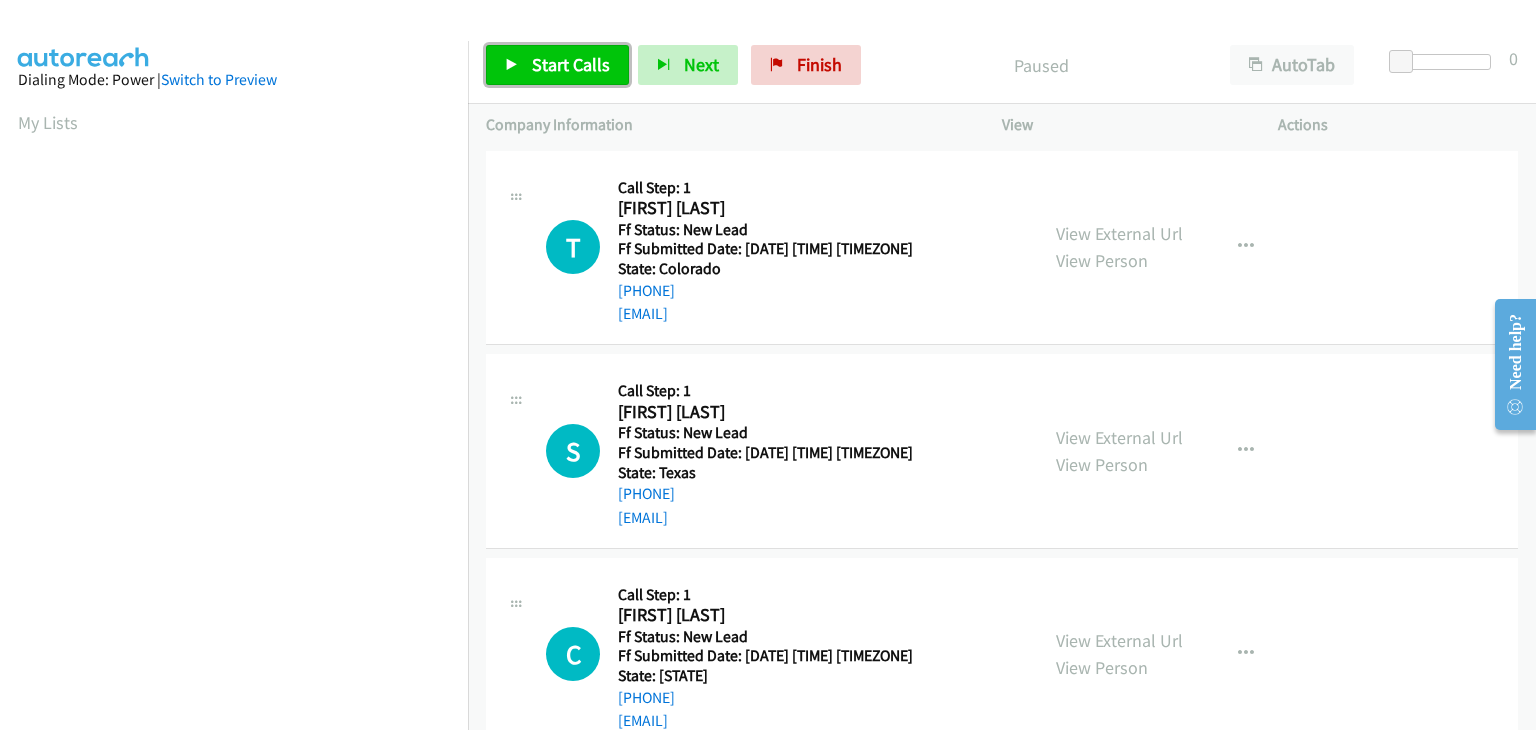 click on "Start Calls" at bounding box center [557, 65] 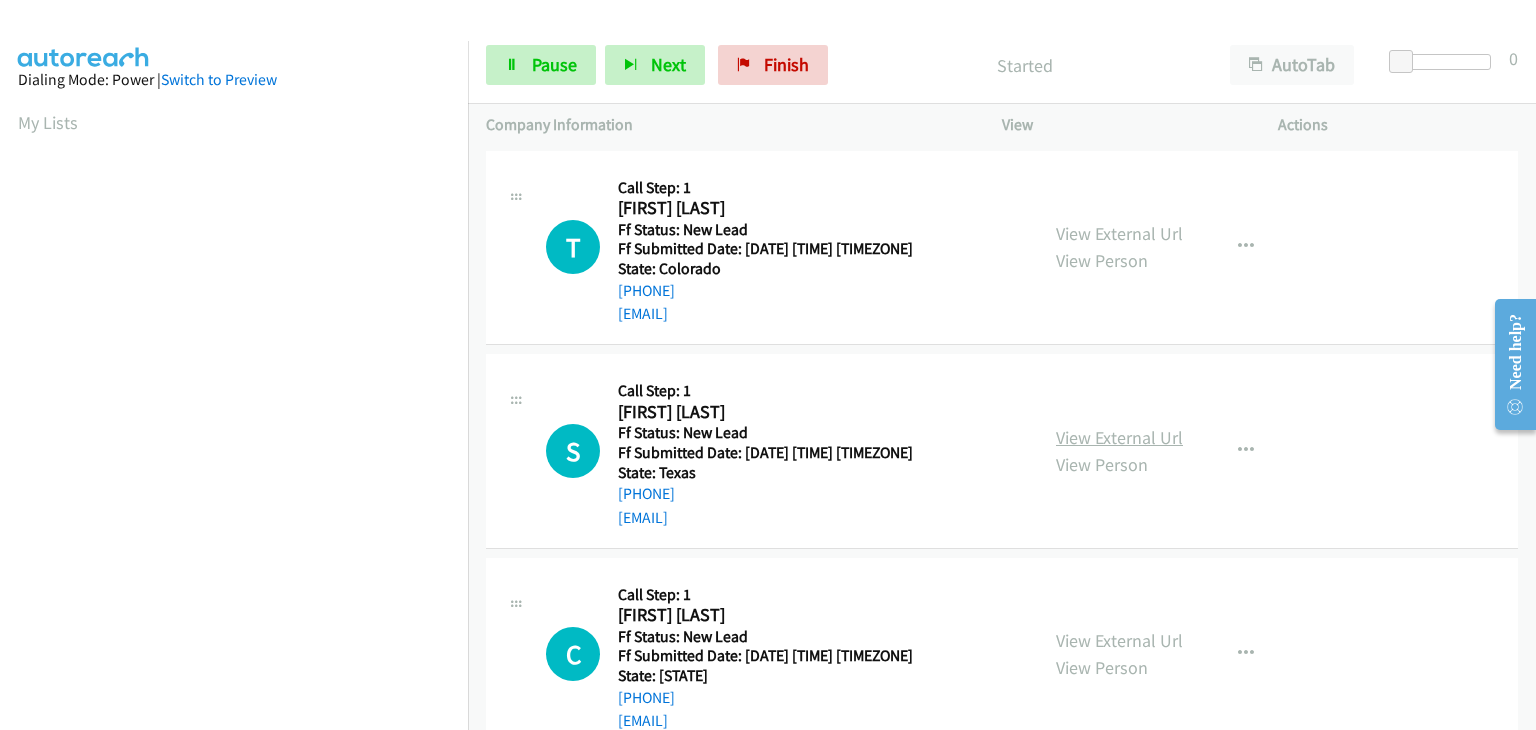 click on "View External Url" at bounding box center [1119, 437] 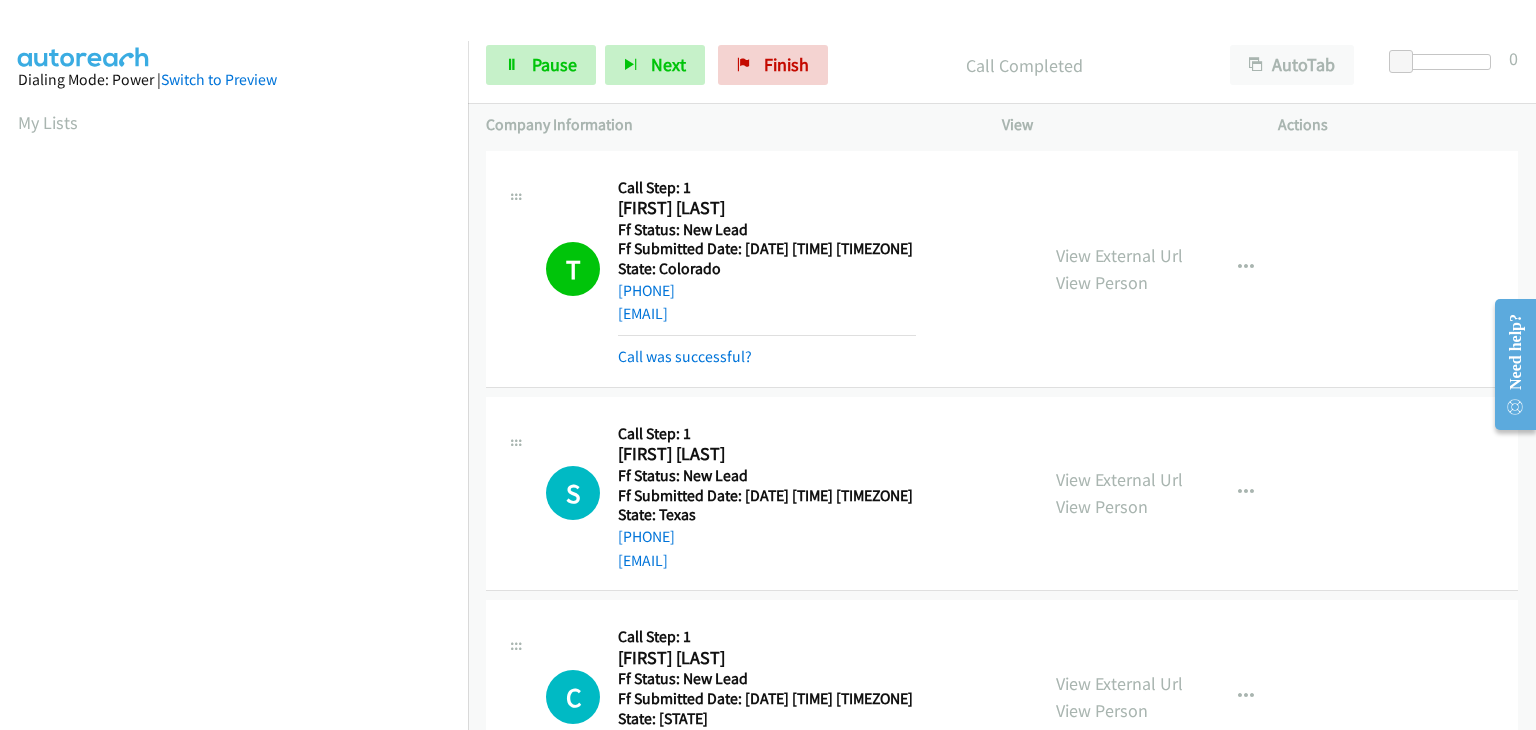 scroll, scrollTop: 392, scrollLeft: 0, axis: vertical 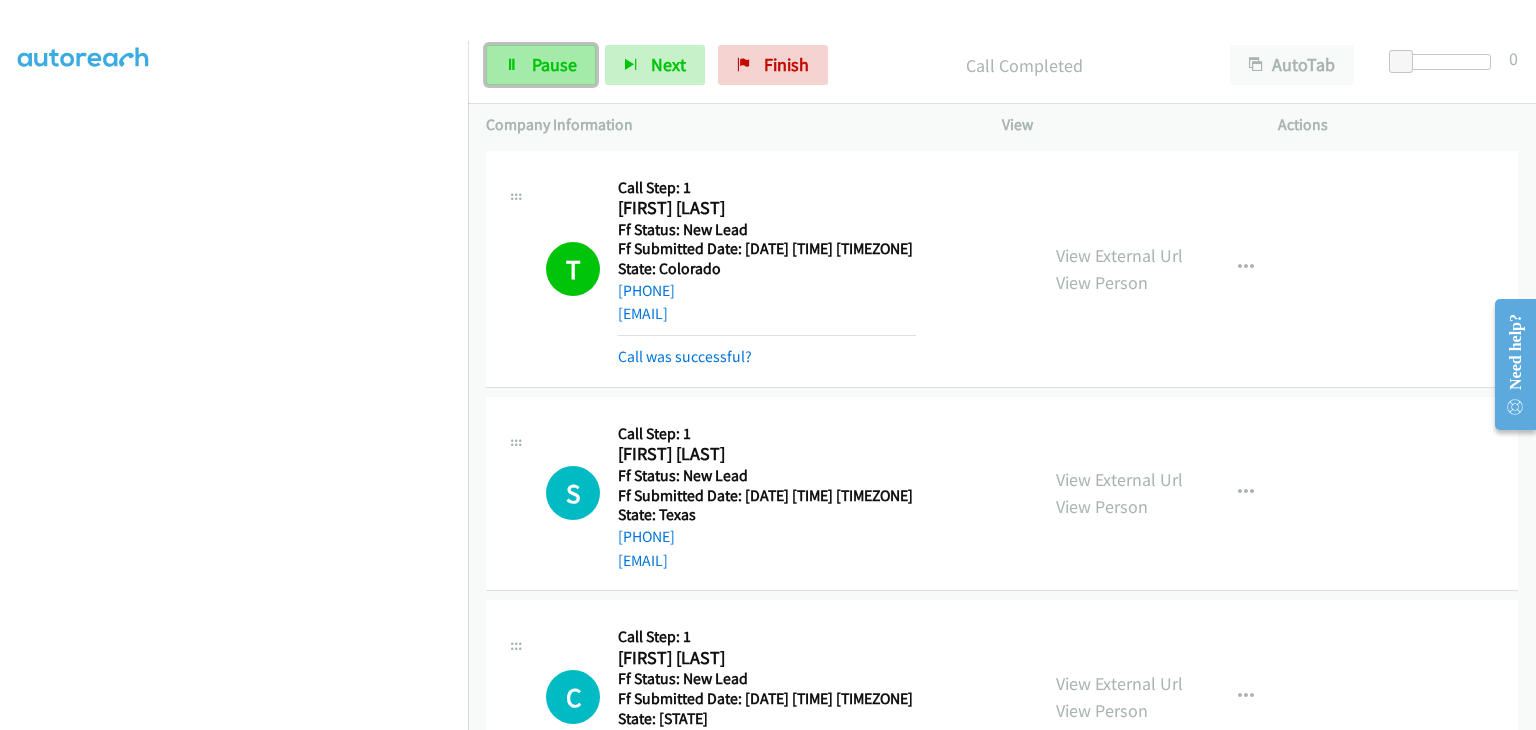 click on "Pause" at bounding box center [554, 64] 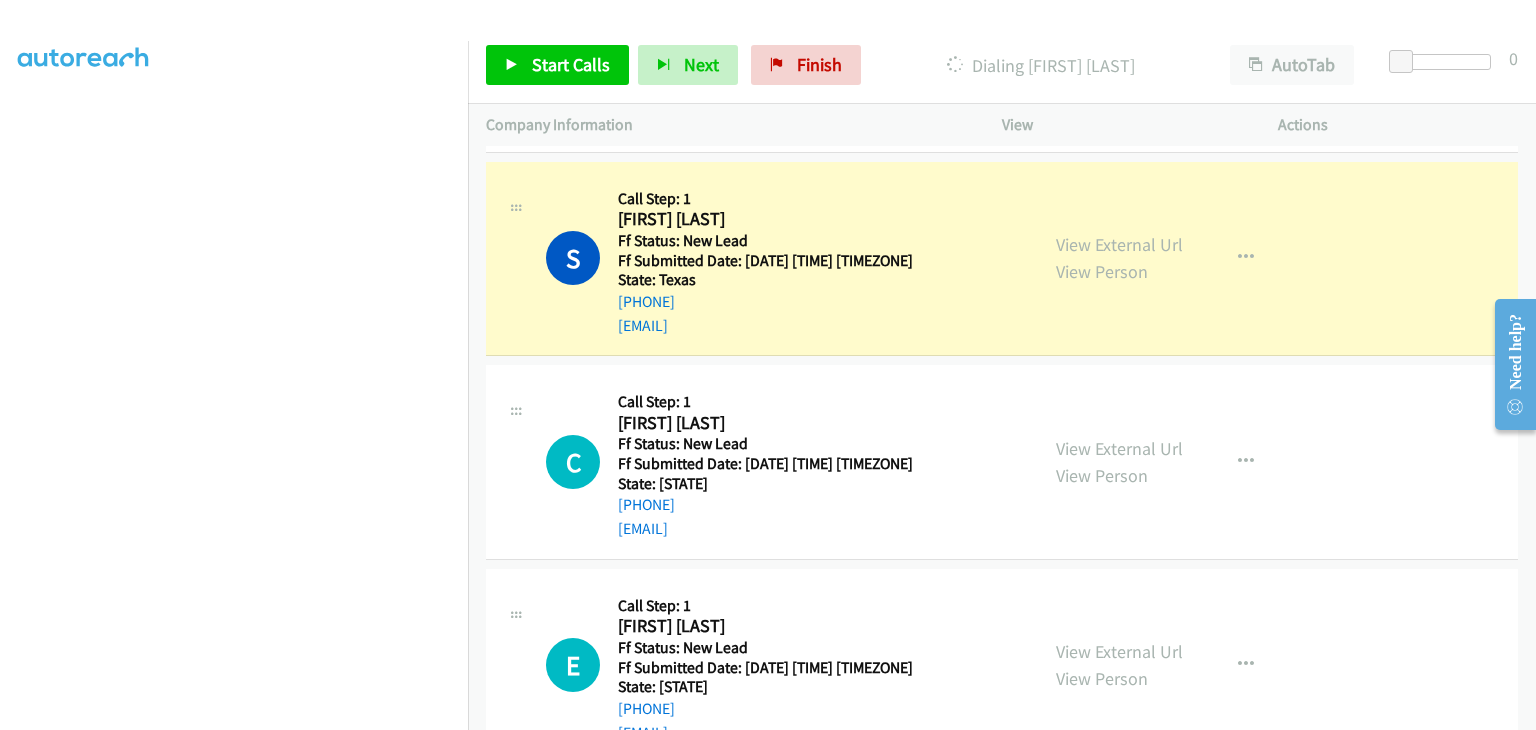 scroll, scrollTop: 200, scrollLeft: 0, axis: vertical 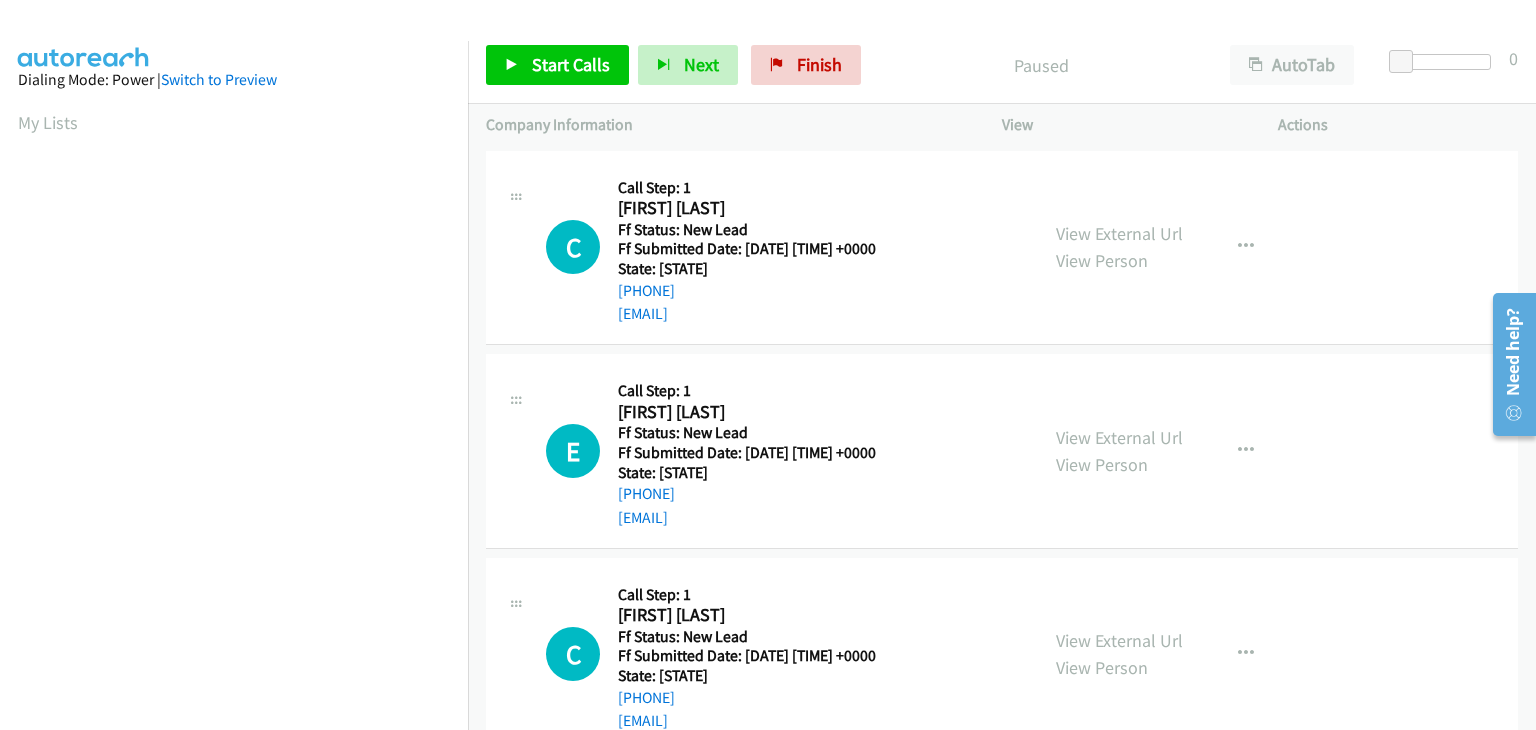 click on "View External Url
View Person
View External Url
Email
Schedule/Manage Callback
Skip Call
Add to do not call list" at bounding box center (1185, 248) 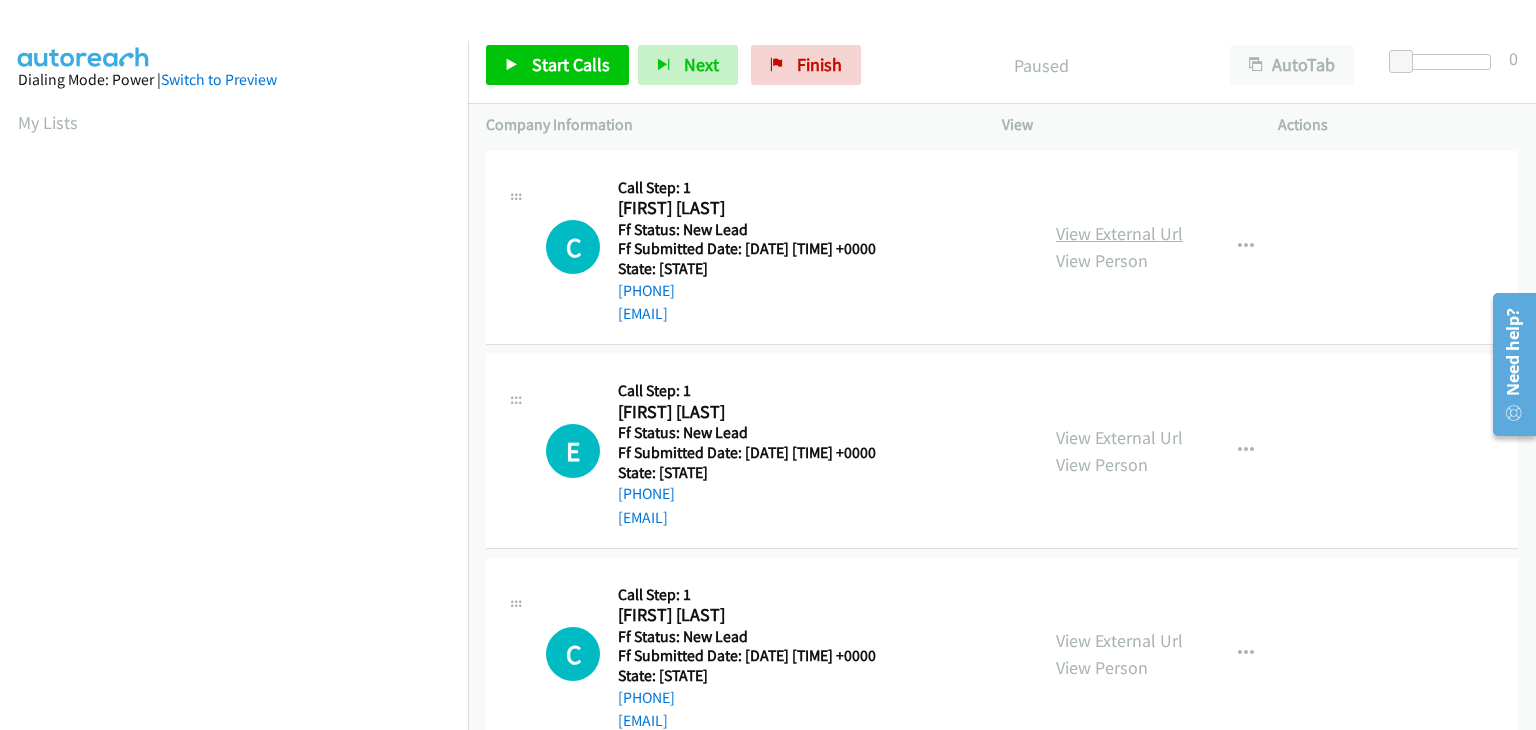 click on "View External Url" at bounding box center (1119, 233) 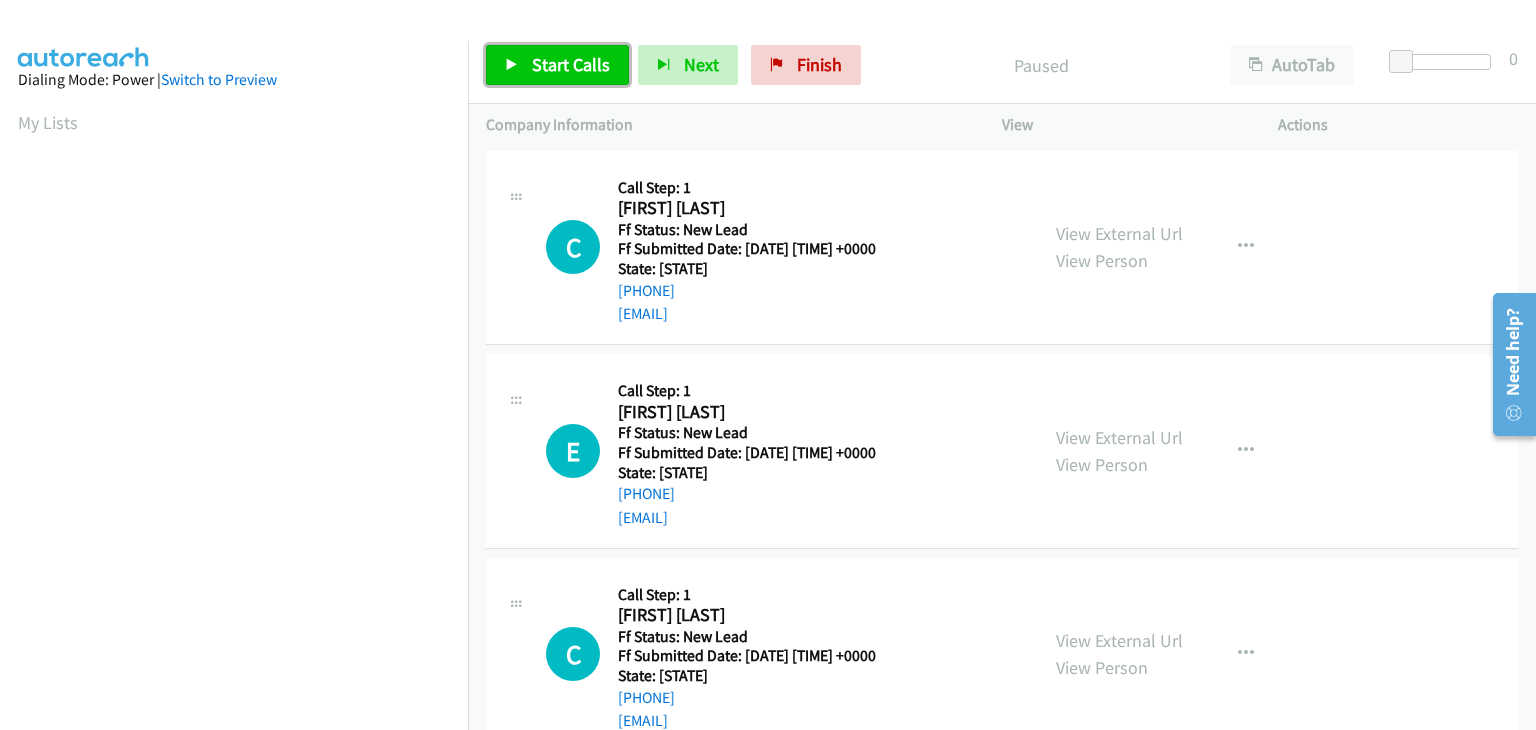 drag, startPoint x: 569, startPoint y: 73, endPoint x: 836, endPoint y: 99, distance: 268.26294 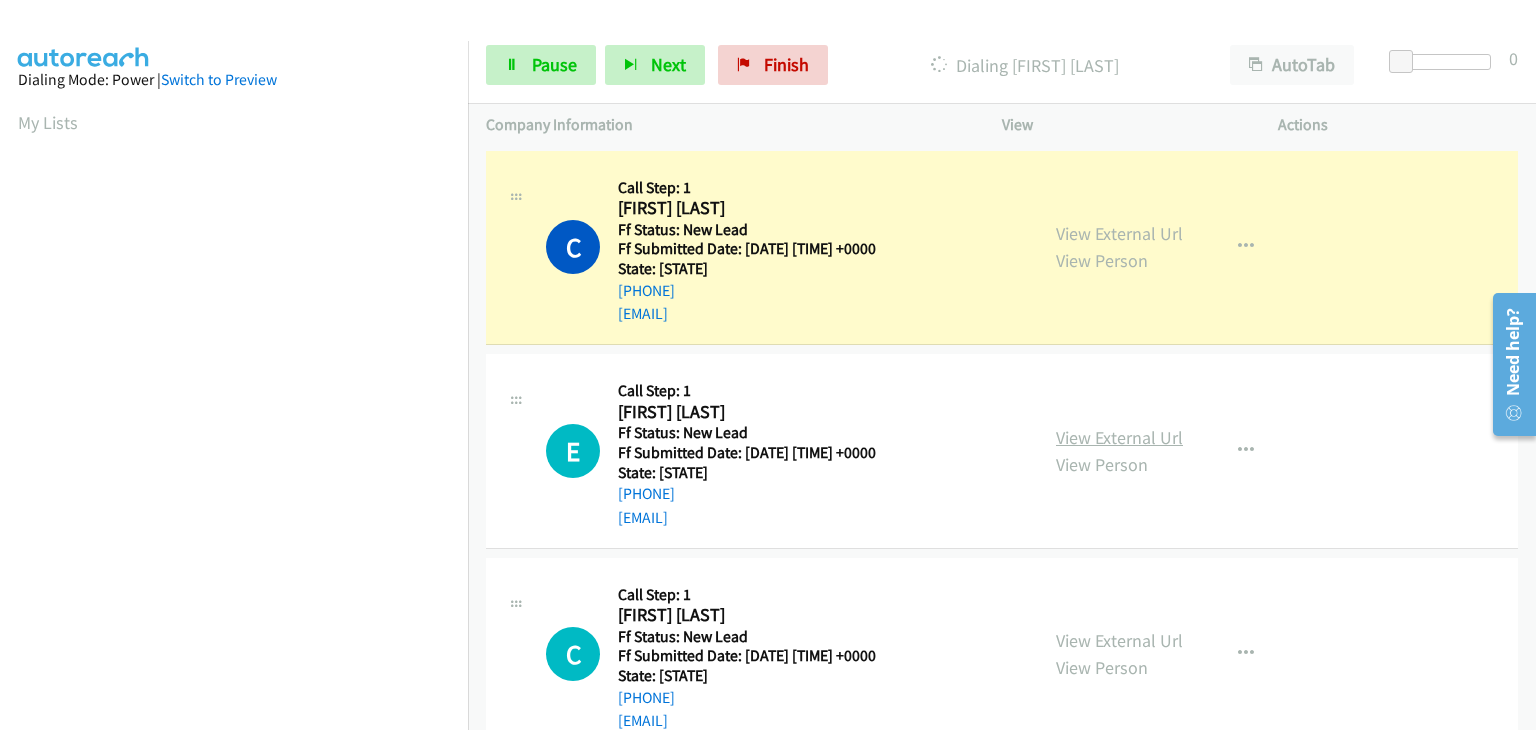 click on "View External Url" at bounding box center [1119, 437] 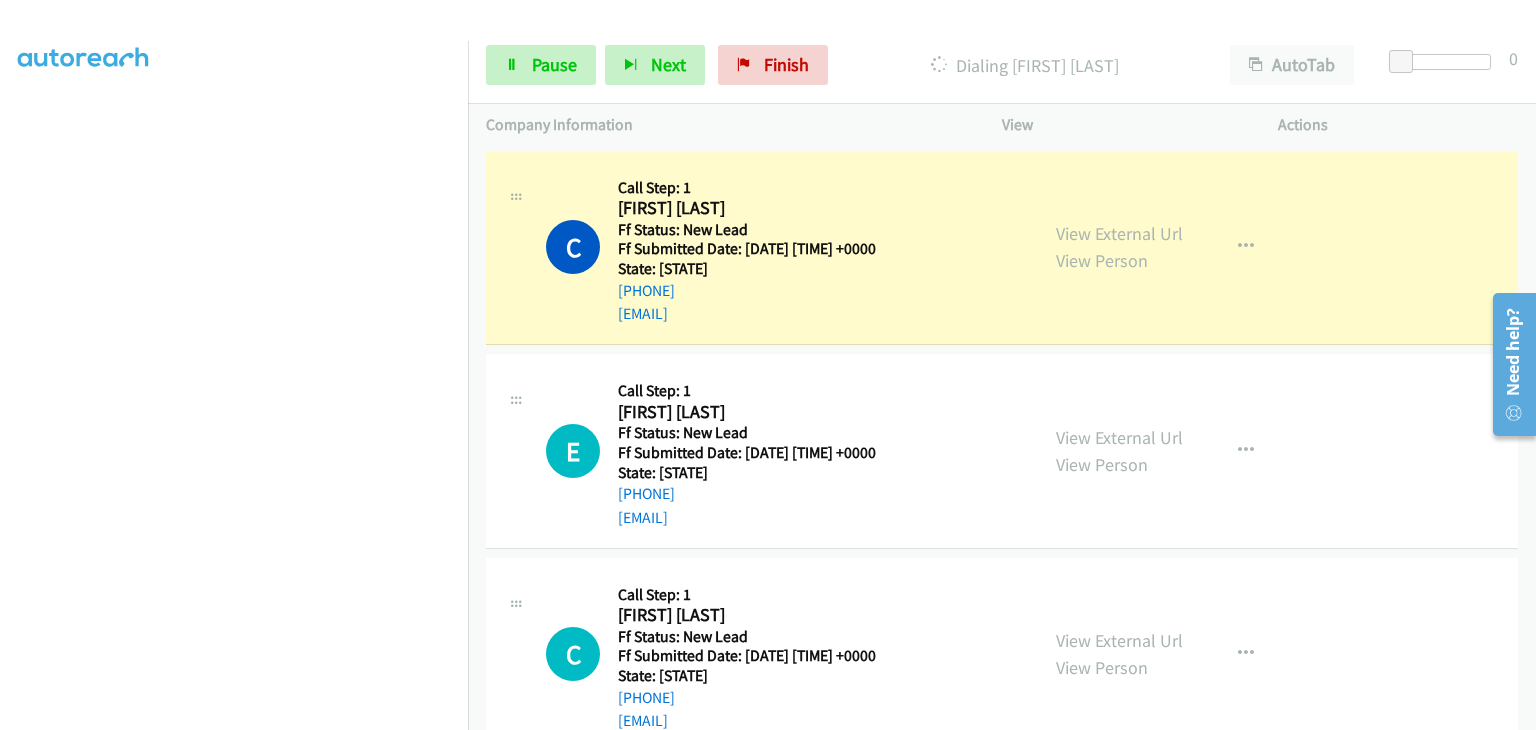 scroll, scrollTop: 392, scrollLeft: 0, axis: vertical 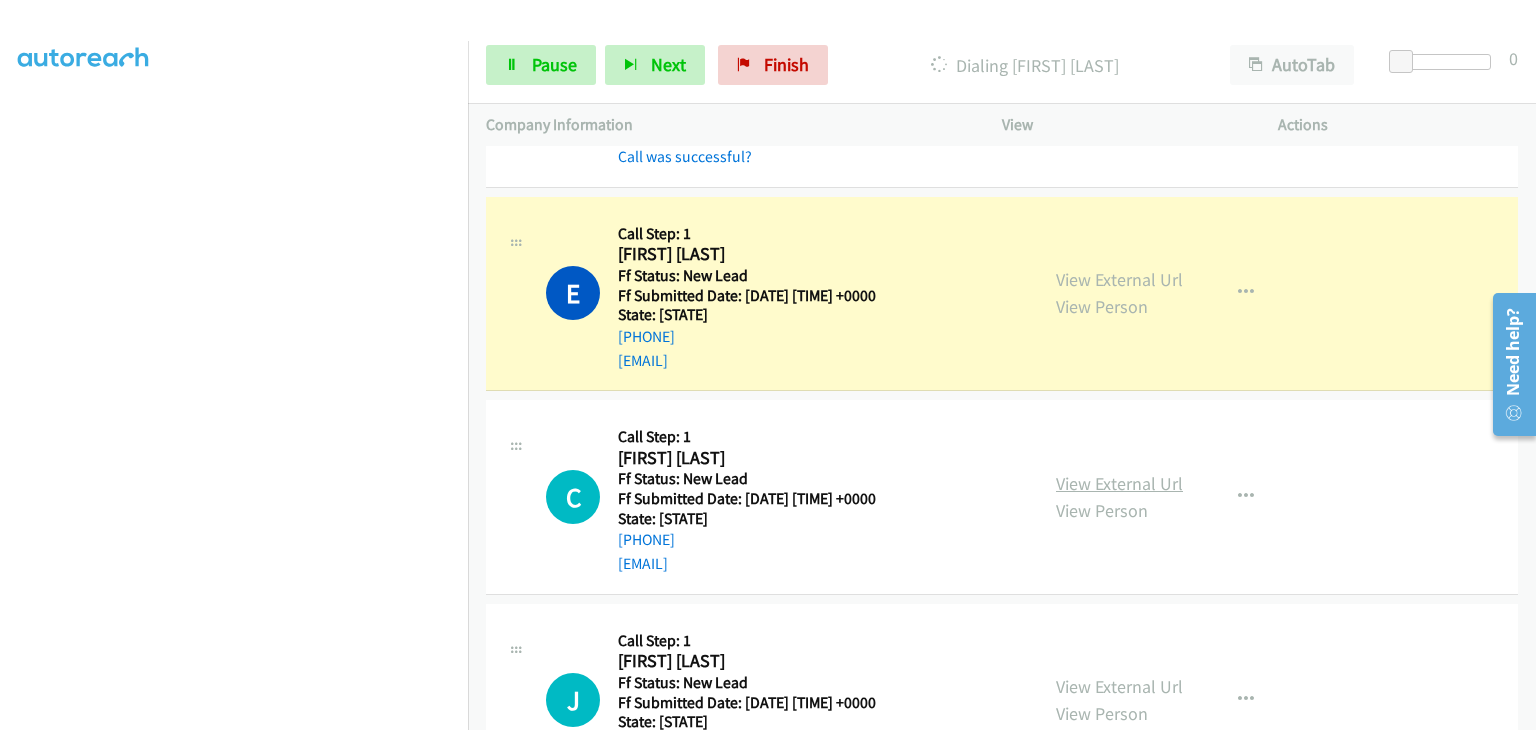 click on "View External Url" at bounding box center (1119, 483) 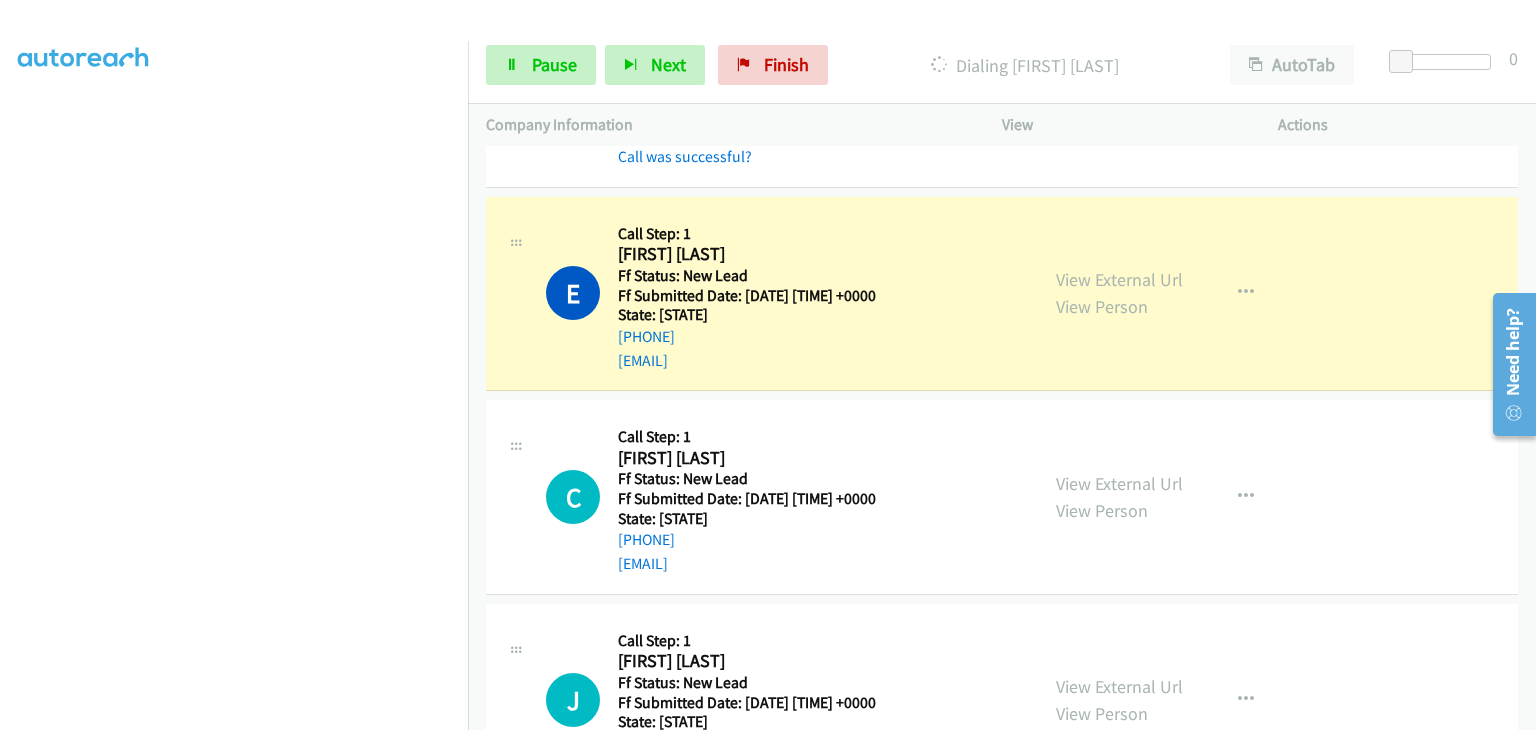 scroll, scrollTop: 392, scrollLeft: 0, axis: vertical 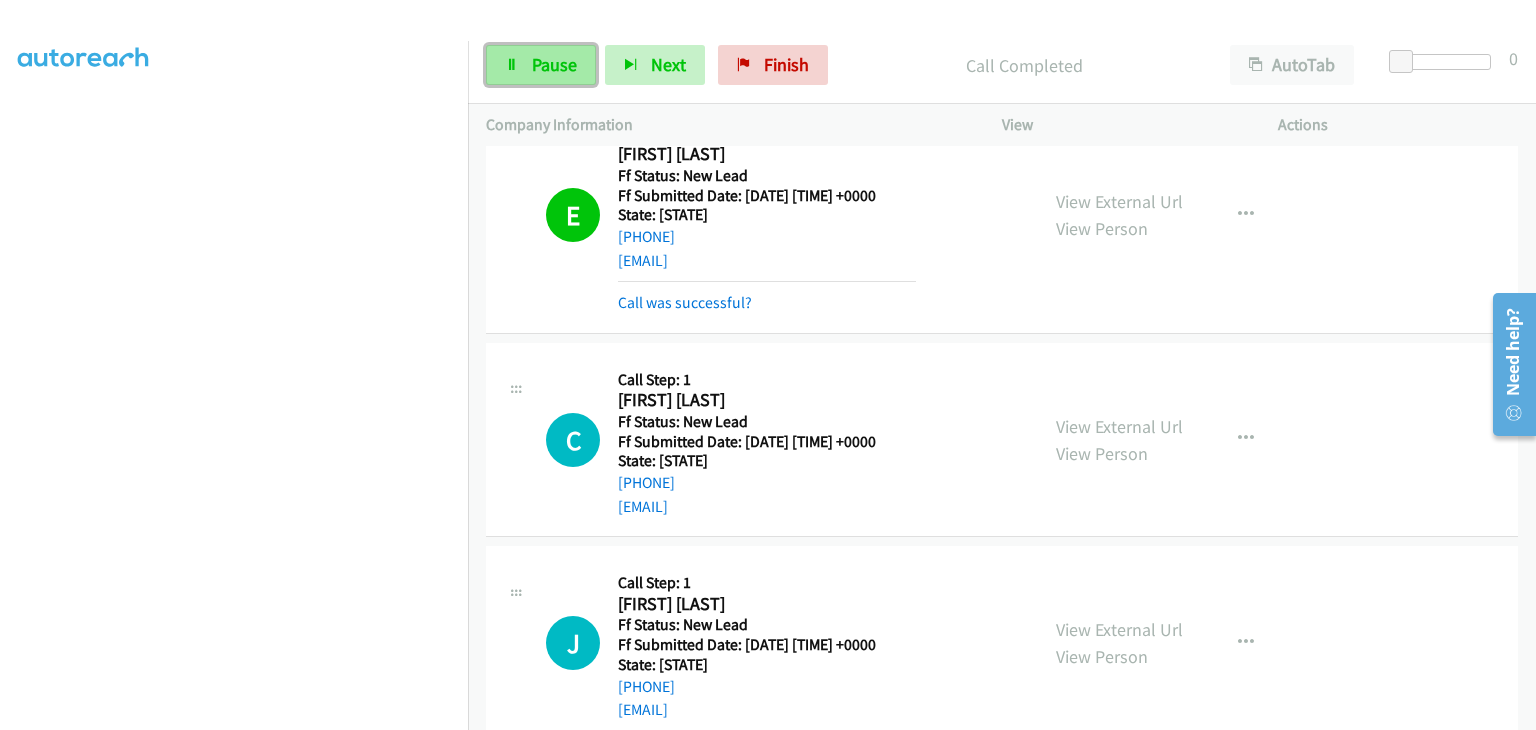 click on "Pause" at bounding box center (554, 64) 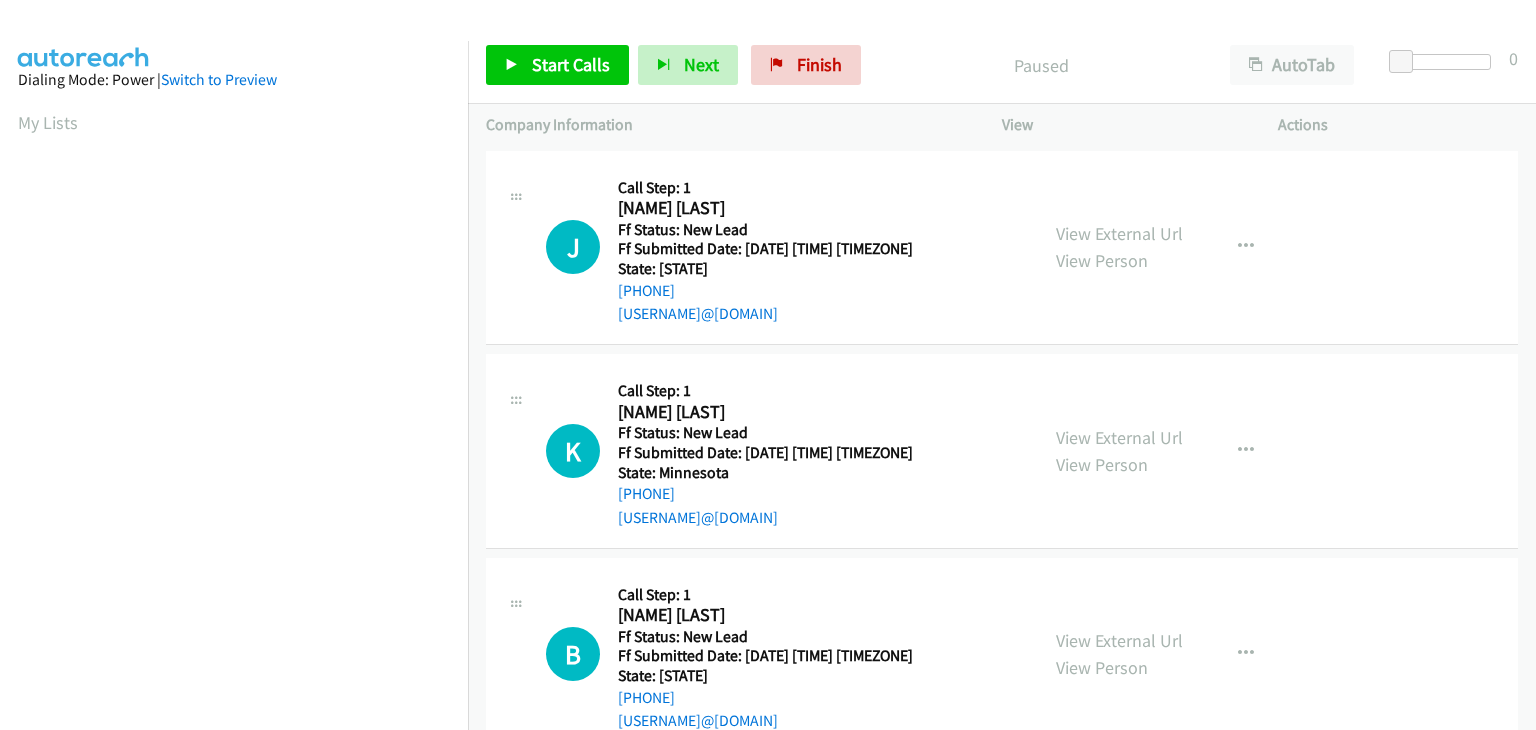 scroll, scrollTop: 0, scrollLeft: 0, axis: both 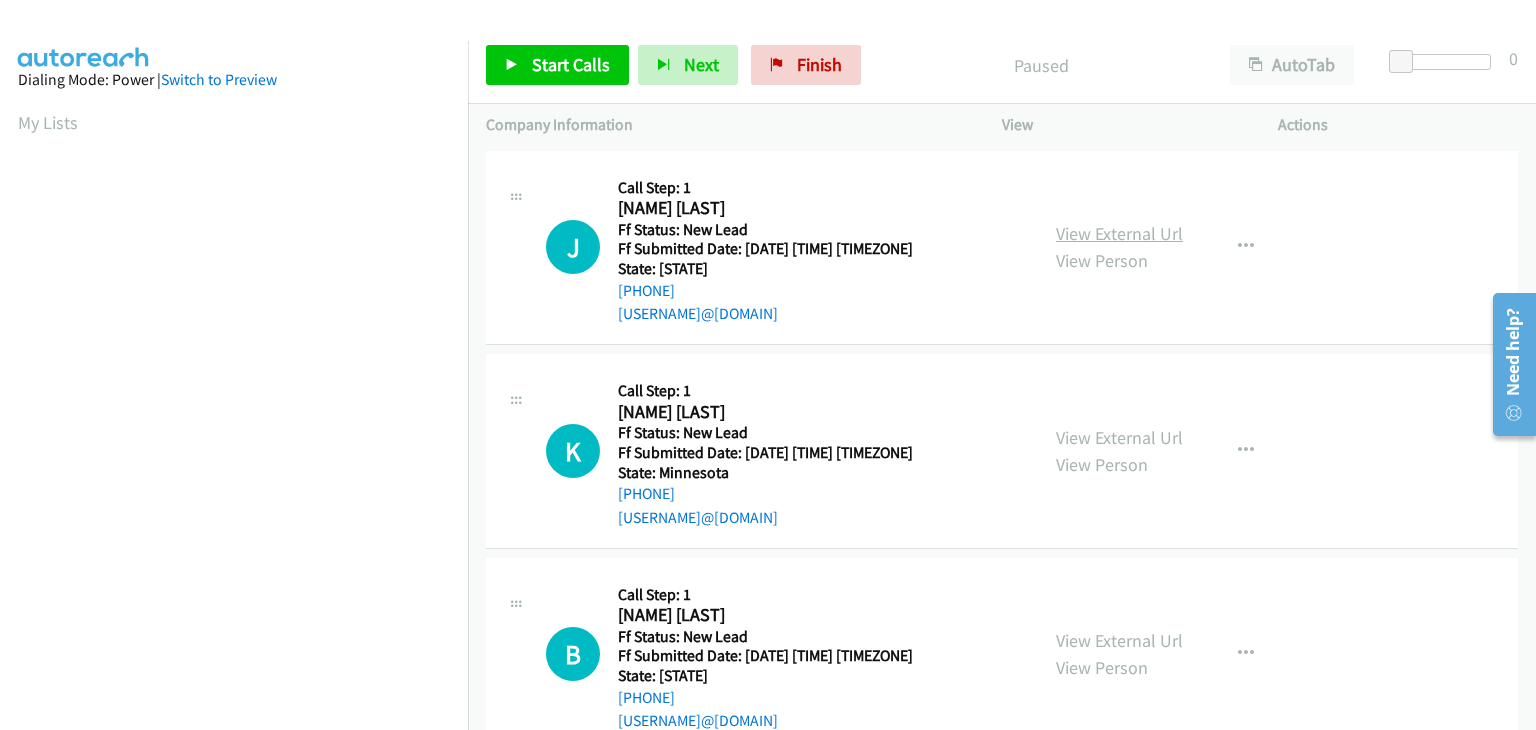 click on "View External Url" at bounding box center (1119, 233) 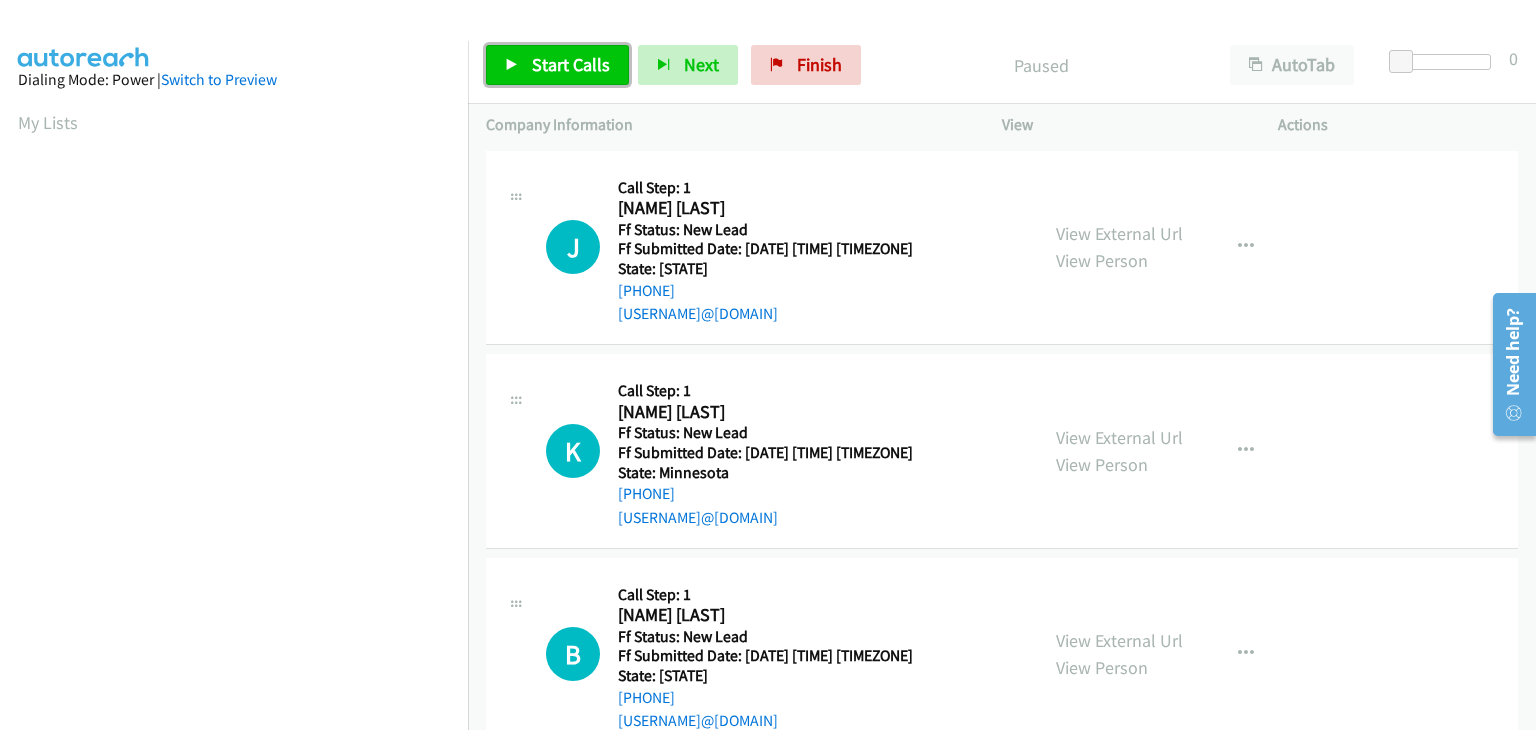 click on "Start Calls" at bounding box center (571, 64) 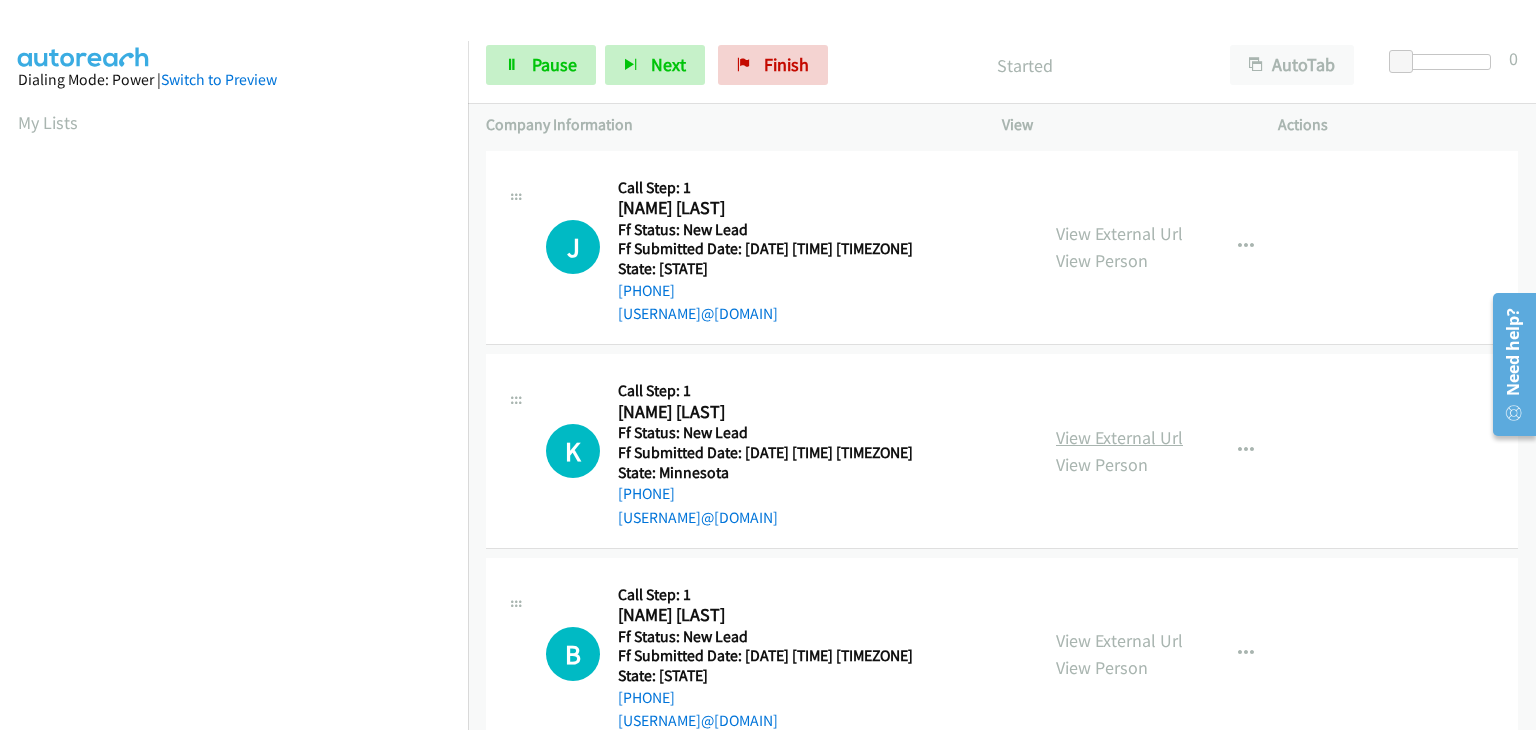 click on "View External Url" at bounding box center [1119, 437] 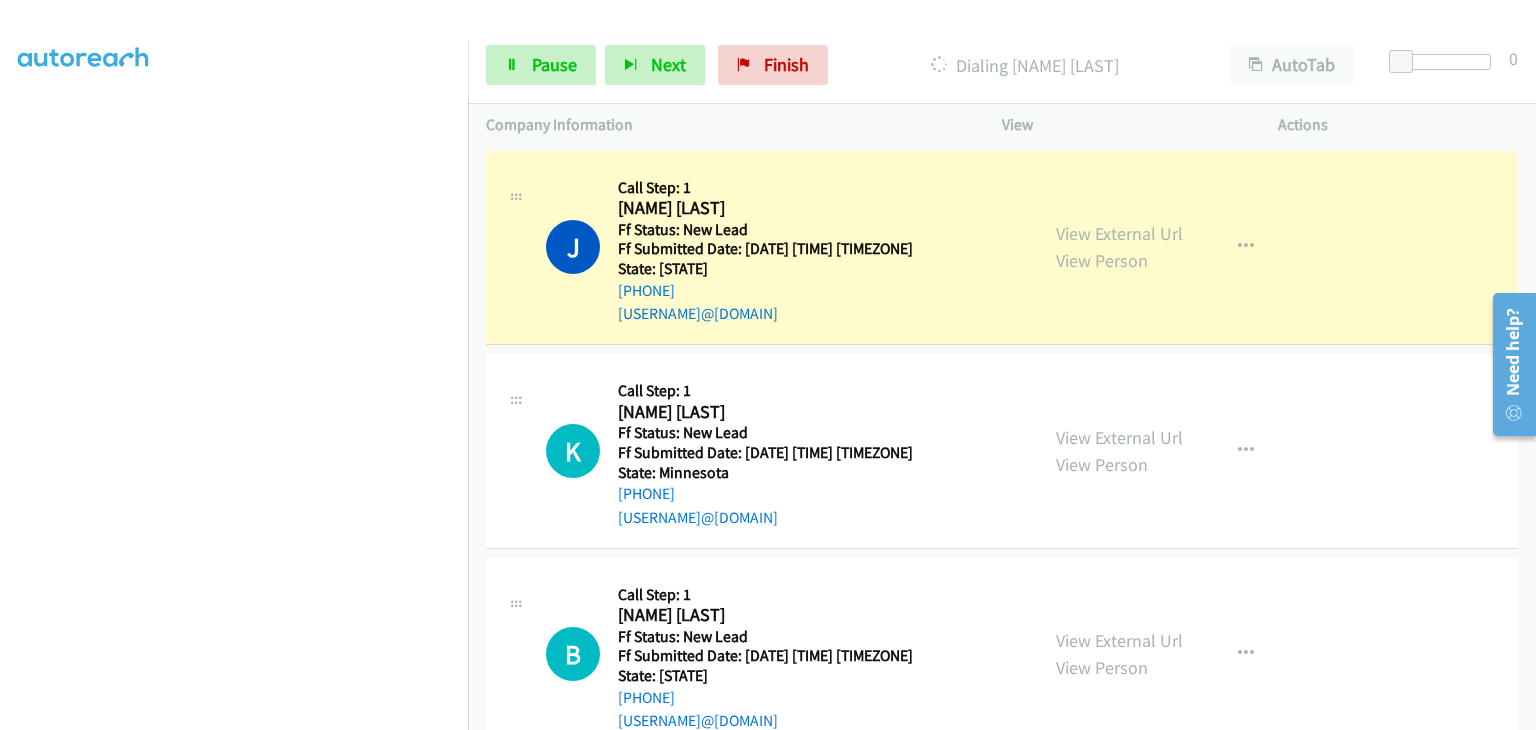 scroll, scrollTop: 392, scrollLeft: 0, axis: vertical 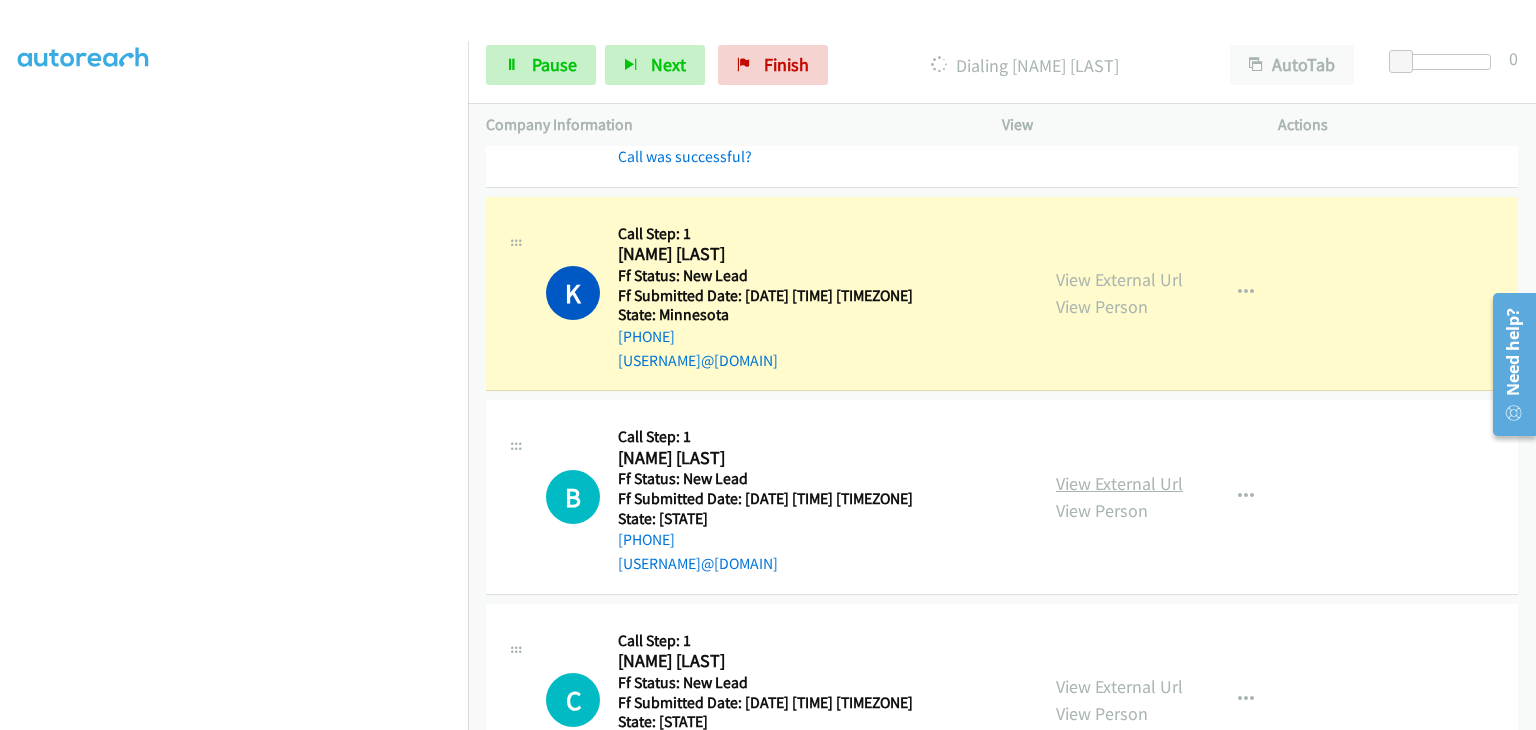 click on "View External Url" at bounding box center [1119, 483] 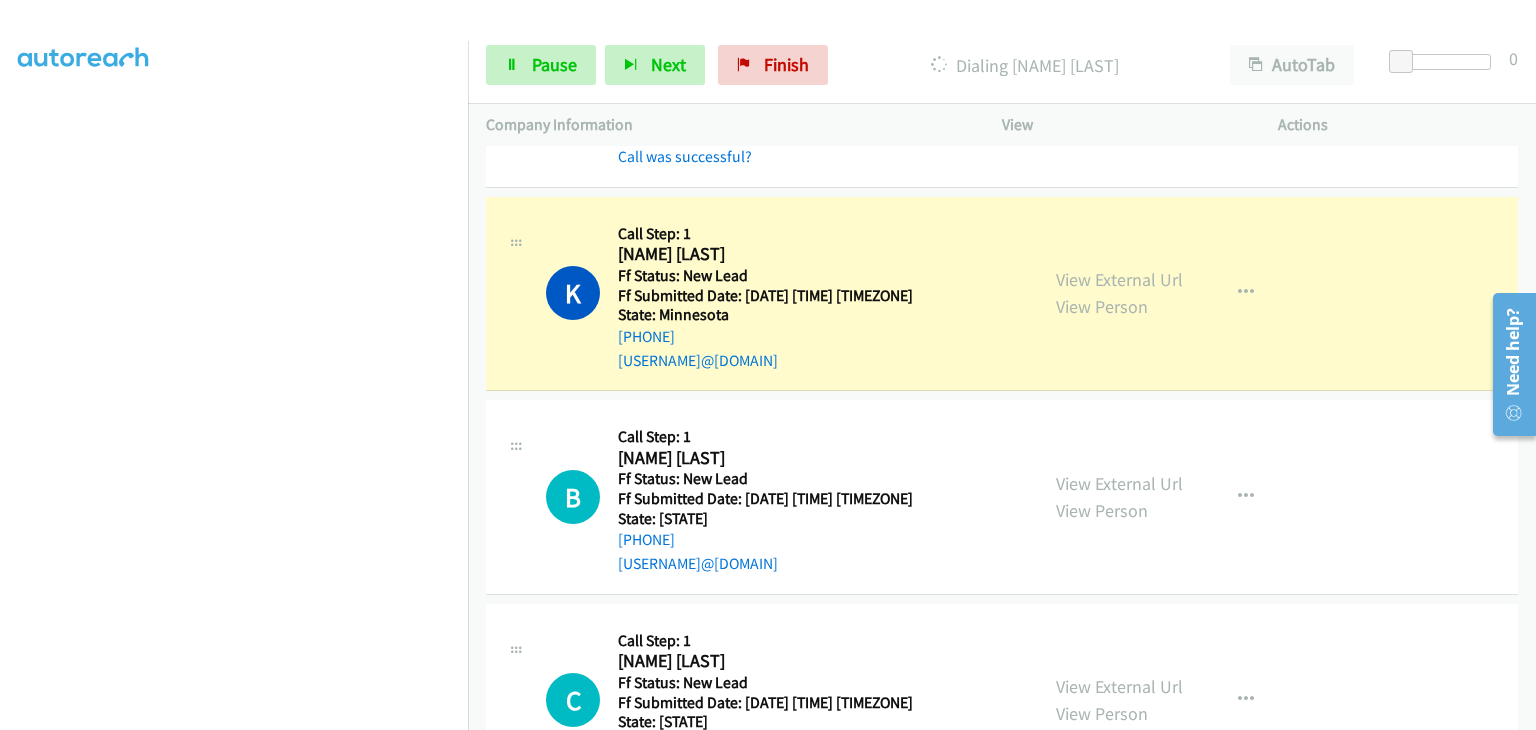 scroll, scrollTop: 392, scrollLeft: 0, axis: vertical 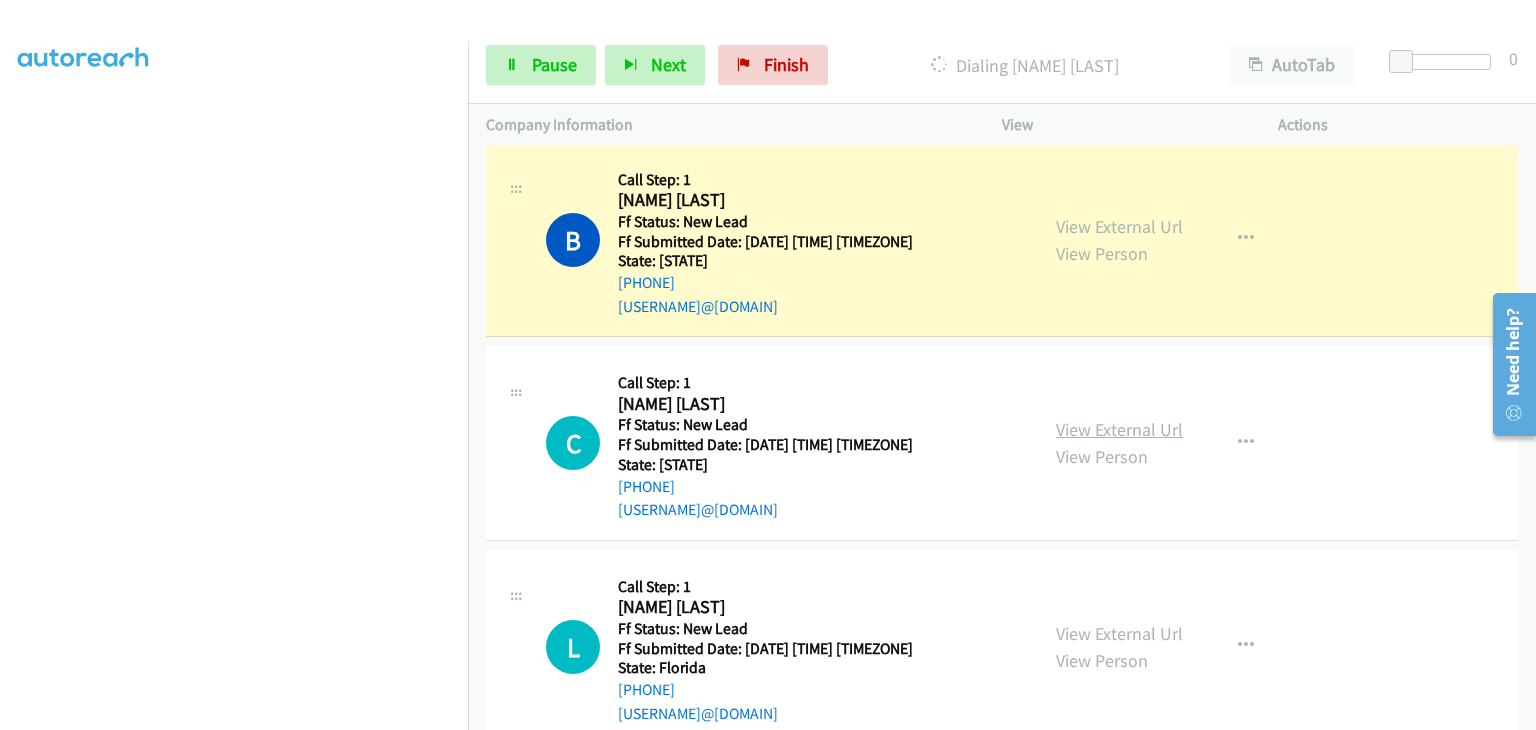 click on "View External Url" at bounding box center (1119, 429) 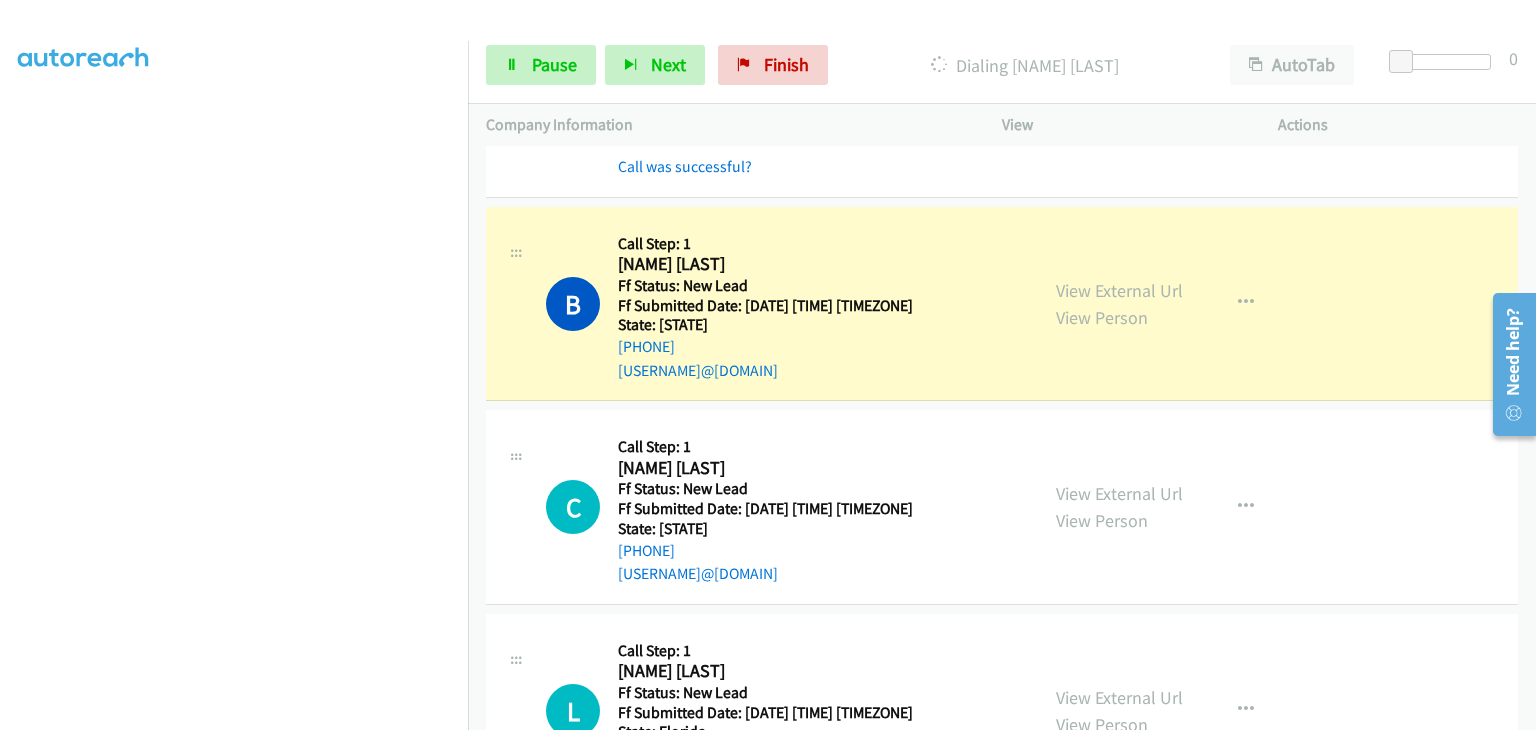 scroll, scrollTop: 448, scrollLeft: 0, axis: vertical 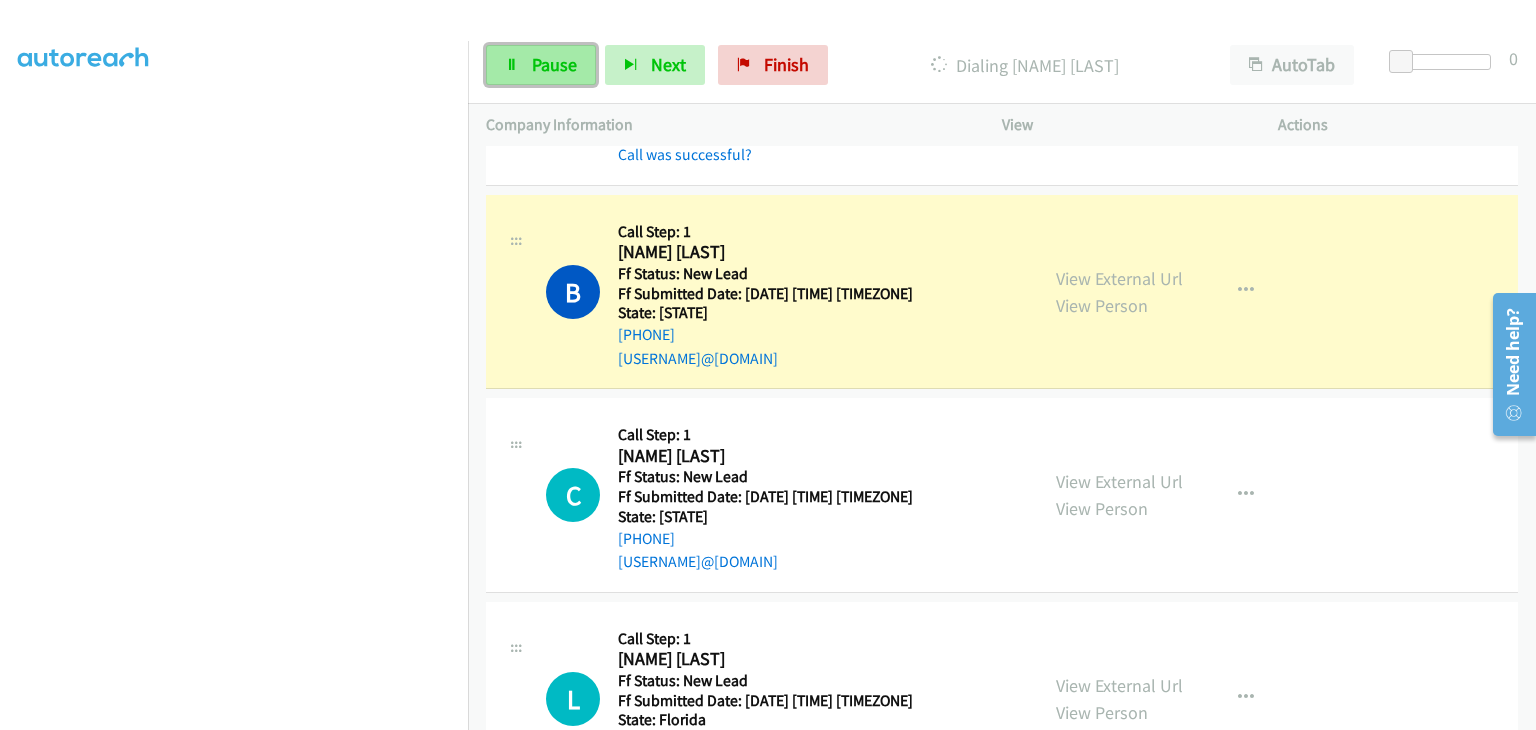 drag, startPoint x: 526, startPoint y: 66, endPoint x: 552, endPoint y: 83, distance: 31.06445 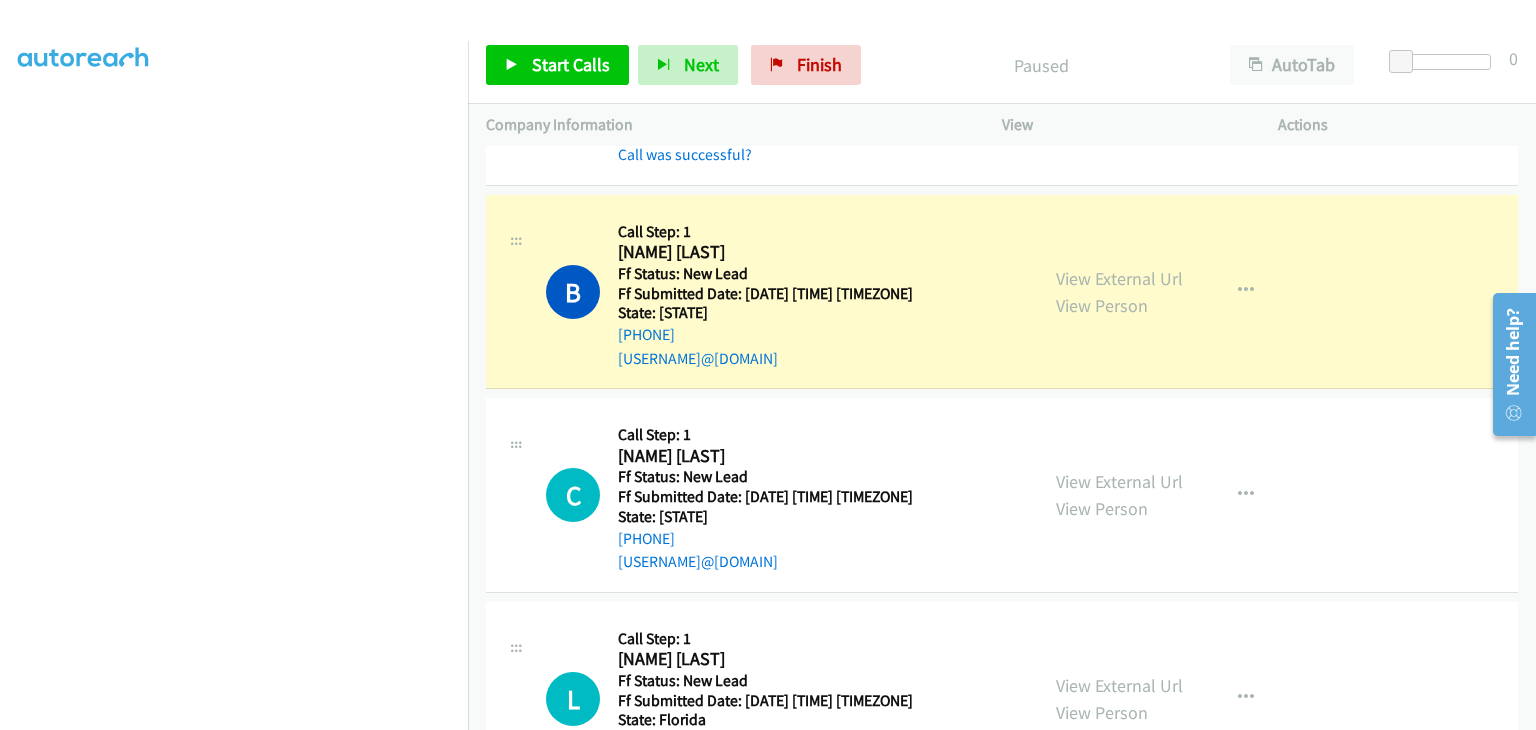scroll, scrollTop: 392, scrollLeft: 0, axis: vertical 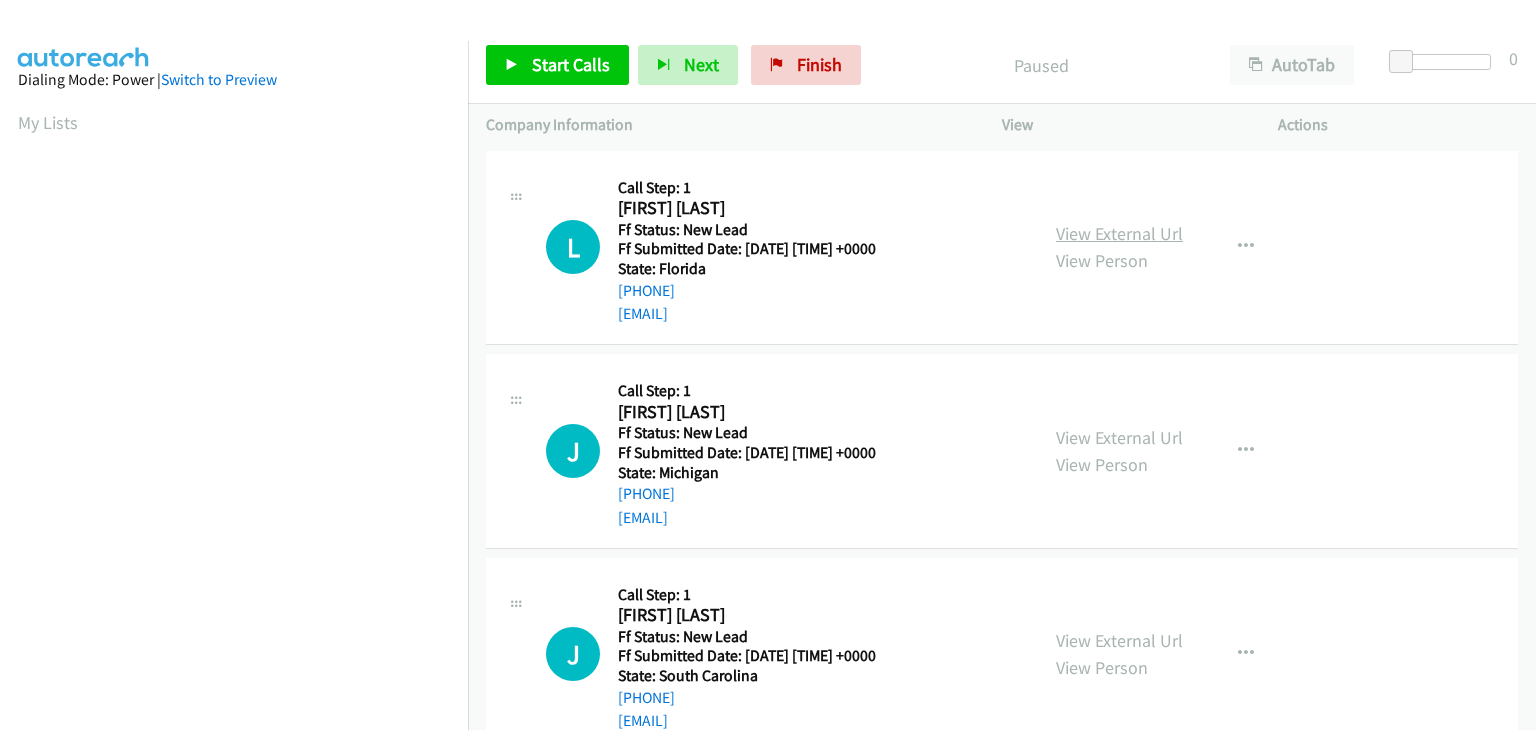 click on "View External Url" at bounding box center [1119, 233] 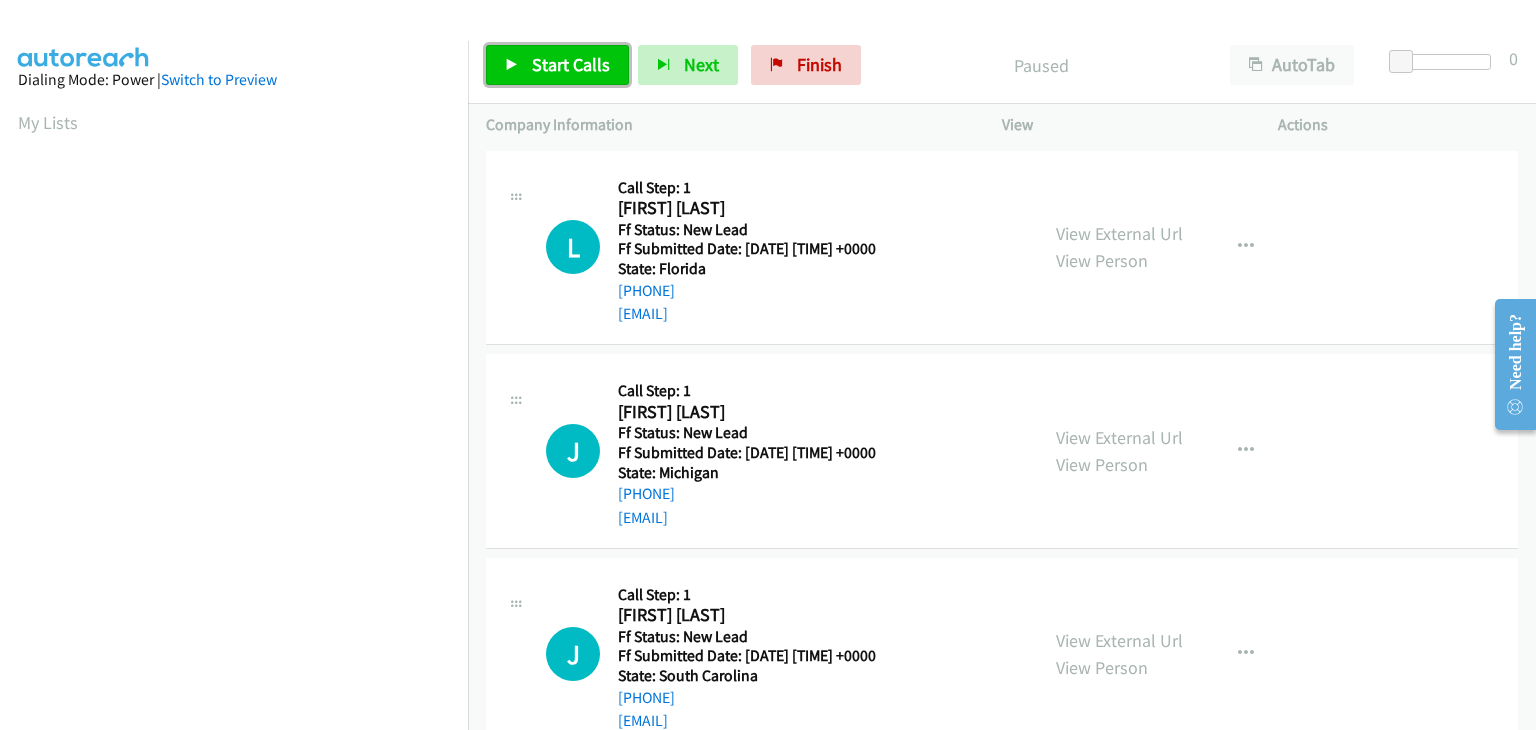 click on "Start Calls" at bounding box center [557, 65] 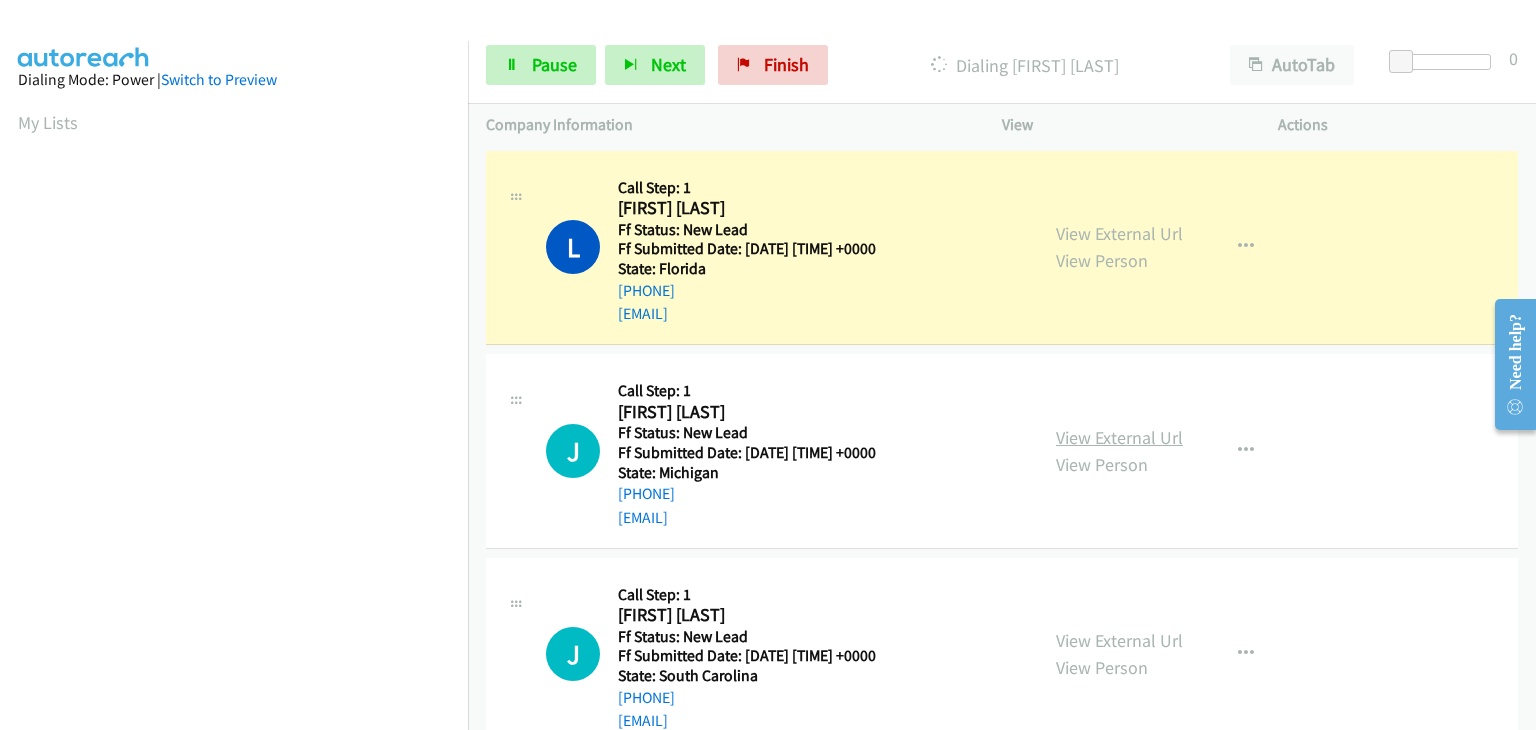 click on "View External Url" at bounding box center (1119, 437) 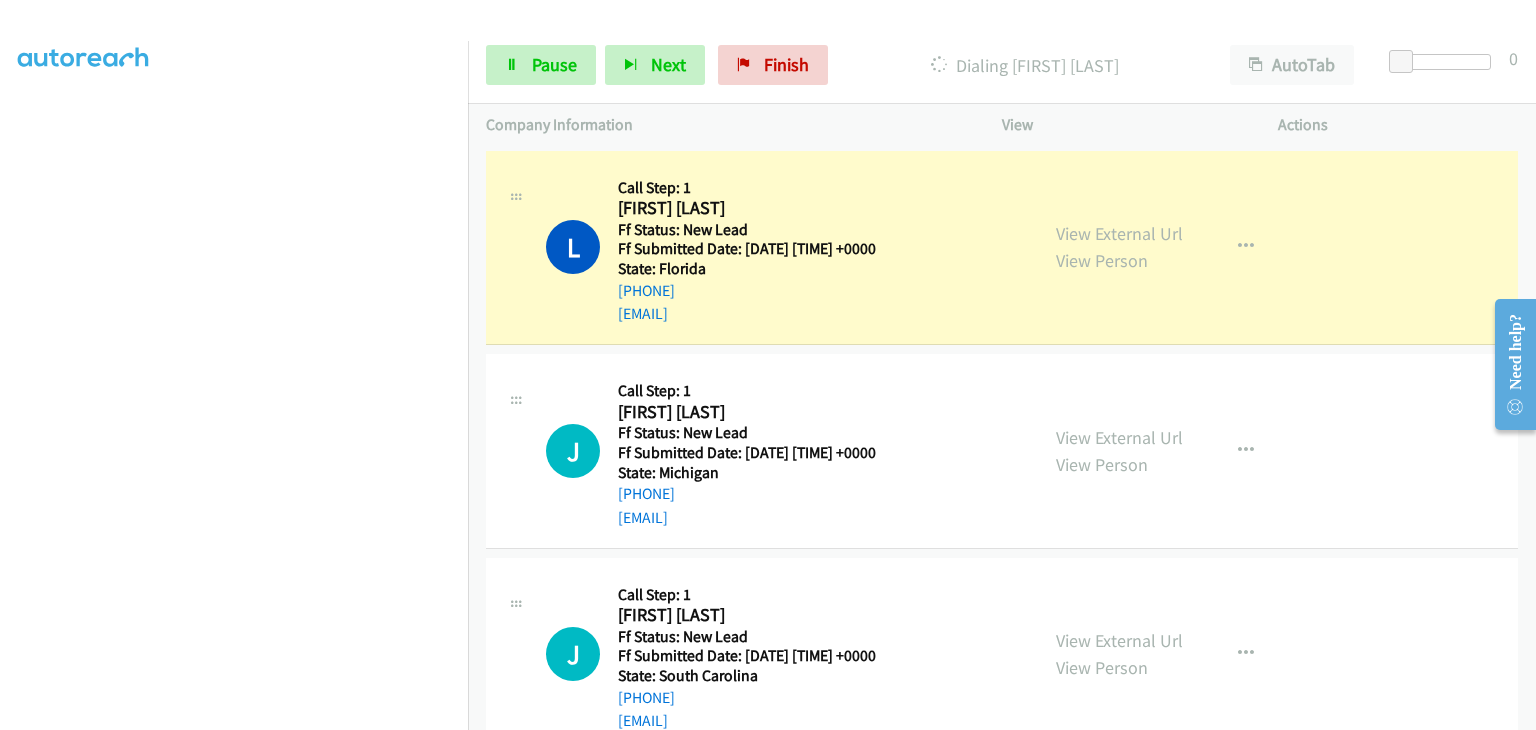 scroll, scrollTop: 392, scrollLeft: 0, axis: vertical 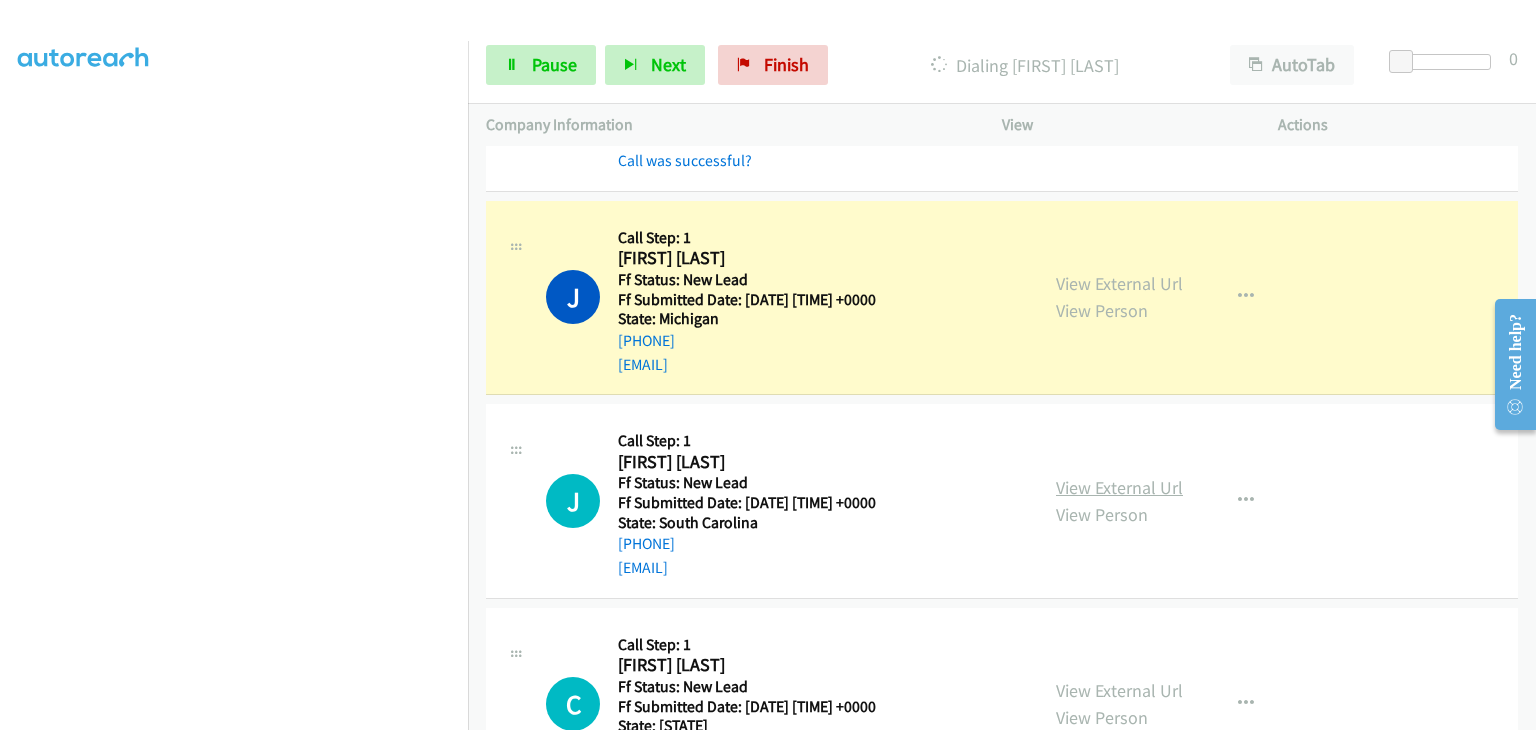 click on "View External Url" at bounding box center (1119, 487) 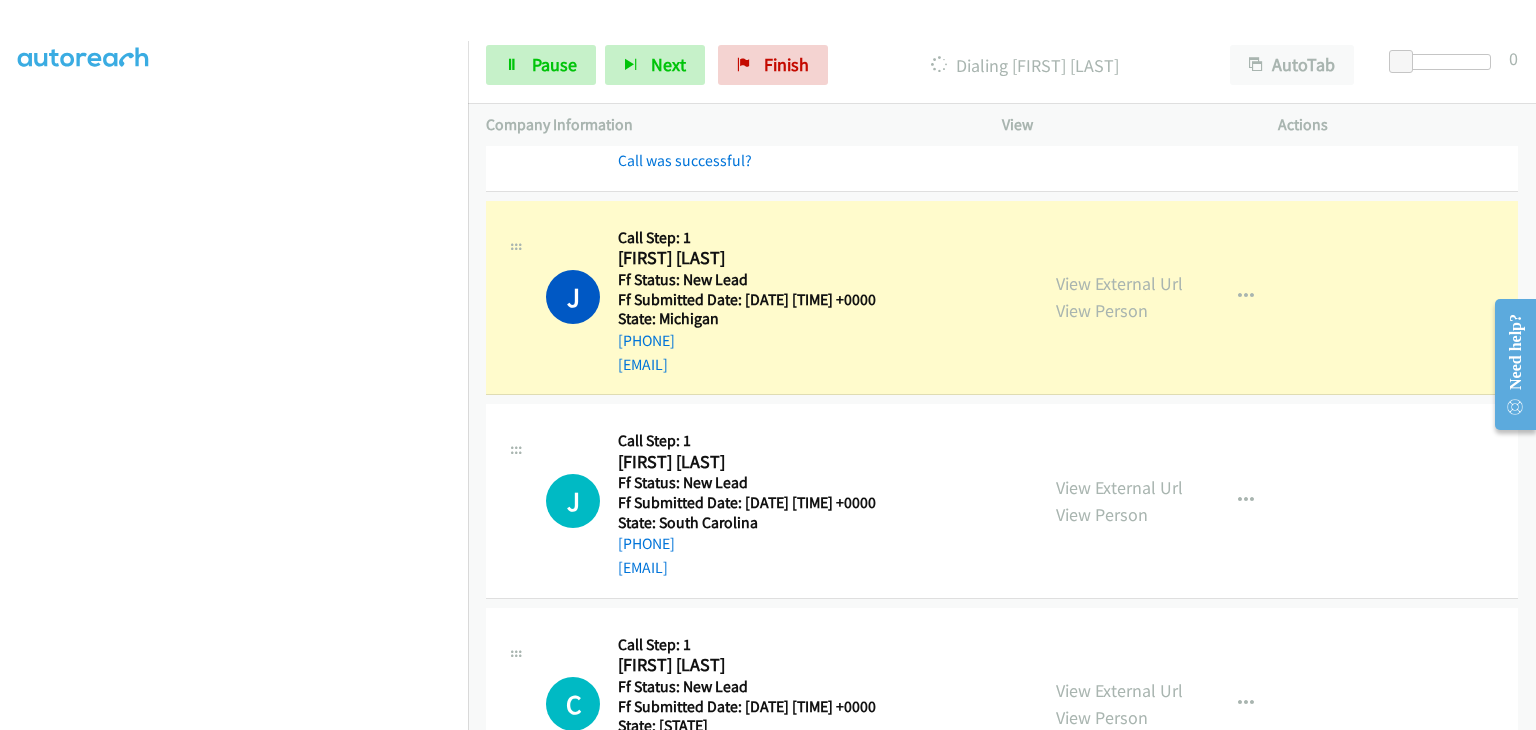 scroll, scrollTop: 392, scrollLeft: 0, axis: vertical 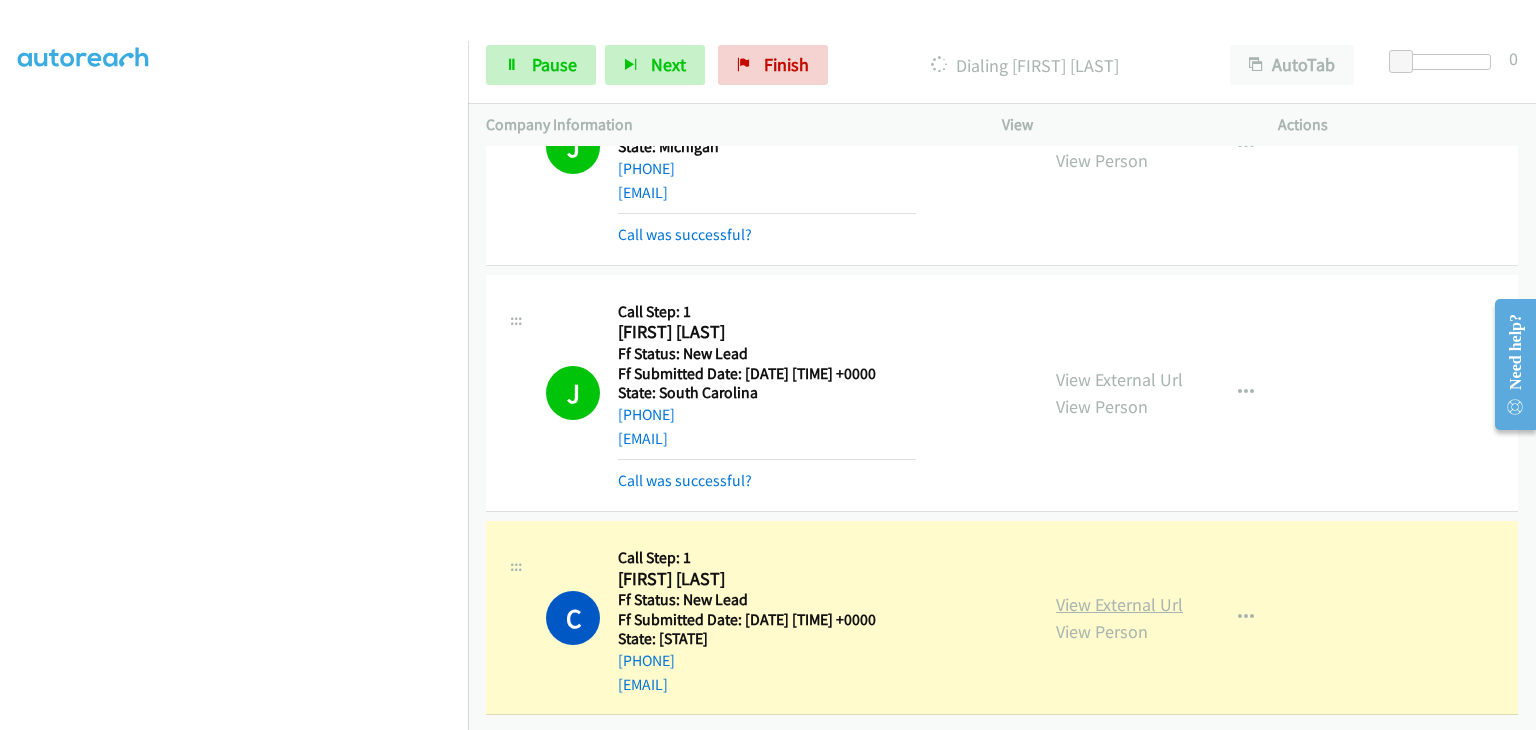 click on "View External Url" at bounding box center [1119, 604] 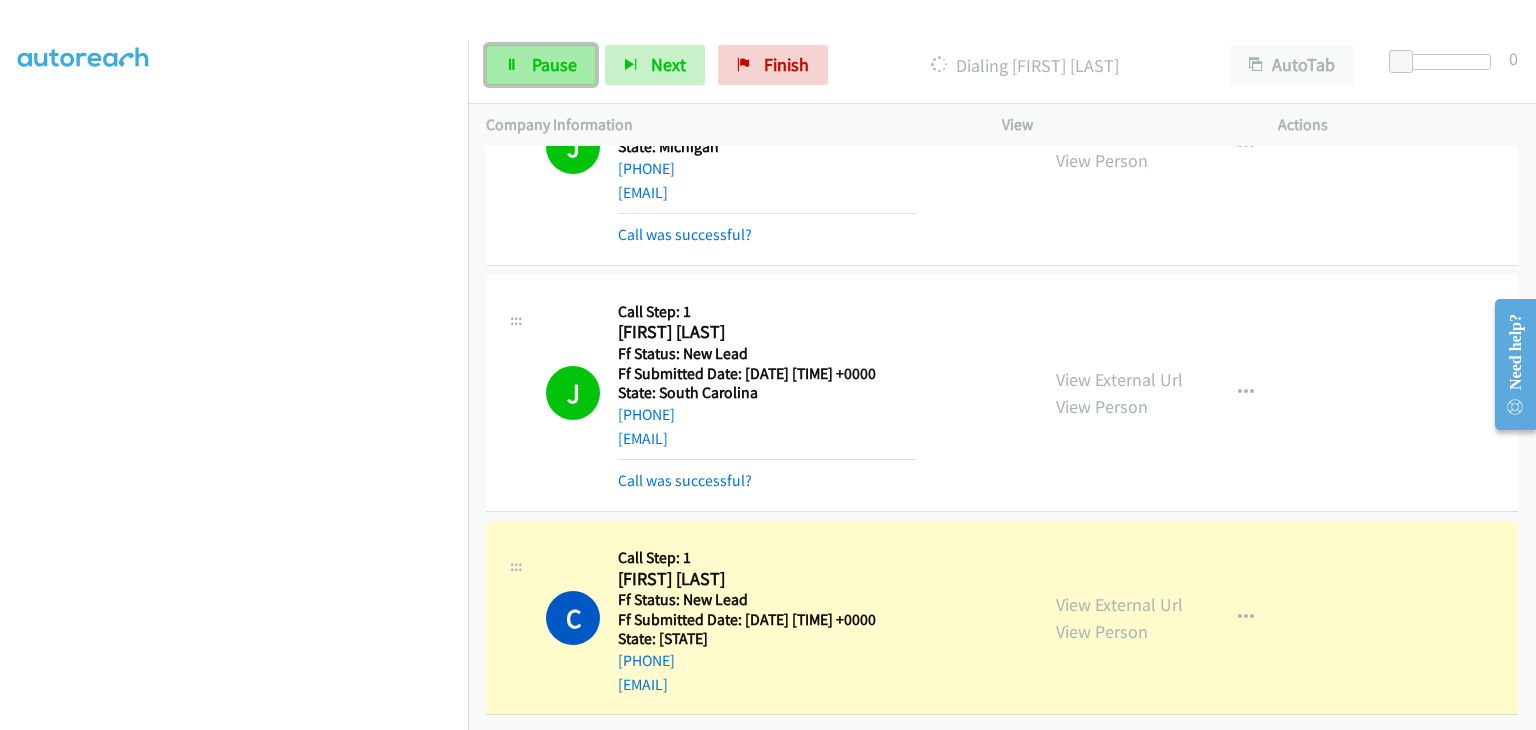 click on "Pause" at bounding box center (554, 64) 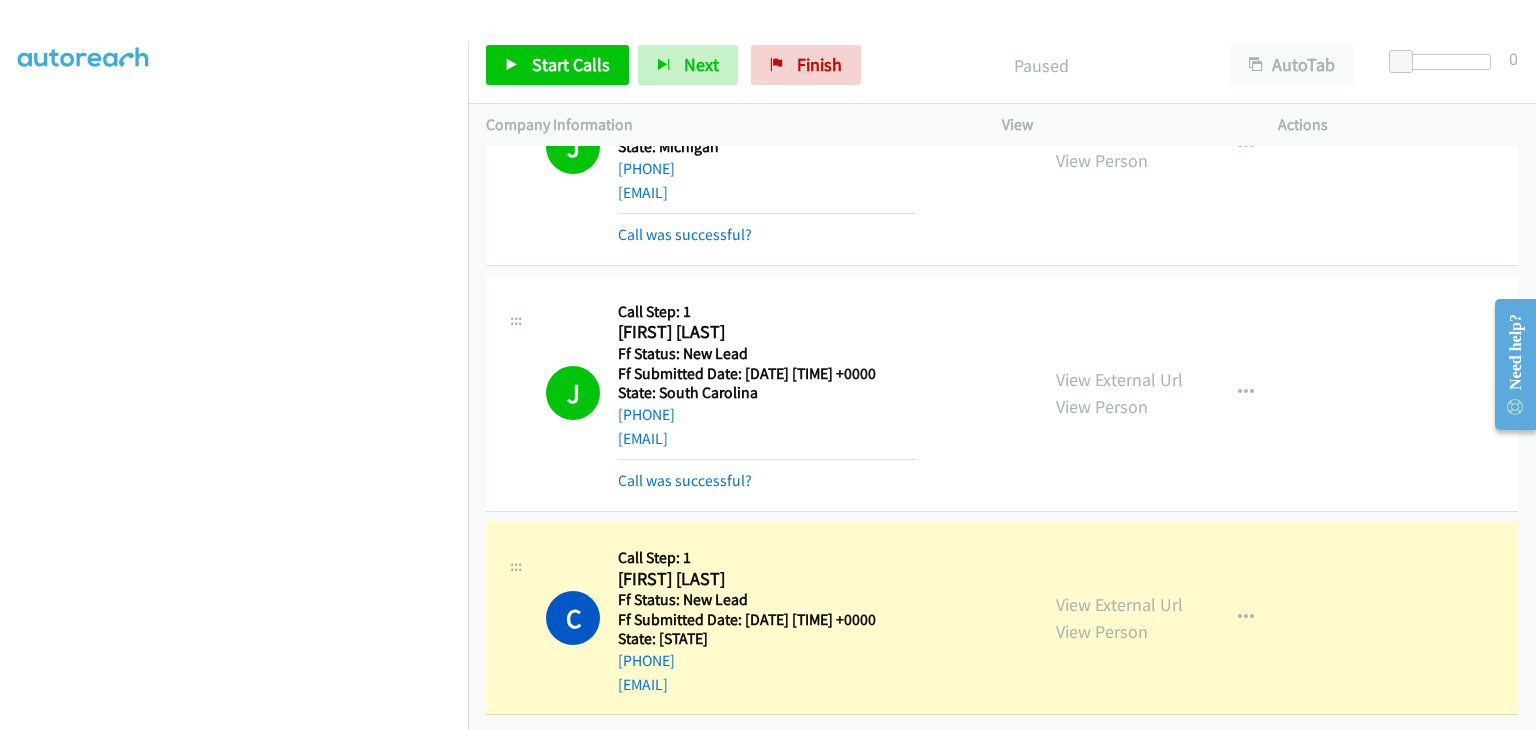 scroll, scrollTop: 392, scrollLeft: 0, axis: vertical 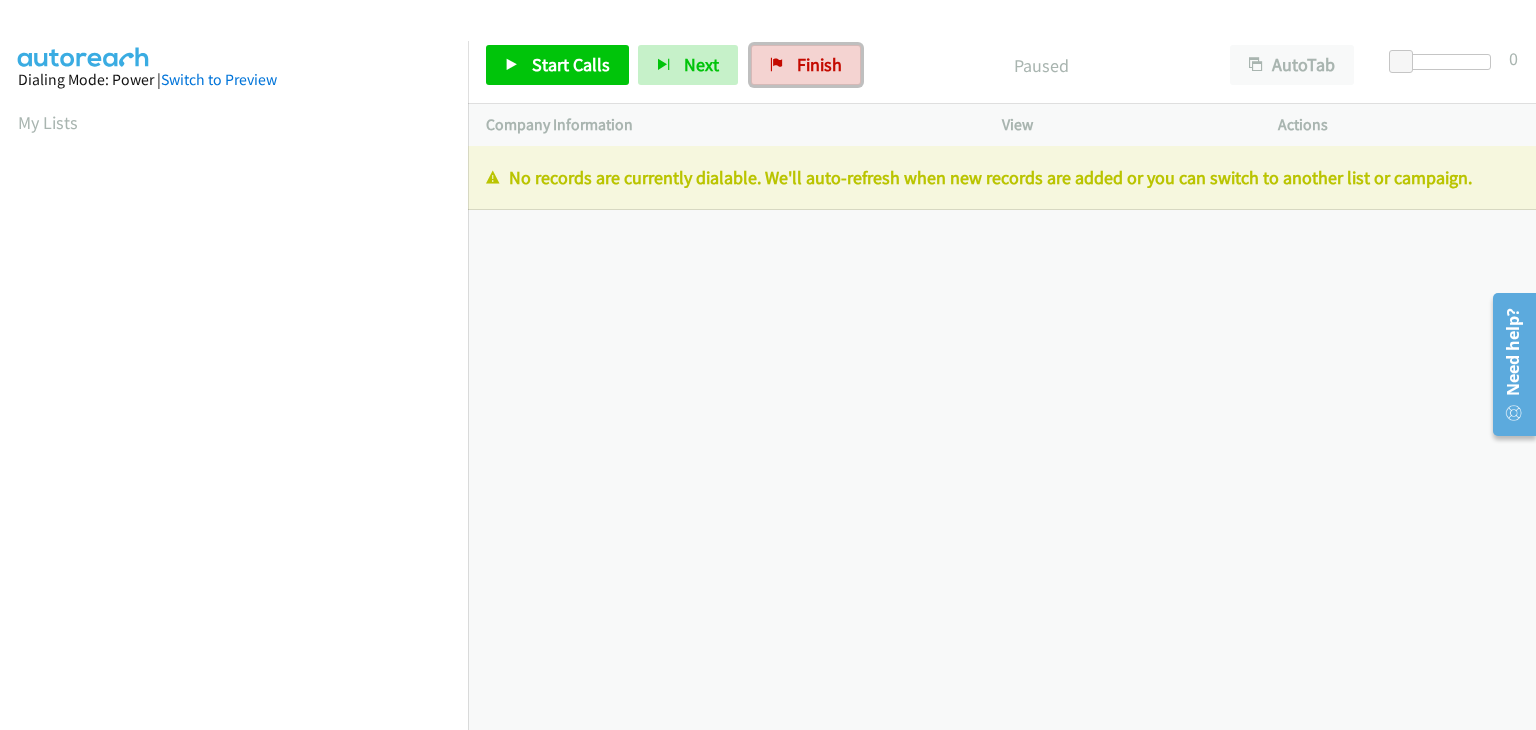 click at bounding box center (777, 66) 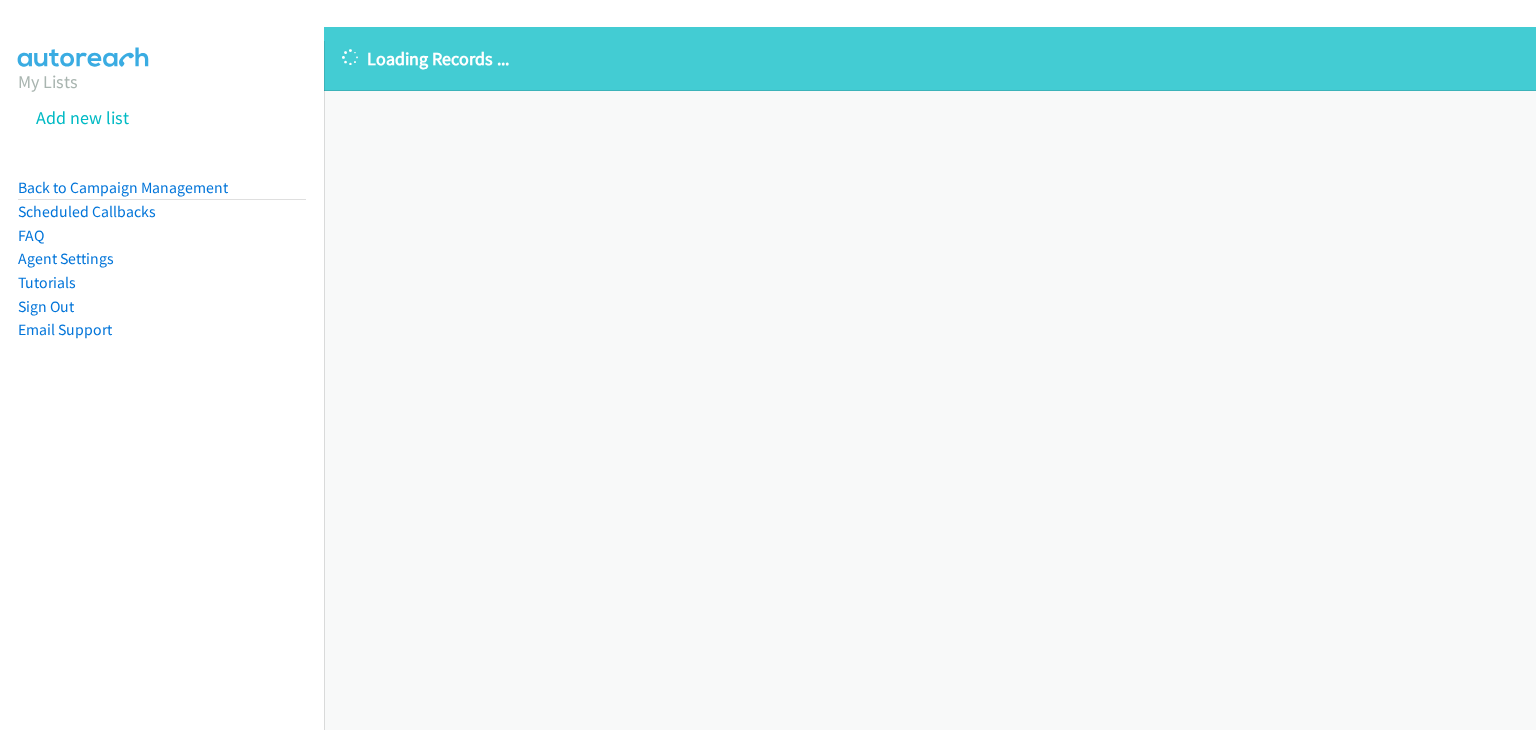 scroll, scrollTop: 0, scrollLeft: 0, axis: both 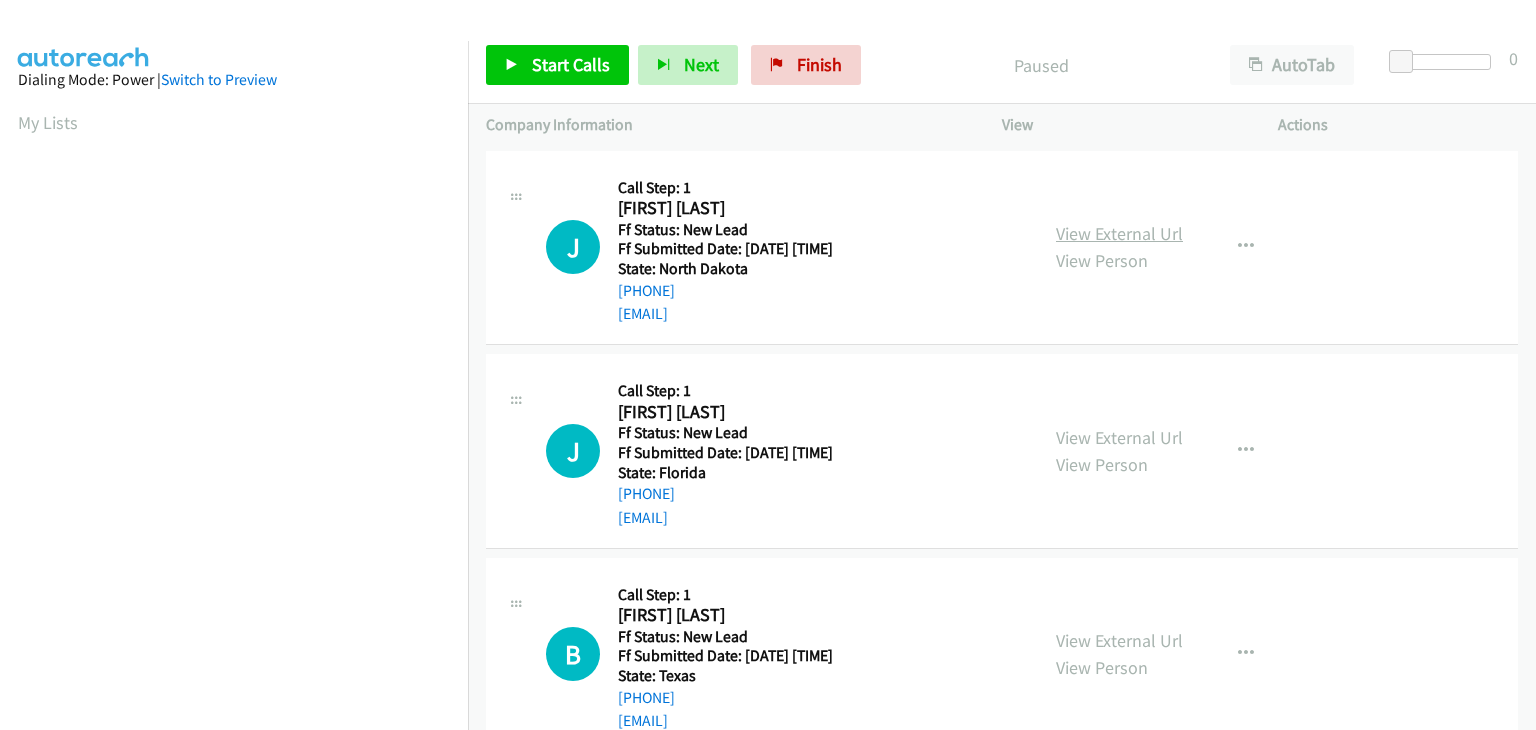 click on "View External Url" at bounding box center [1119, 233] 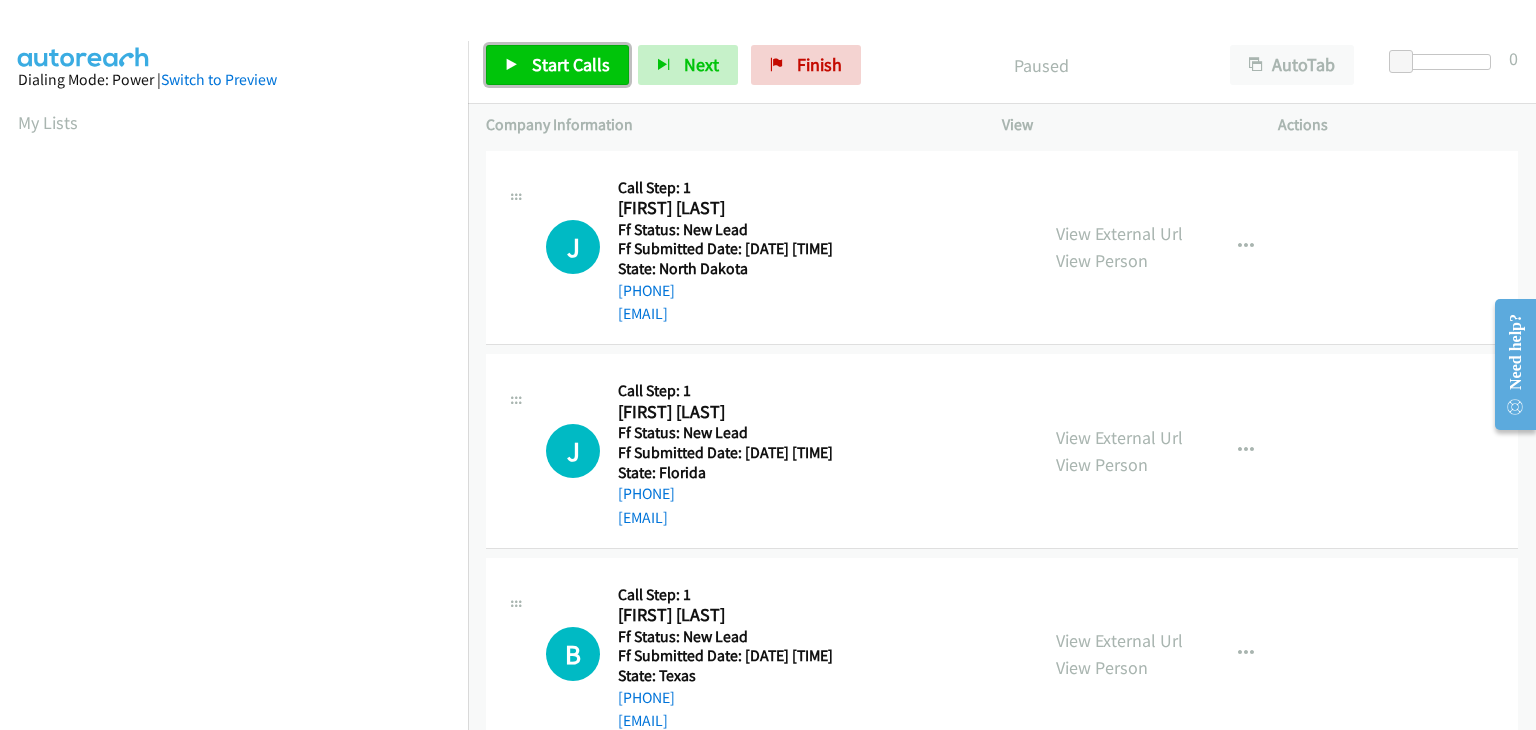 click on "Start Calls" at bounding box center [571, 64] 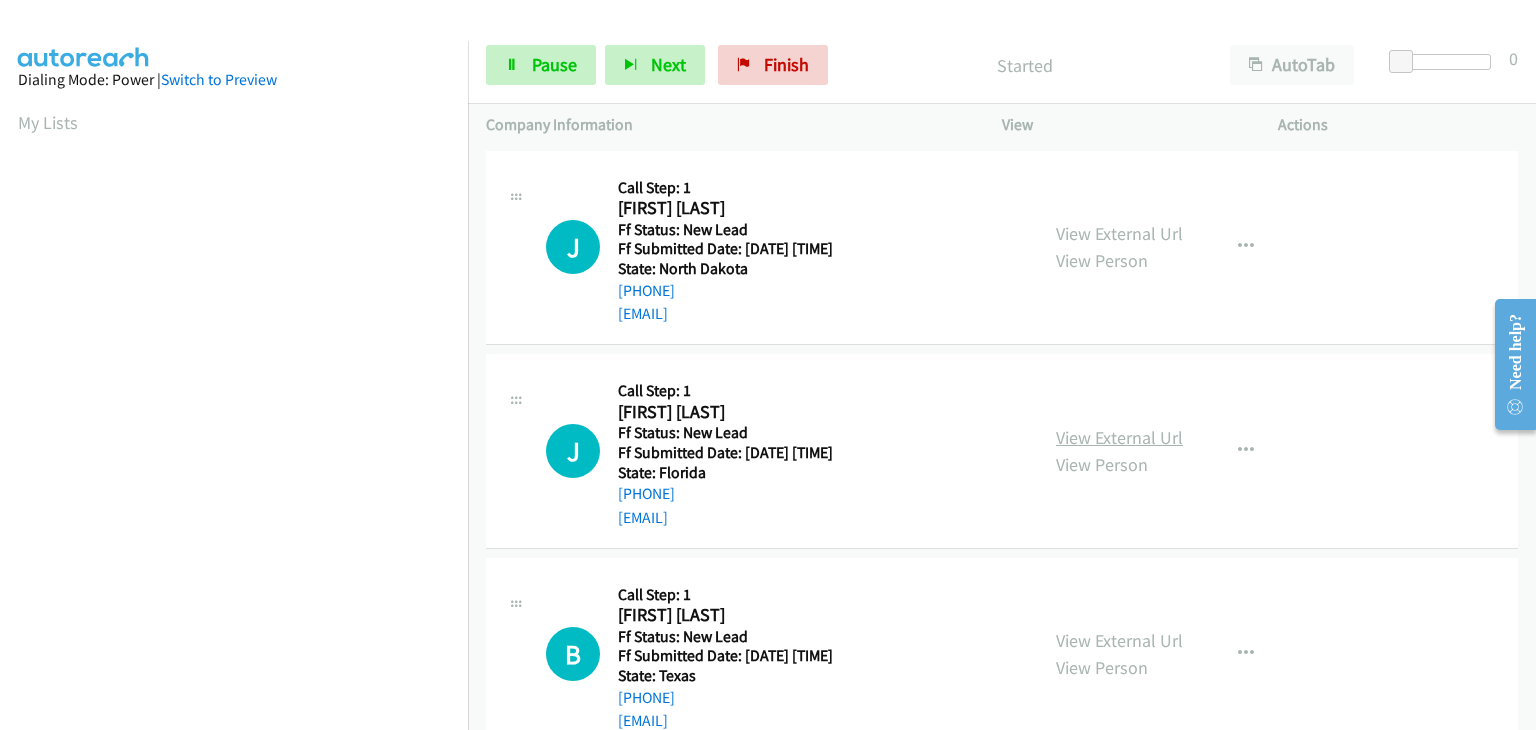 click on "View External Url" at bounding box center (1119, 437) 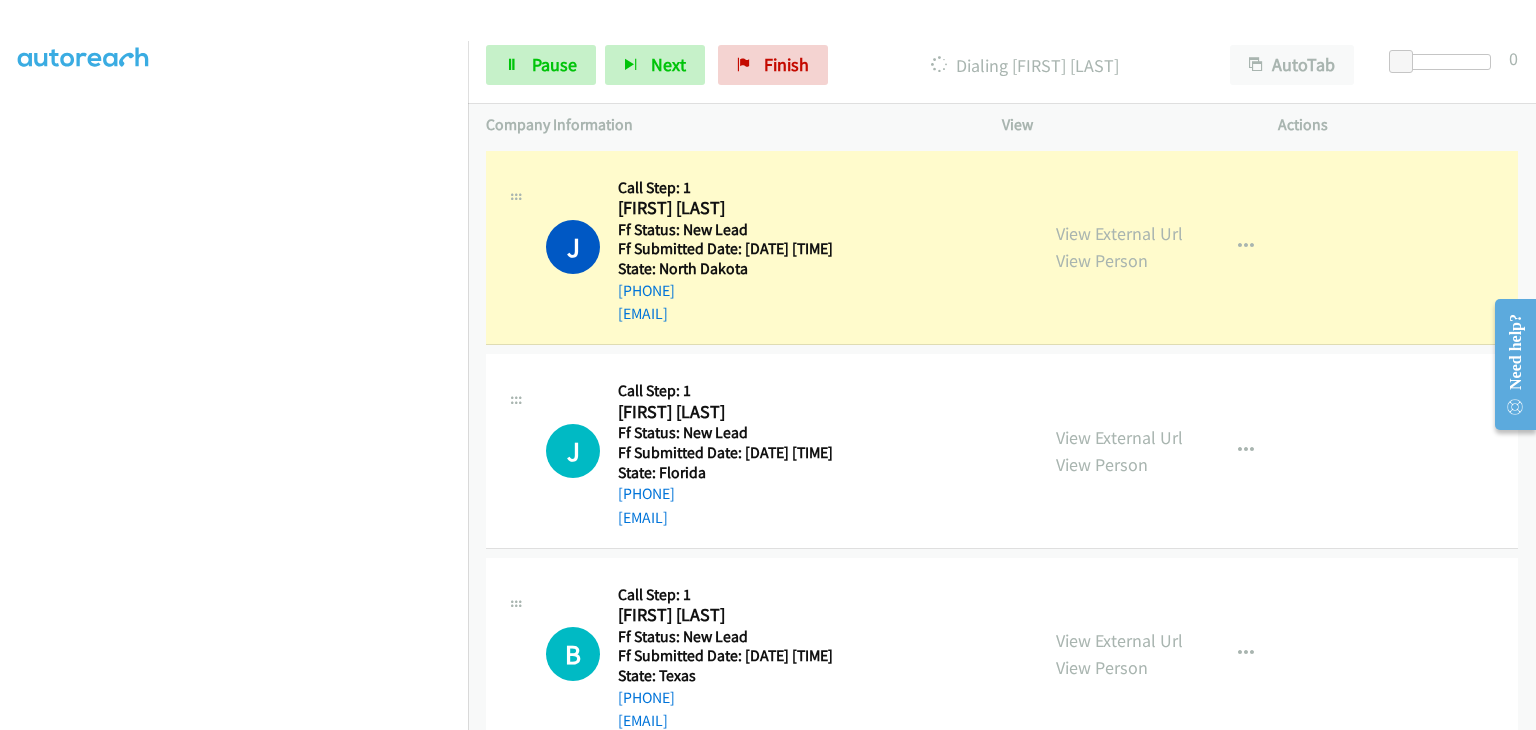 scroll, scrollTop: 392, scrollLeft: 0, axis: vertical 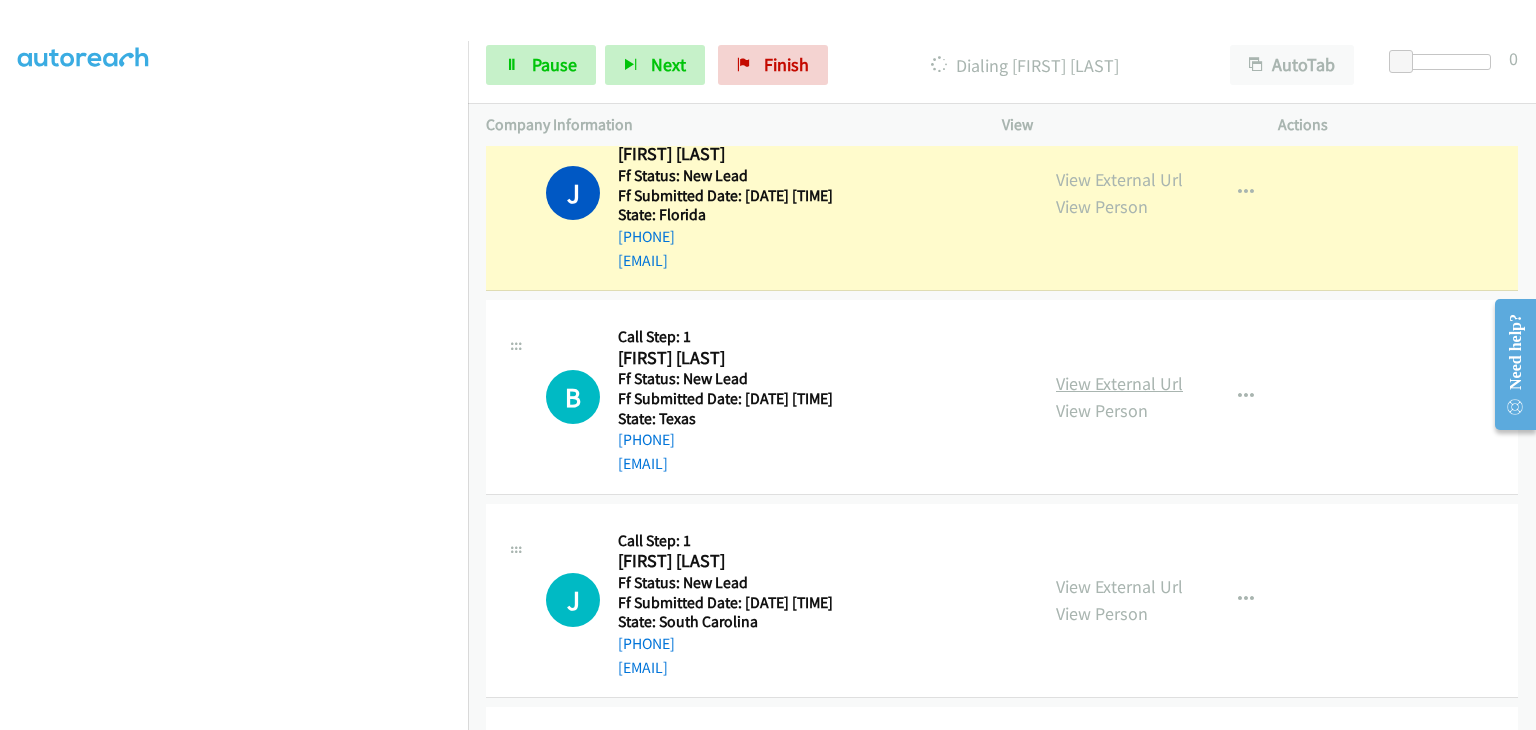 click on "View External Url" at bounding box center (1119, 383) 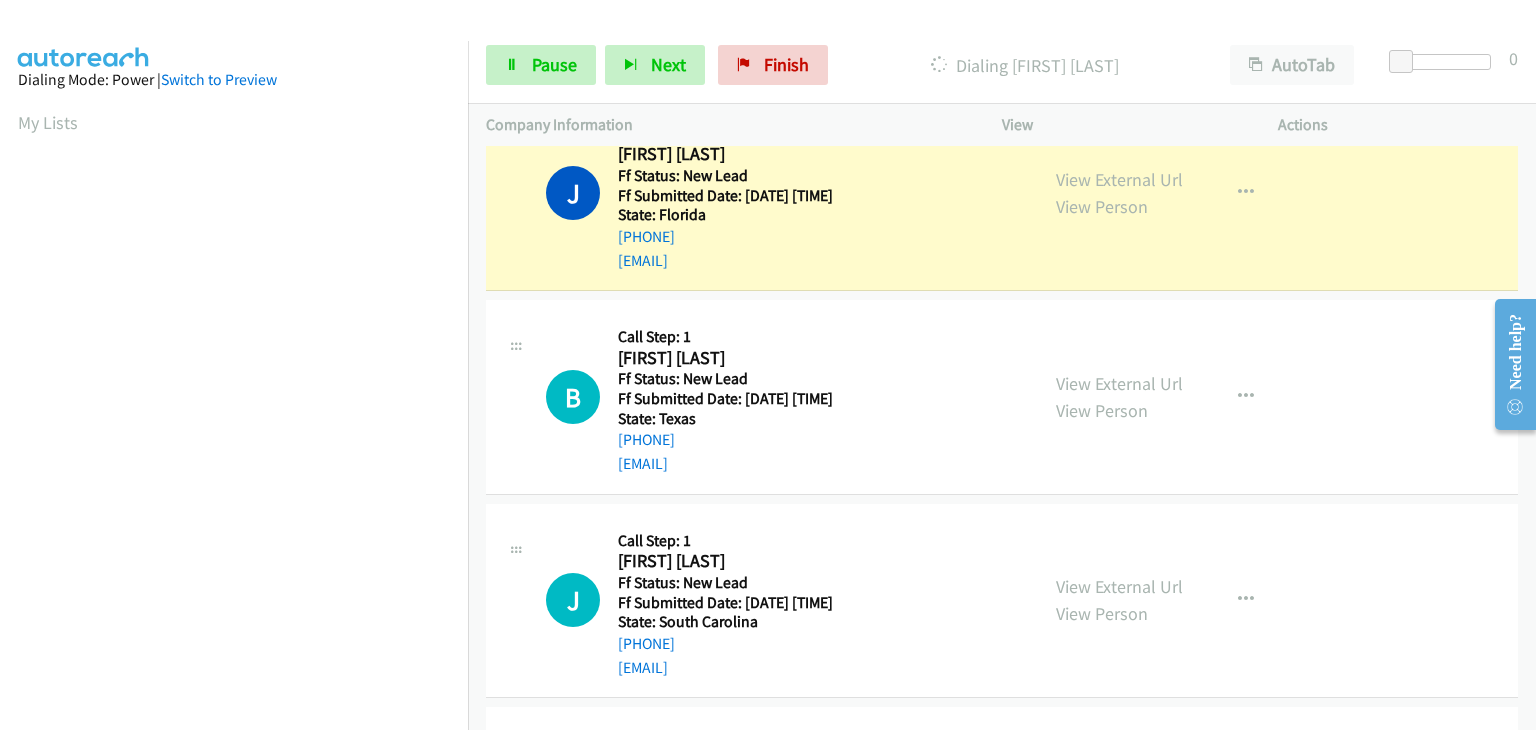 scroll, scrollTop: 392, scrollLeft: 0, axis: vertical 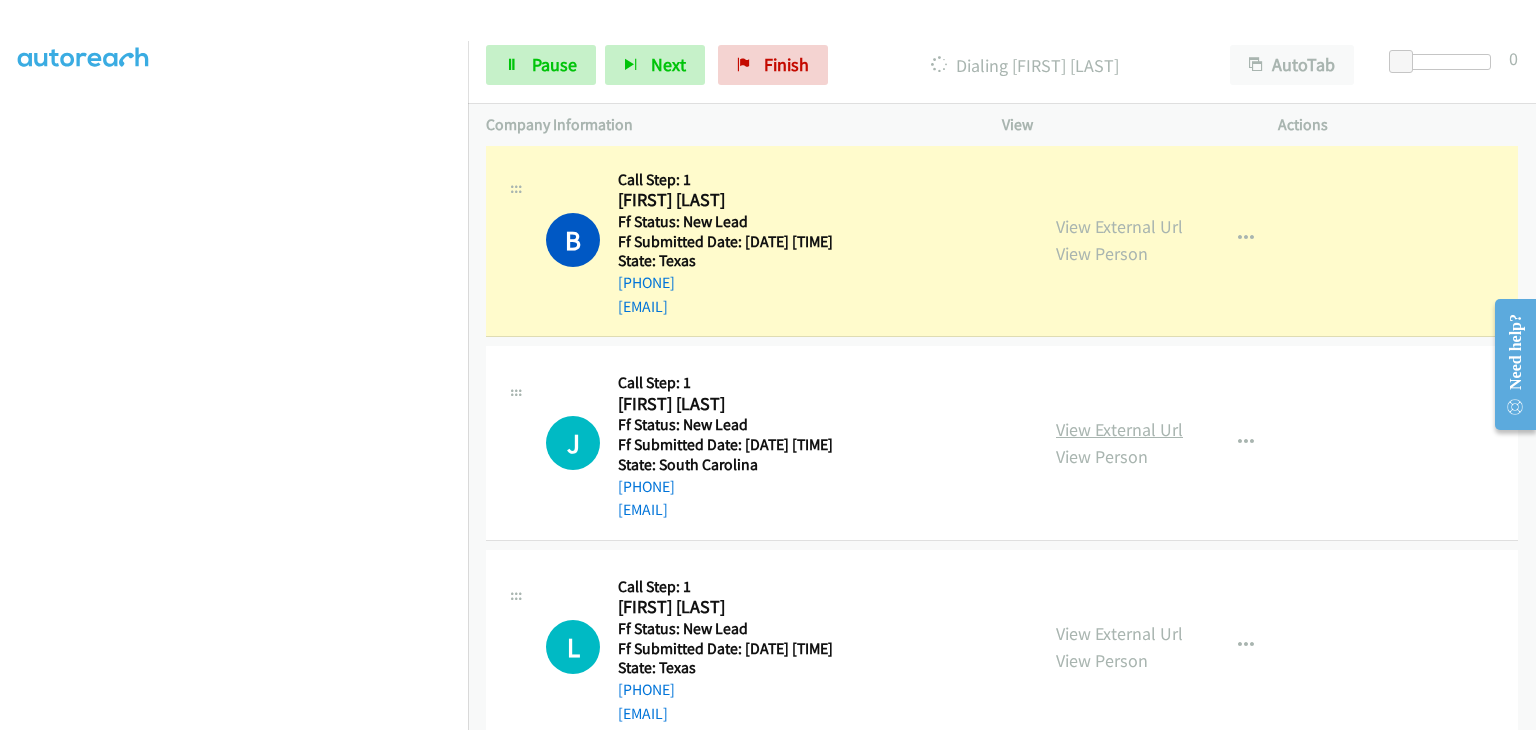 click on "View External Url" at bounding box center (1119, 429) 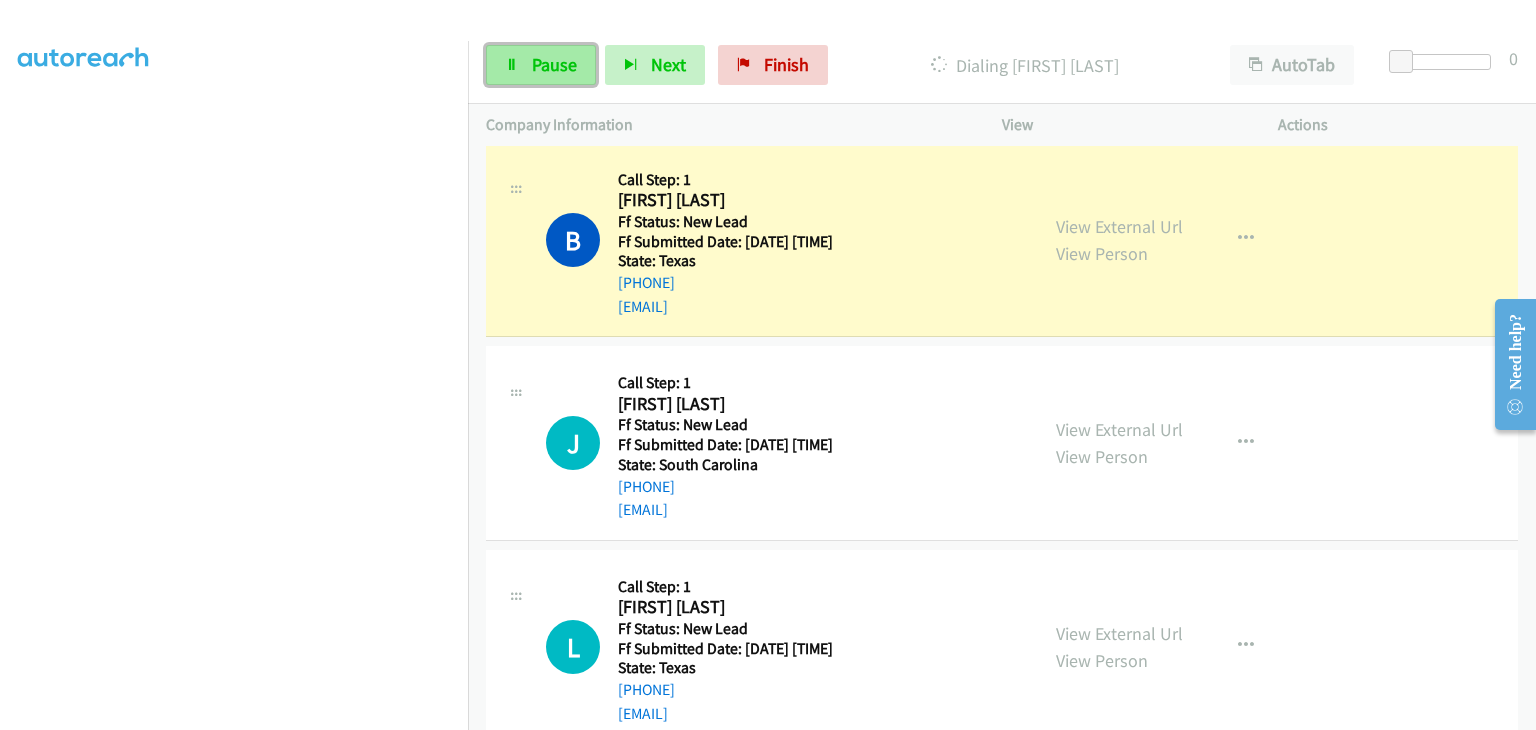 click on "Pause" at bounding box center [541, 65] 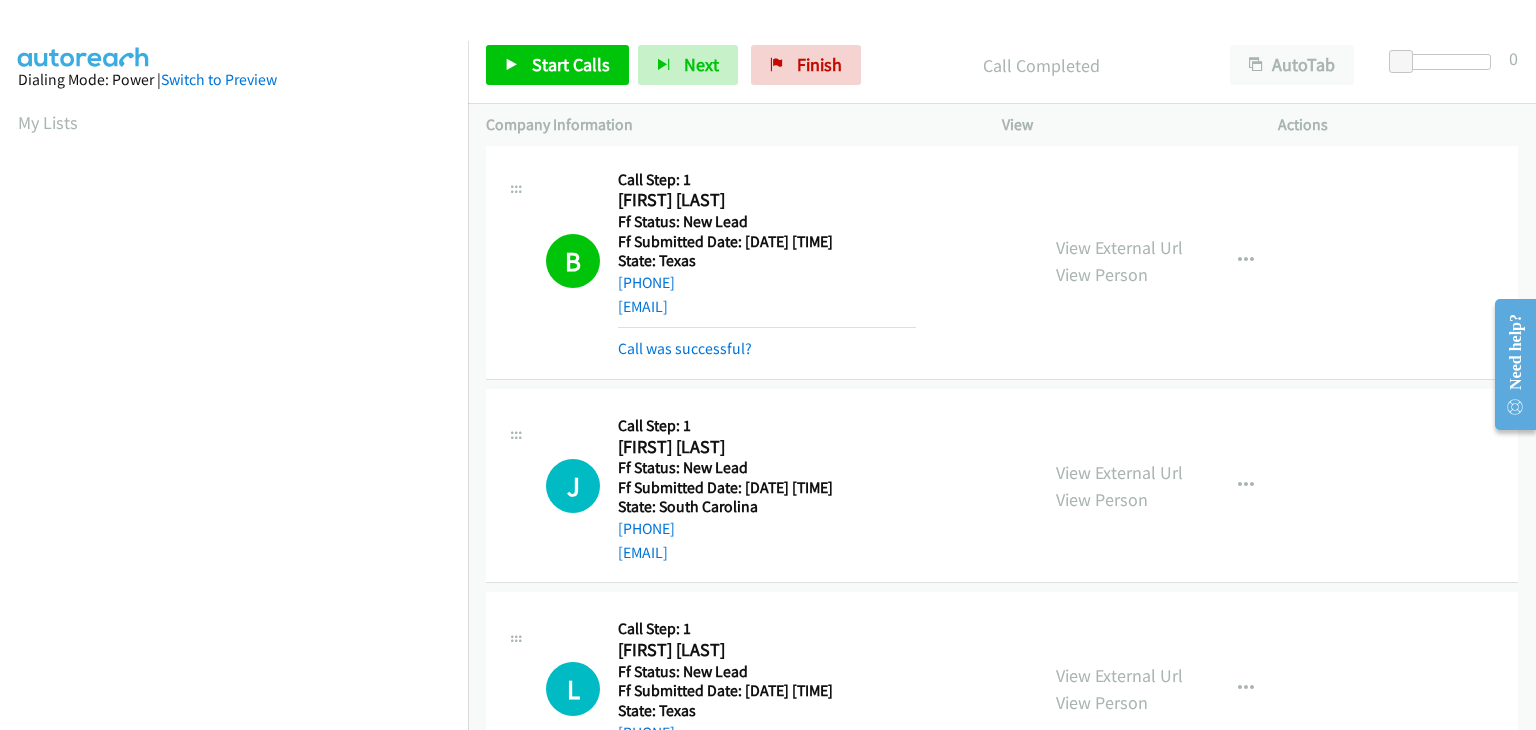 scroll, scrollTop: 392, scrollLeft: 0, axis: vertical 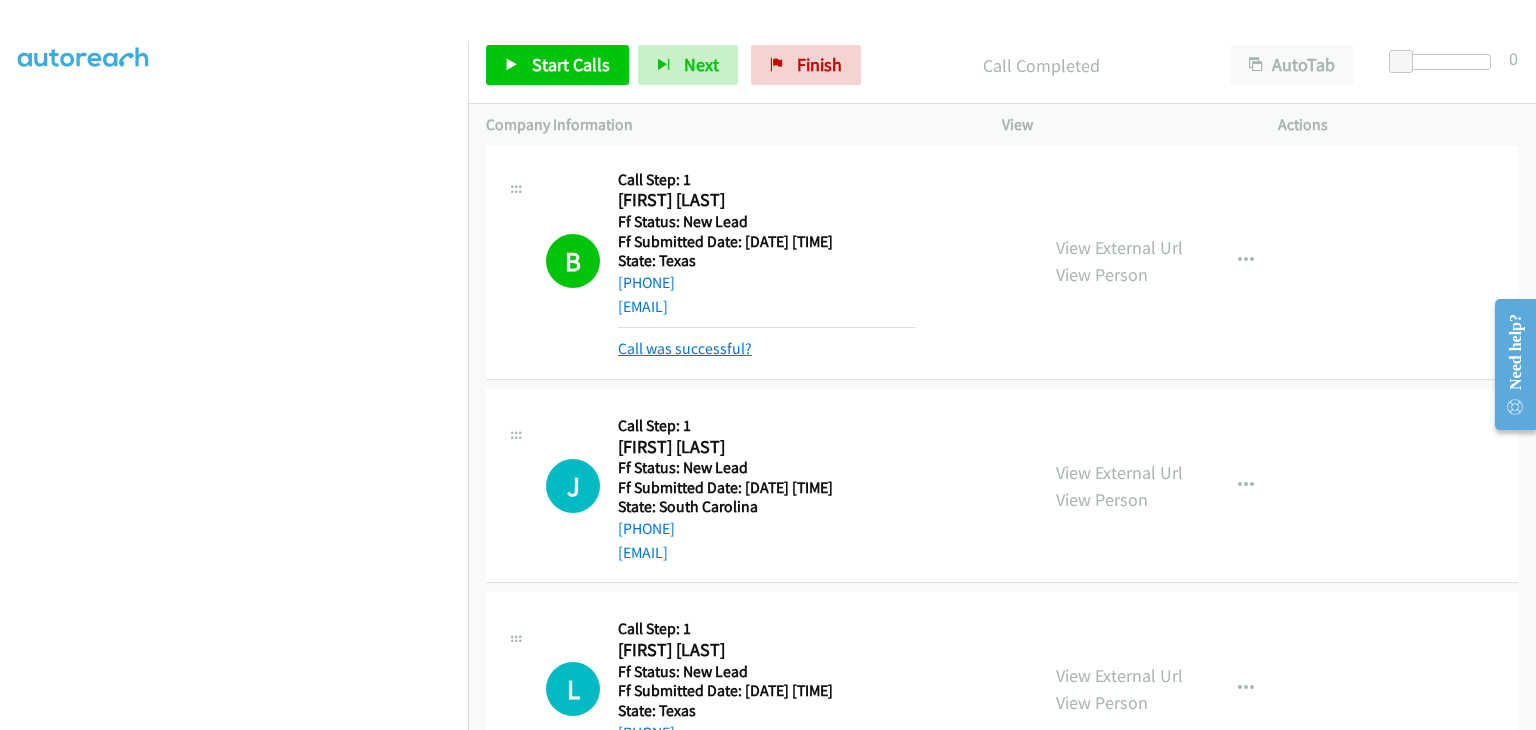 click on "Call was successful?" at bounding box center [685, 348] 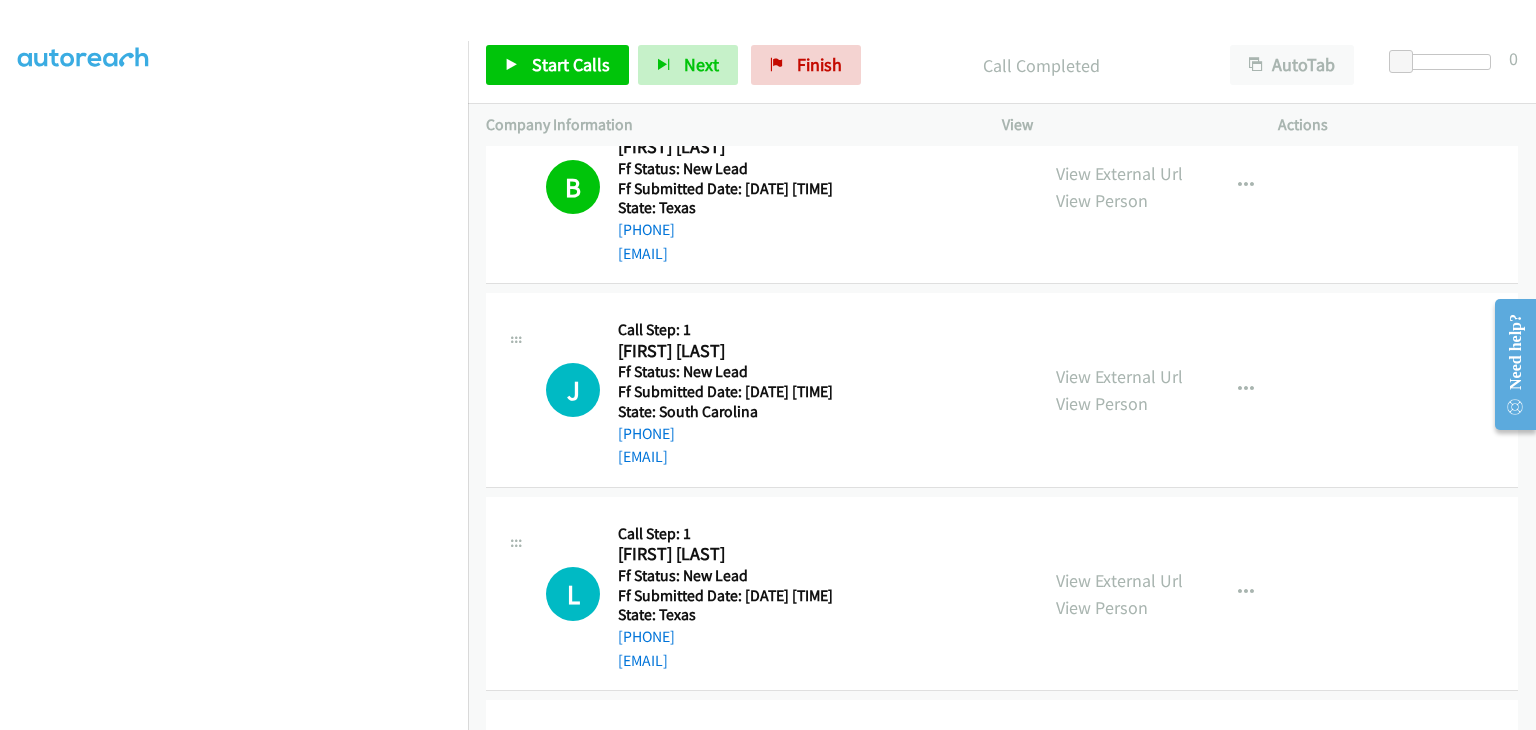 scroll, scrollTop: 600, scrollLeft: 0, axis: vertical 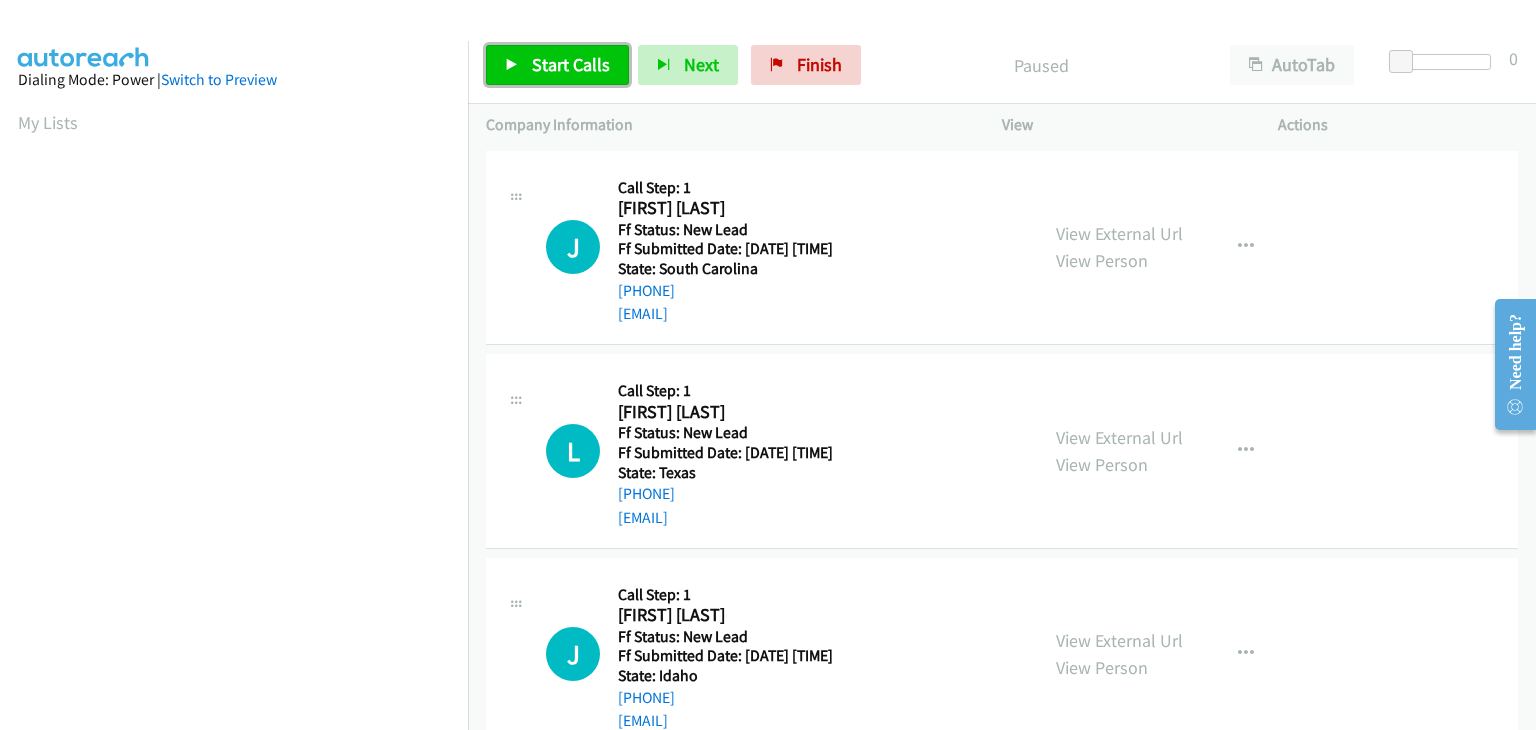 click on "Start Calls" at bounding box center [571, 64] 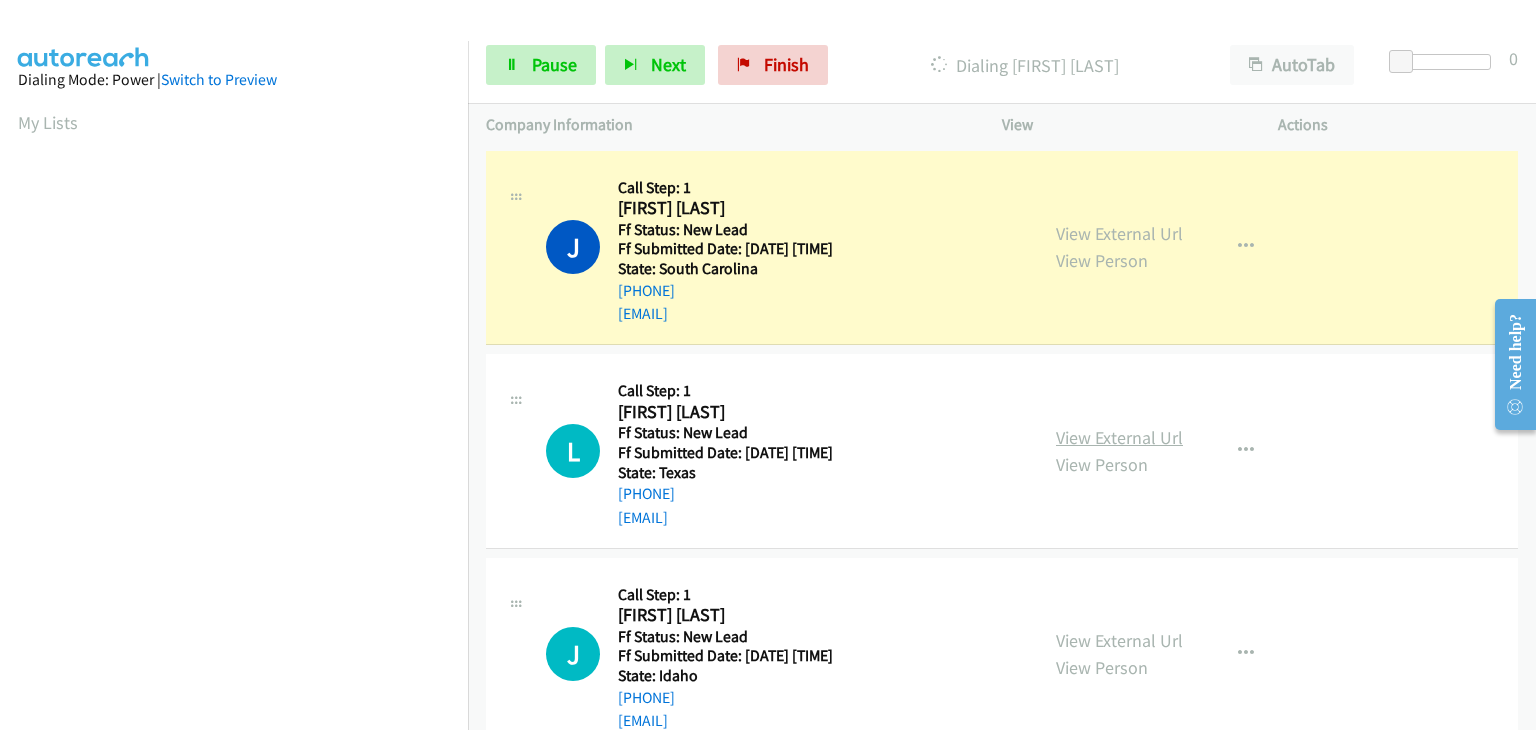 click on "View External Url" at bounding box center (1119, 437) 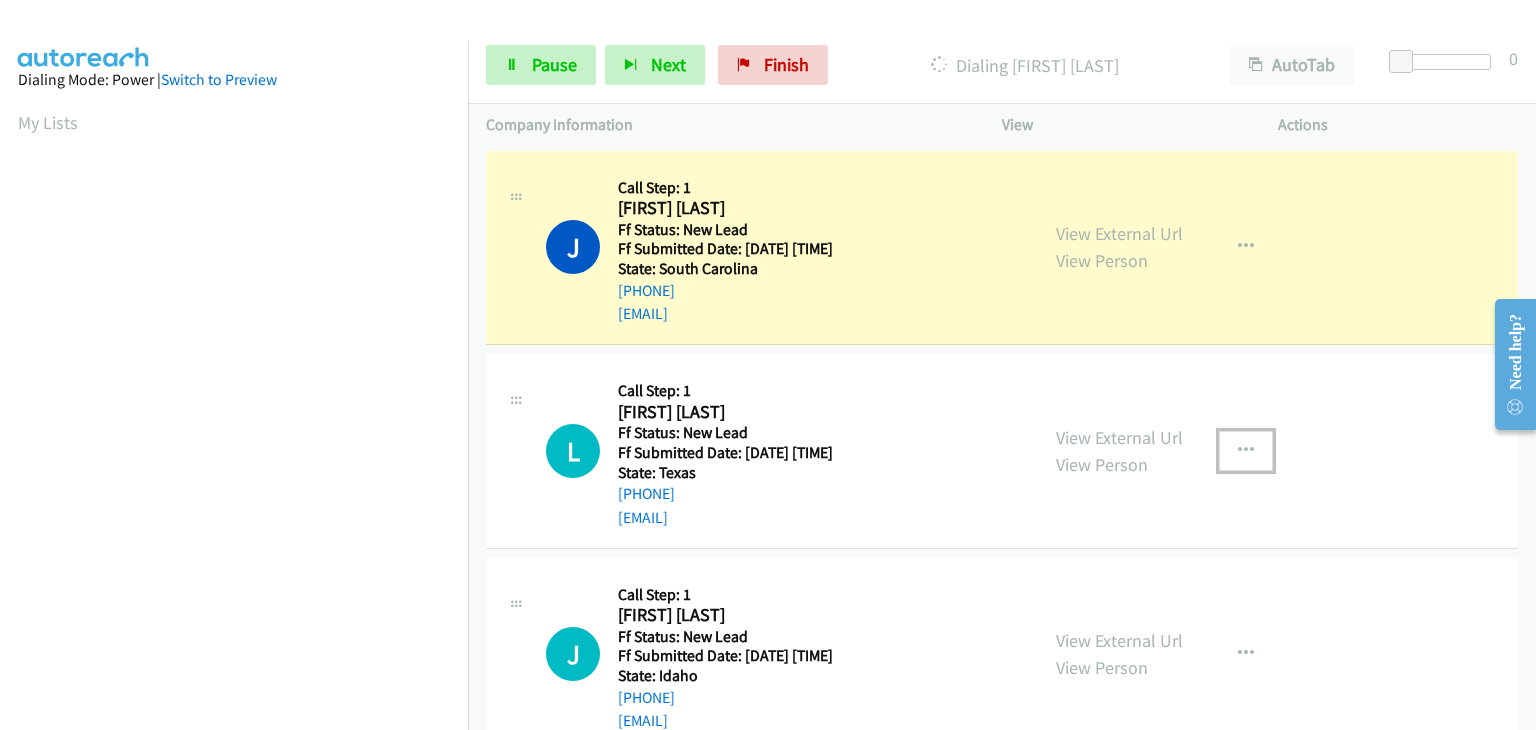 click at bounding box center (1246, 451) 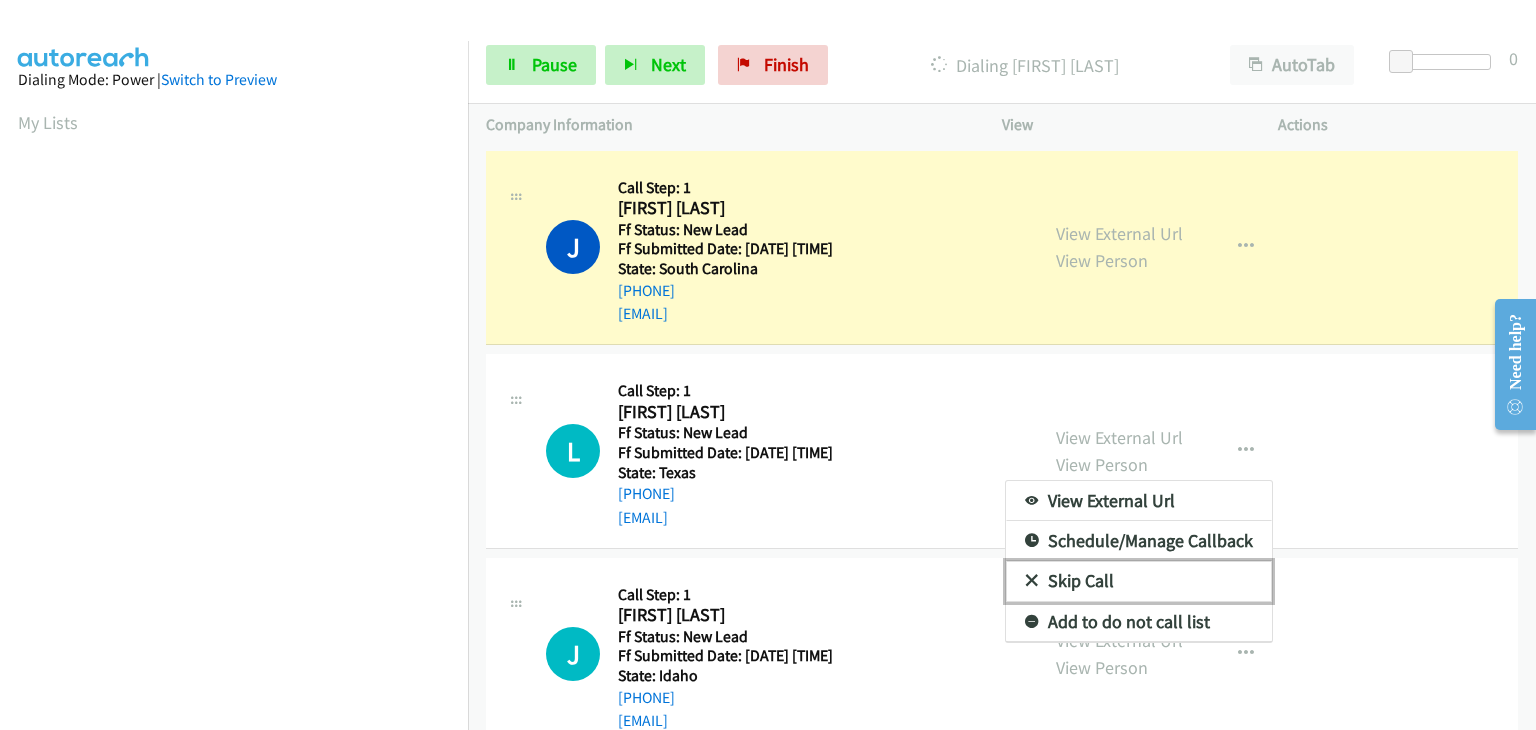 click on "Skip Call" at bounding box center (1139, 581) 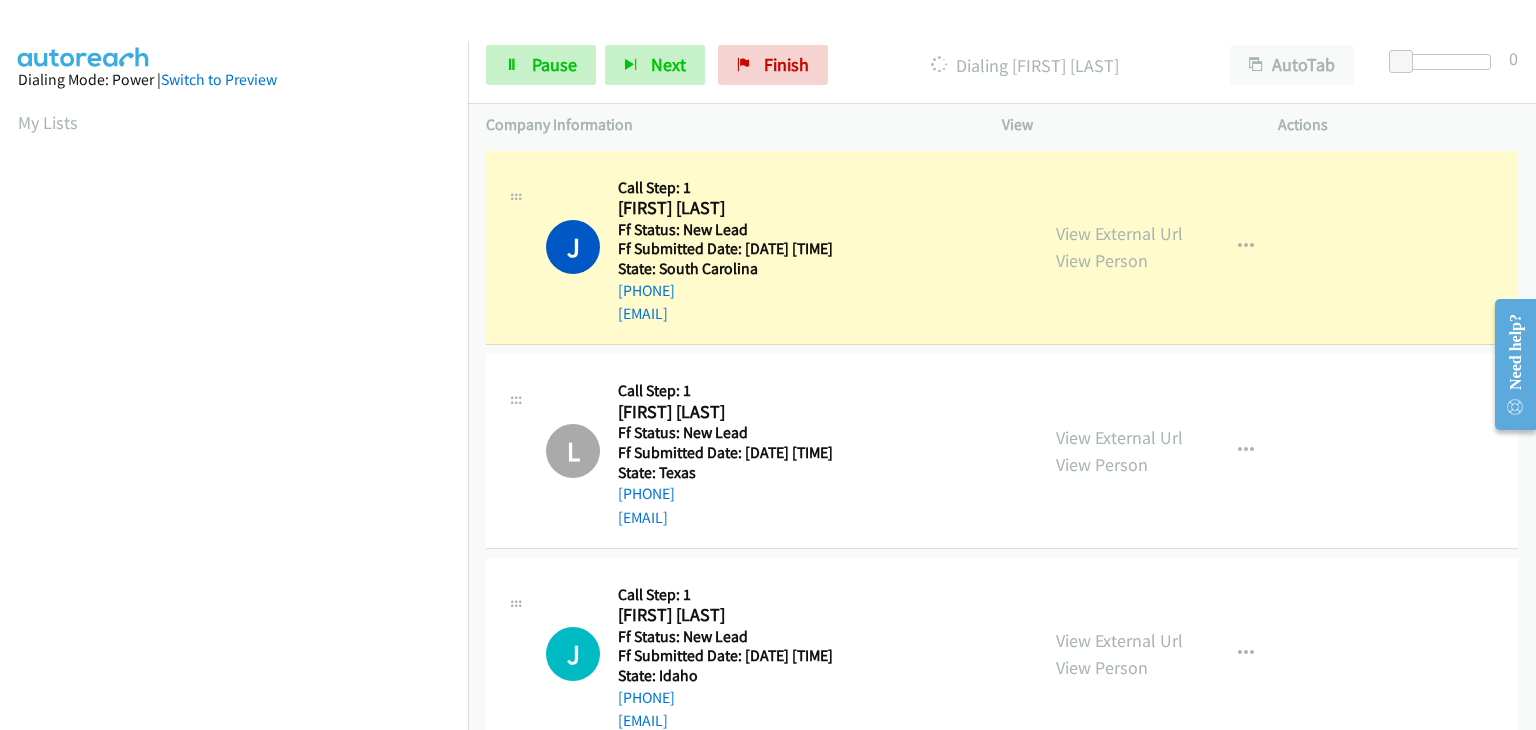 click on "Start Calls
Pause
Next
Finish
Dialing Joseph Hazuka
AutoTab
AutoTab
0" at bounding box center [1002, 65] 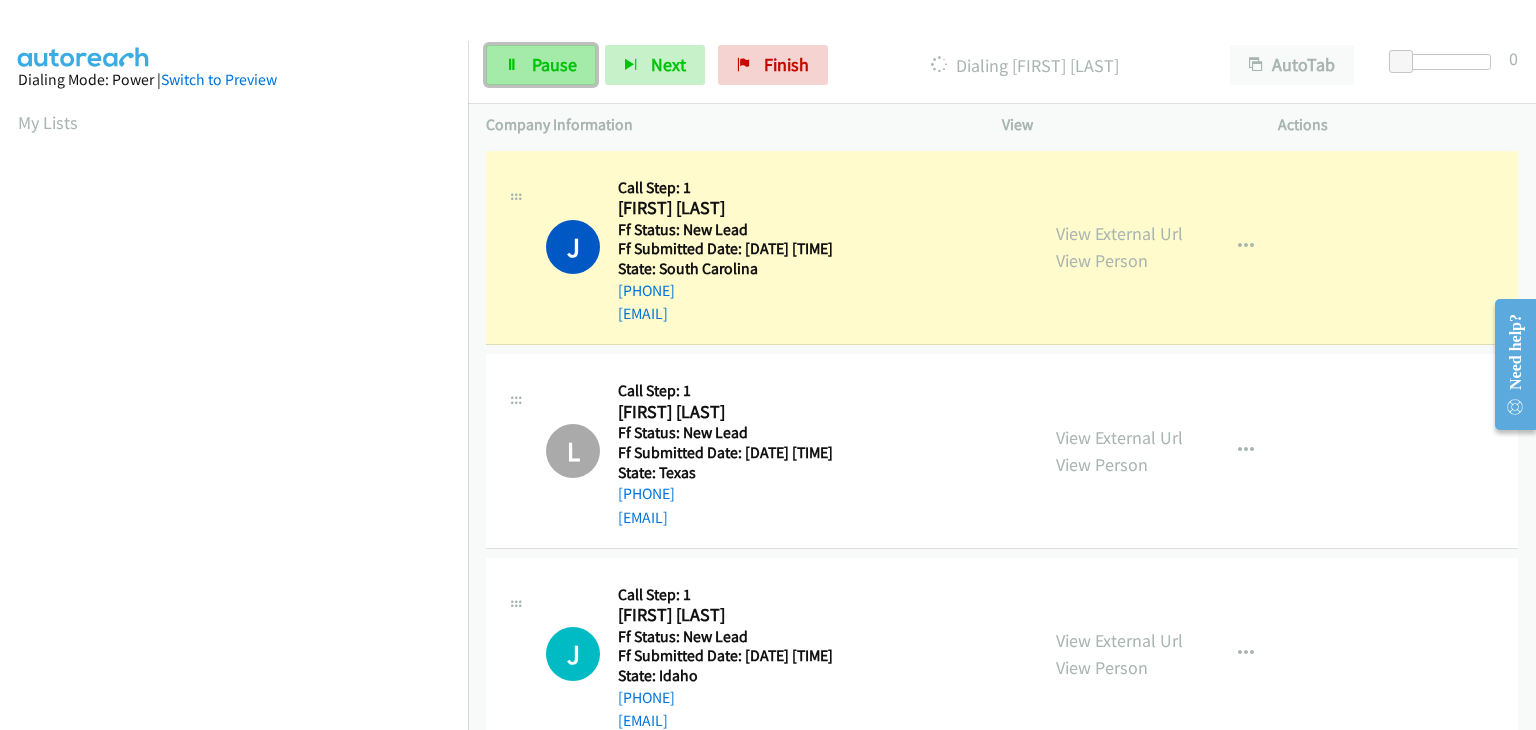 click on "Pause" at bounding box center [554, 64] 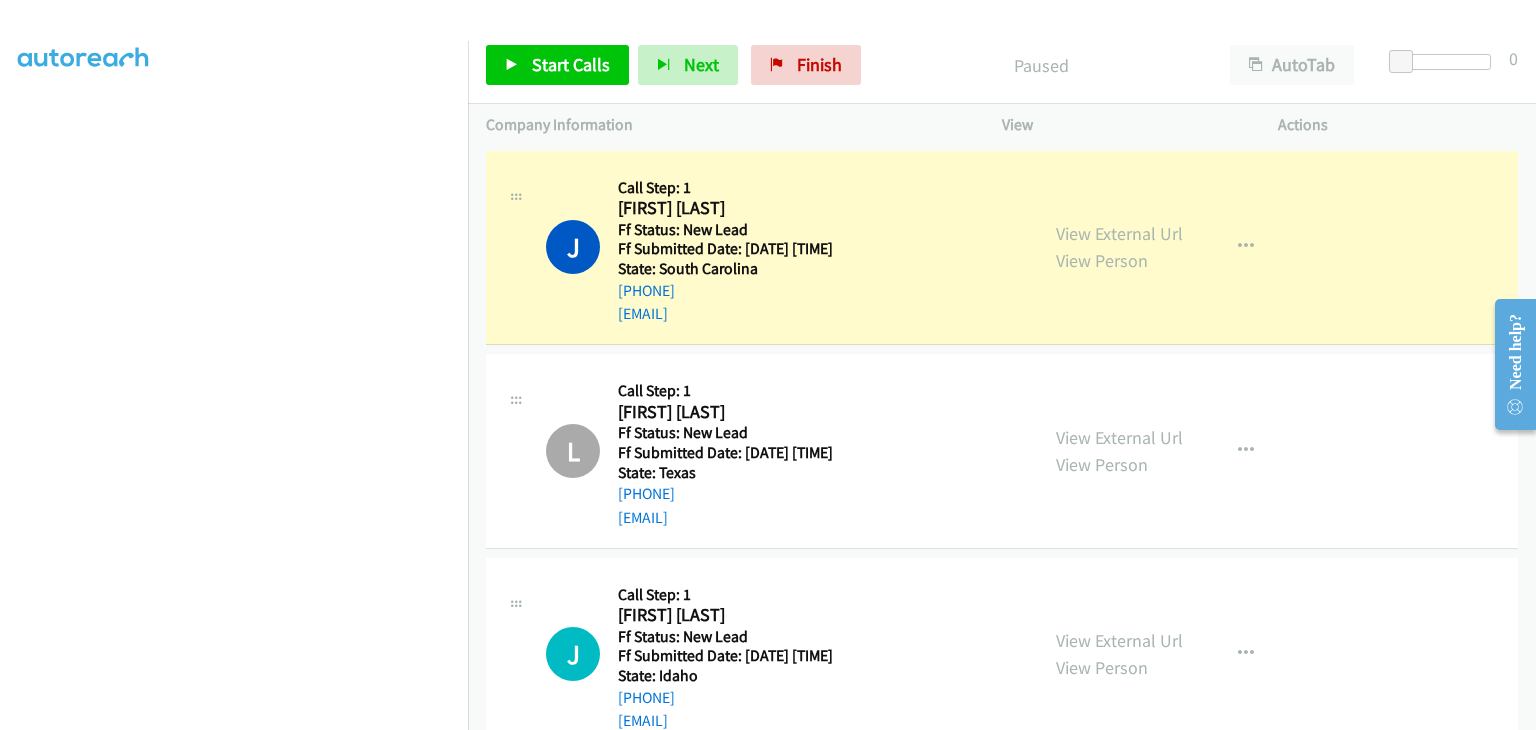scroll, scrollTop: 392, scrollLeft: 0, axis: vertical 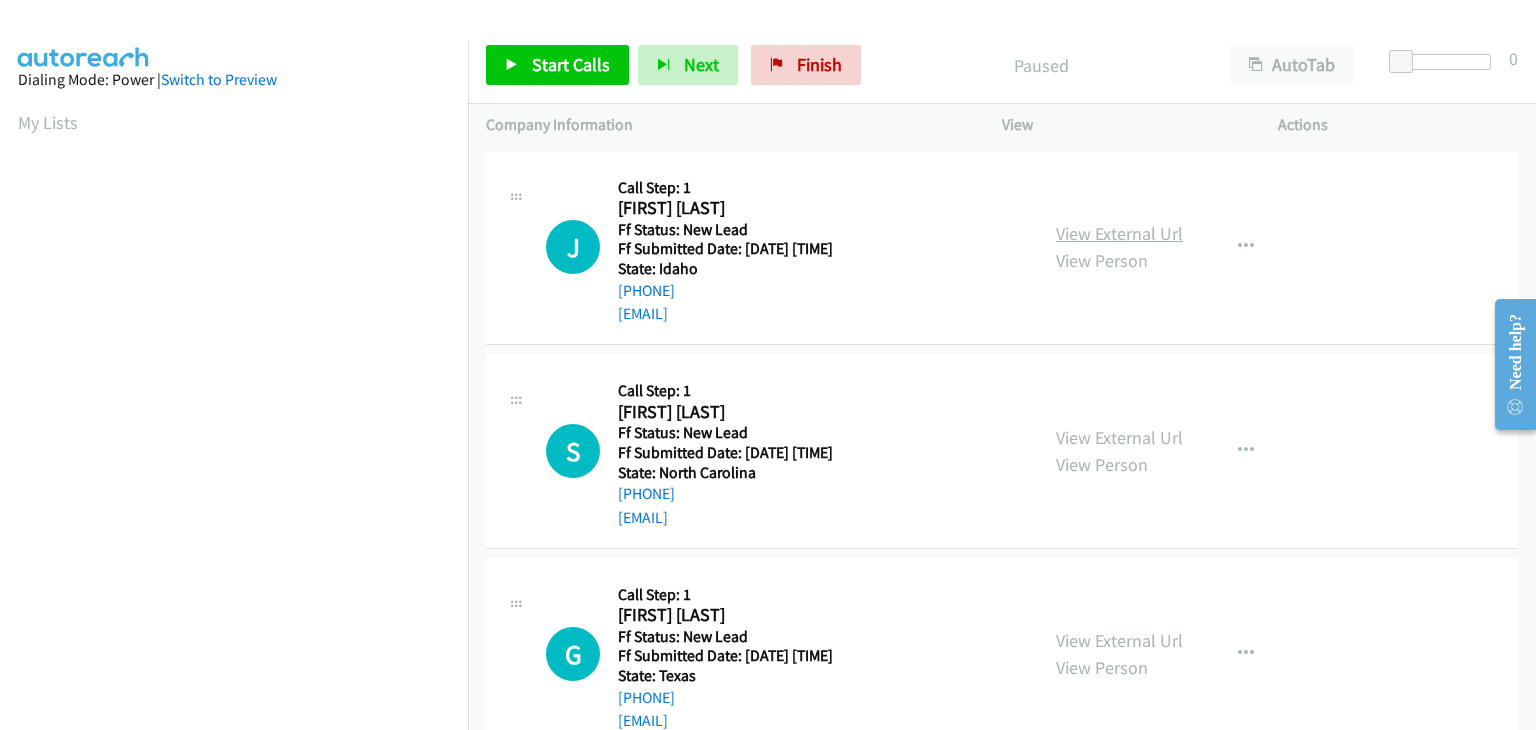 click on "View External Url" at bounding box center (1119, 233) 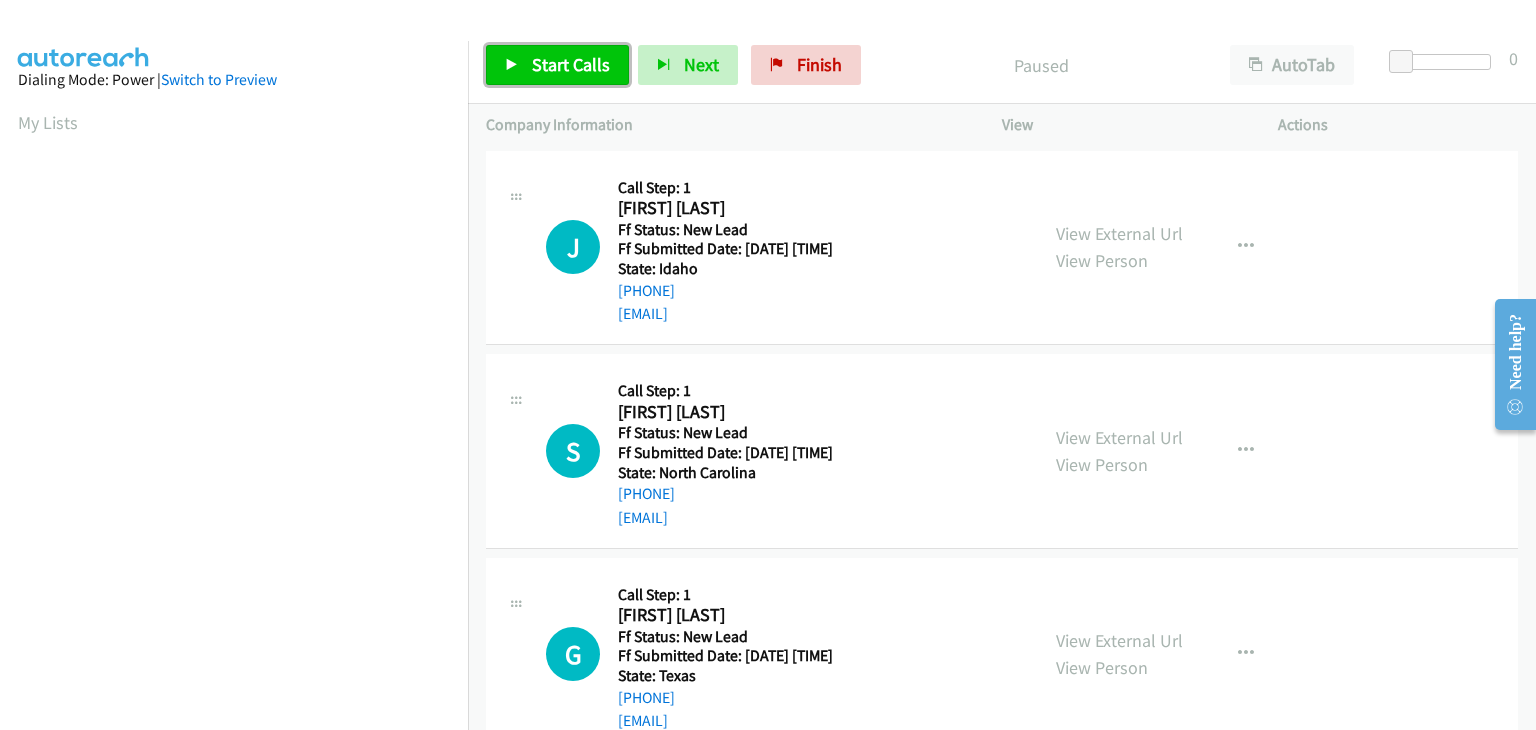 click on "Start Calls" at bounding box center [571, 64] 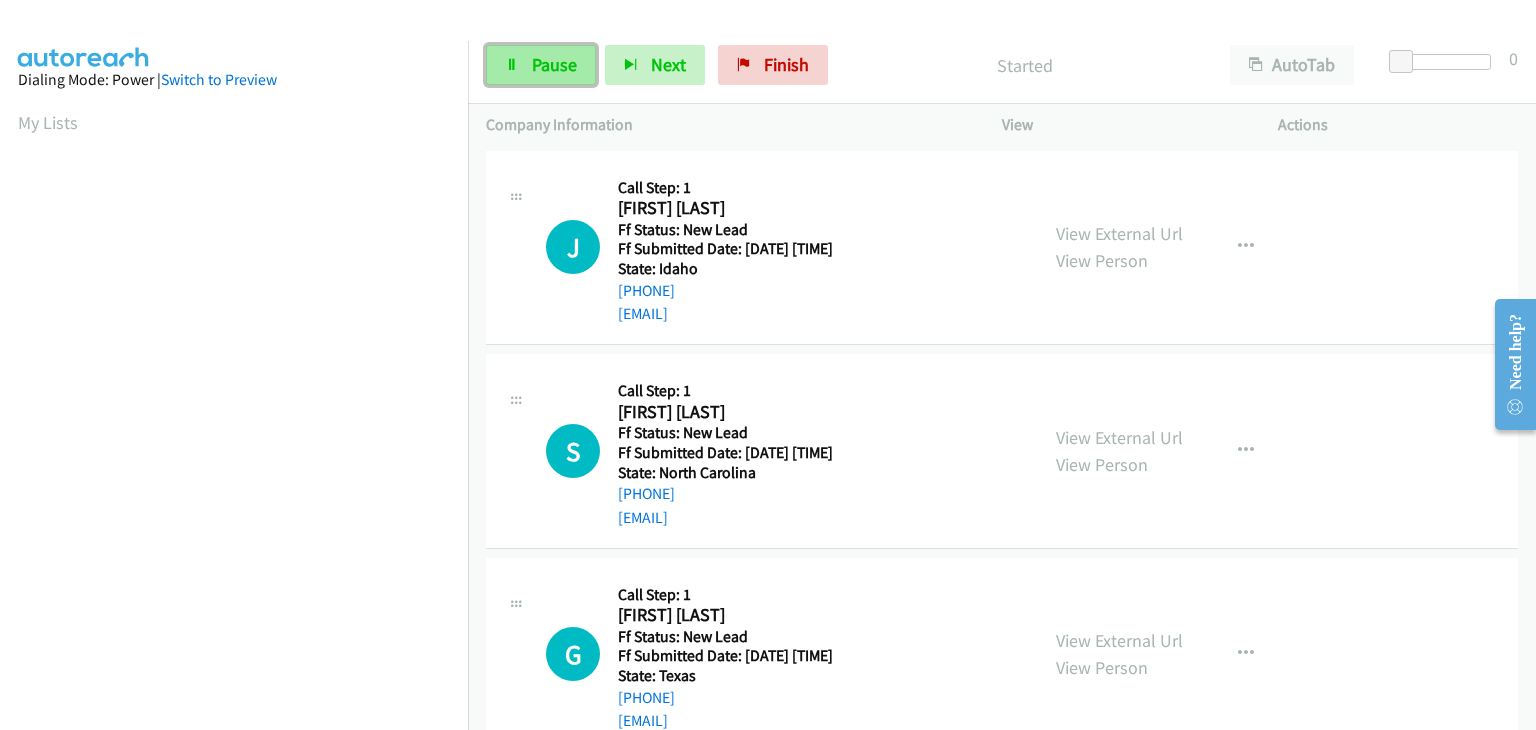 click on "Pause" at bounding box center (554, 64) 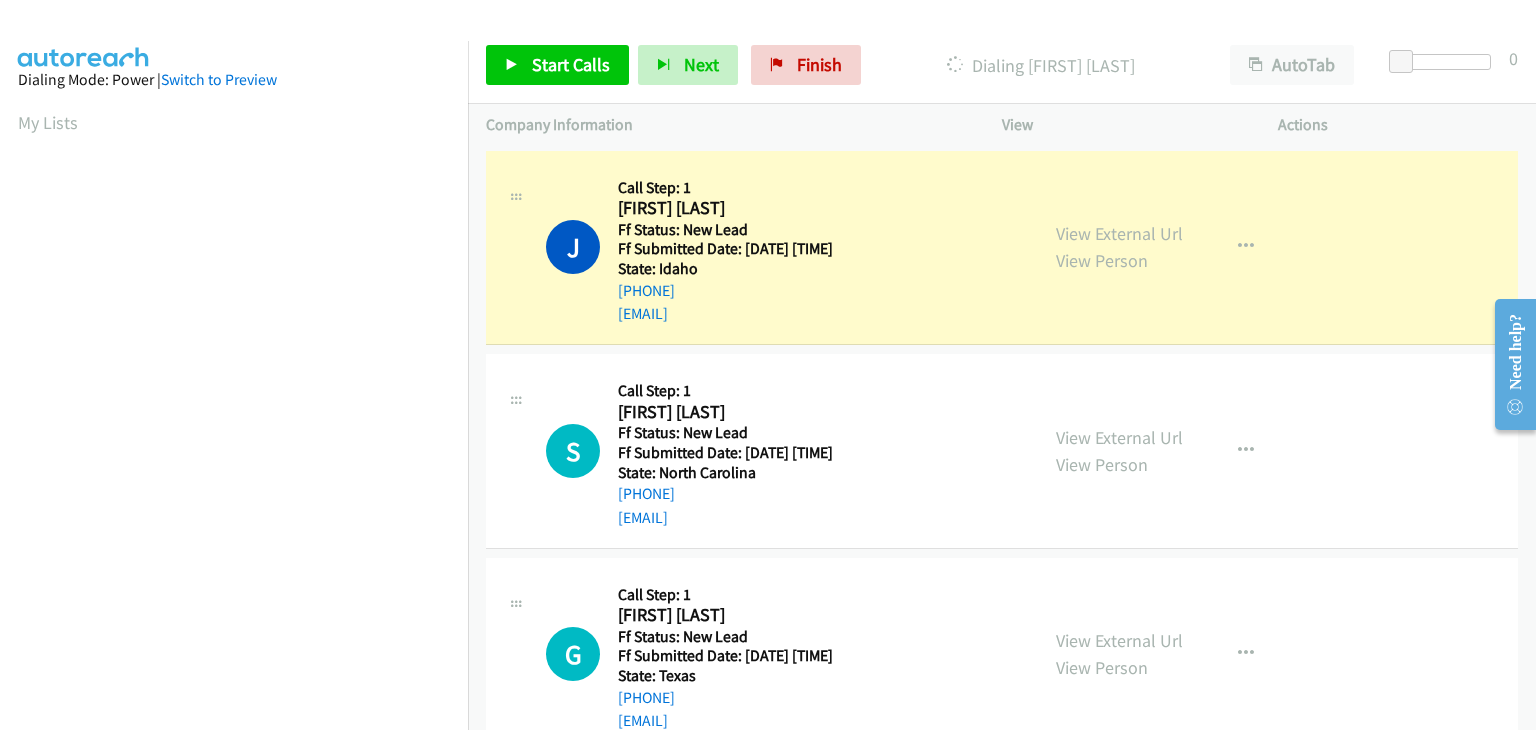 scroll, scrollTop: 392, scrollLeft: 0, axis: vertical 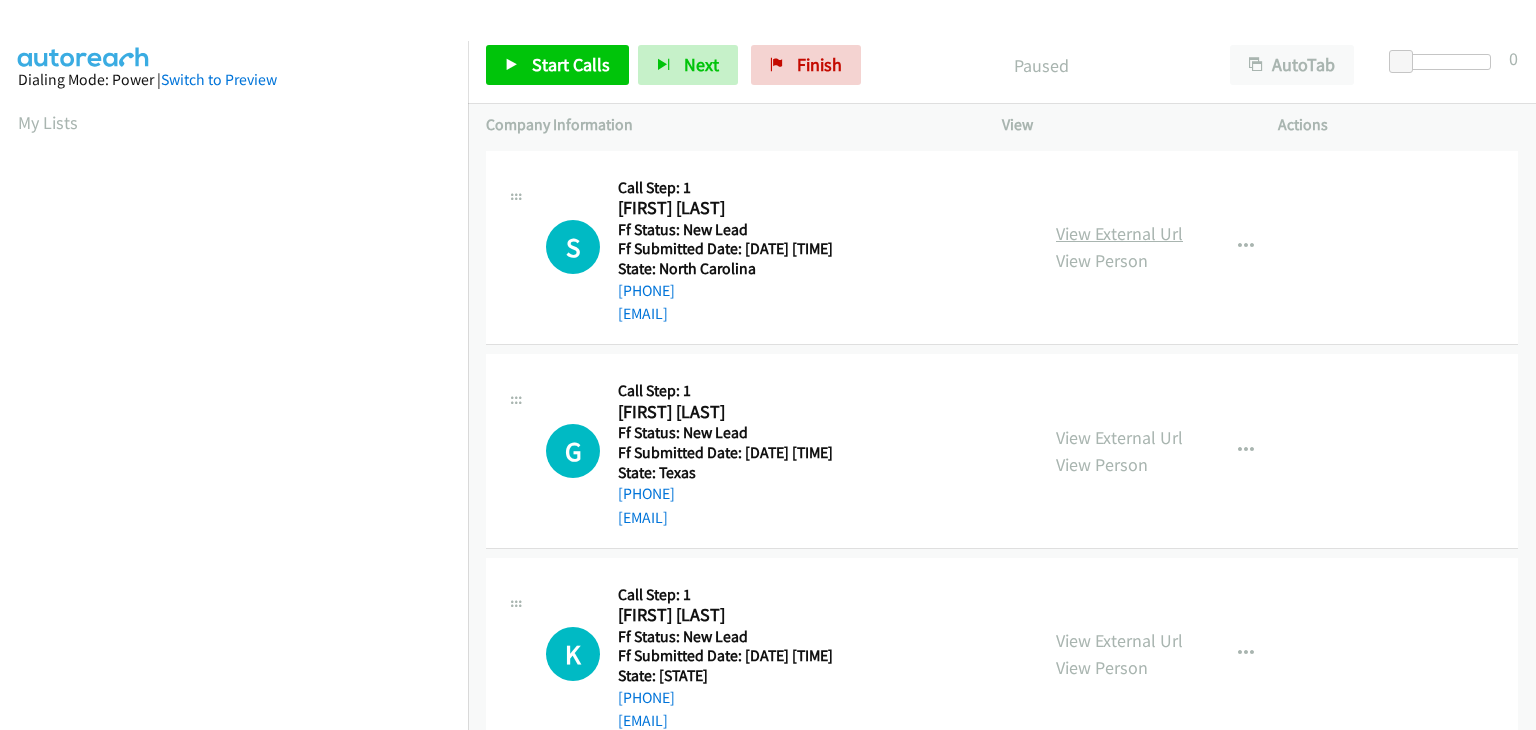 click on "View External Url" at bounding box center [1119, 233] 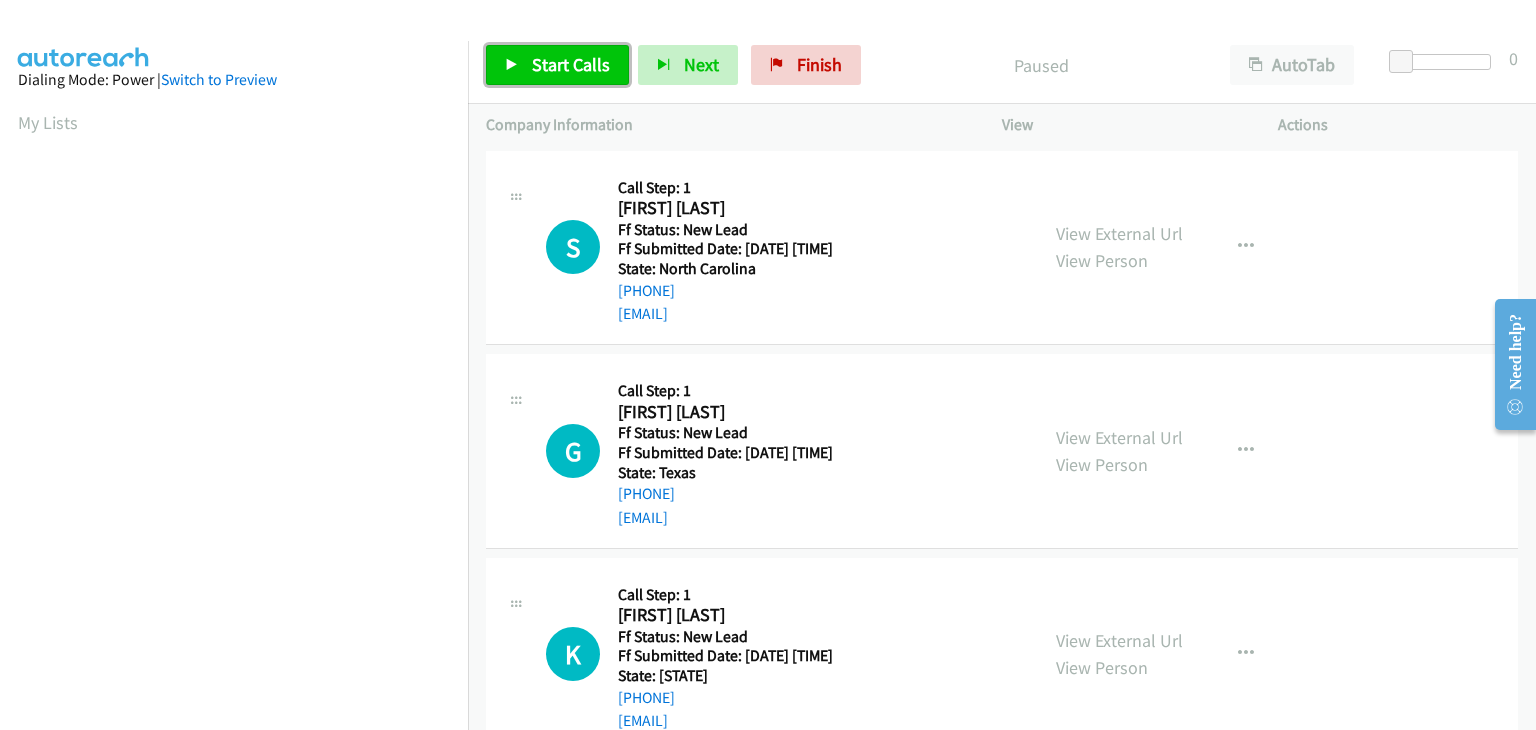 click on "Start Calls" at bounding box center (571, 64) 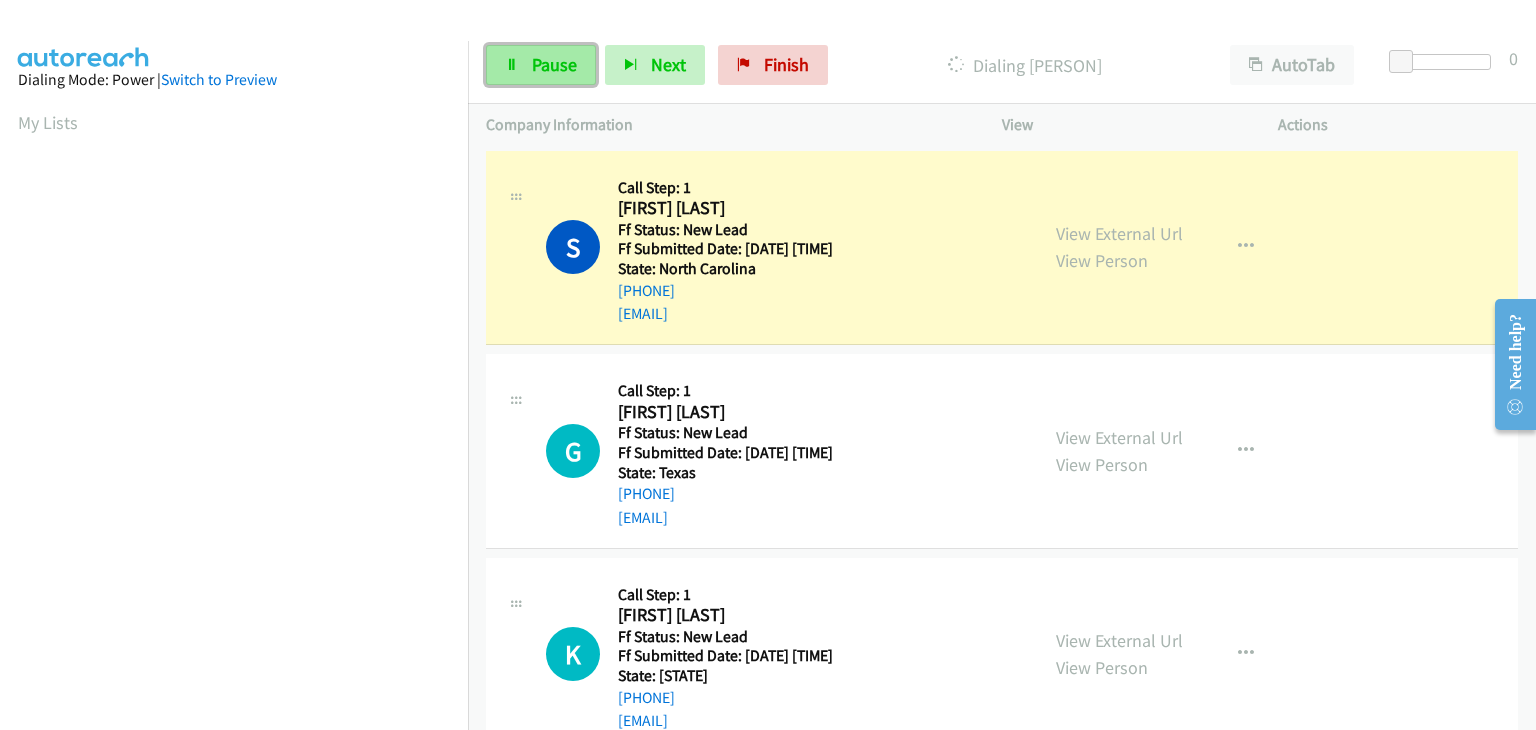 click on "Pause" at bounding box center [554, 64] 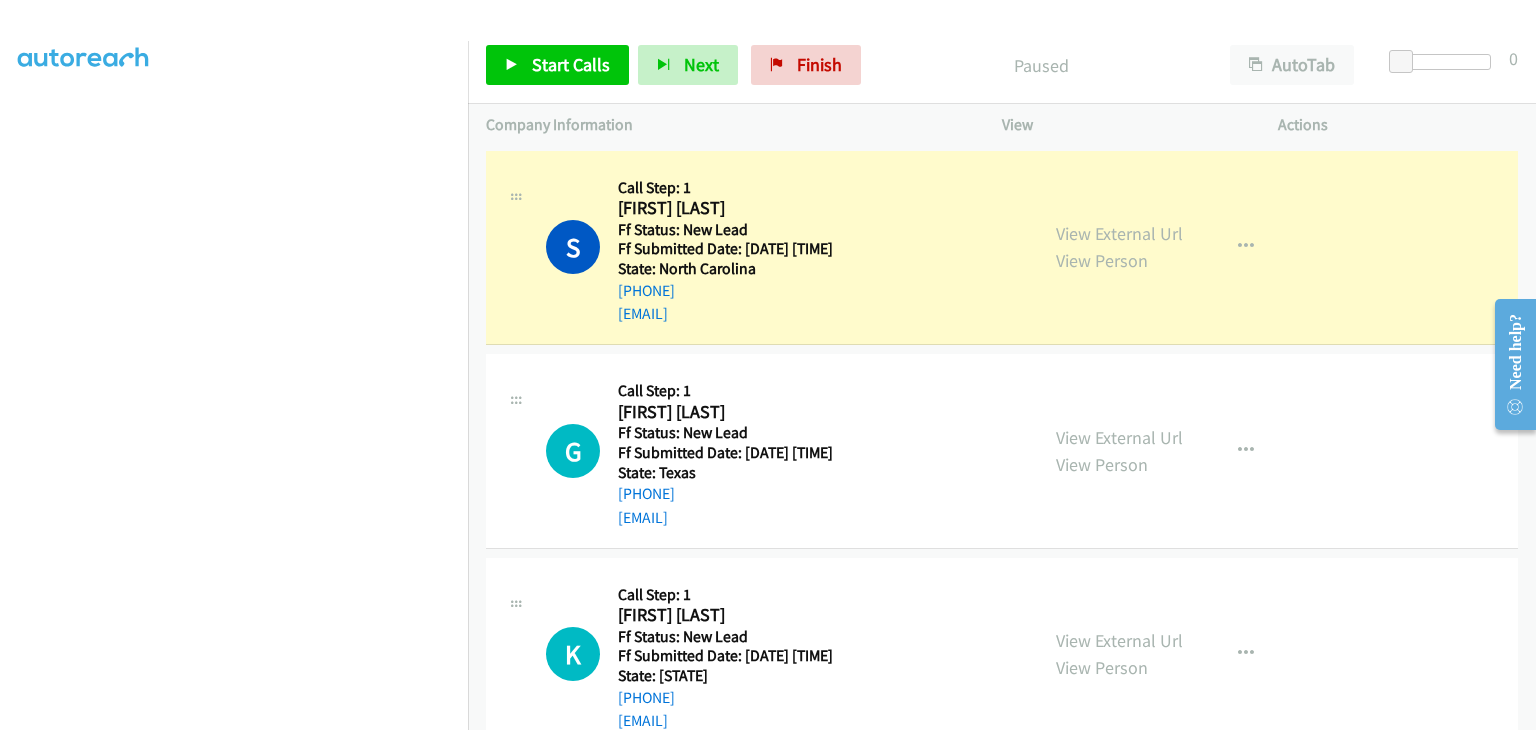 scroll, scrollTop: 392, scrollLeft: 0, axis: vertical 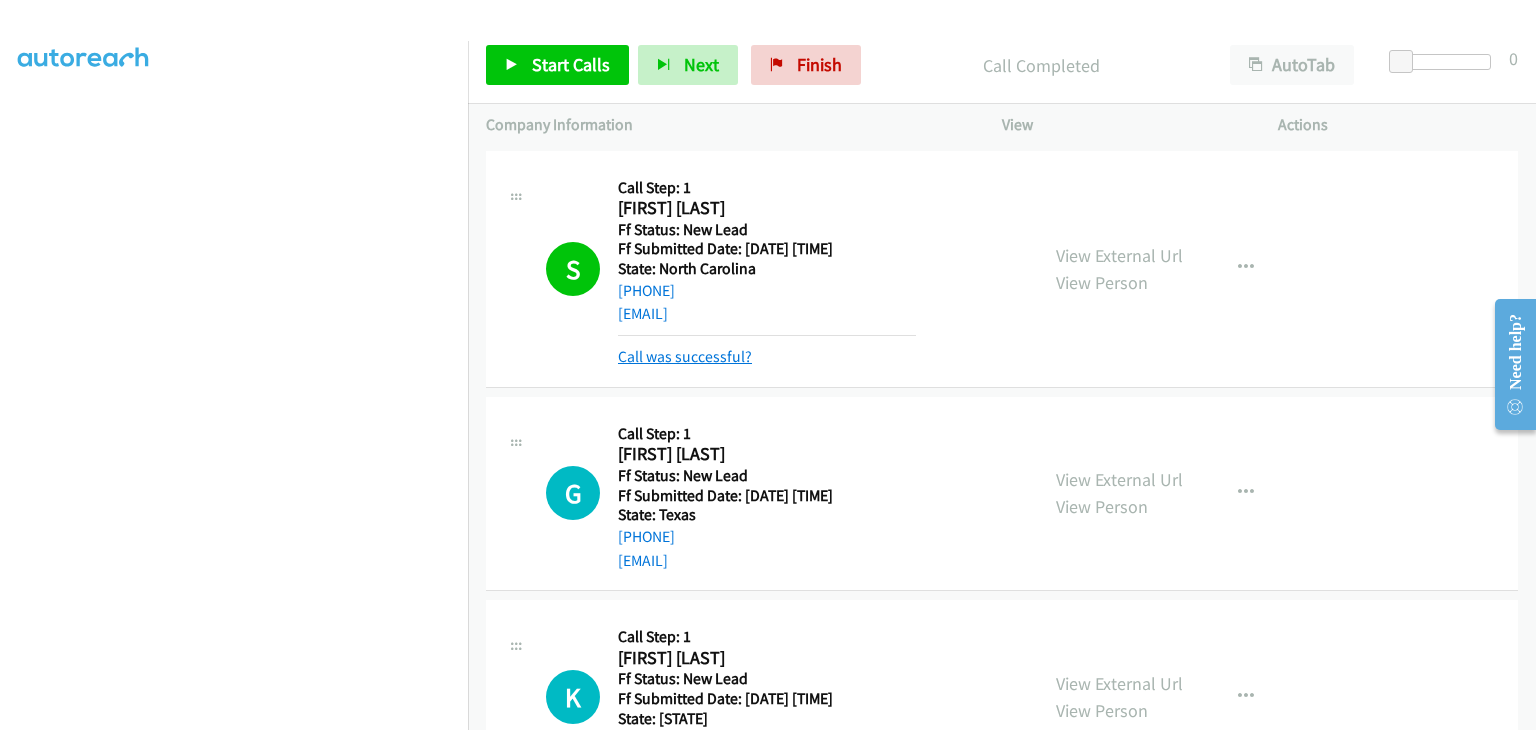click on "Call was successful?" at bounding box center (685, 356) 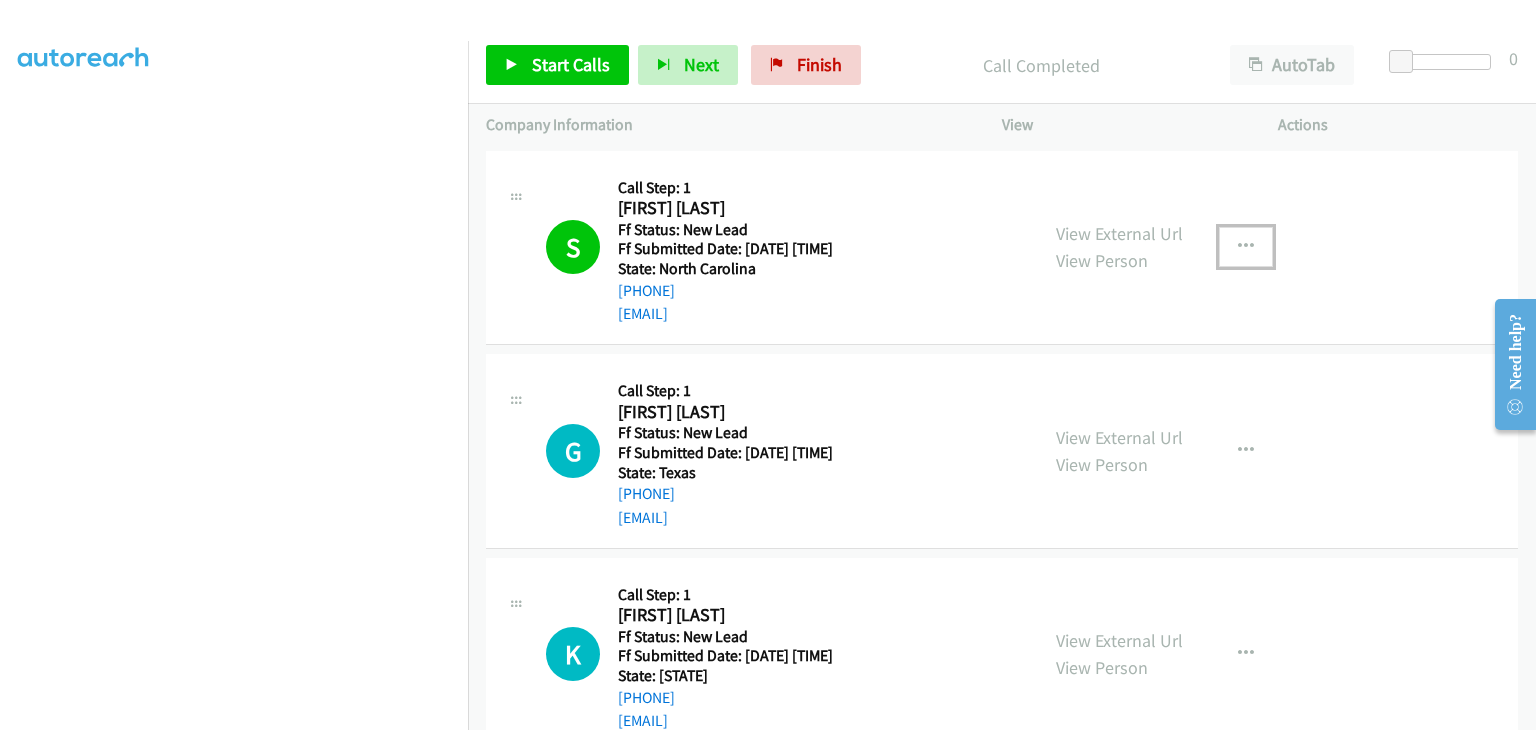 click at bounding box center [1246, 247] 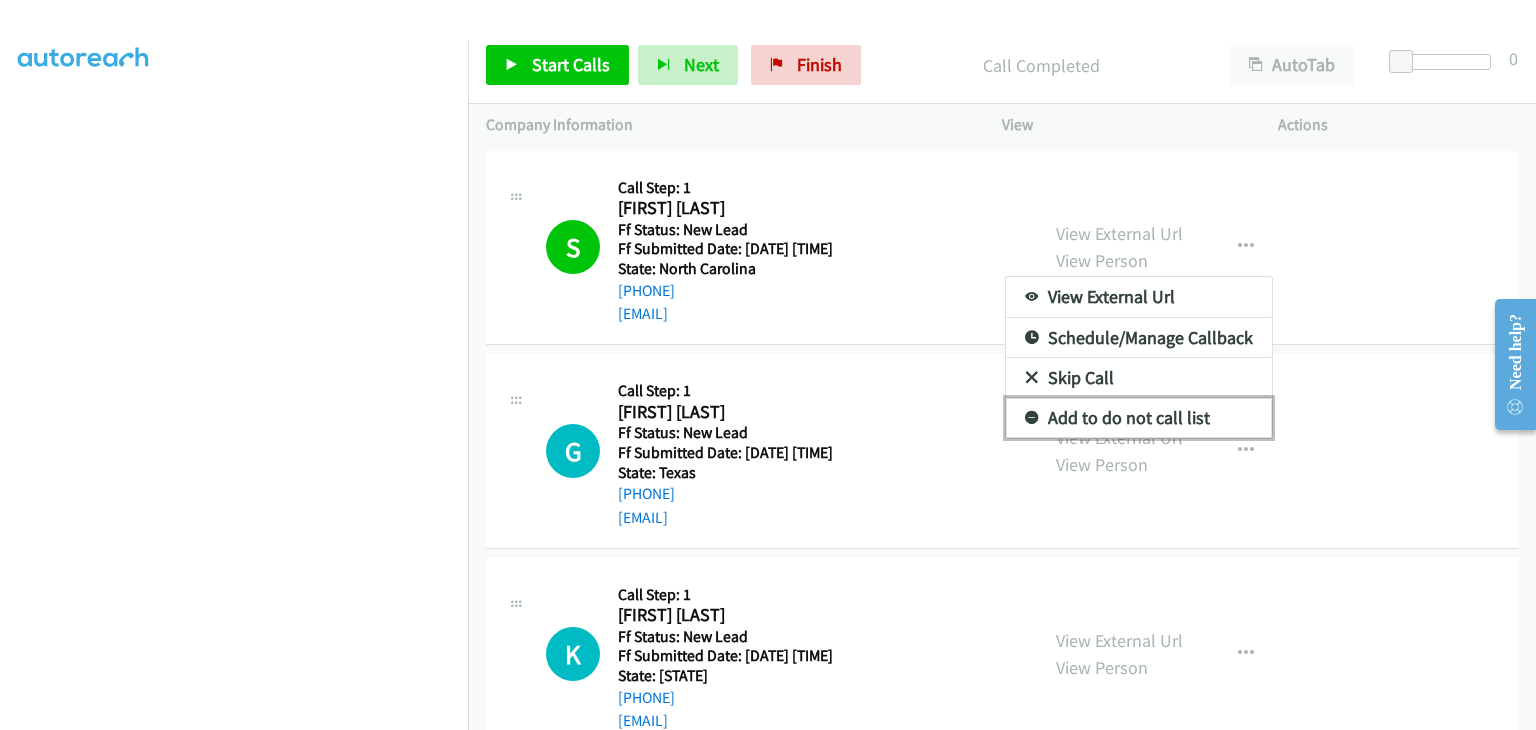 click on "Add to do not call list" at bounding box center (1139, 418) 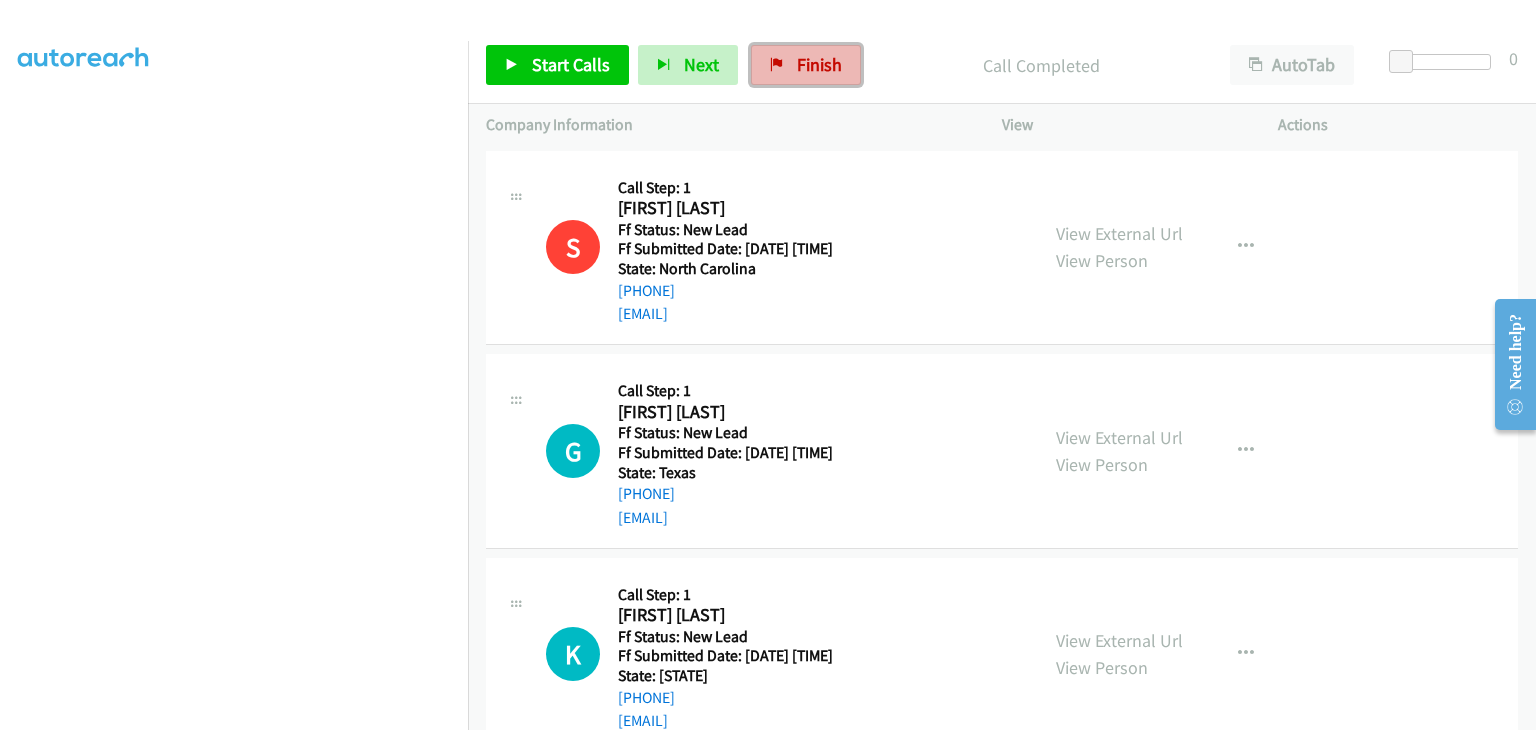 click on "Finish" at bounding box center [806, 65] 